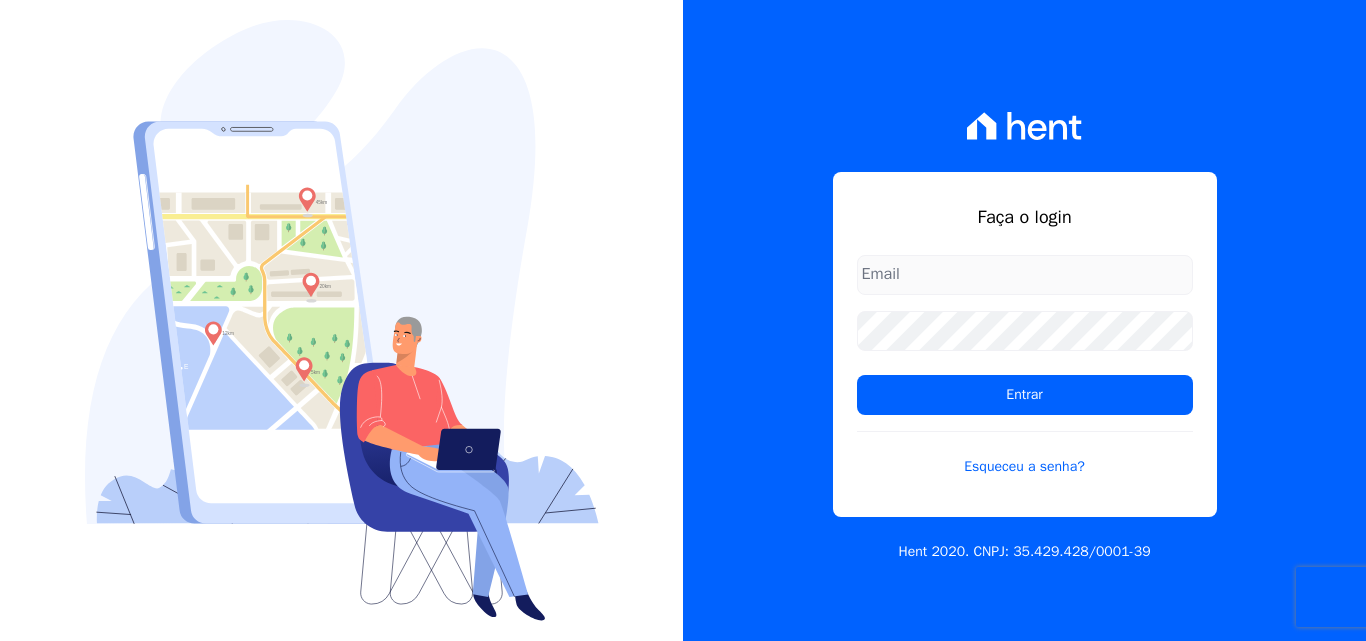 scroll, scrollTop: 0, scrollLeft: 0, axis: both 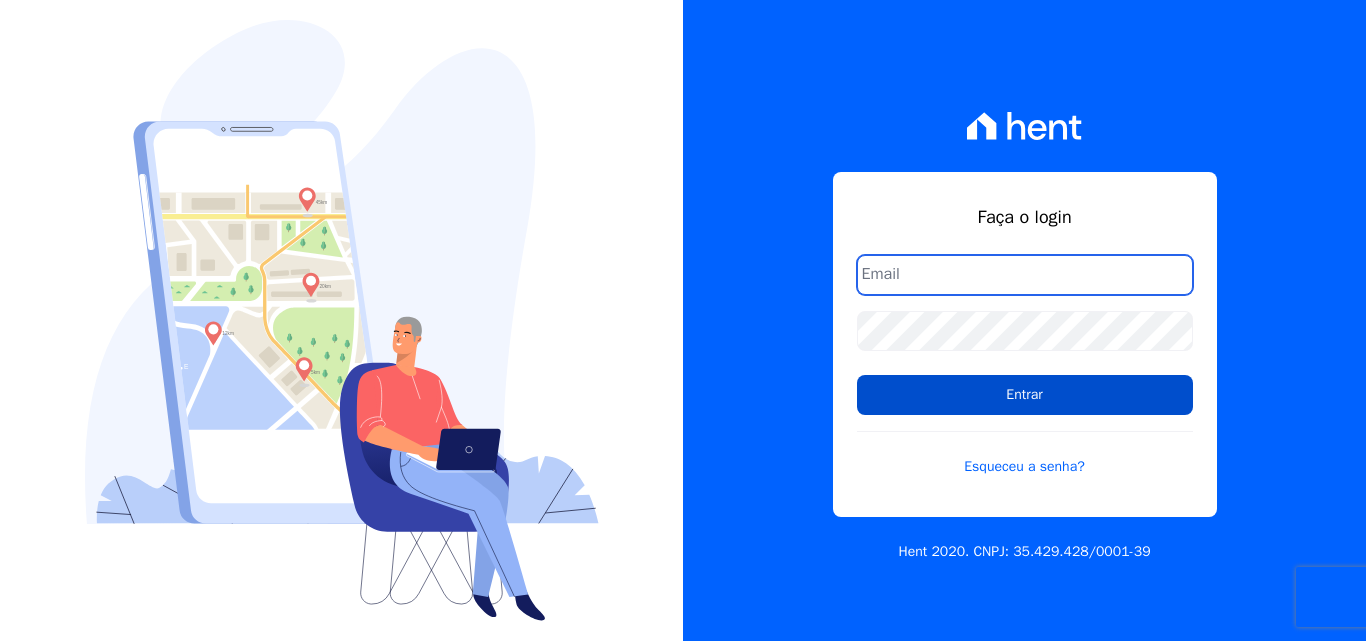 type on "[EMAIL]" 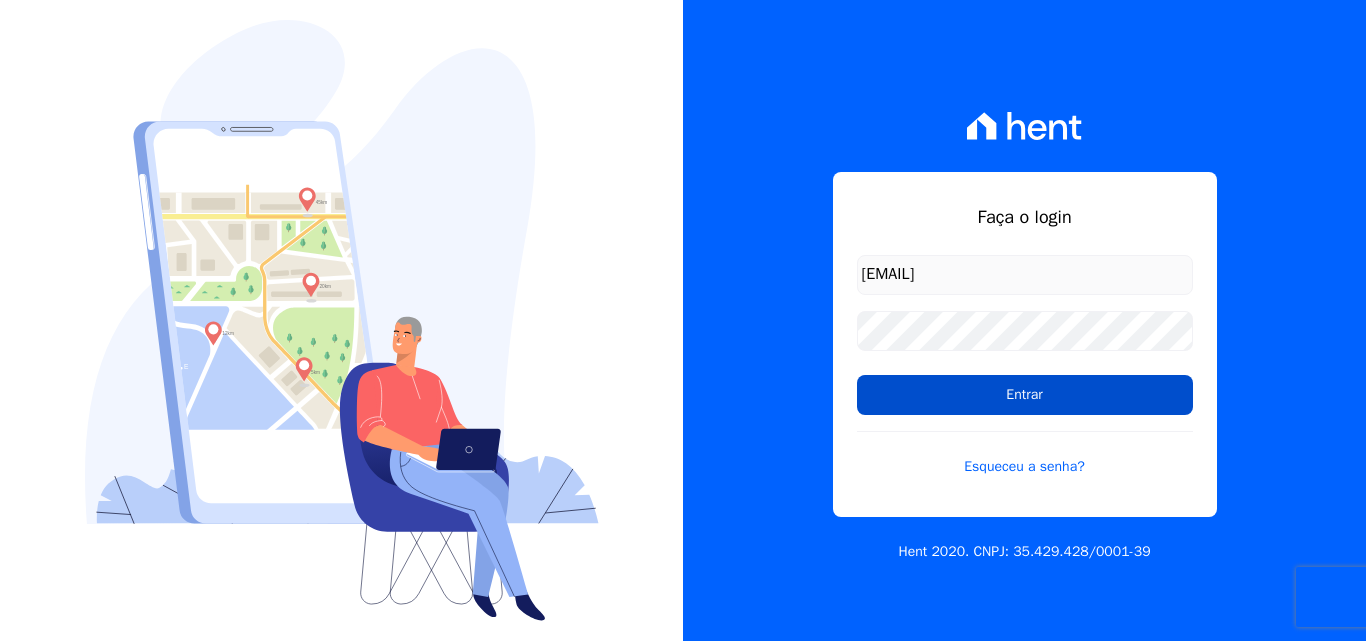 click on "Entrar" at bounding box center [1025, 395] 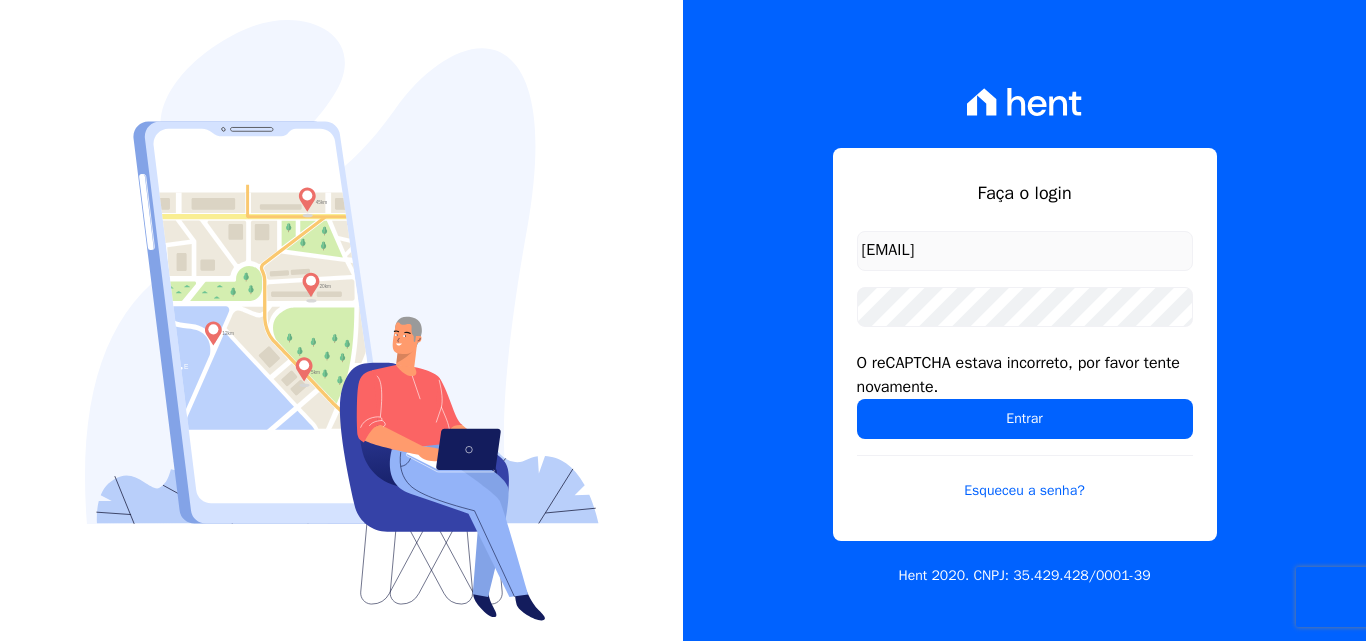 scroll, scrollTop: 0, scrollLeft: 0, axis: both 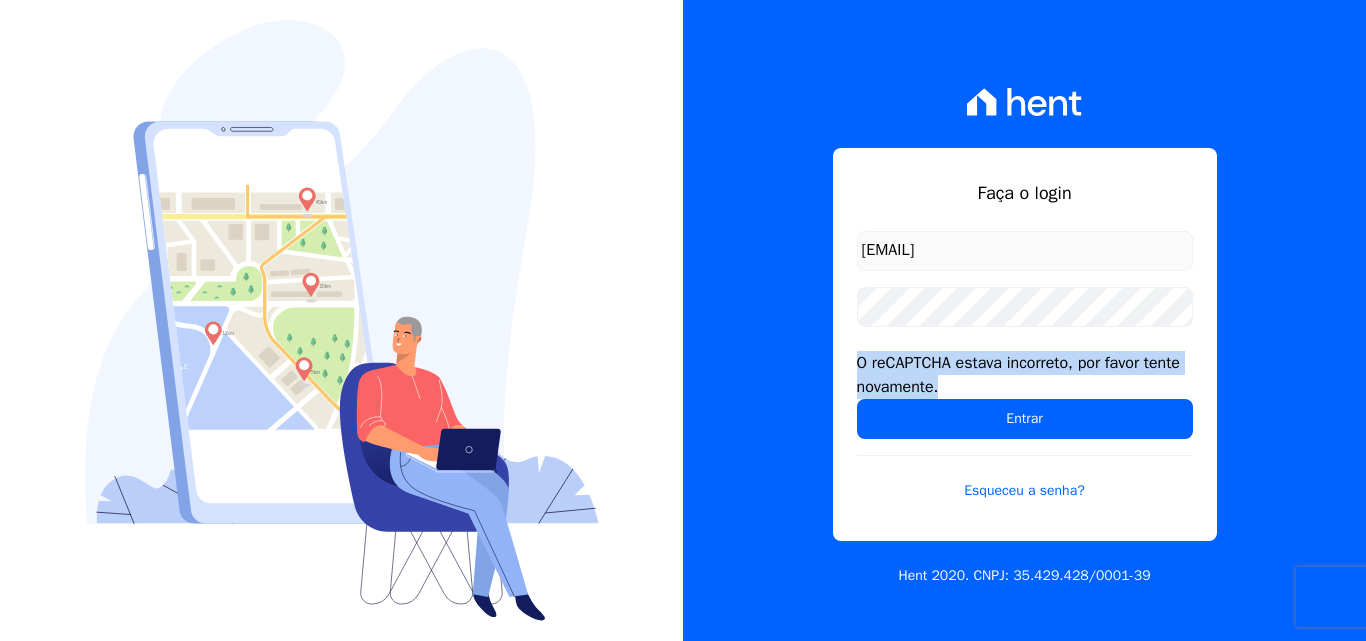 click on "Faça o login
[EMAIL]
O reCAPTCHA estava incorreto, por favor tente novamente.
Entrar
Esqueceu a senha?
Hent 2020. CNPJ: [CNPJ]" at bounding box center [1024, 320] 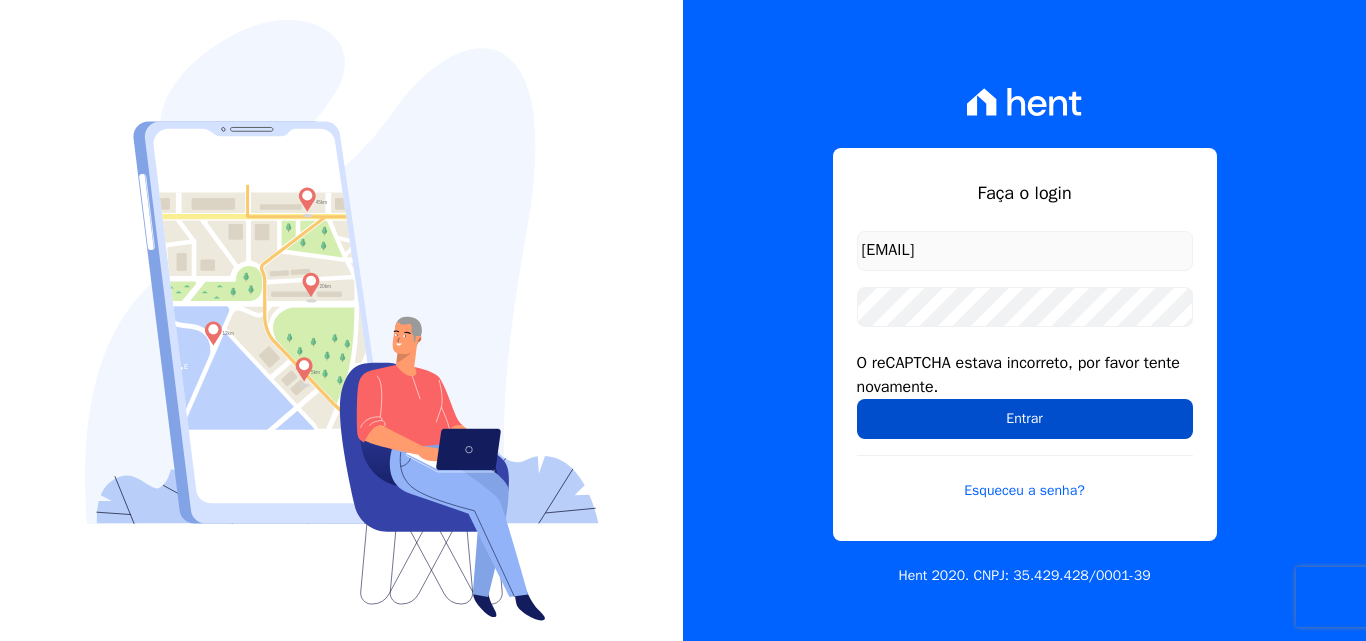 click on "Entrar" at bounding box center (1025, 419) 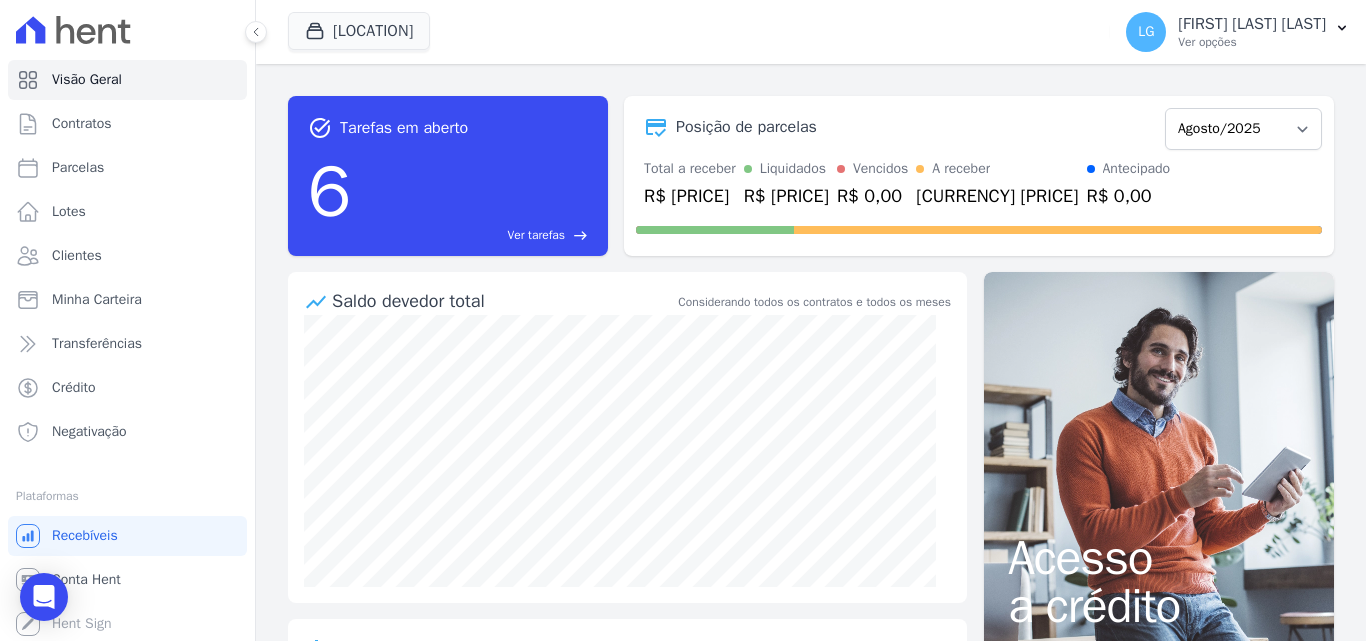 scroll, scrollTop: 0, scrollLeft: 0, axis: both 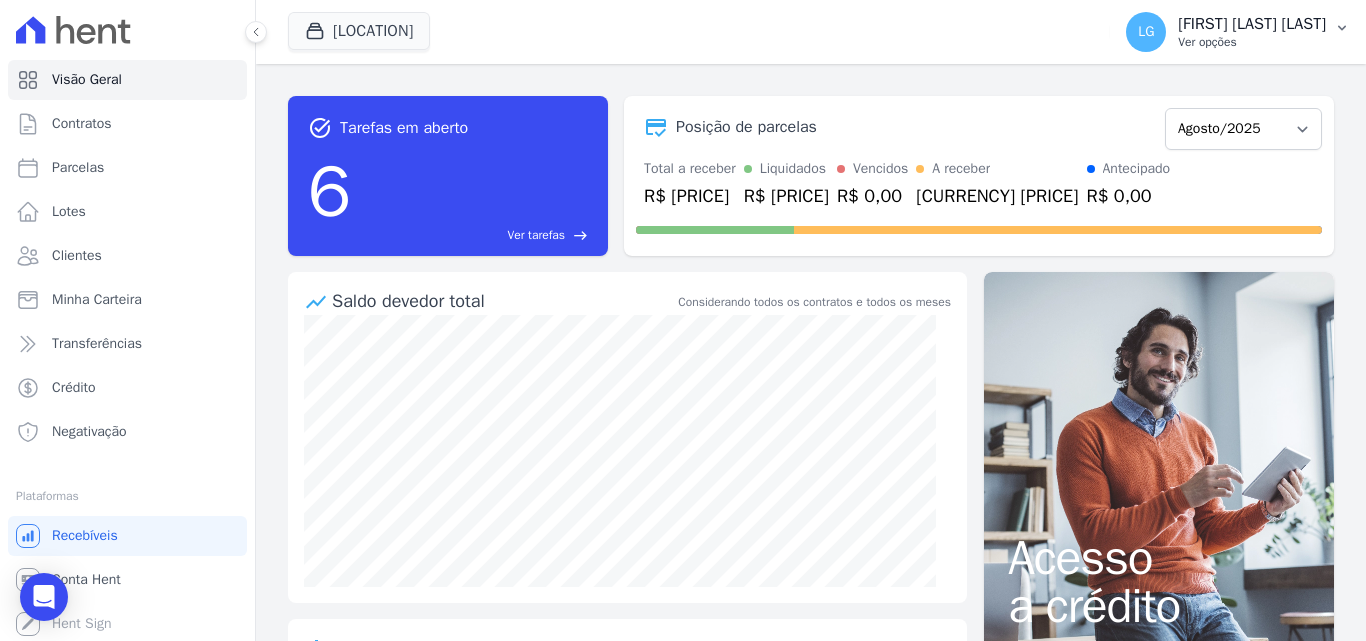 click on "[FIRST] [LAST] [LAST]" at bounding box center (1252, 24) 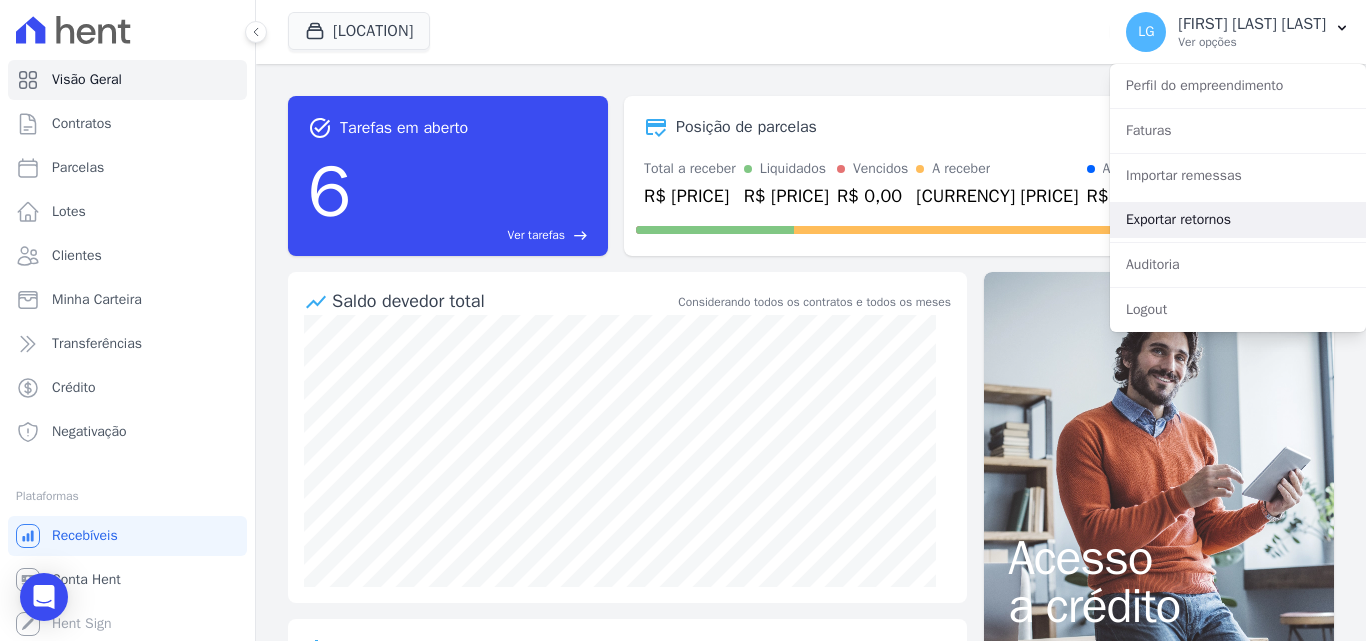 click on "Exportar retornos" at bounding box center (1238, 220) 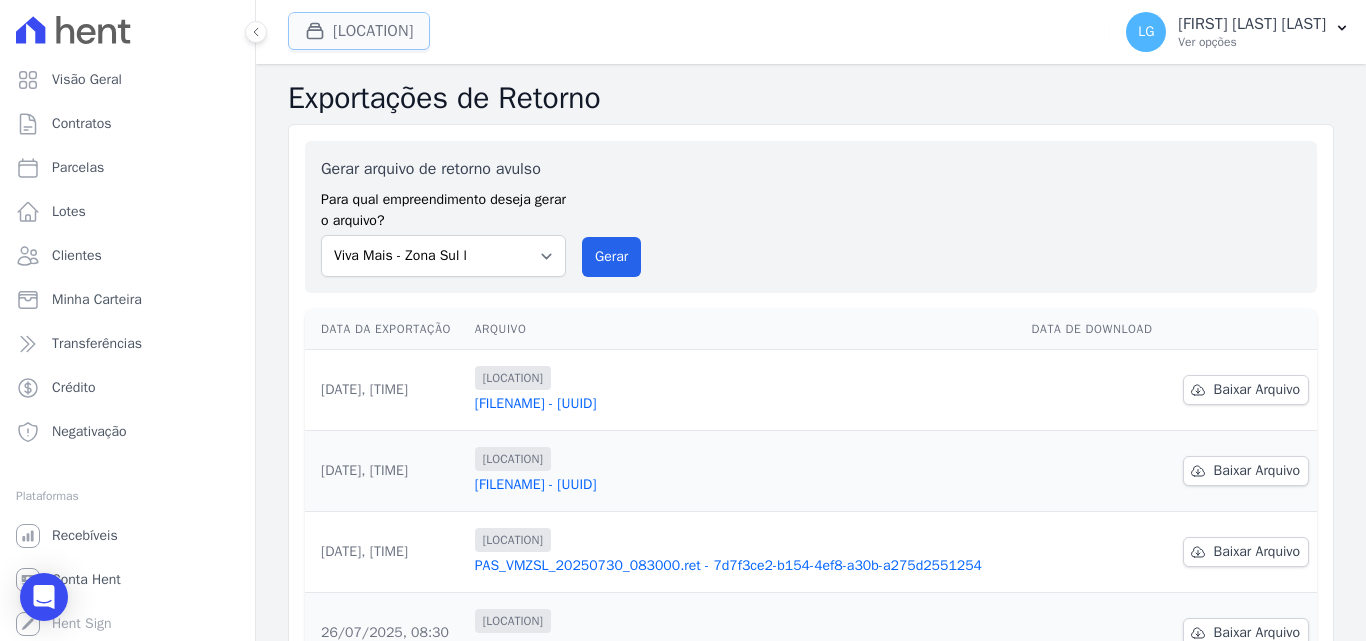 click on "[LOCATION]" at bounding box center [359, 31] 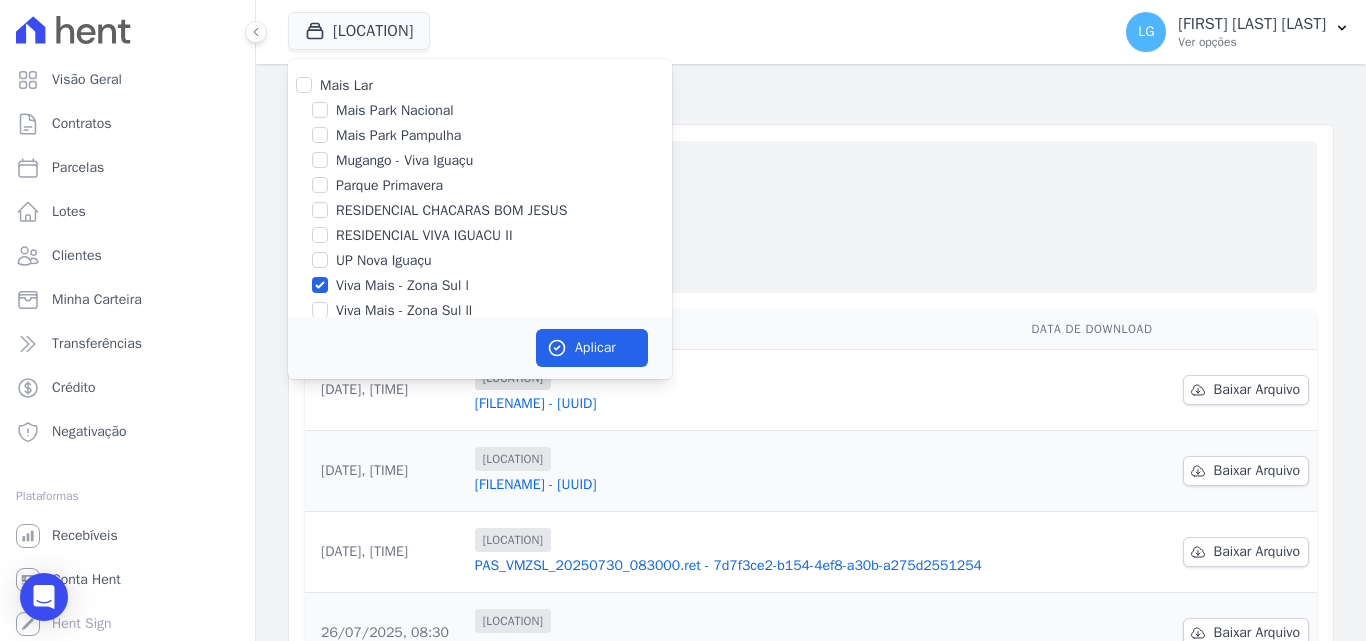 click on "Mugango - Viva Iguaçu" at bounding box center (404, 160) 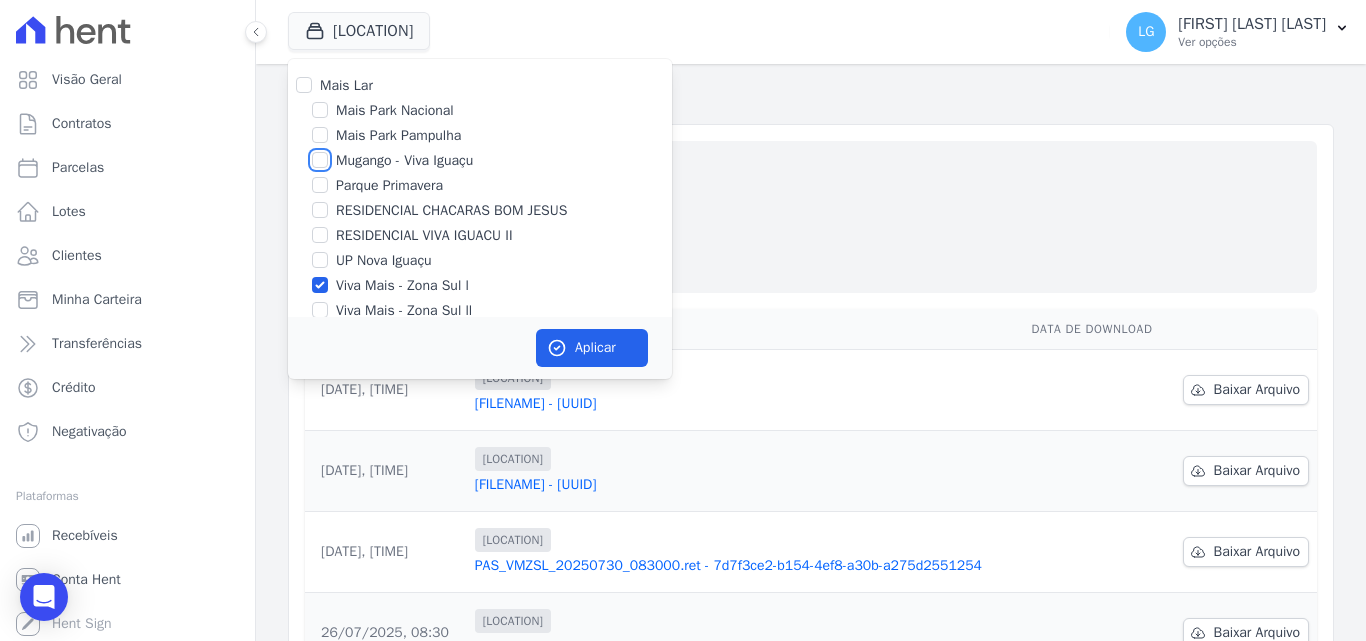 click on "Mugango - Viva Iguaçu" at bounding box center [320, 160] 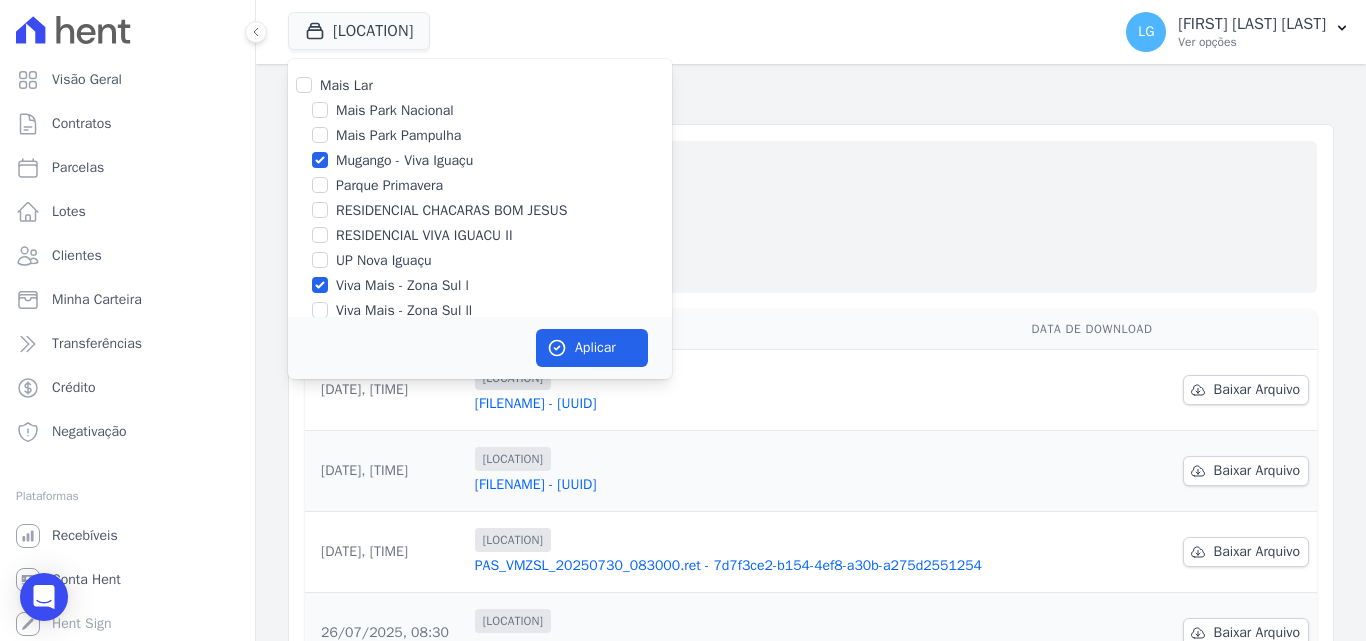 click on "Viva Mais - Zona Sul l" at bounding box center (402, 285) 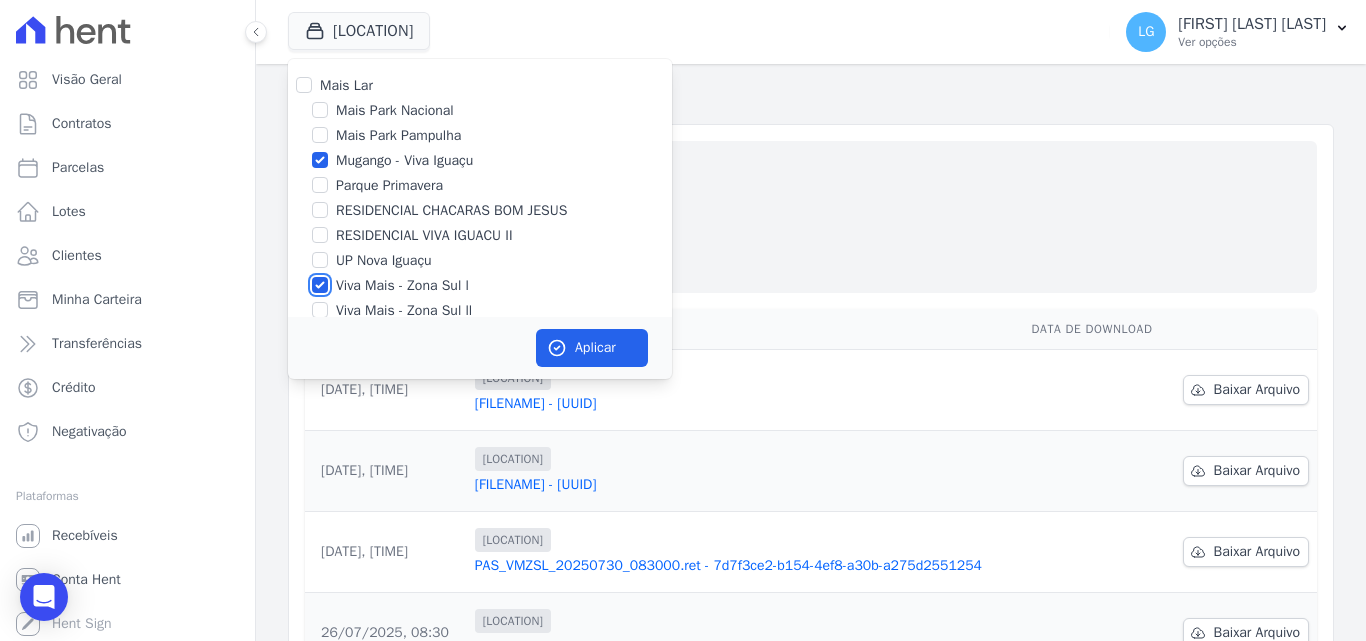 checkbox on "false" 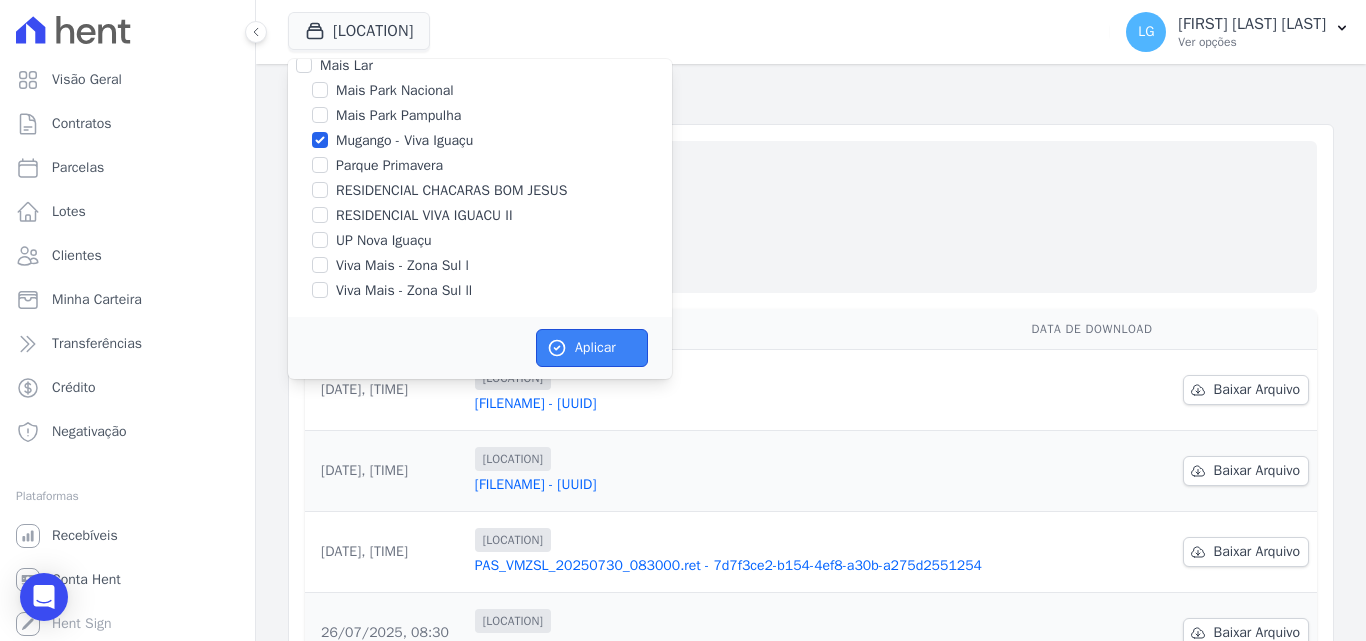 click on "Aplicar" at bounding box center [592, 348] 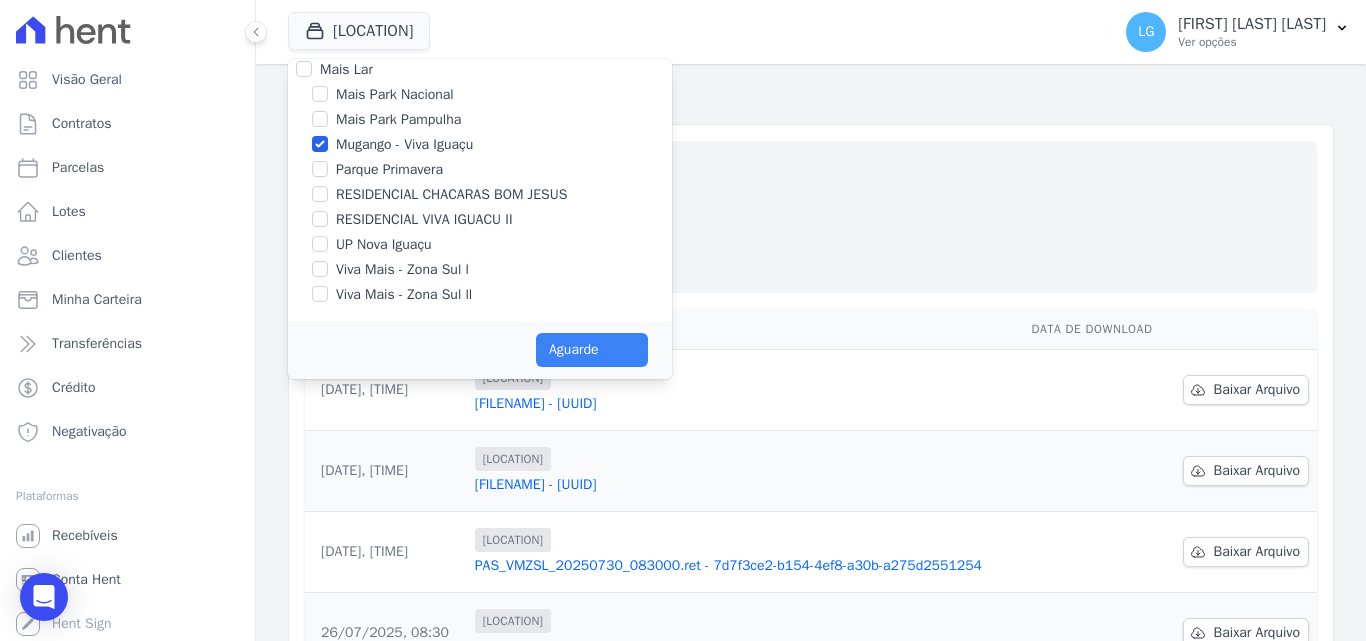 scroll, scrollTop: 16, scrollLeft: 0, axis: vertical 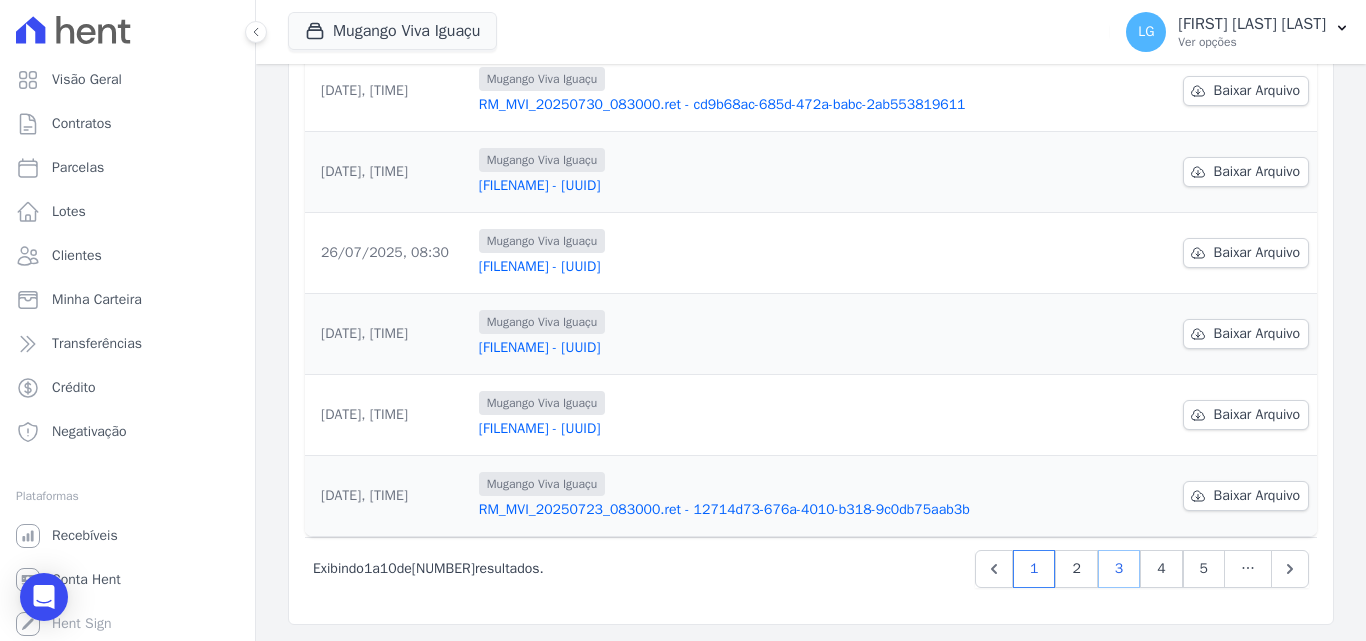 click on "3" at bounding box center (1119, 569) 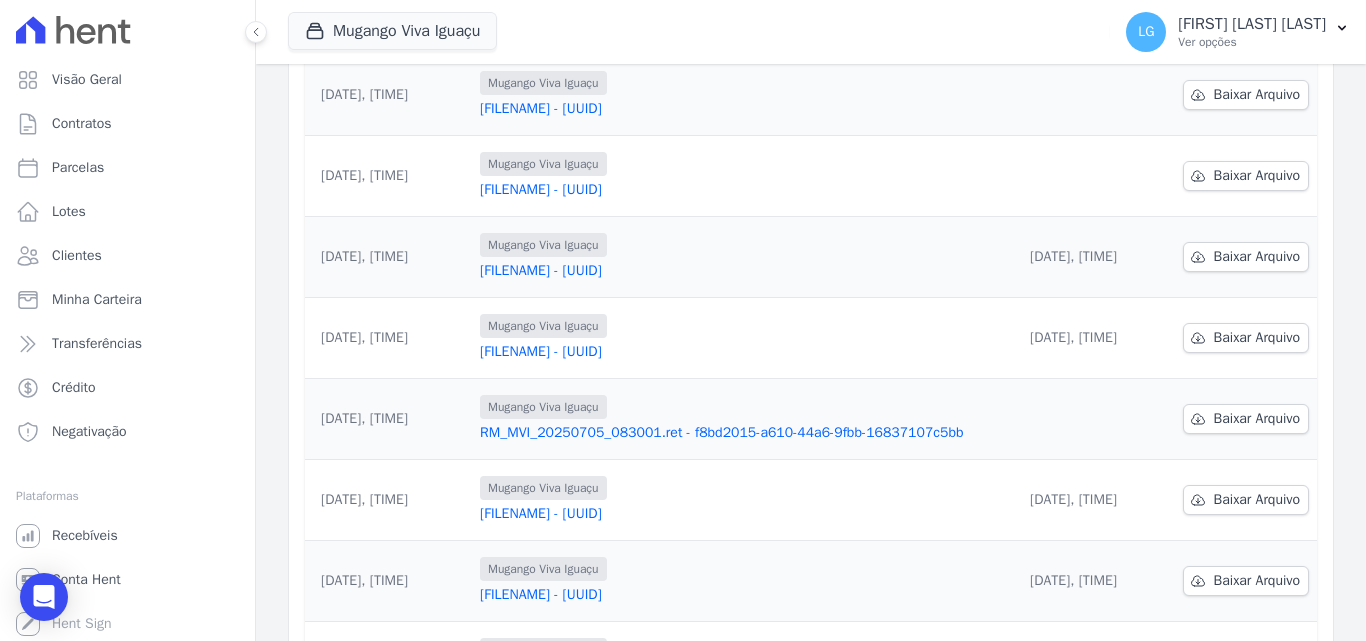 scroll, scrollTop: 0, scrollLeft: 0, axis: both 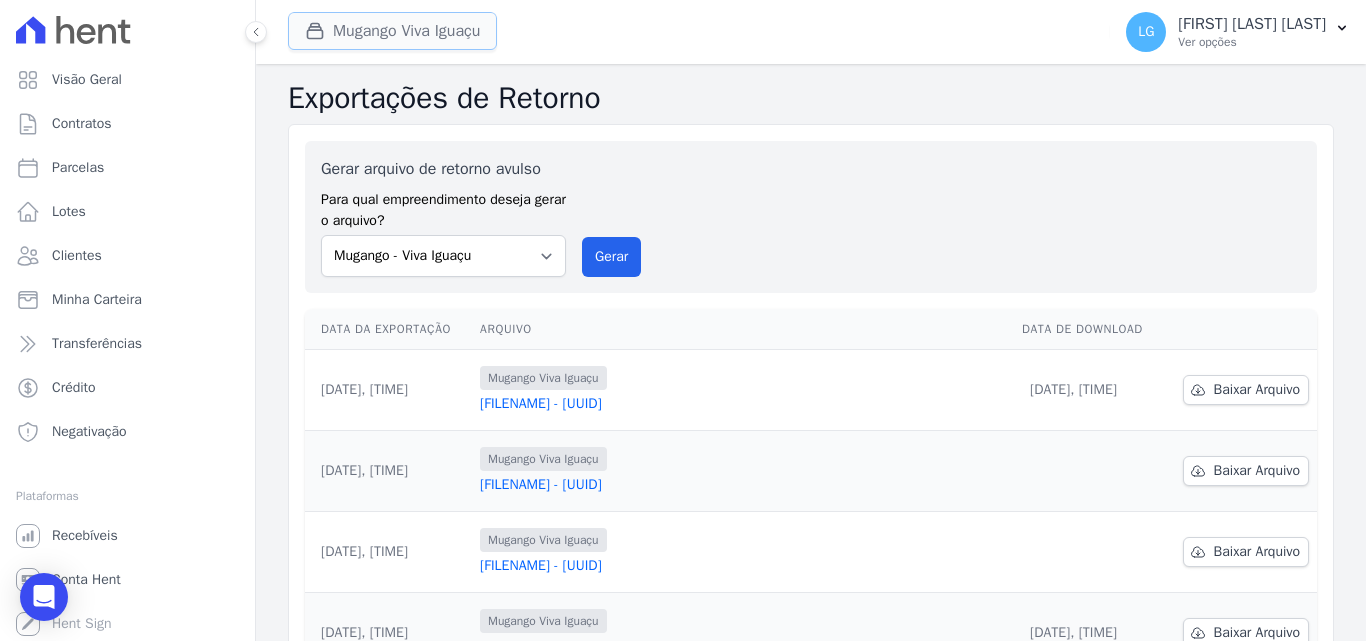 click on "Mugango   Viva Iguaçu" at bounding box center [392, 31] 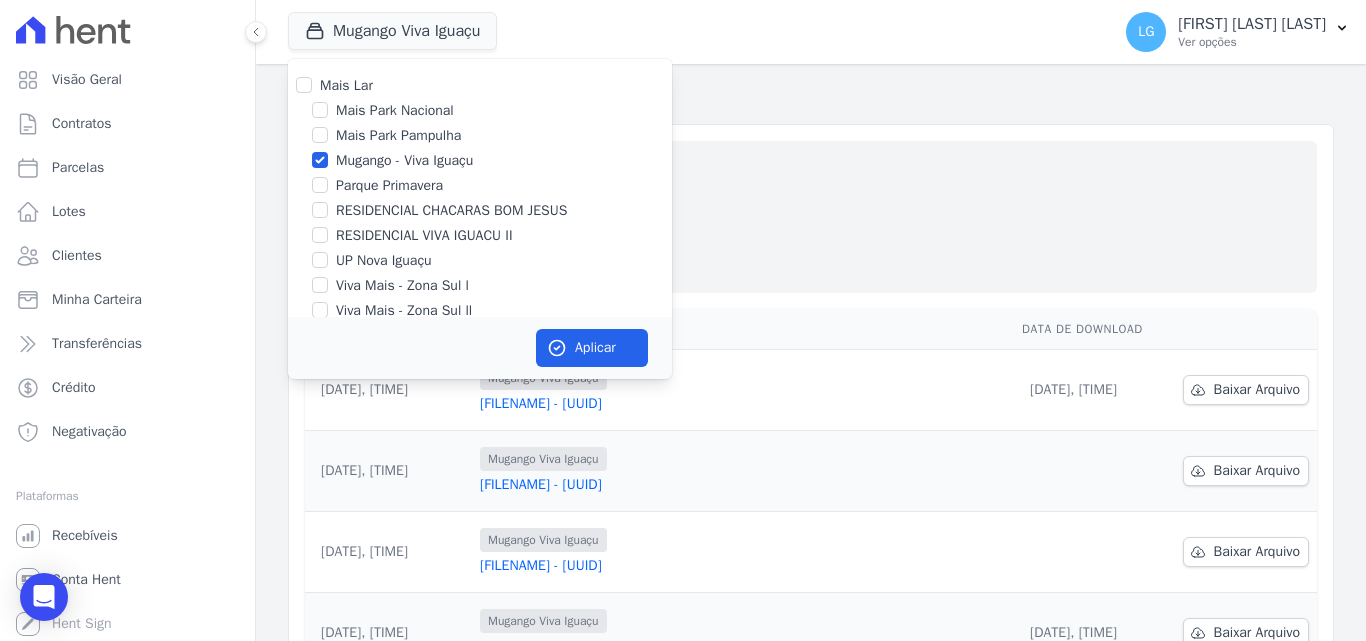 click on "Parque Primavera" at bounding box center (389, 185) 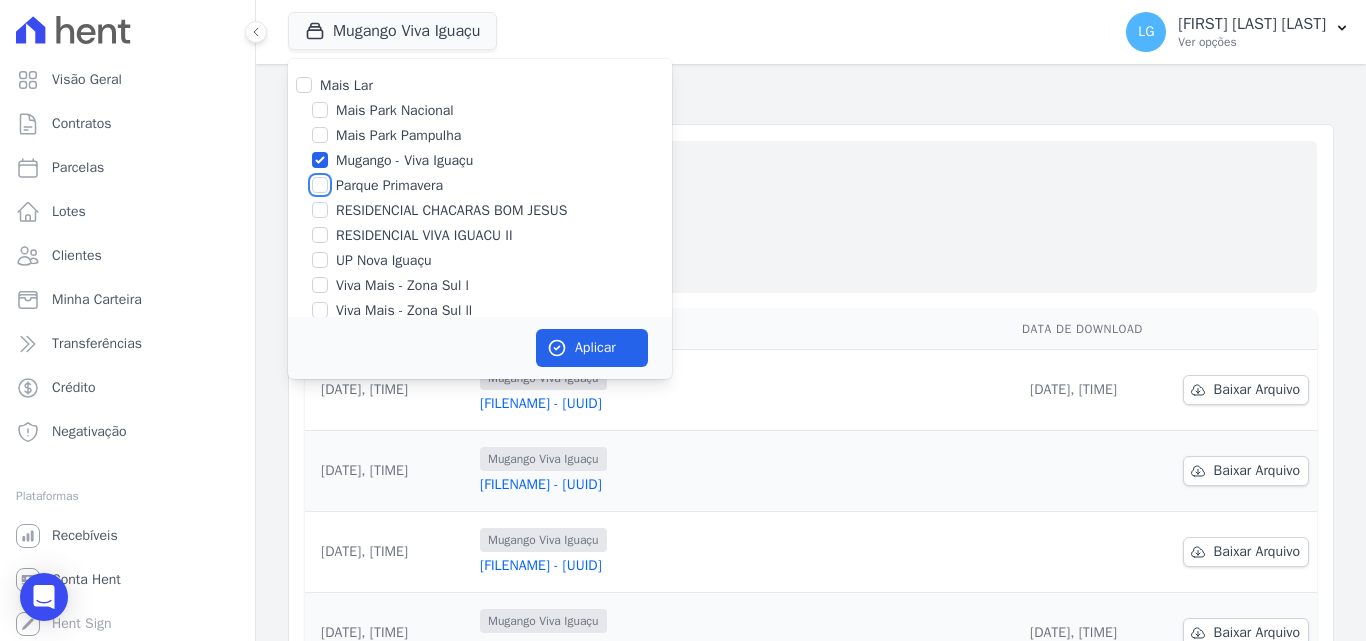 click on "Parque Primavera" at bounding box center [320, 185] 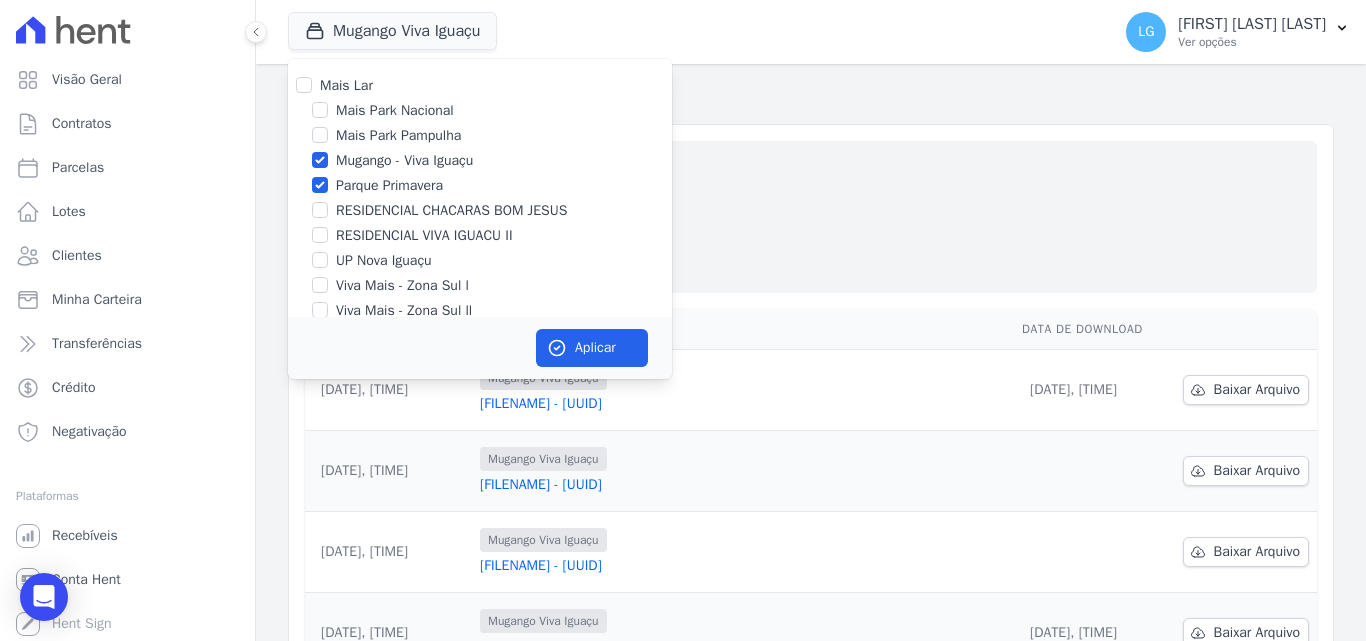 click on "Mugango - Viva Iguaçu" at bounding box center [404, 160] 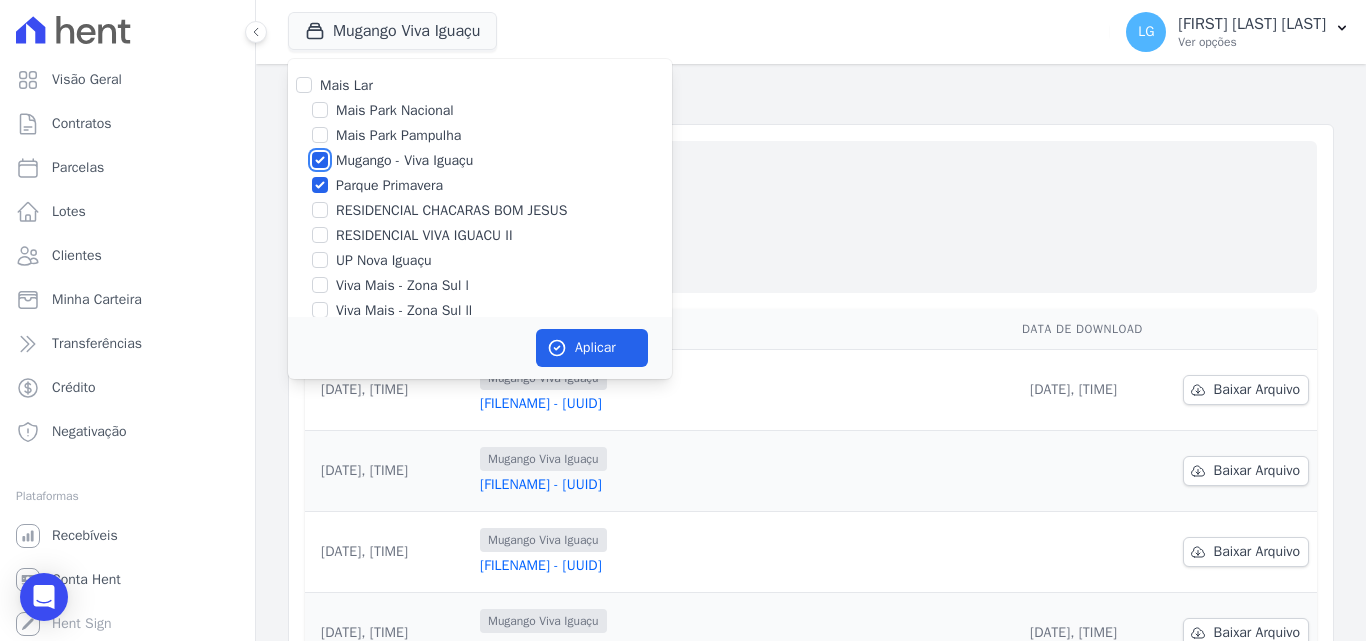 click on "Mugango - Viva Iguaçu" at bounding box center [320, 160] 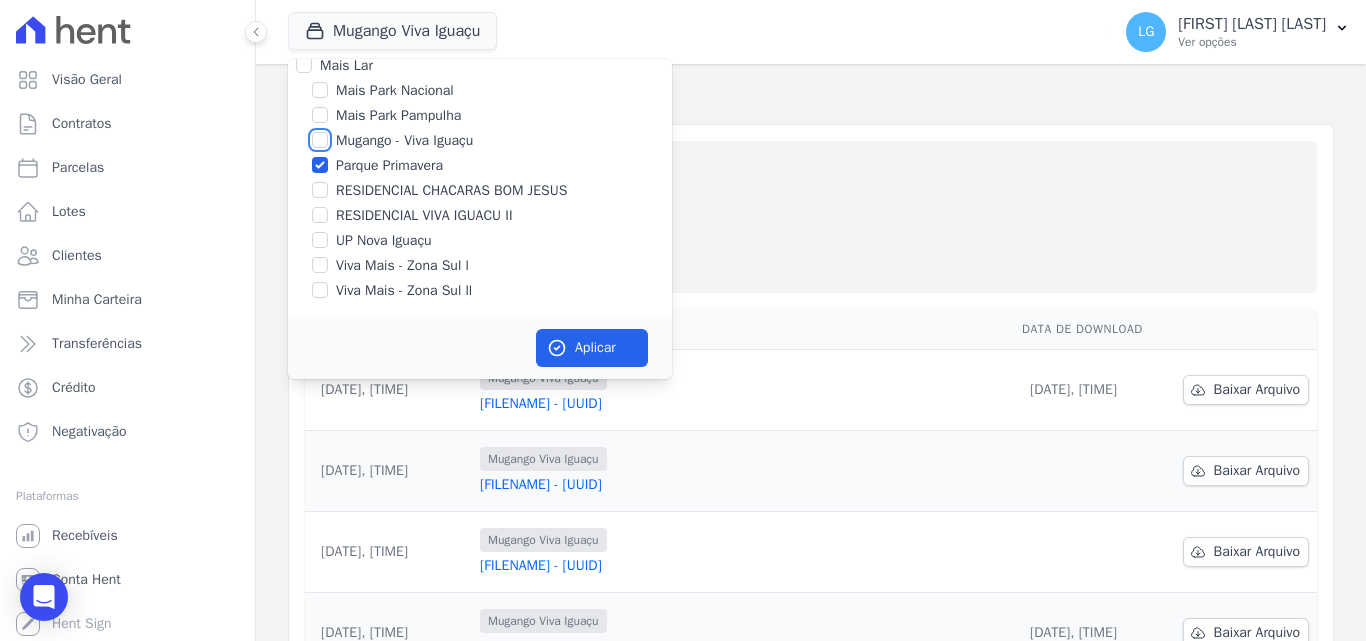 scroll, scrollTop: 0, scrollLeft: 0, axis: both 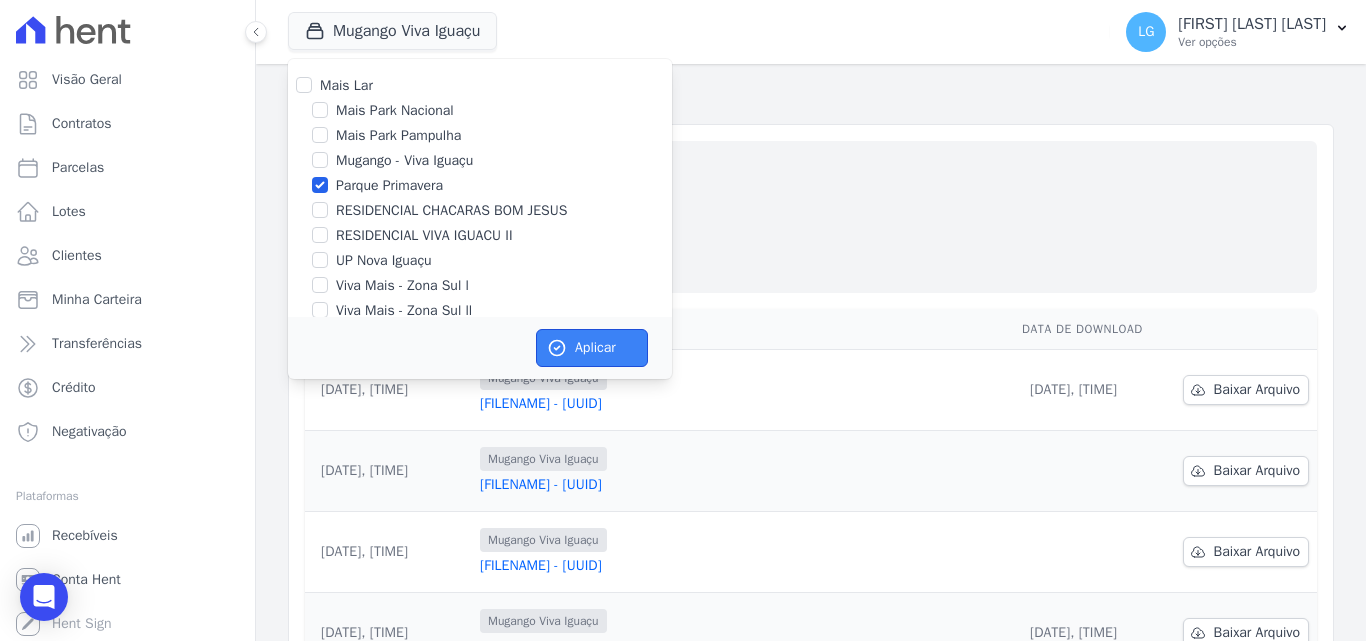 click on "Aplicar" at bounding box center (592, 348) 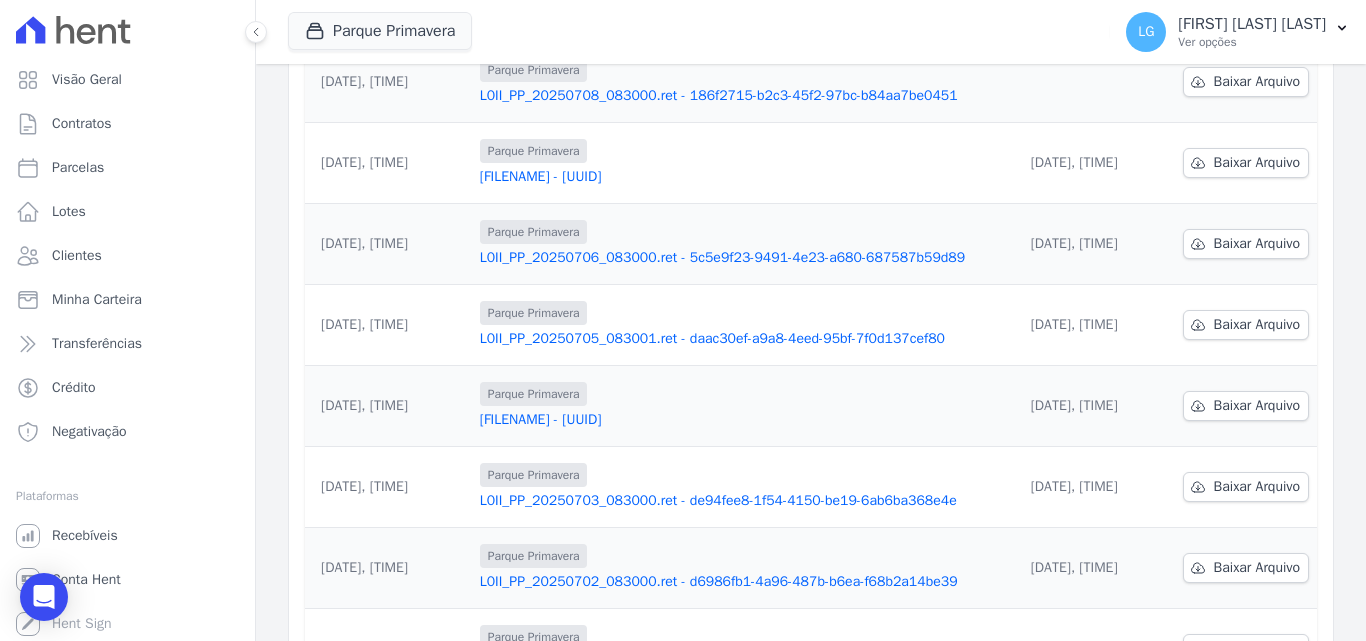 scroll, scrollTop: 123, scrollLeft: 0, axis: vertical 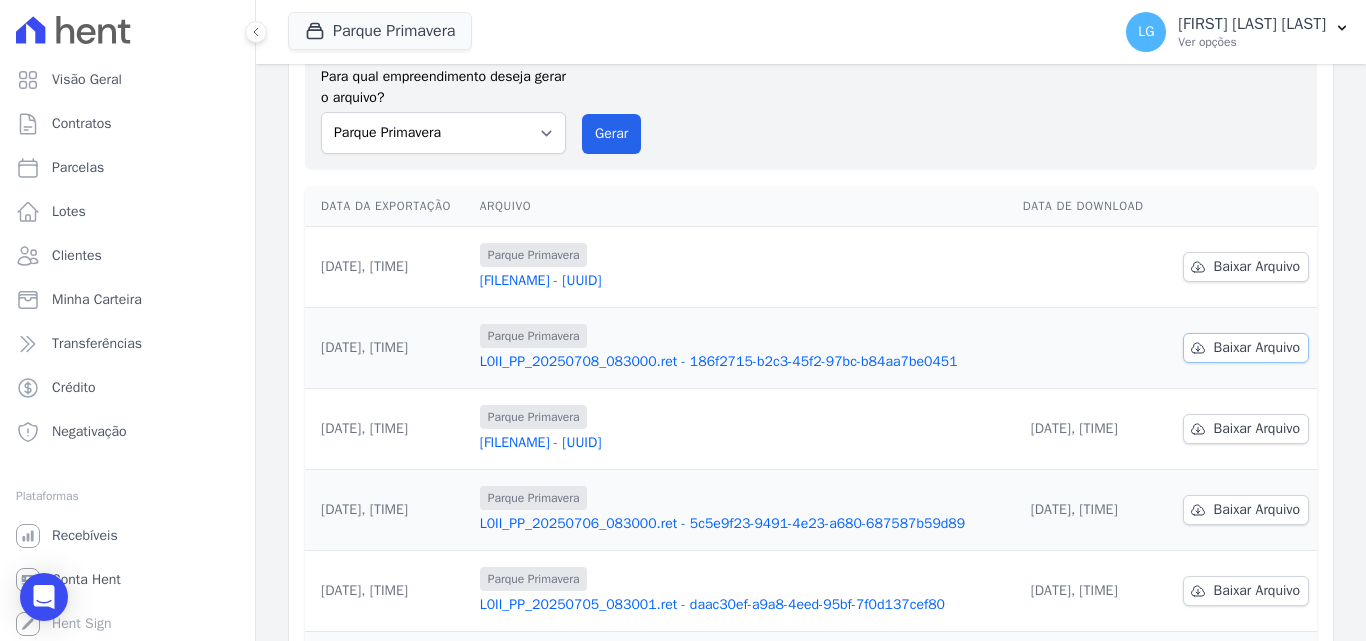click on "Baixar Arquivo" at bounding box center (1257, 348) 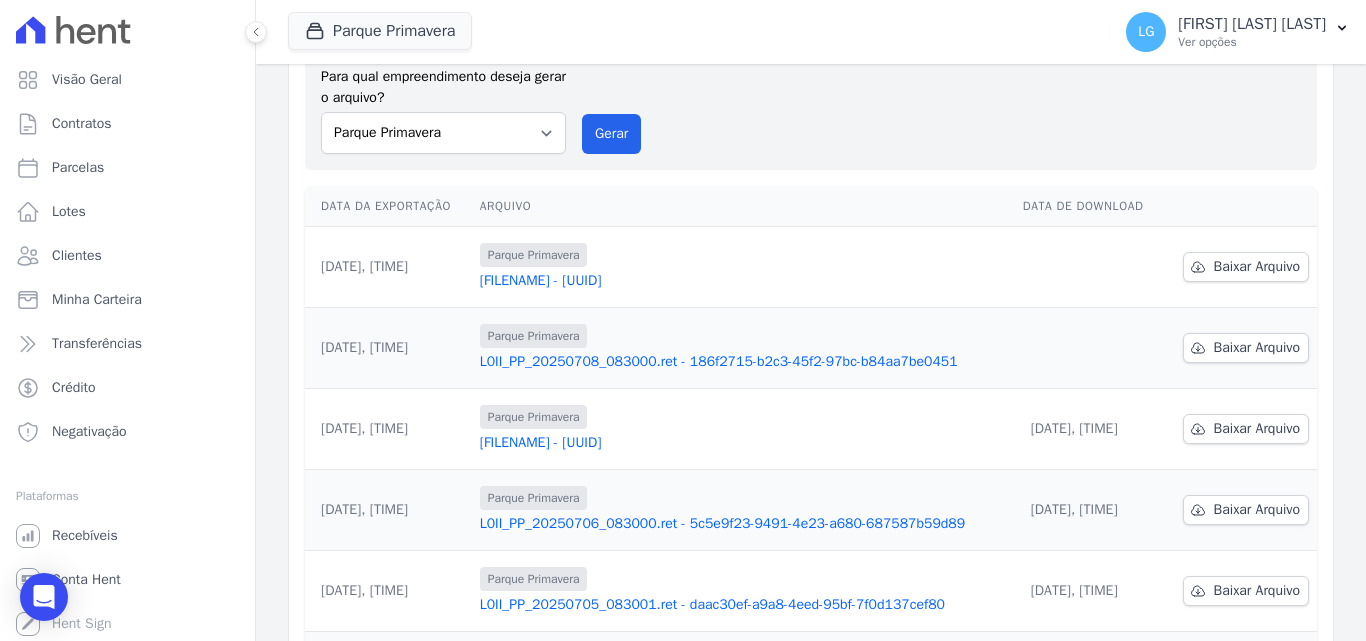 click on "Data da Exportação
Arquivo
Data de Download
[DATE], [TIME]
[LOCATION]
[FILENAME] -
[UUID]
Baixar Arquivo
[DATE], [TIME]" at bounding box center [811, 611] 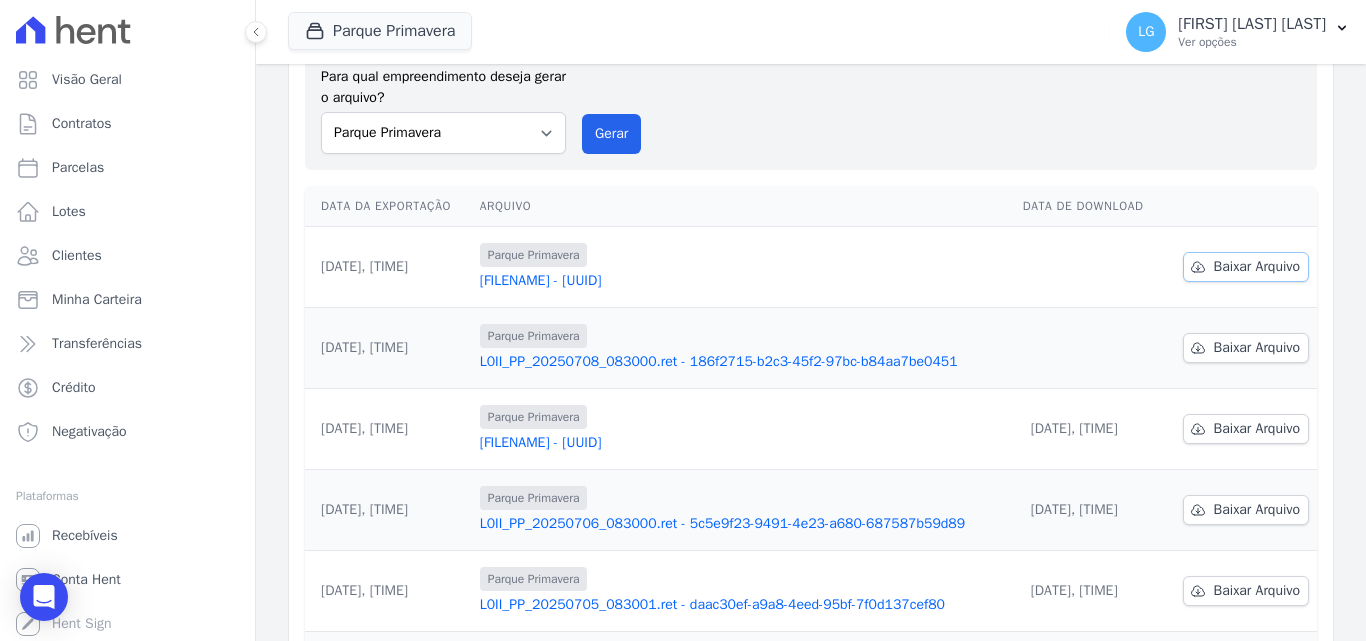 click on "Baixar Arquivo" at bounding box center [1257, 267] 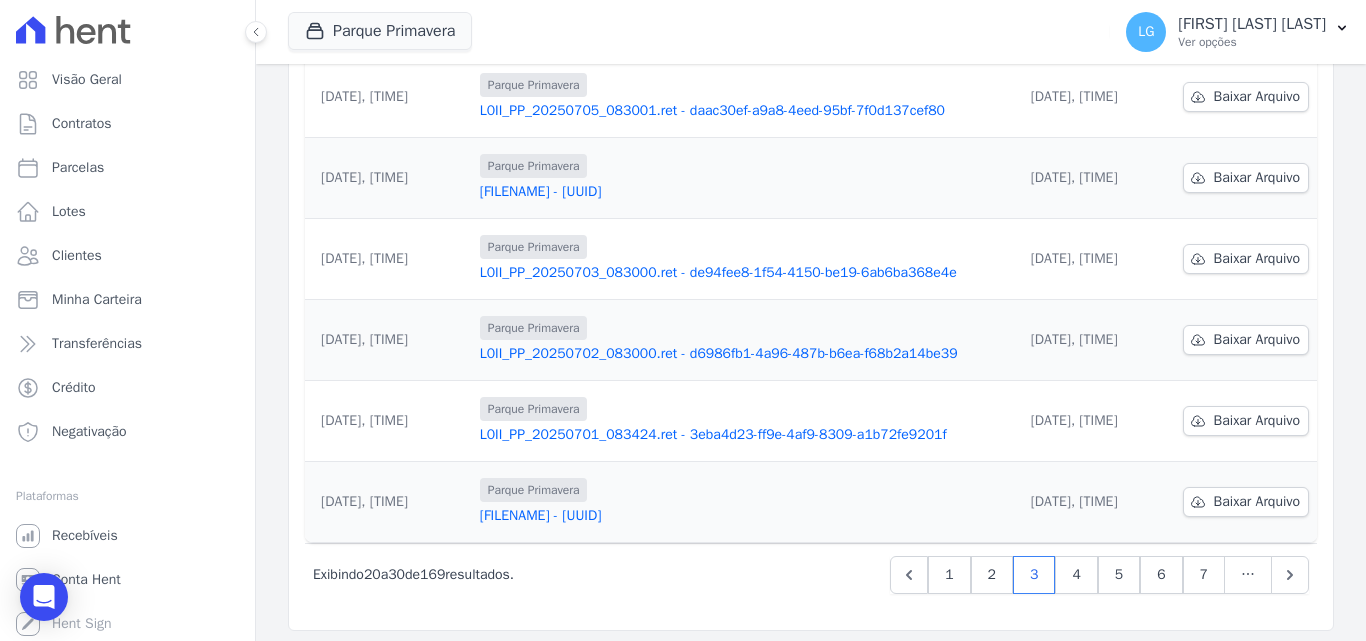 scroll, scrollTop: 623, scrollLeft: 0, axis: vertical 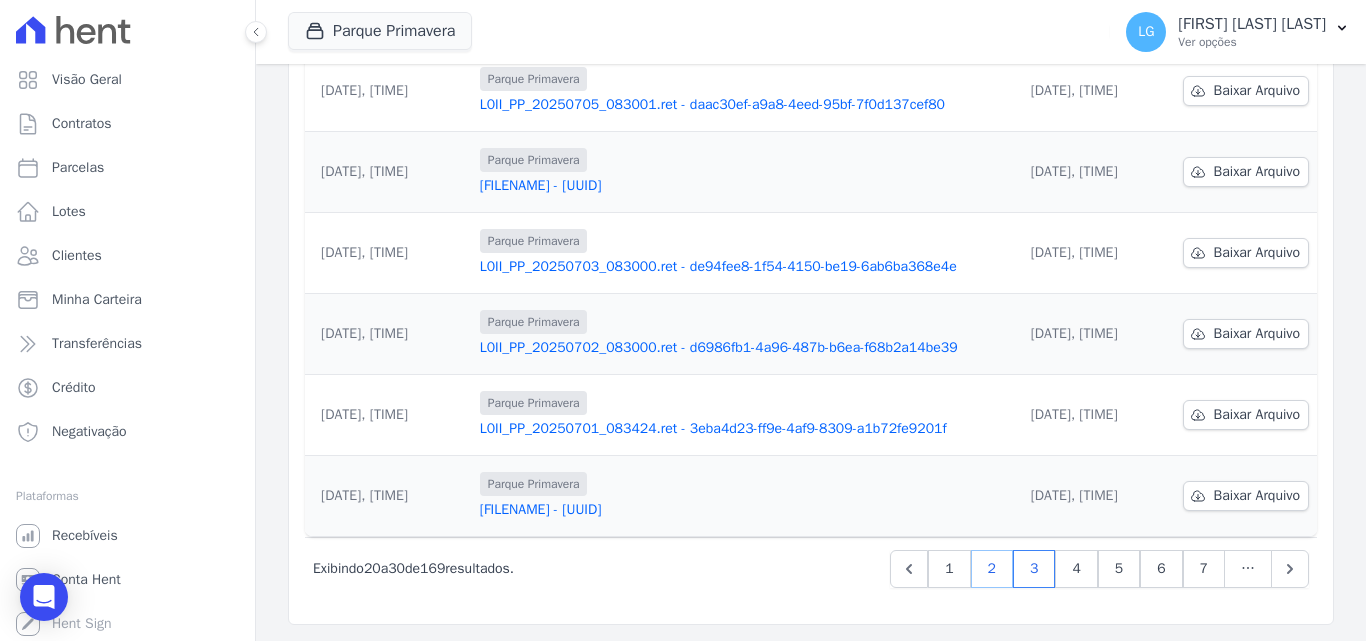 click on "2" at bounding box center [992, 569] 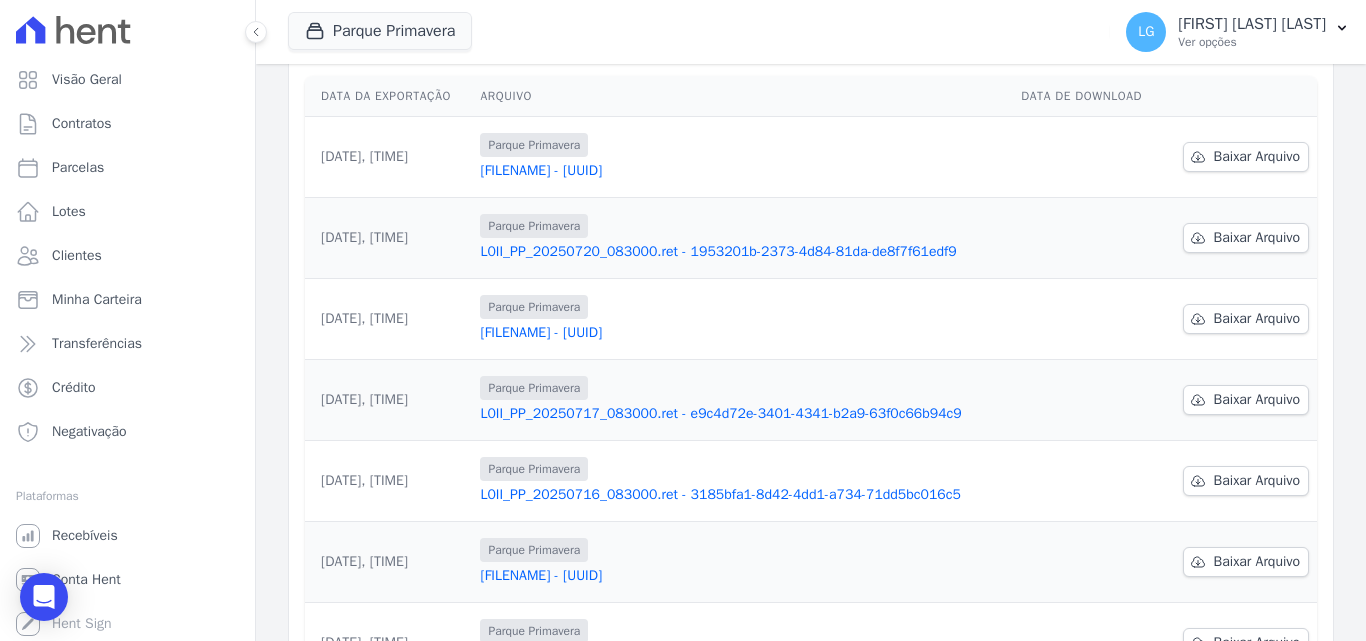 scroll, scrollTop: 623, scrollLeft: 0, axis: vertical 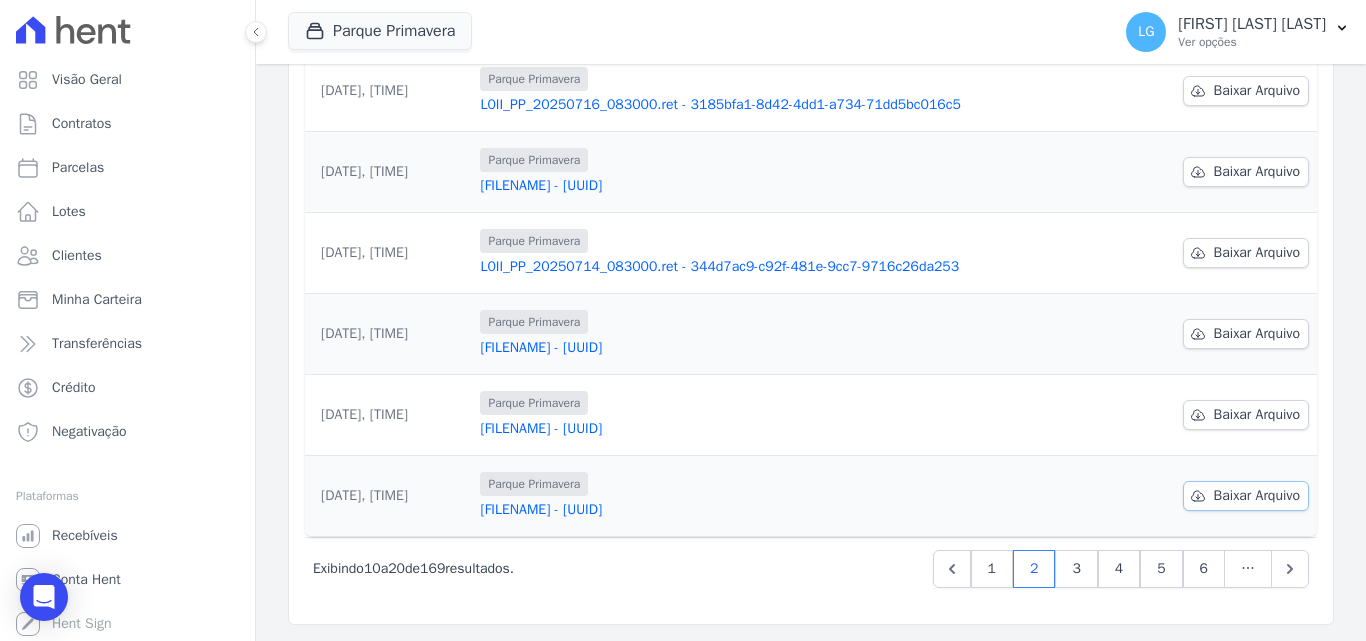 click on "Baixar Arquivo" at bounding box center (1257, 496) 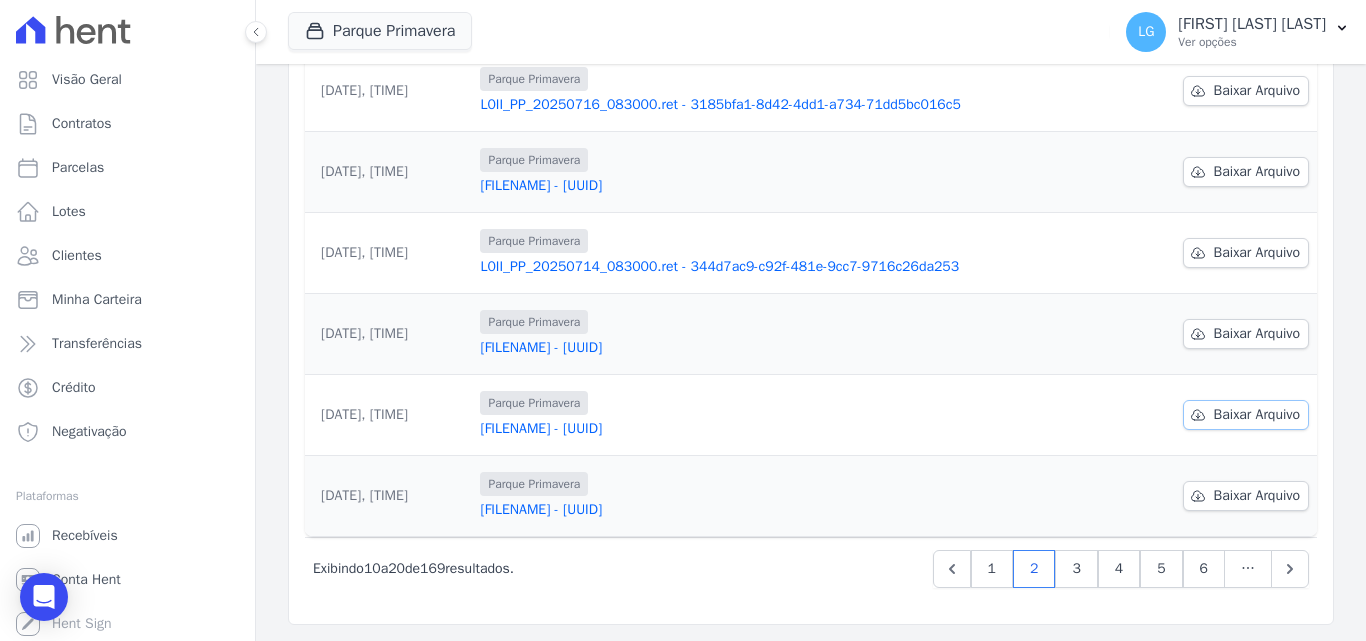 click on "Baixar Arquivo" at bounding box center (1257, 415) 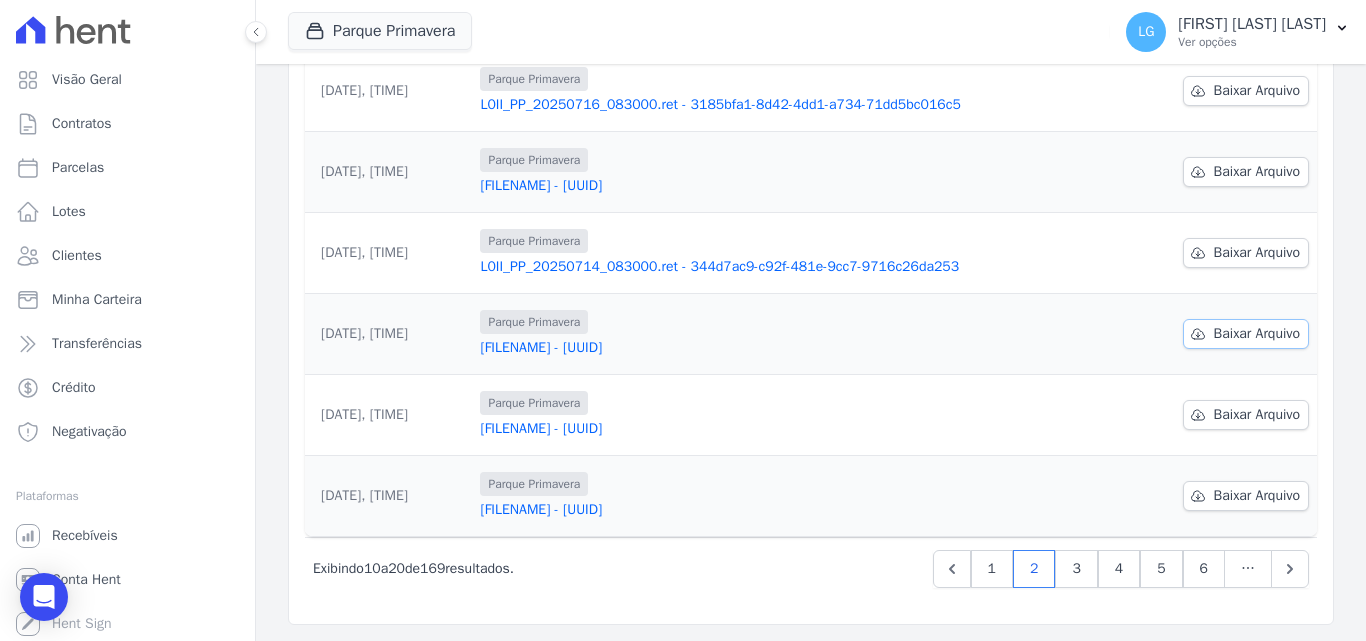 click on "Baixar Arquivo" at bounding box center [1246, 334] 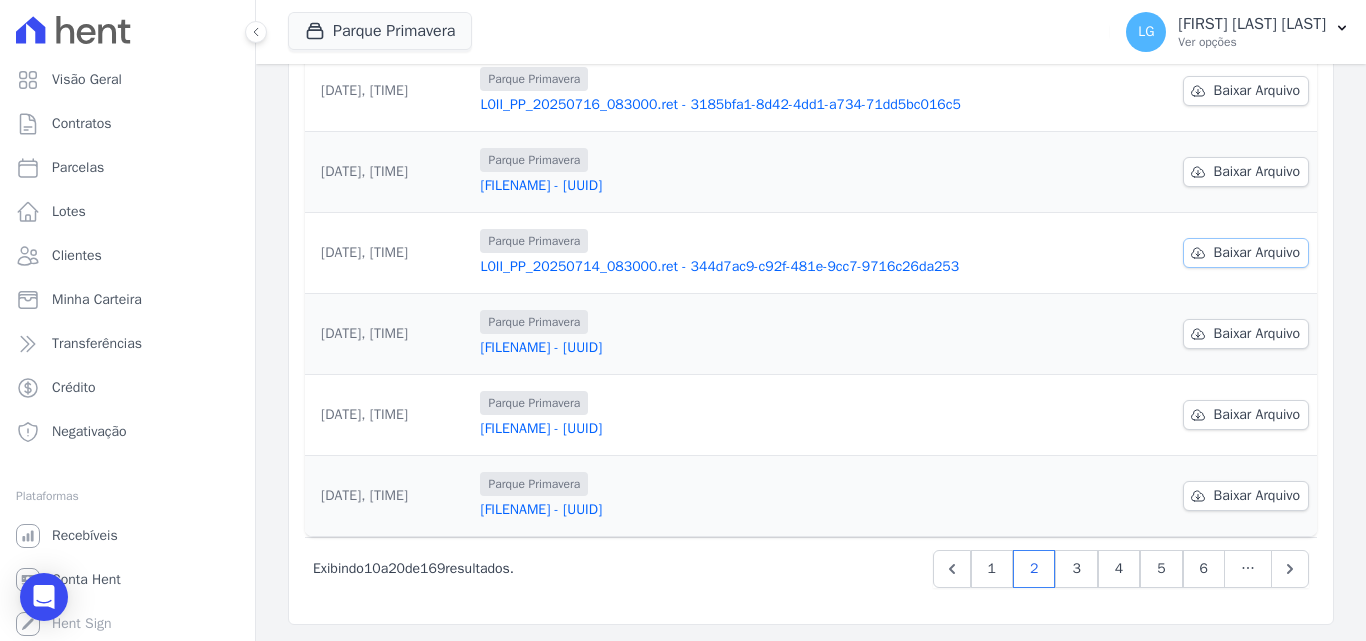 click on "Baixar Arquivo" at bounding box center (1257, 253) 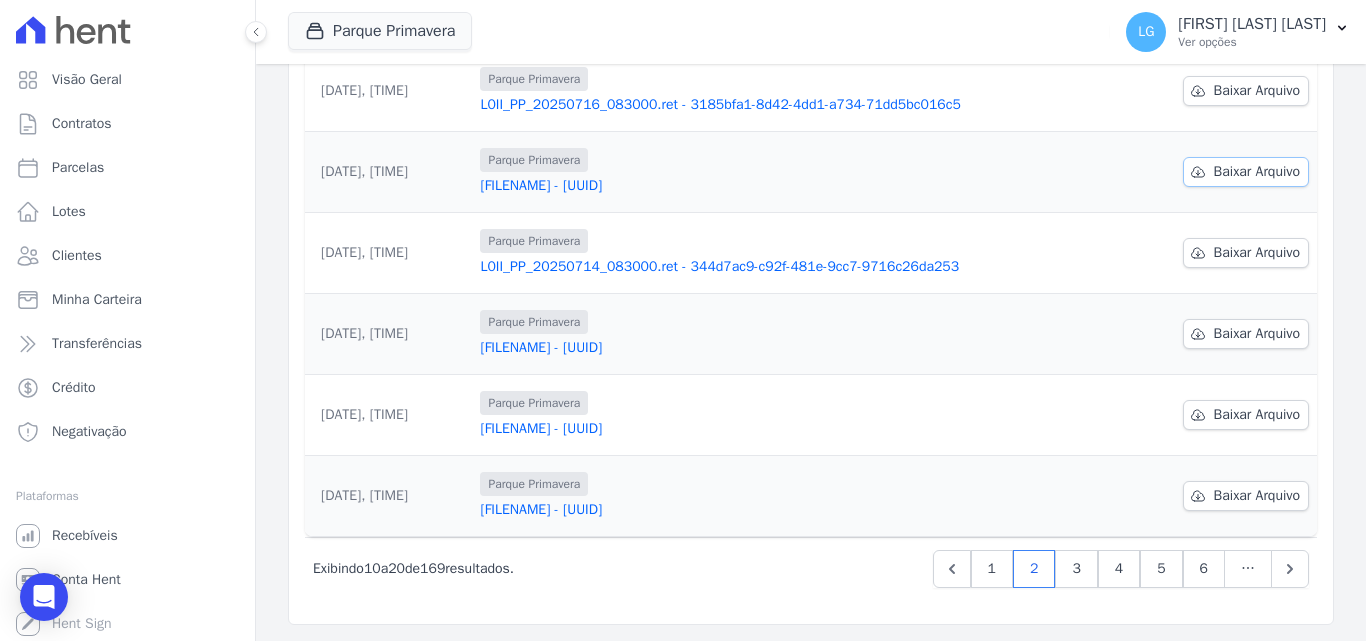 click on "Baixar Arquivo" at bounding box center (1257, 172) 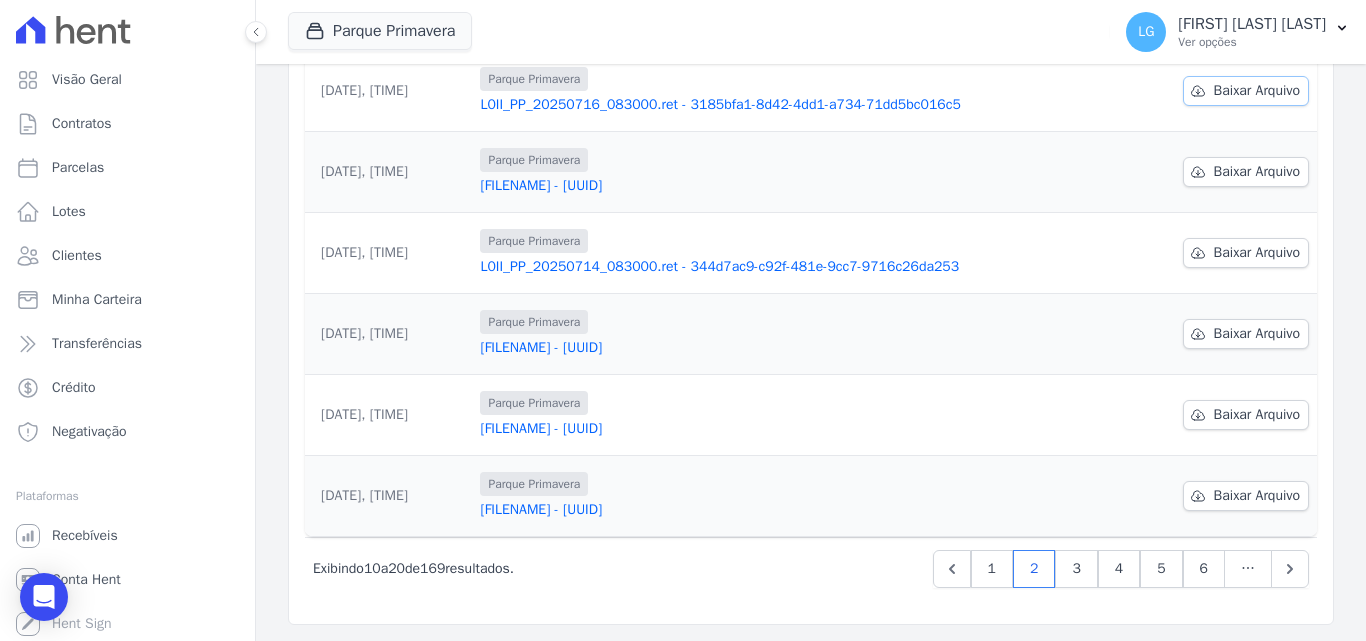 click on "Baixar Arquivo" at bounding box center (1257, 91) 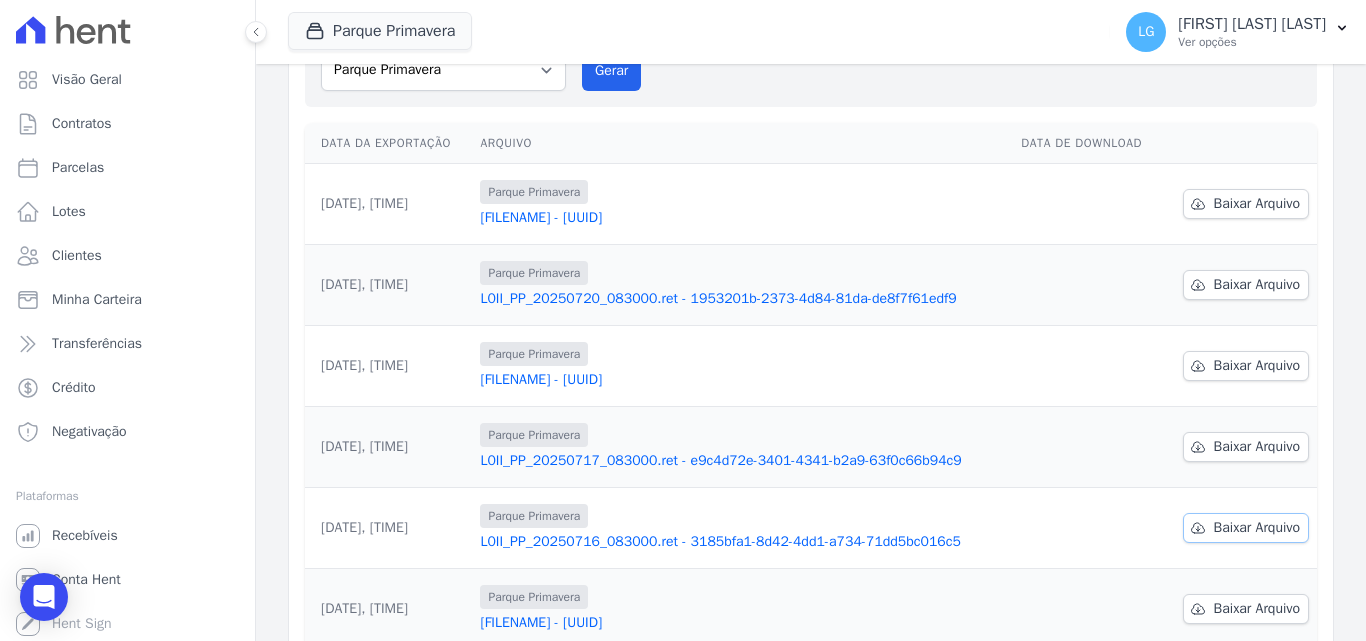 scroll, scrollTop: 123, scrollLeft: 0, axis: vertical 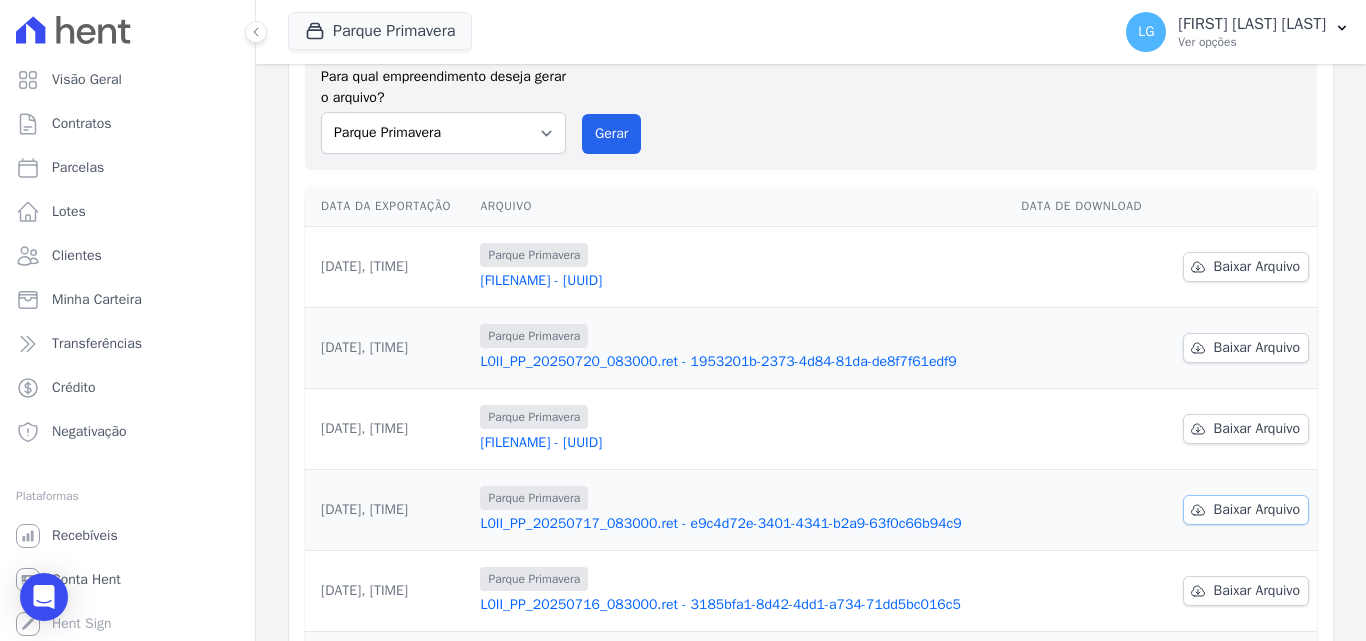 click on "Baixar Arquivo" at bounding box center (1257, 510) 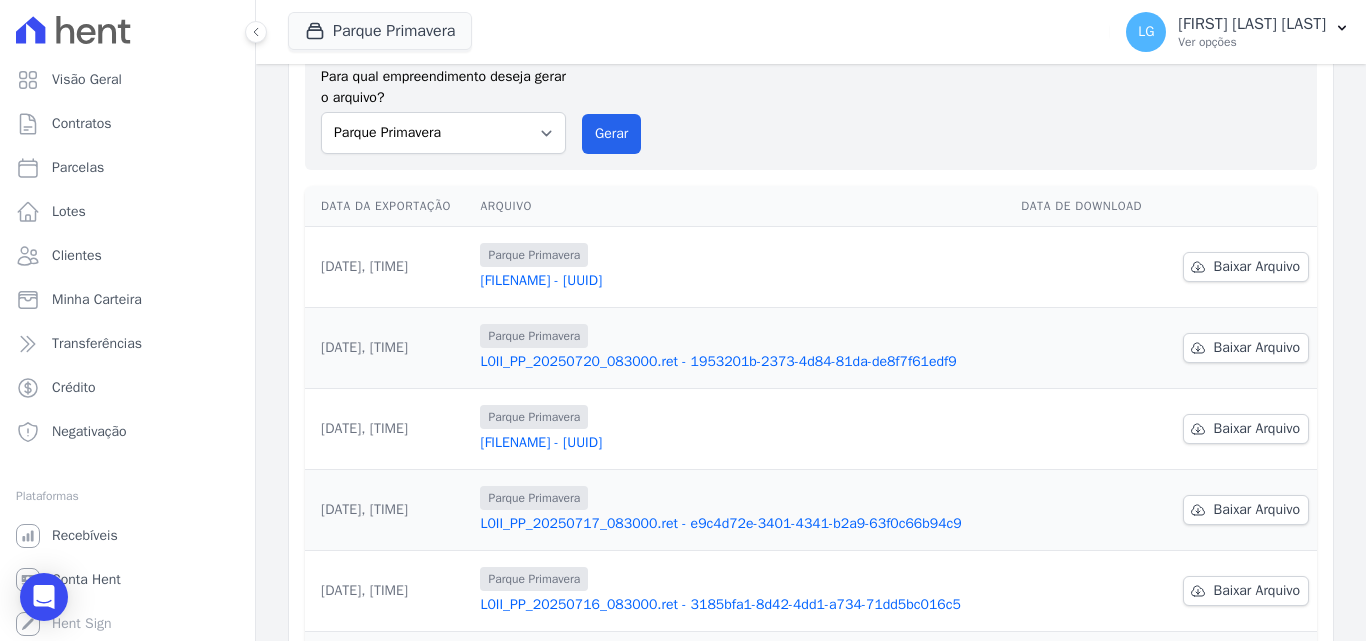 click on "Data da Exportação
Arquivo
Data de Download
[DATE], [TIME]
Parque Primavera
L0II_PP_[DATE]_[TIME].ret -
80b1d4eb-6f06-4ca4-a8a7-5a7b1a700893
Baixar Arquivo
[DATE], [TIME]" at bounding box center [811, 611] 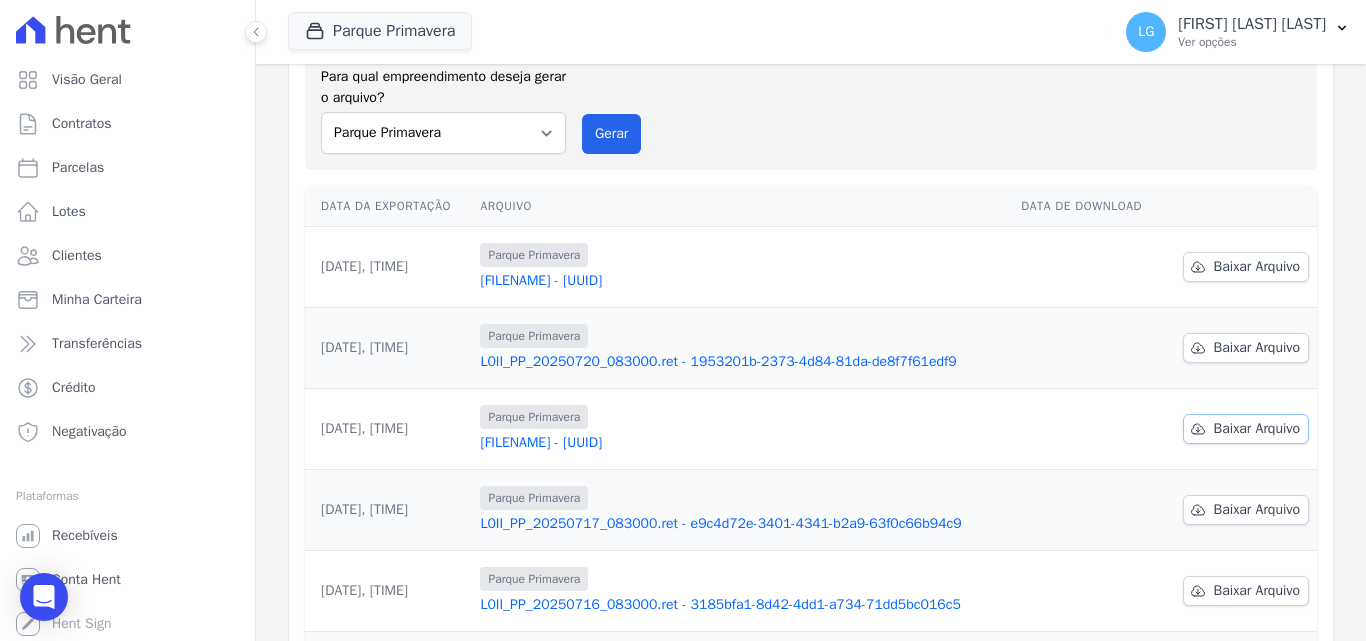 click on "Baixar Arquivo" at bounding box center (1257, 429) 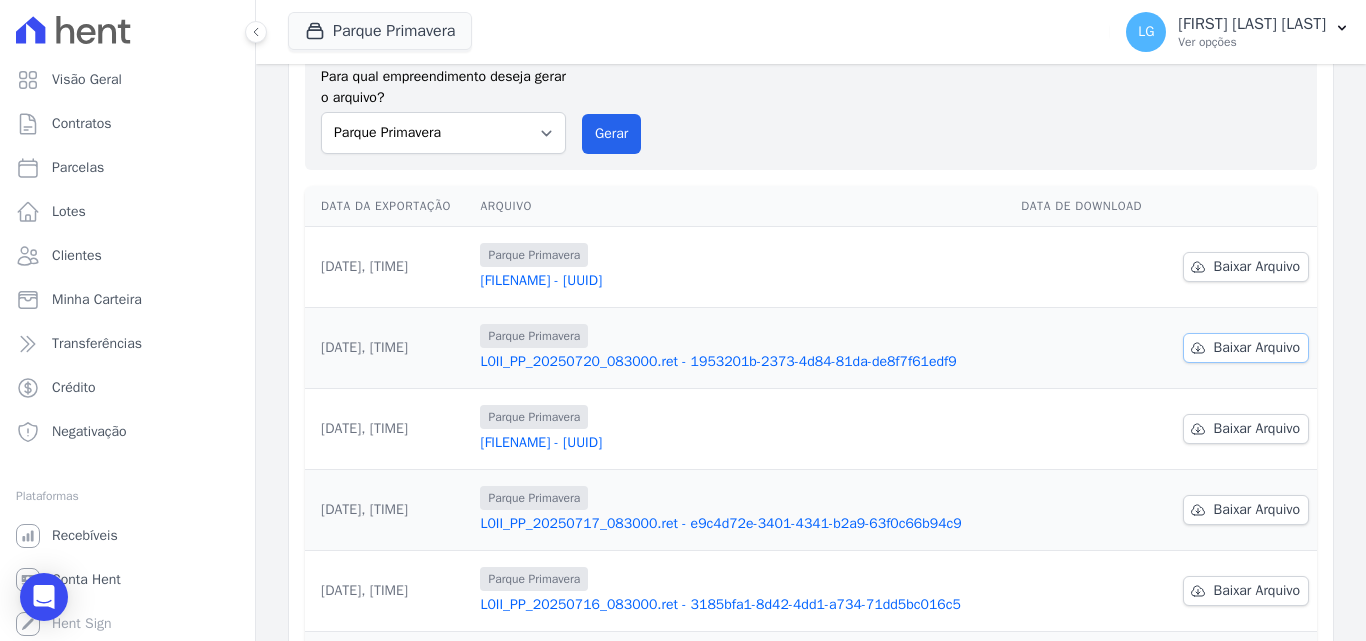 click on "Baixar Arquivo" at bounding box center (1257, 348) 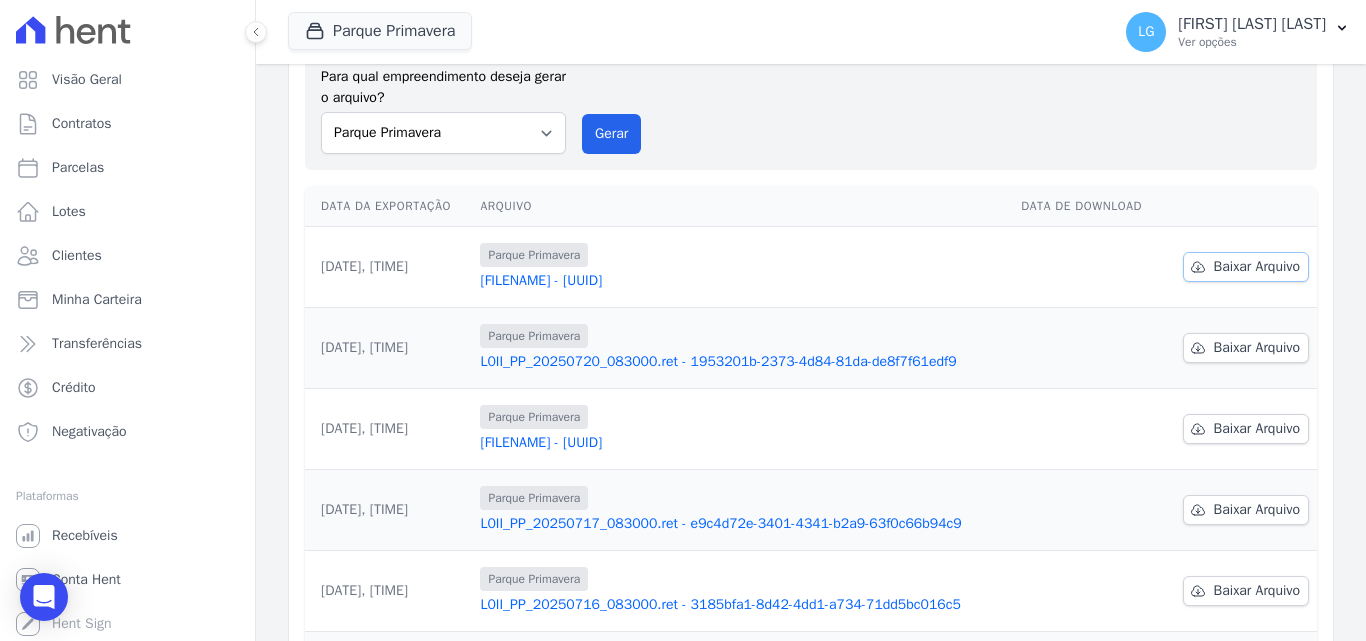 click on "Baixar Arquivo" at bounding box center (1246, 267) 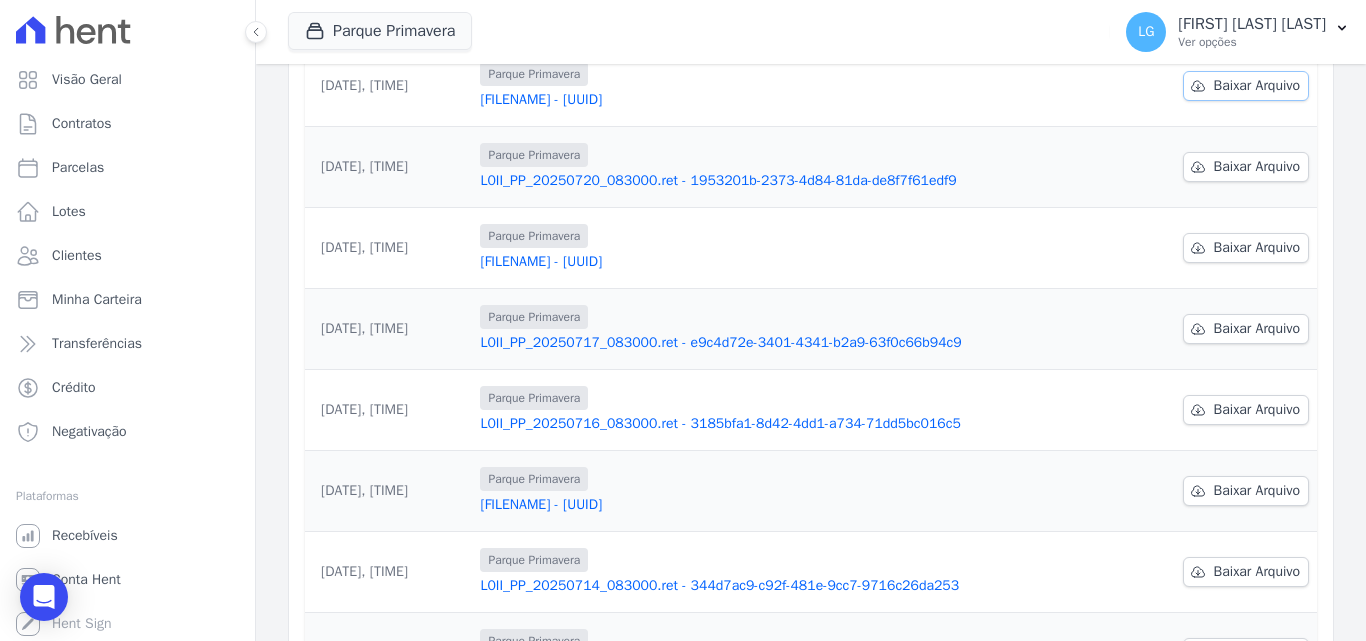 scroll, scrollTop: 623, scrollLeft: 0, axis: vertical 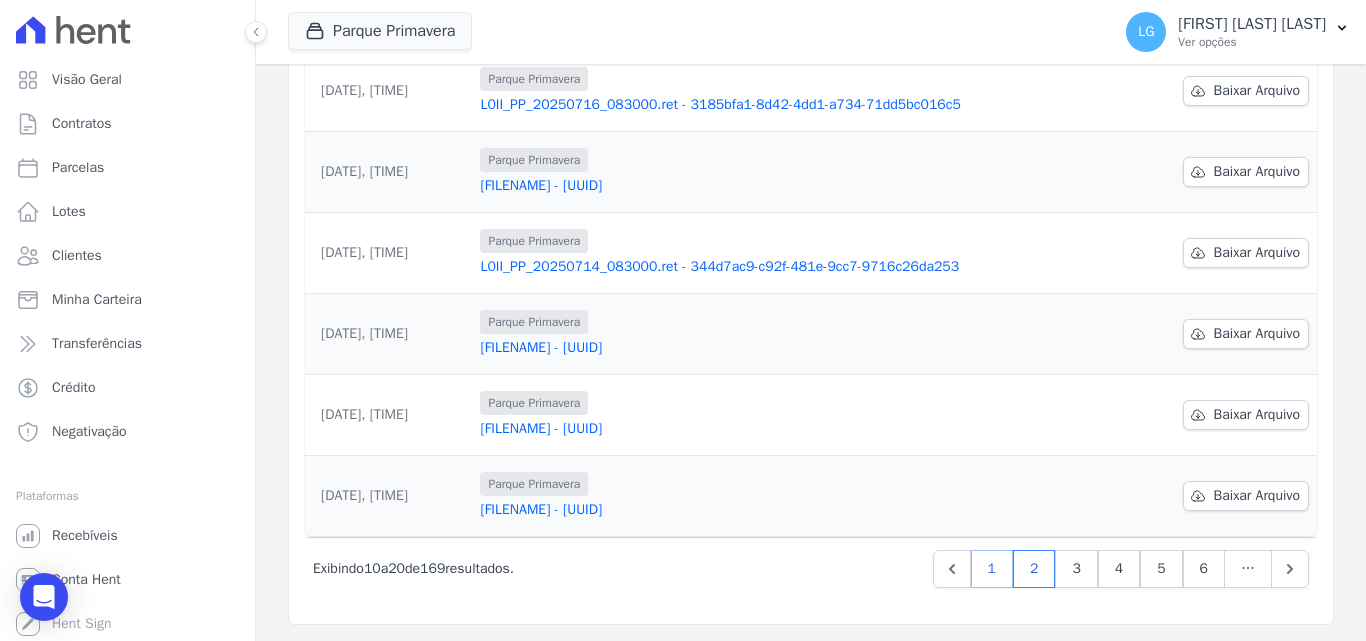 click on "1" at bounding box center [992, 569] 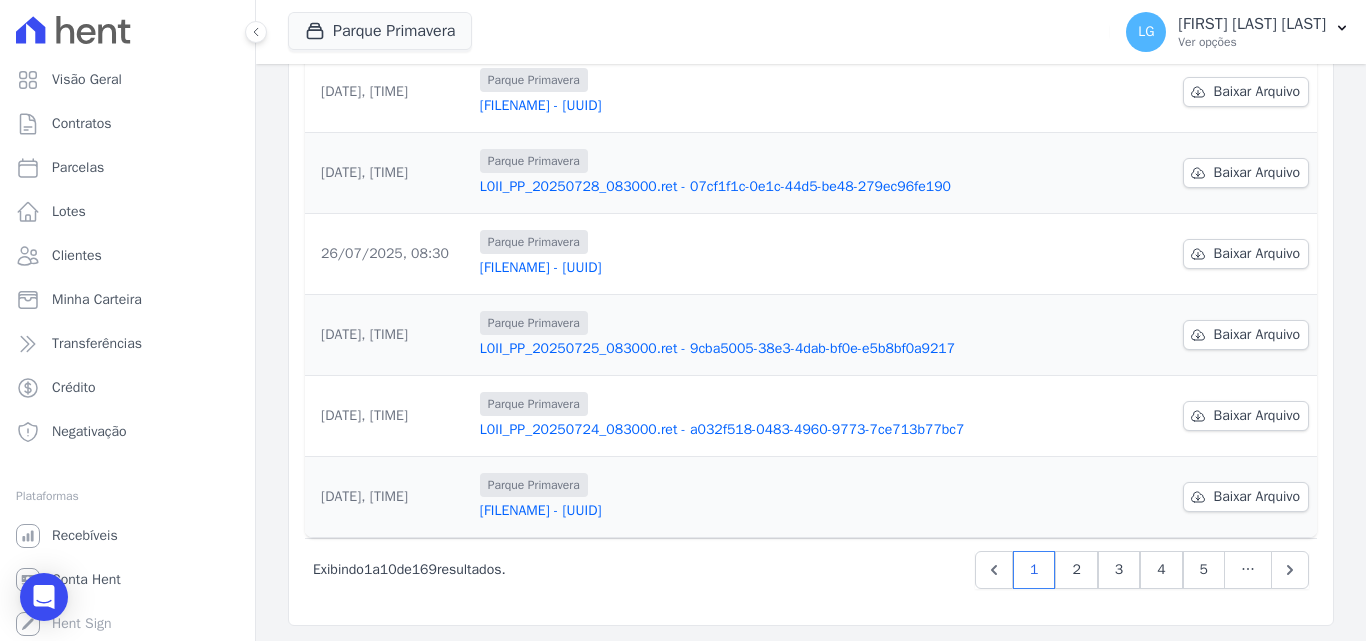 scroll, scrollTop: 623, scrollLeft: 0, axis: vertical 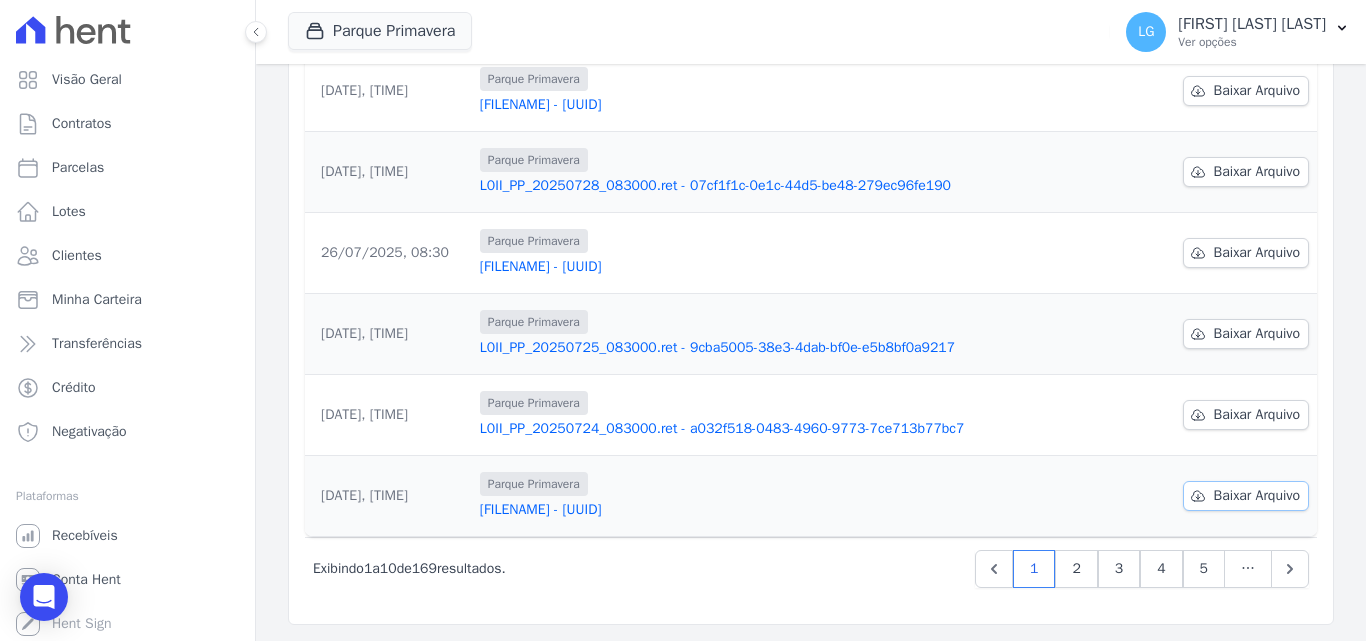 click on "Baixar Arquivo" at bounding box center (1257, 496) 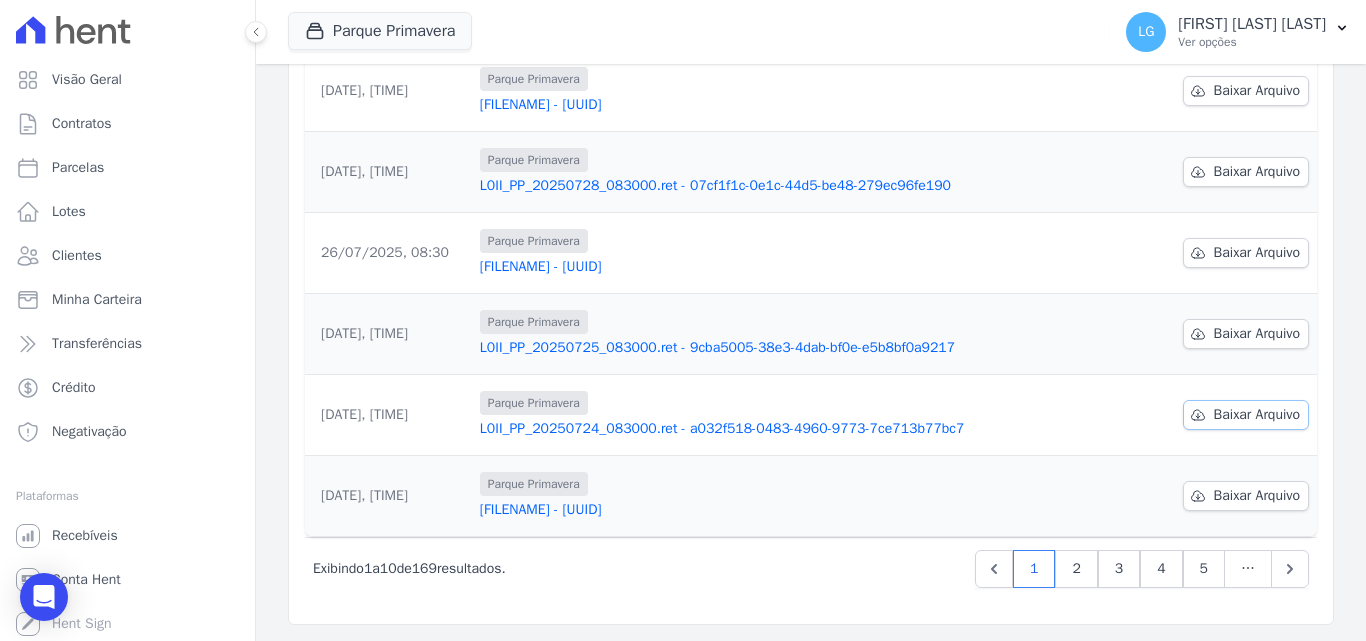 click on "Baixar Arquivo" at bounding box center (1257, 415) 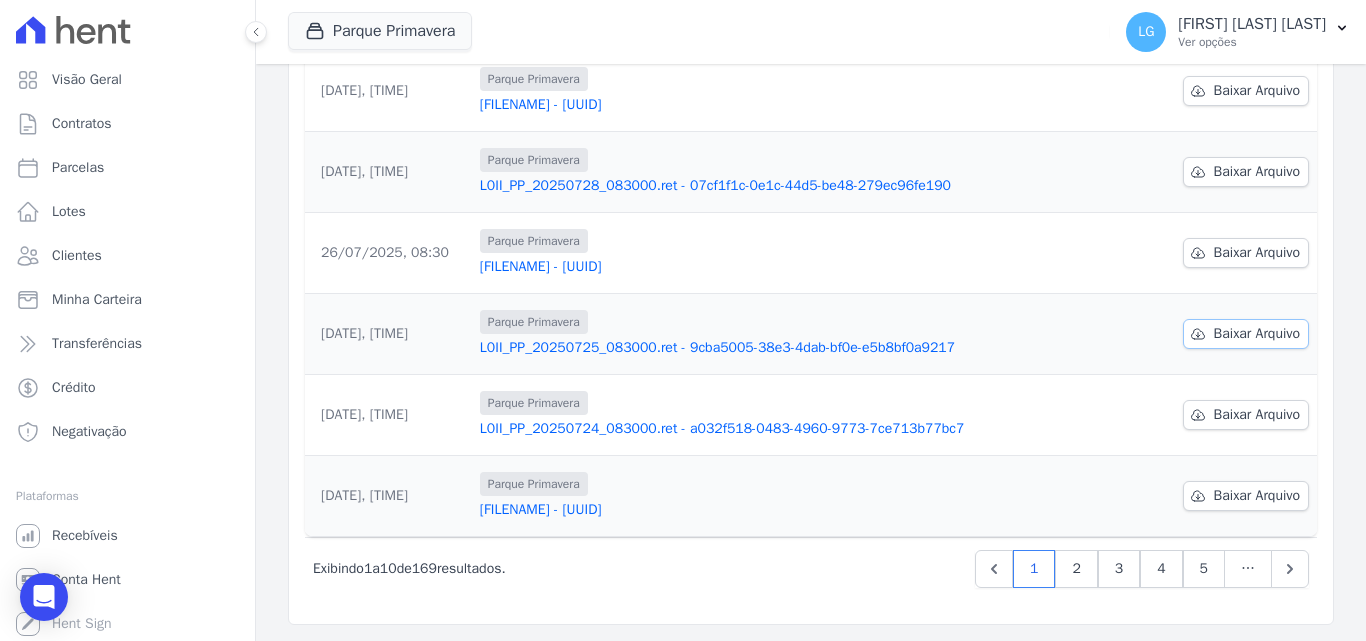 click on "Baixar Arquivo" at bounding box center (1257, 334) 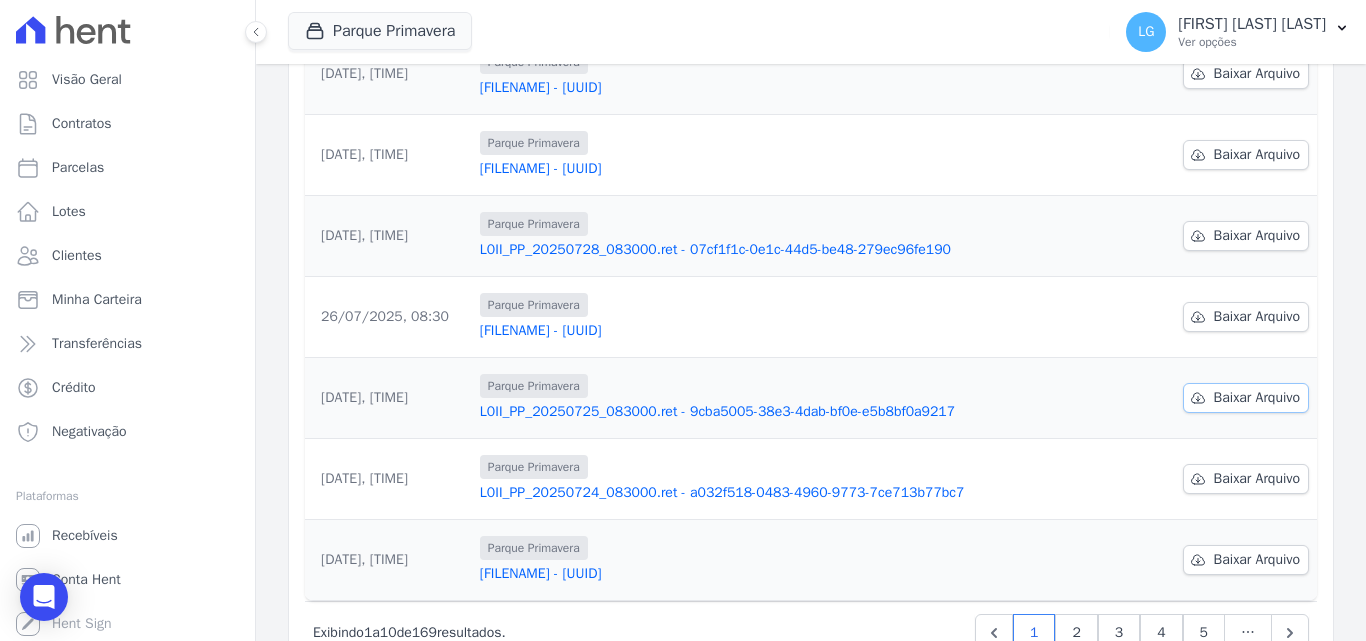 scroll, scrollTop: 523, scrollLeft: 0, axis: vertical 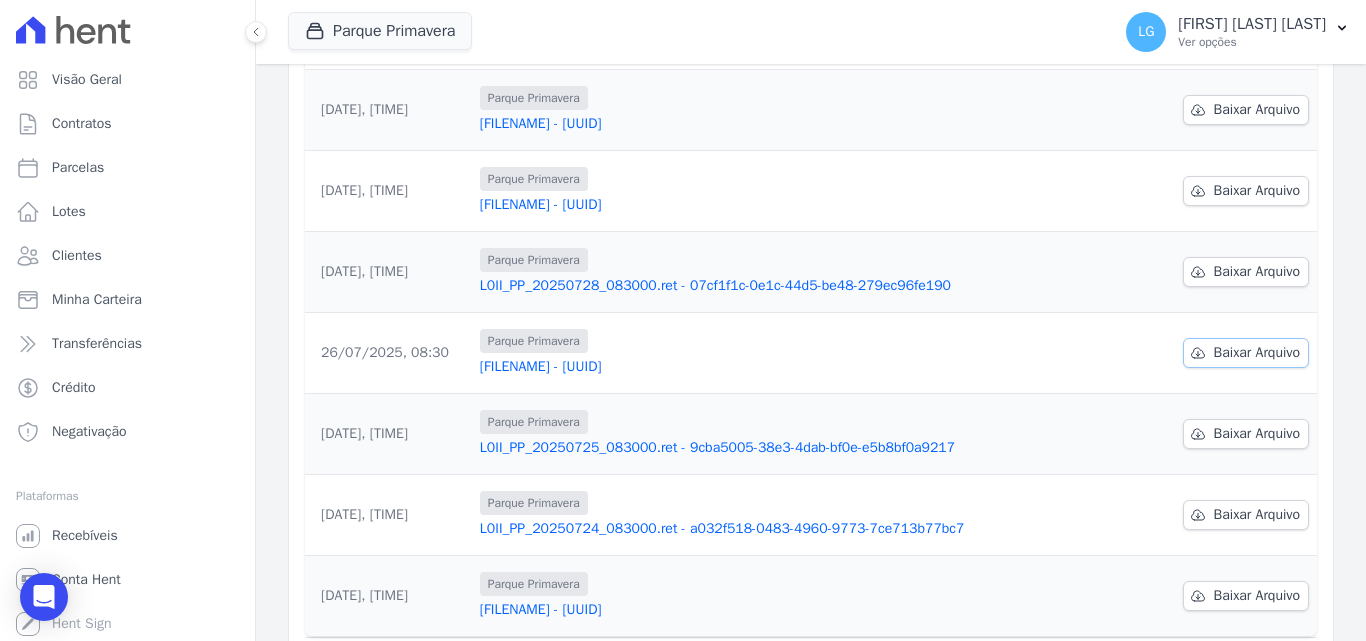 click on "Baixar Arquivo" at bounding box center (1257, 353) 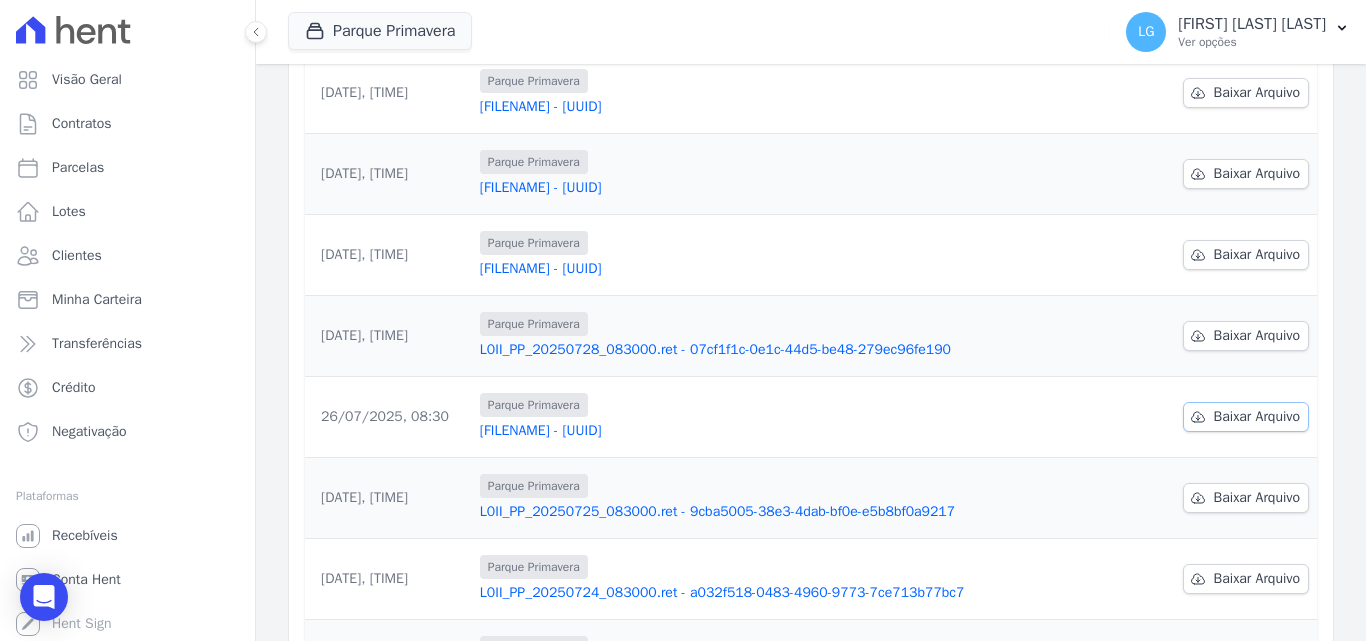 scroll, scrollTop: 423, scrollLeft: 0, axis: vertical 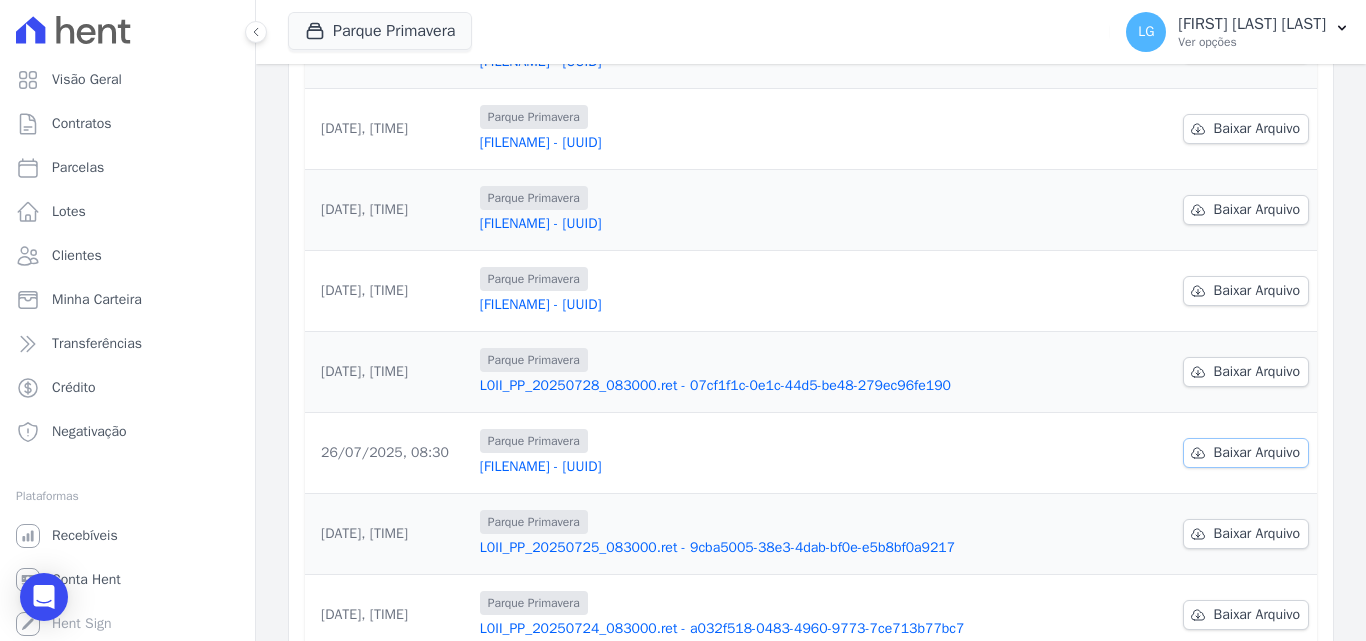 click on "Baixar Arquivo" at bounding box center [1240, 372] 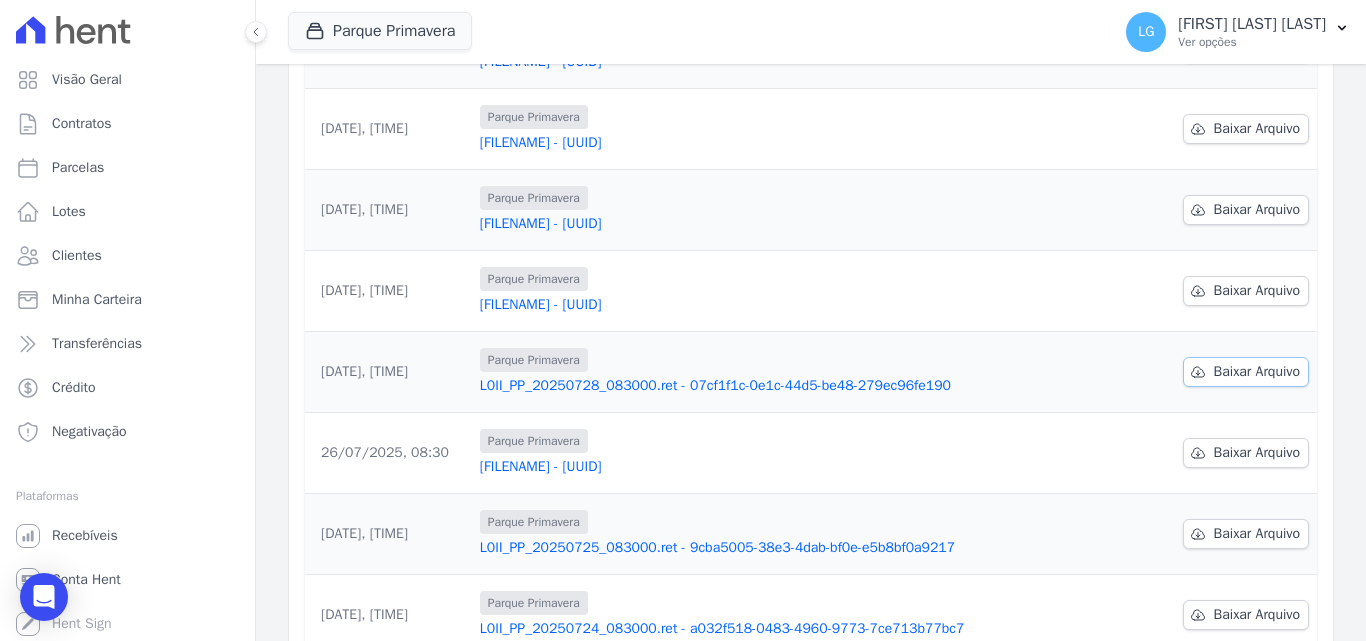 click on "Baixar Arquivo" at bounding box center [1257, 372] 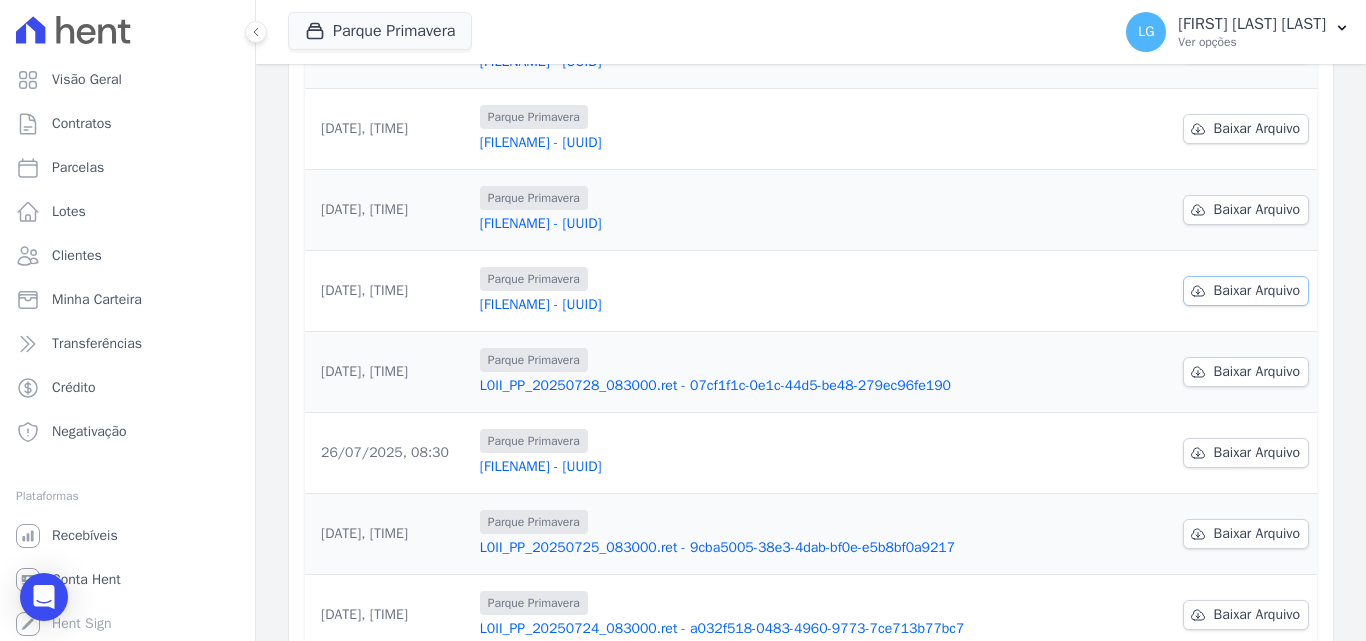 click on "Baixar Arquivo" at bounding box center [1257, 291] 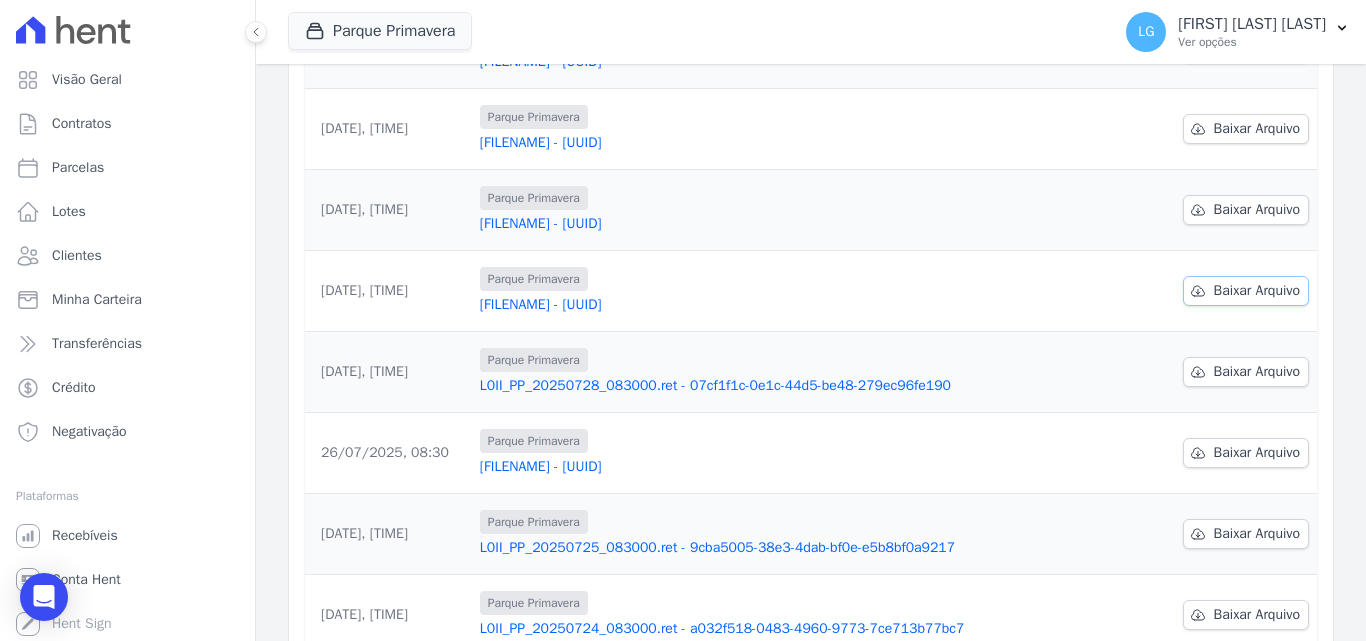 scroll, scrollTop: 323, scrollLeft: 0, axis: vertical 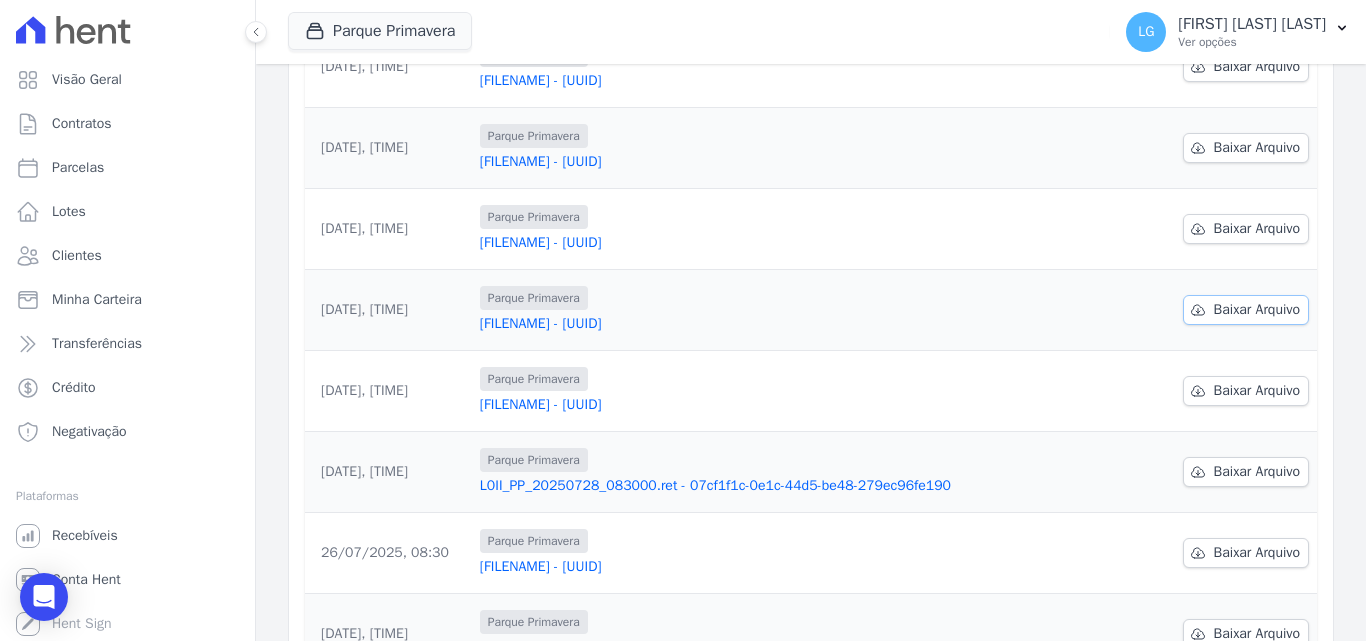 click on "Baixar Arquivo" at bounding box center (1257, 310) 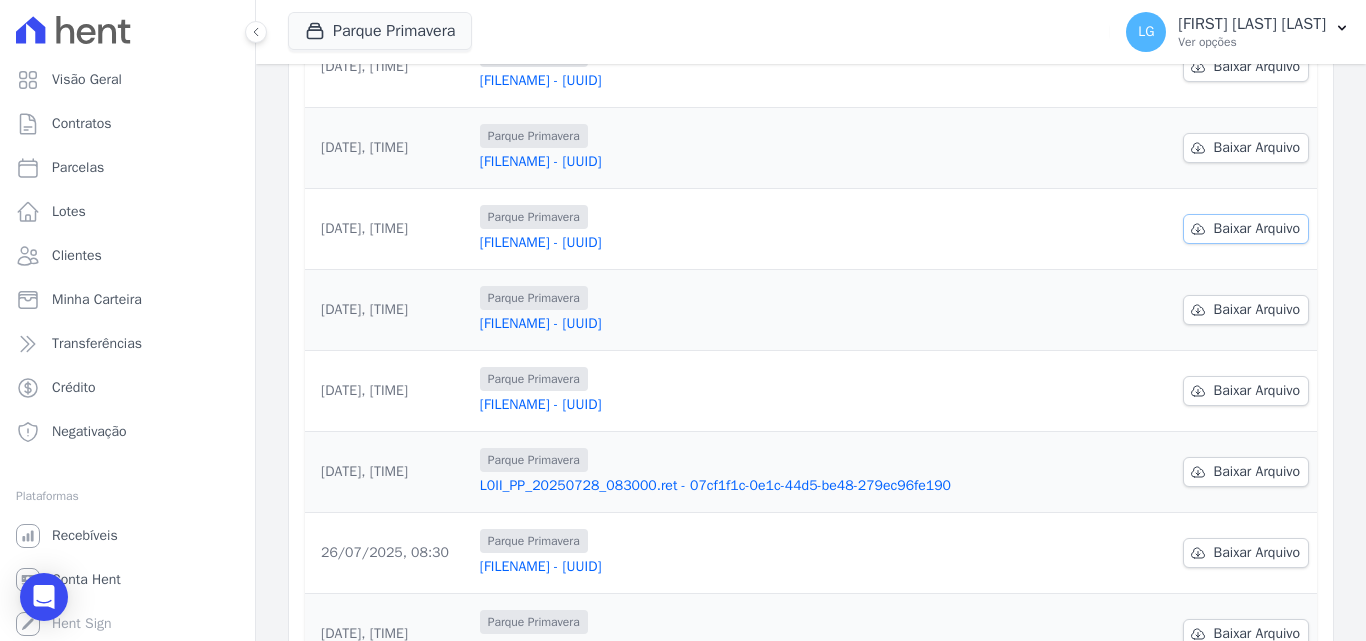 click on "Baixar Arquivo" at bounding box center [1257, 229] 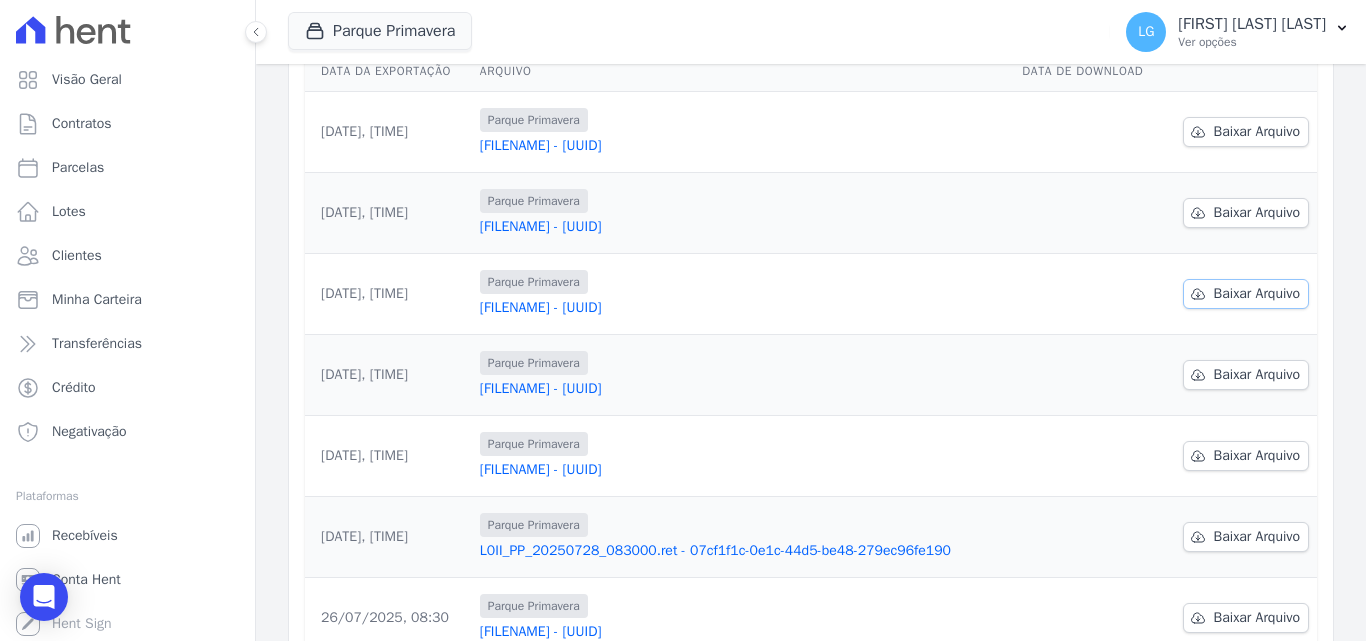 scroll, scrollTop: 223, scrollLeft: 0, axis: vertical 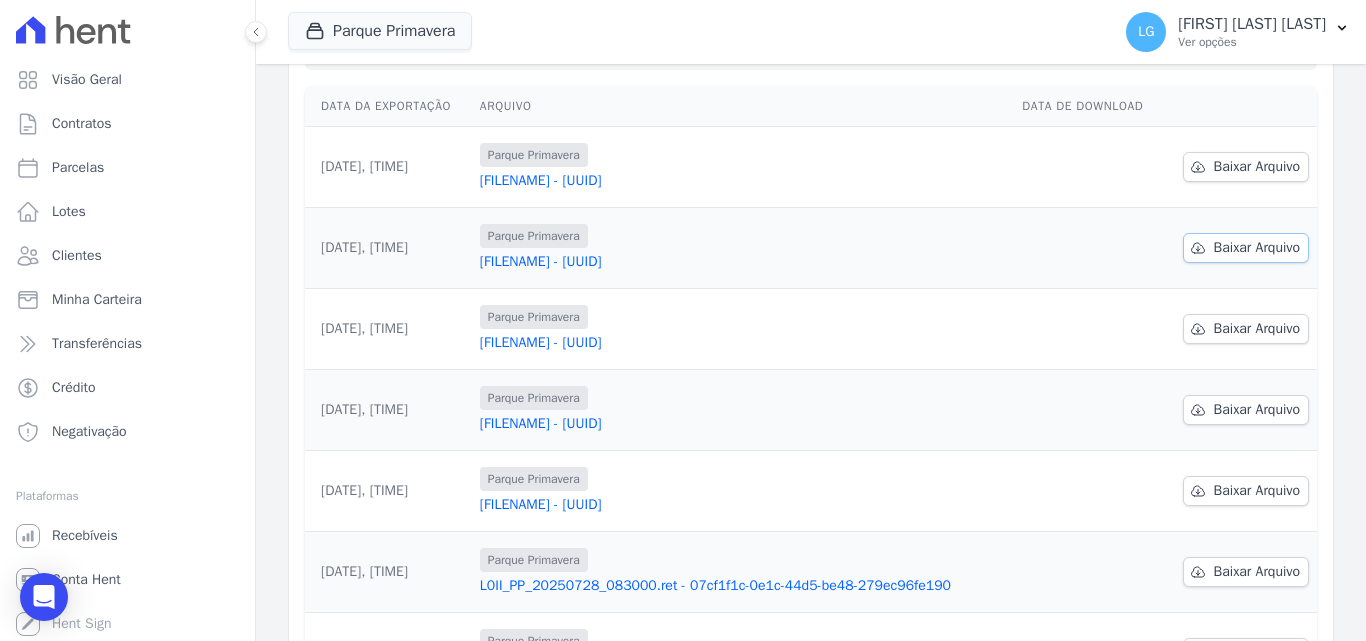 click on "Baixar Arquivo" at bounding box center [1257, 248] 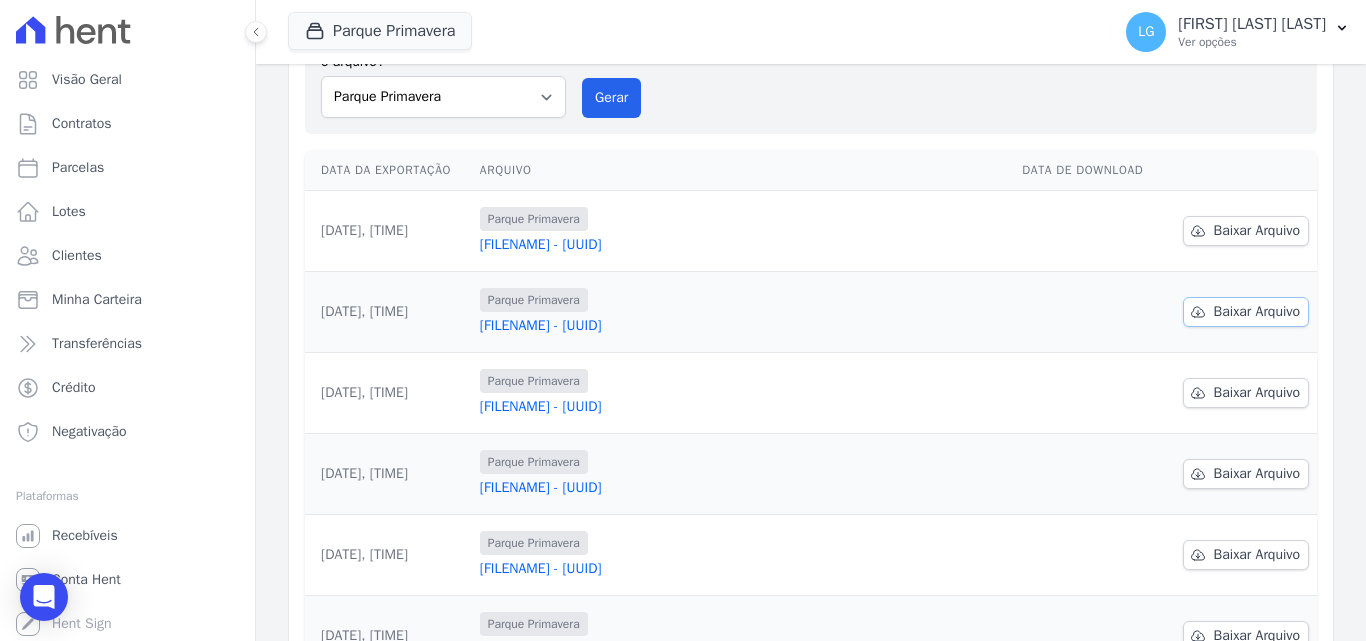 scroll, scrollTop: 123, scrollLeft: 0, axis: vertical 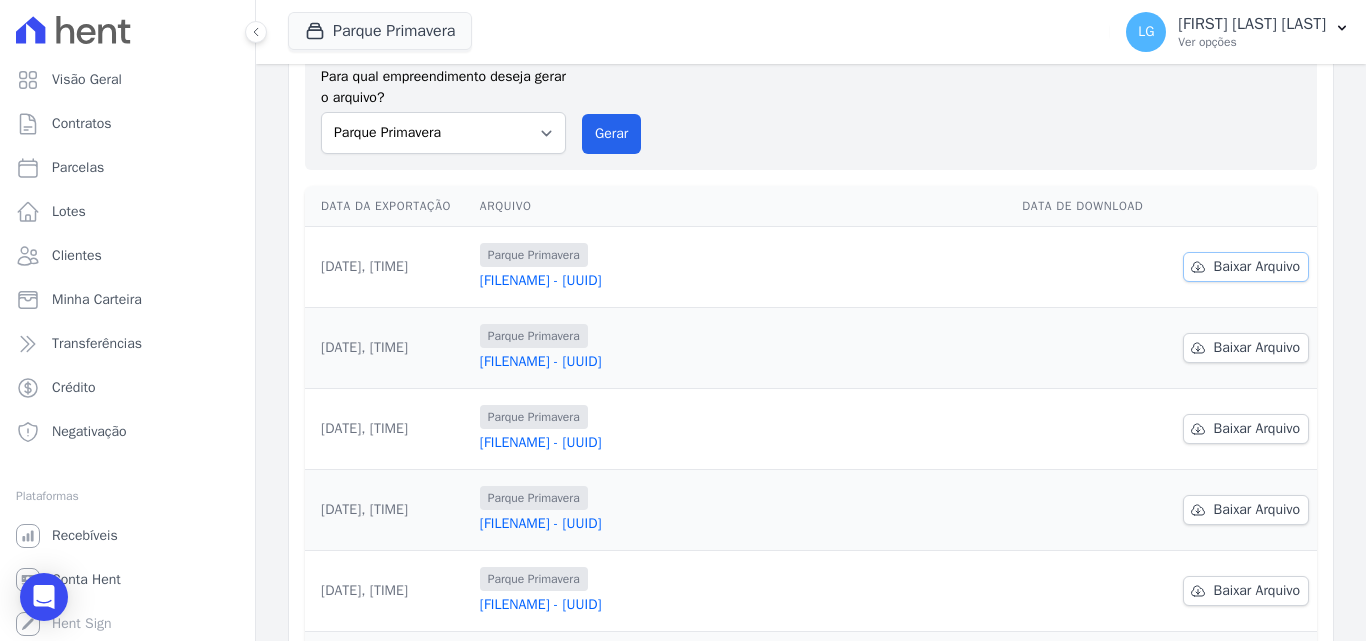 click on "Baixar Arquivo" at bounding box center (1257, 267) 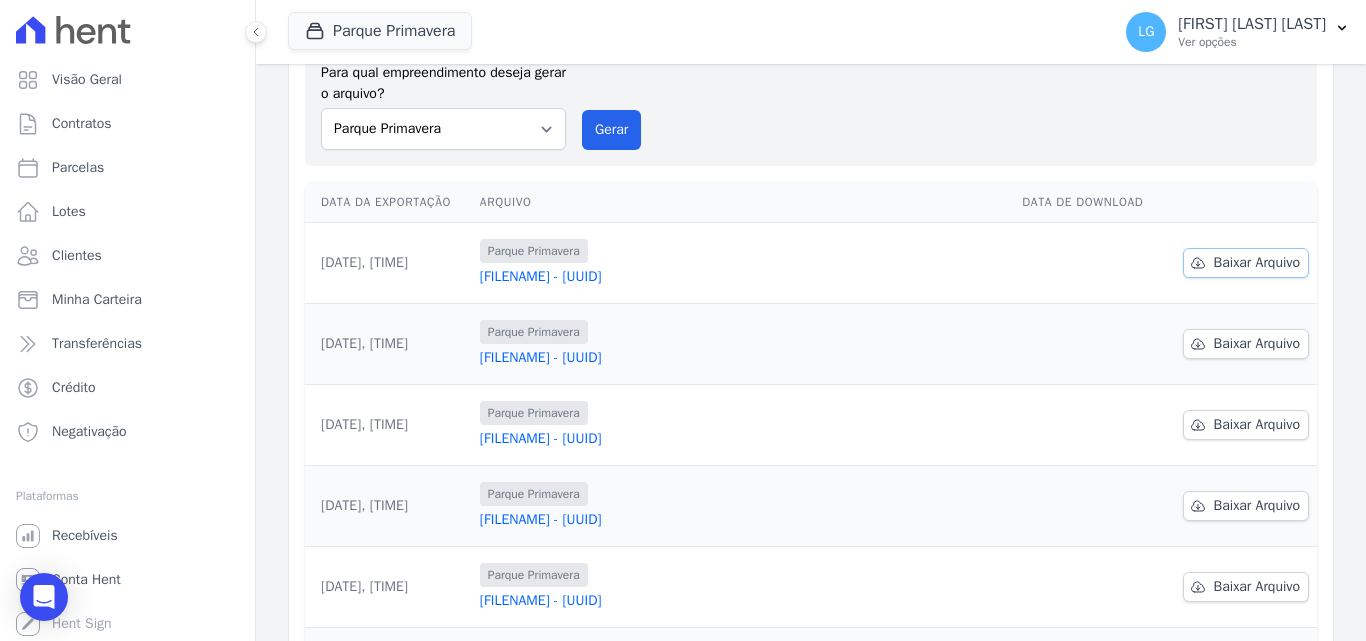 scroll, scrollTop: 123, scrollLeft: 0, axis: vertical 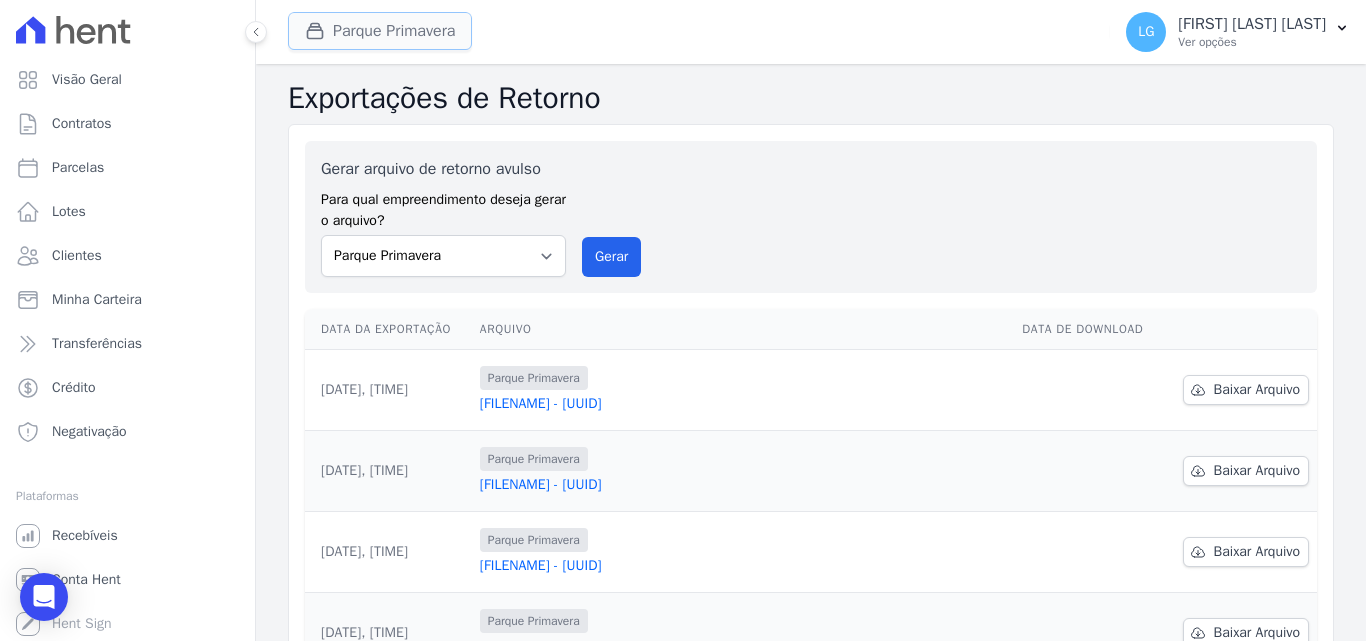 click on "Parque Primavera" at bounding box center [380, 31] 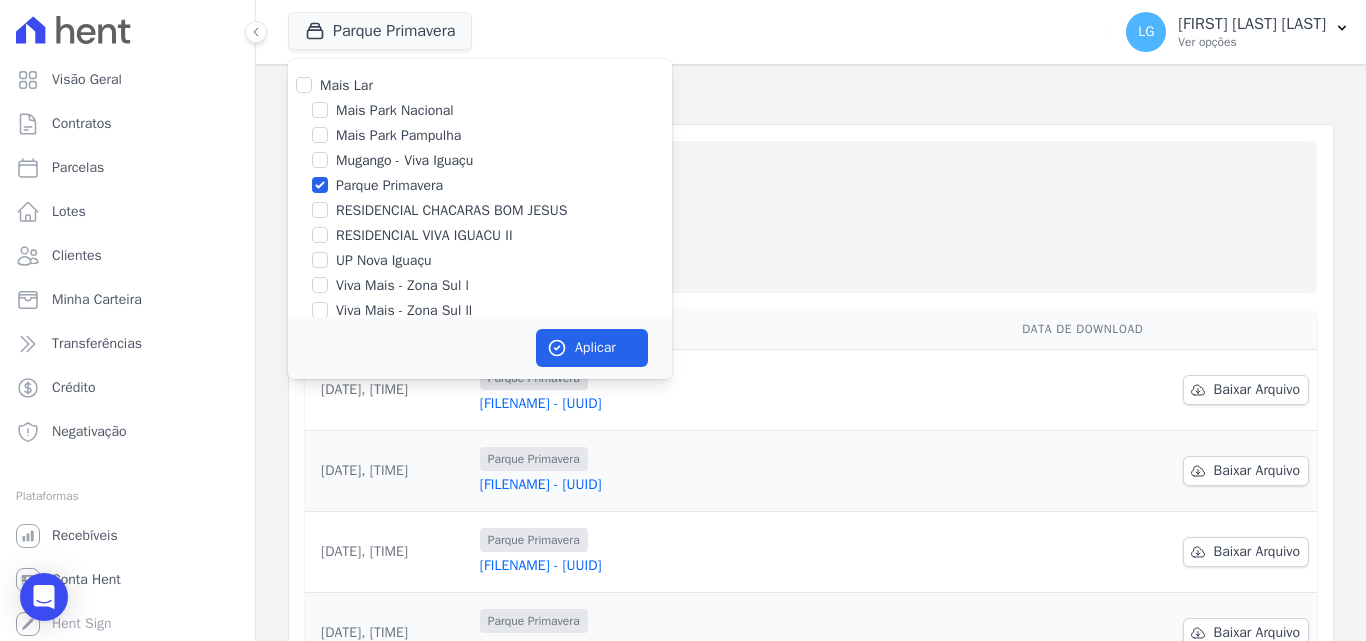 click on "Mugango - Viva Iguaçu" at bounding box center [404, 160] 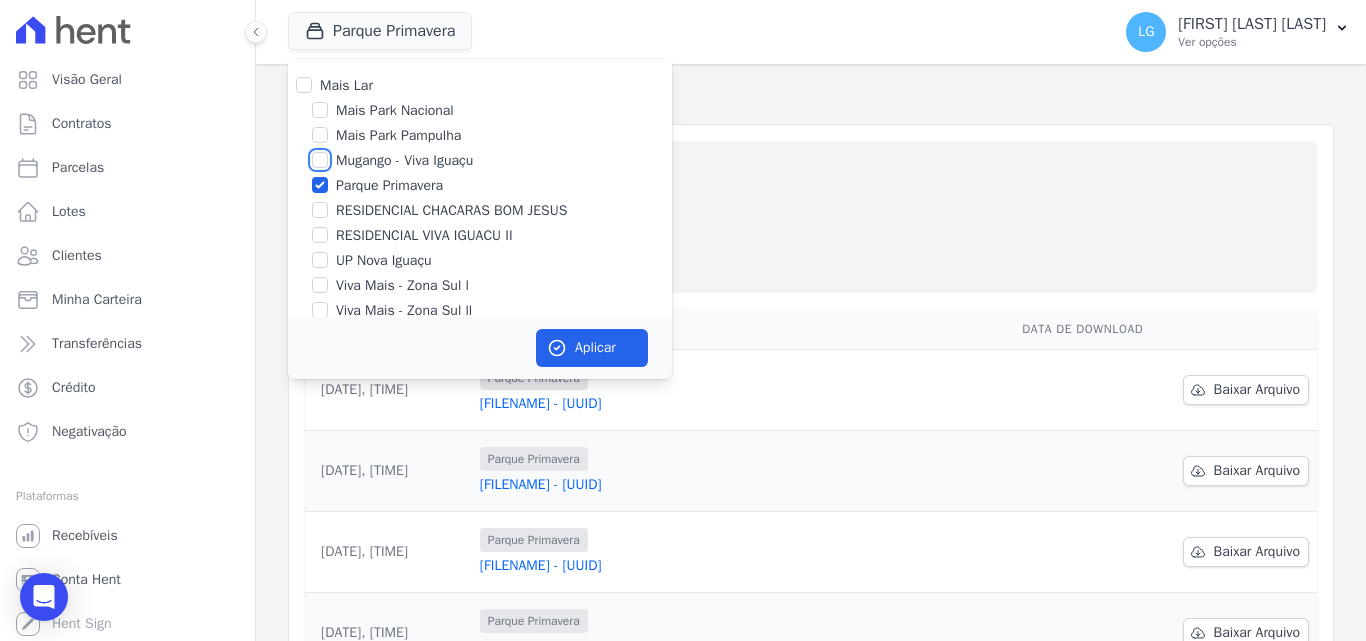 click on "Mugango - Viva Iguaçu" at bounding box center [320, 160] 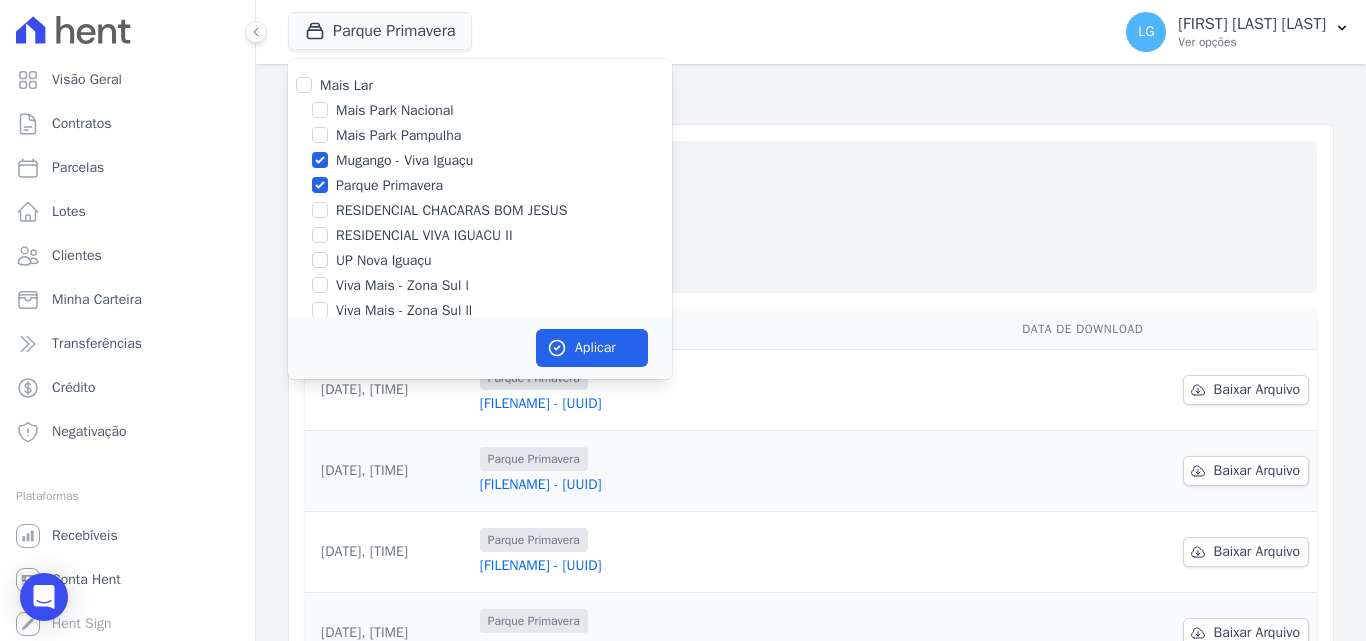 click on "Parque Primavera" at bounding box center (389, 185) 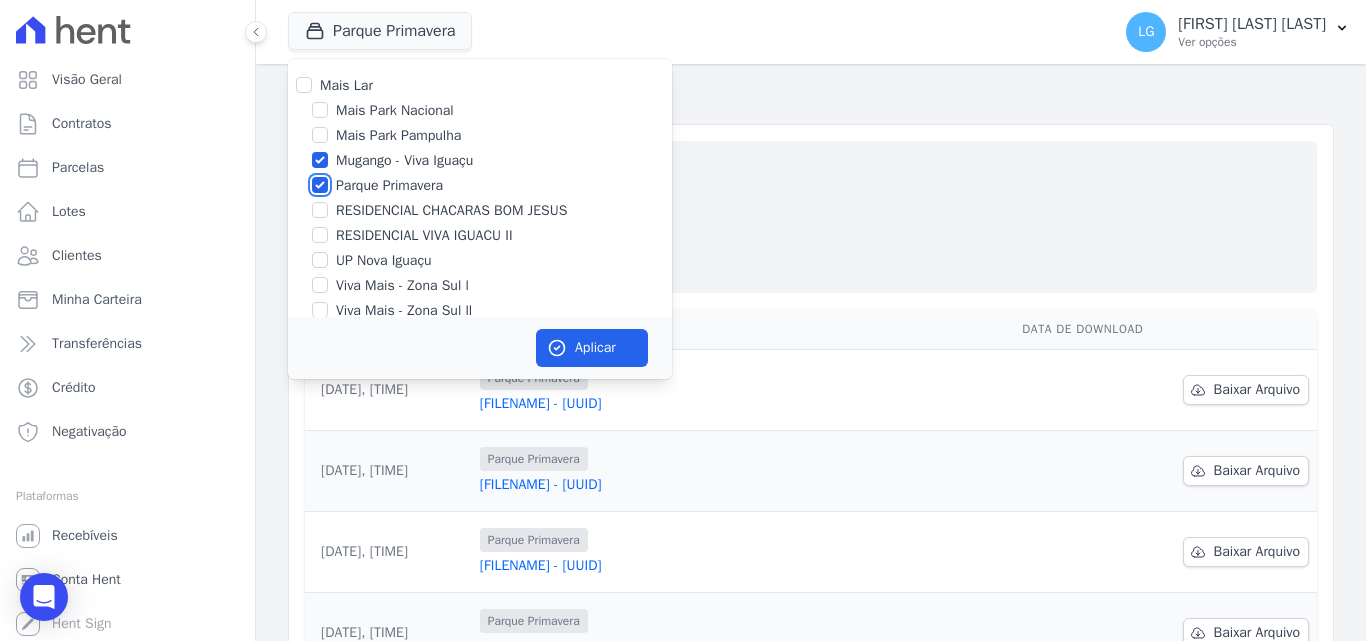 click on "Parque Primavera" at bounding box center [320, 185] 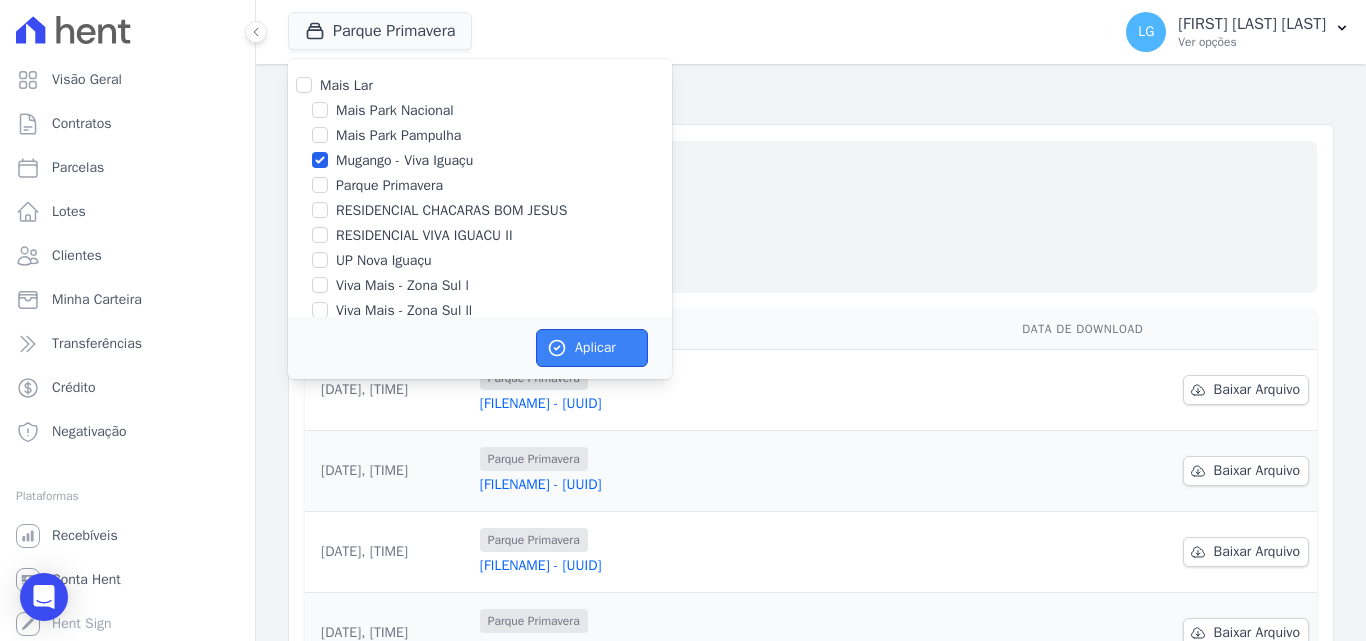 click on "Aplicar" at bounding box center (592, 348) 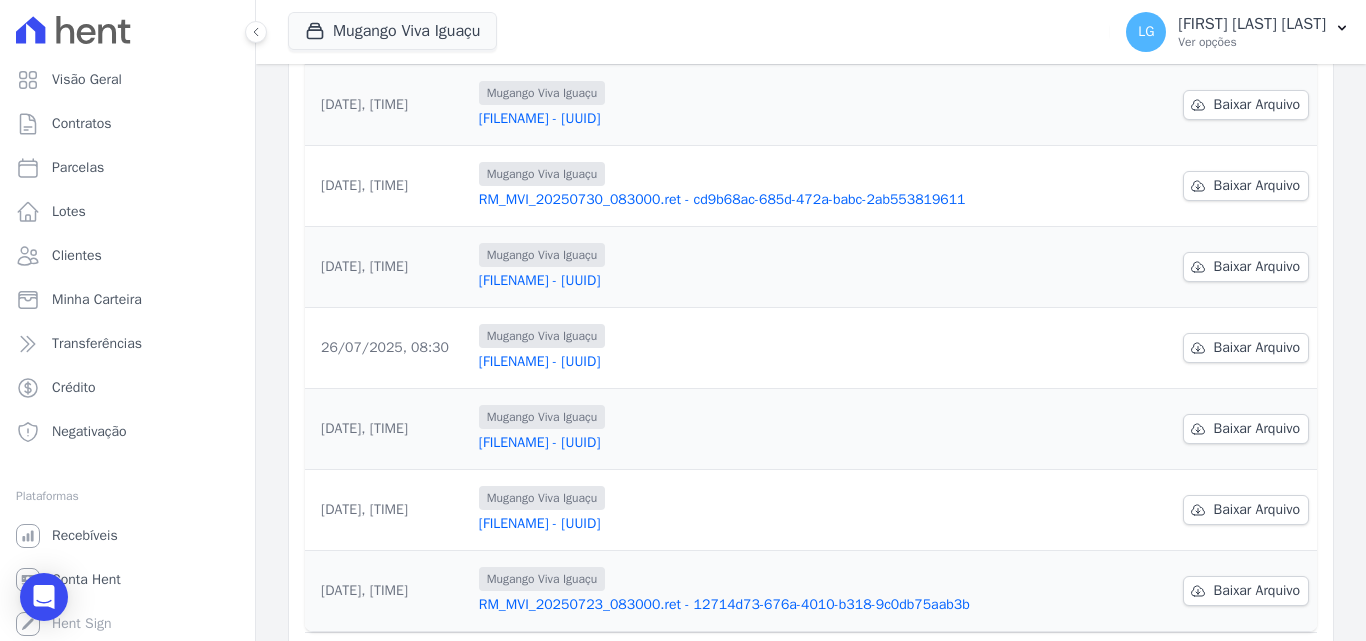 scroll, scrollTop: 623, scrollLeft: 0, axis: vertical 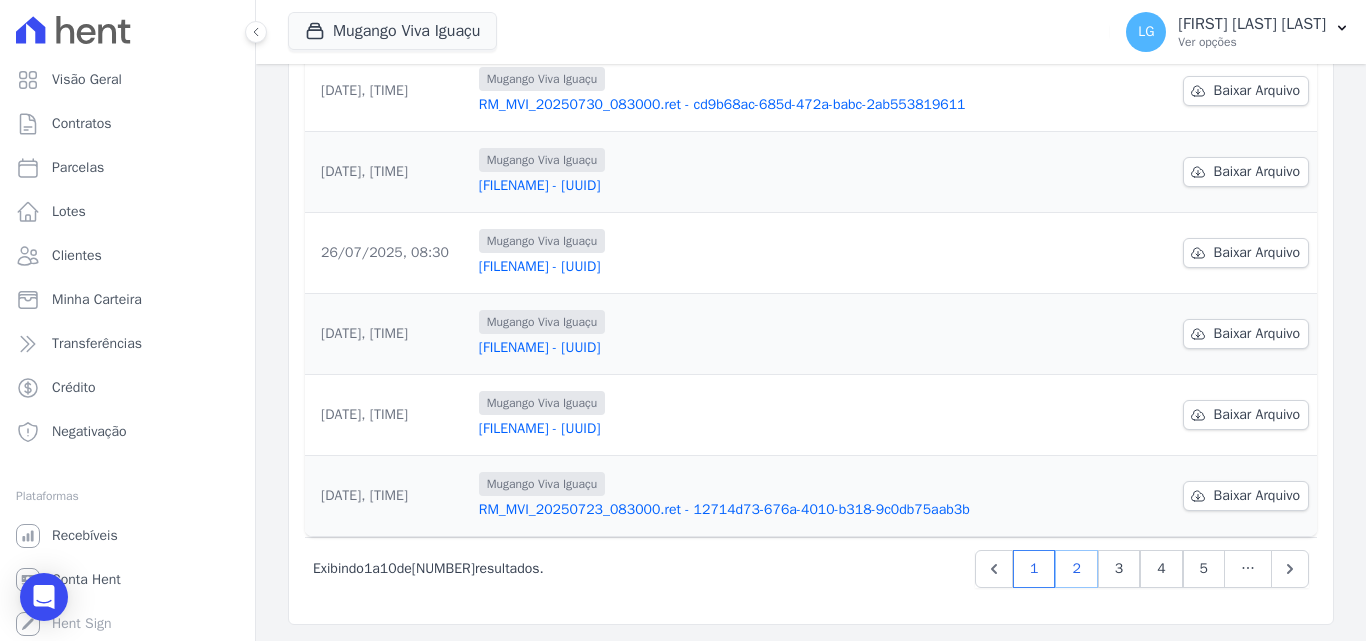click on "2" at bounding box center (1076, 569) 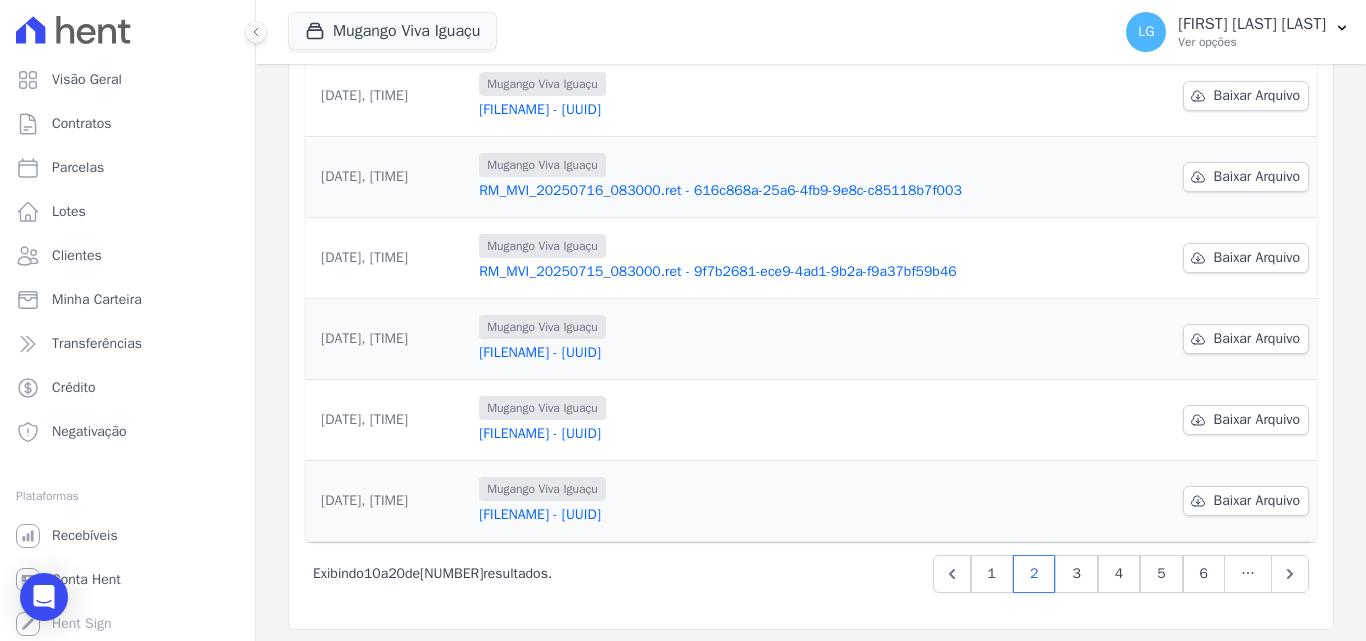 scroll, scrollTop: 623, scrollLeft: 0, axis: vertical 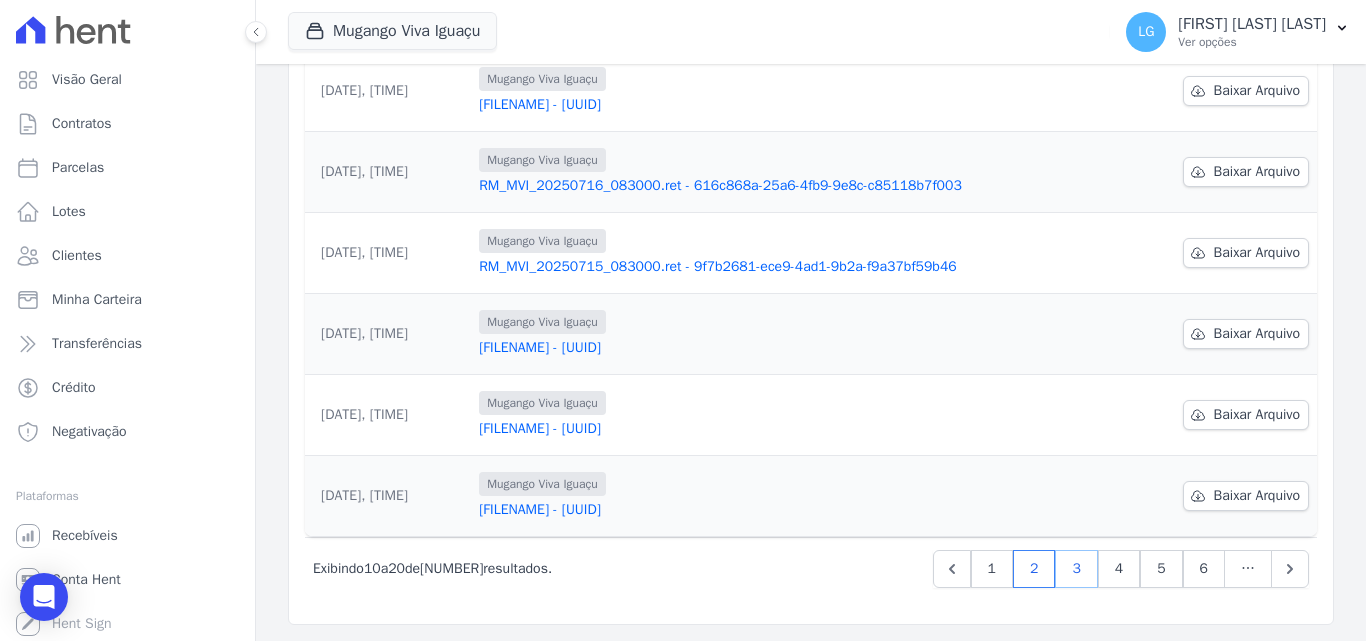 click on "3" at bounding box center (1076, 569) 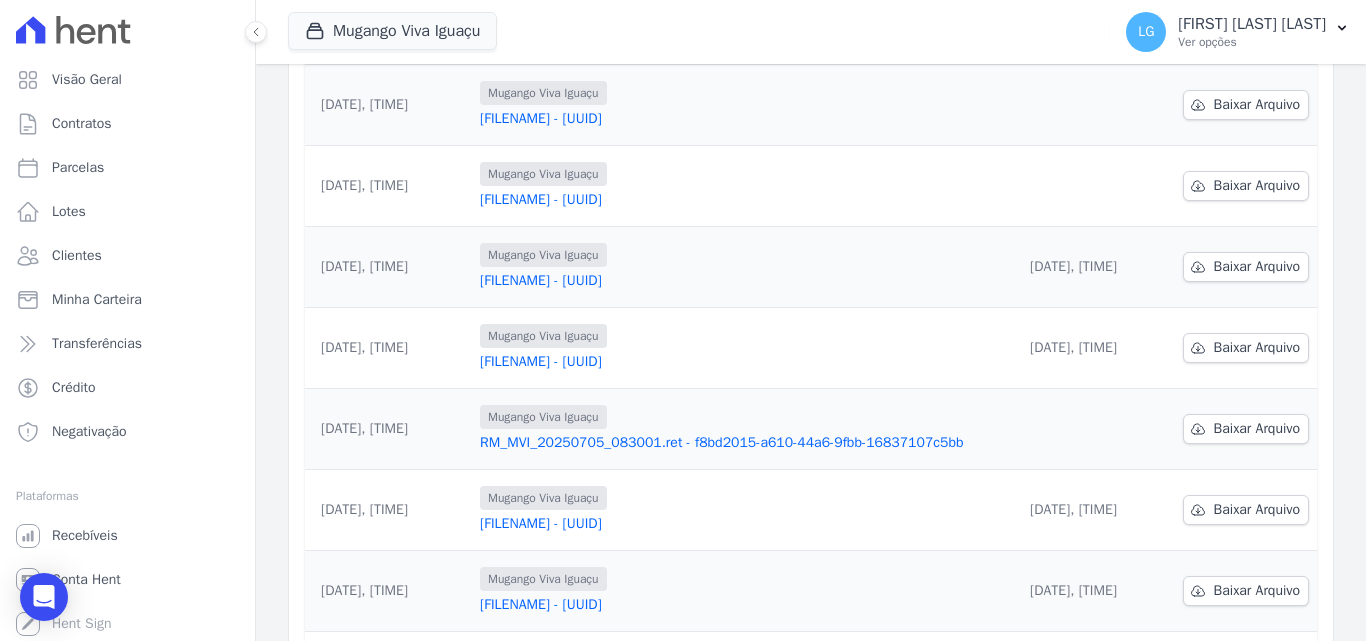 scroll, scrollTop: 400, scrollLeft: 0, axis: vertical 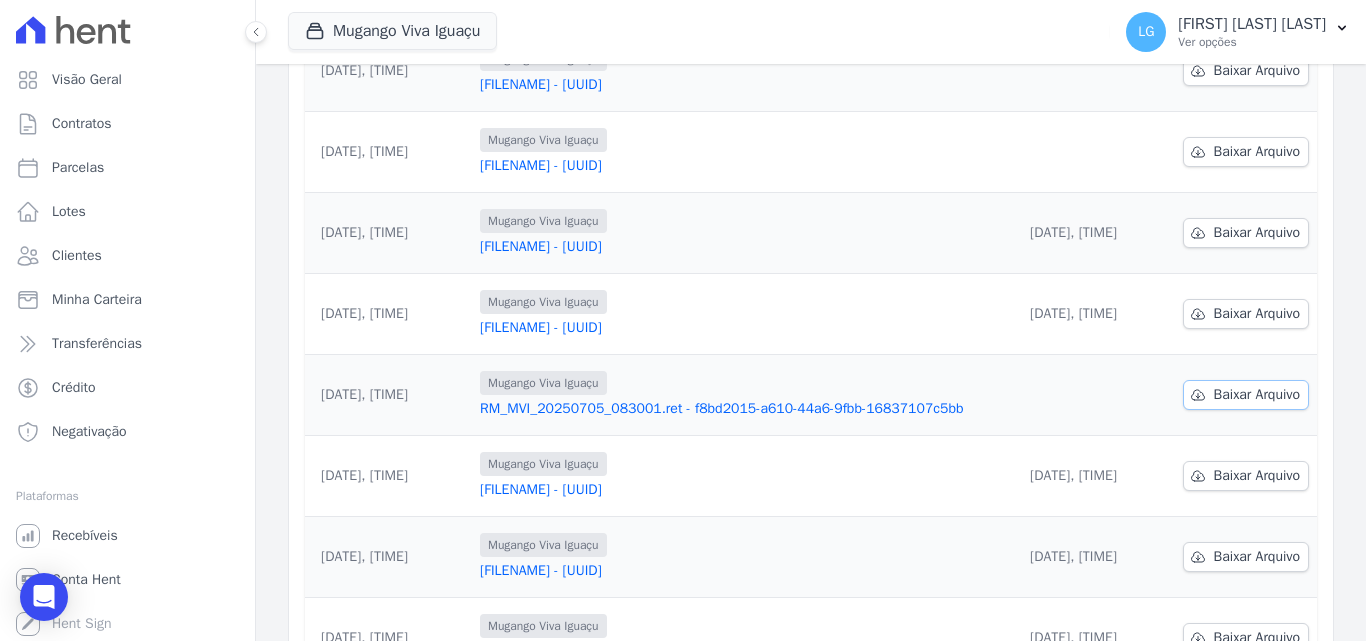 click on "Baixar Arquivo" at bounding box center [1257, 395] 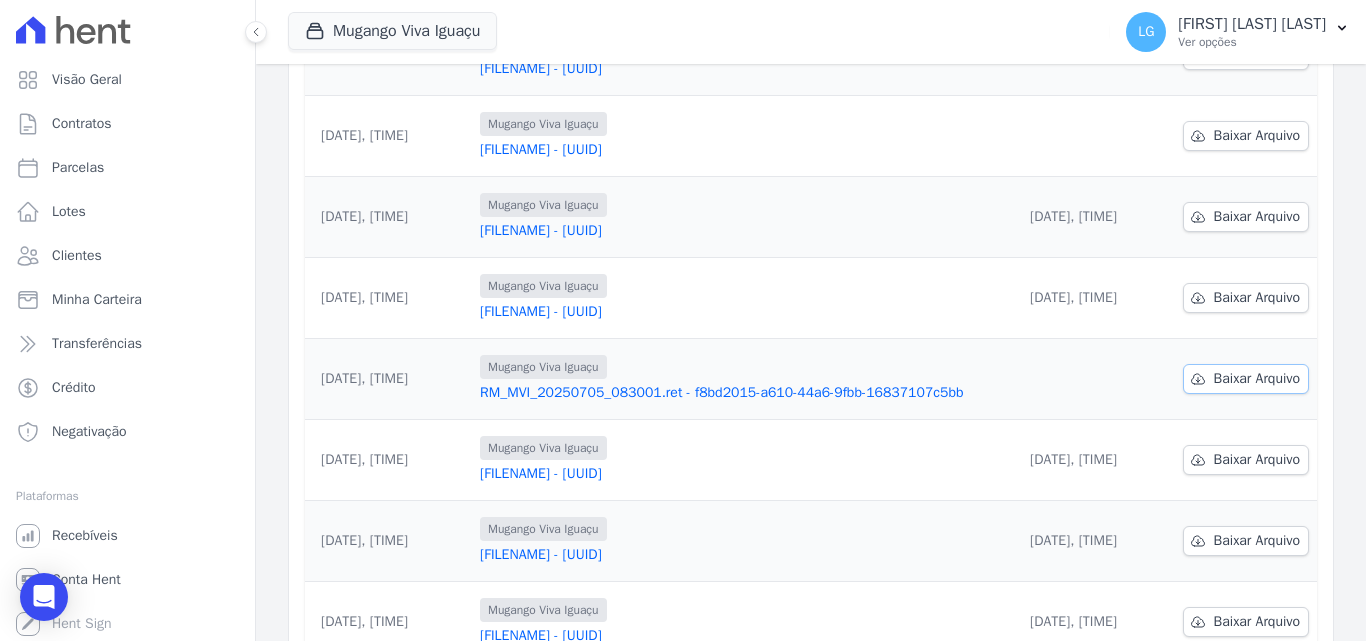 scroll, scrollTop: 400, scrollLeft: 0, axis: vertical 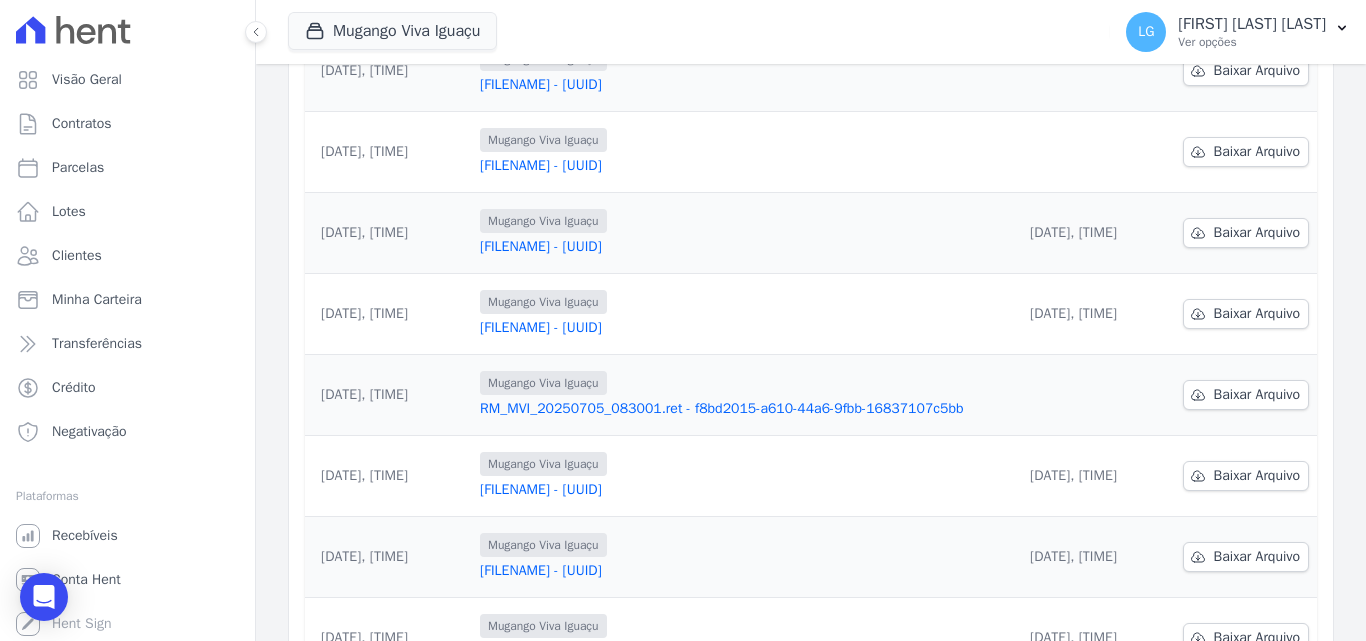 click on "Data da Exportação
Arquivo
Data de Download
[DATE], [TIME]
[LOCATION]
[FILENAME] -
[UUID]
[DATE], [TIME]
Baixar Arquivo
[DATE], [TIME]" at bounding box center [811, 334] 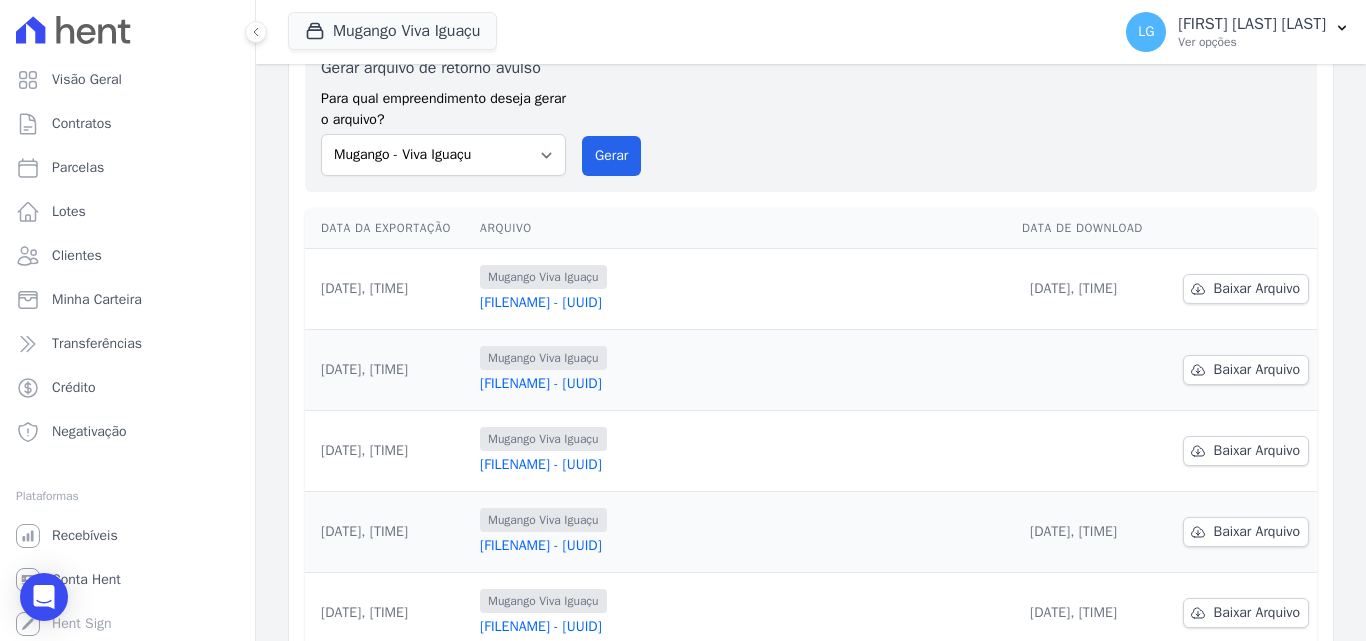 scroll, scrollTop: 100, scrollLeft: 0, axis: vertical 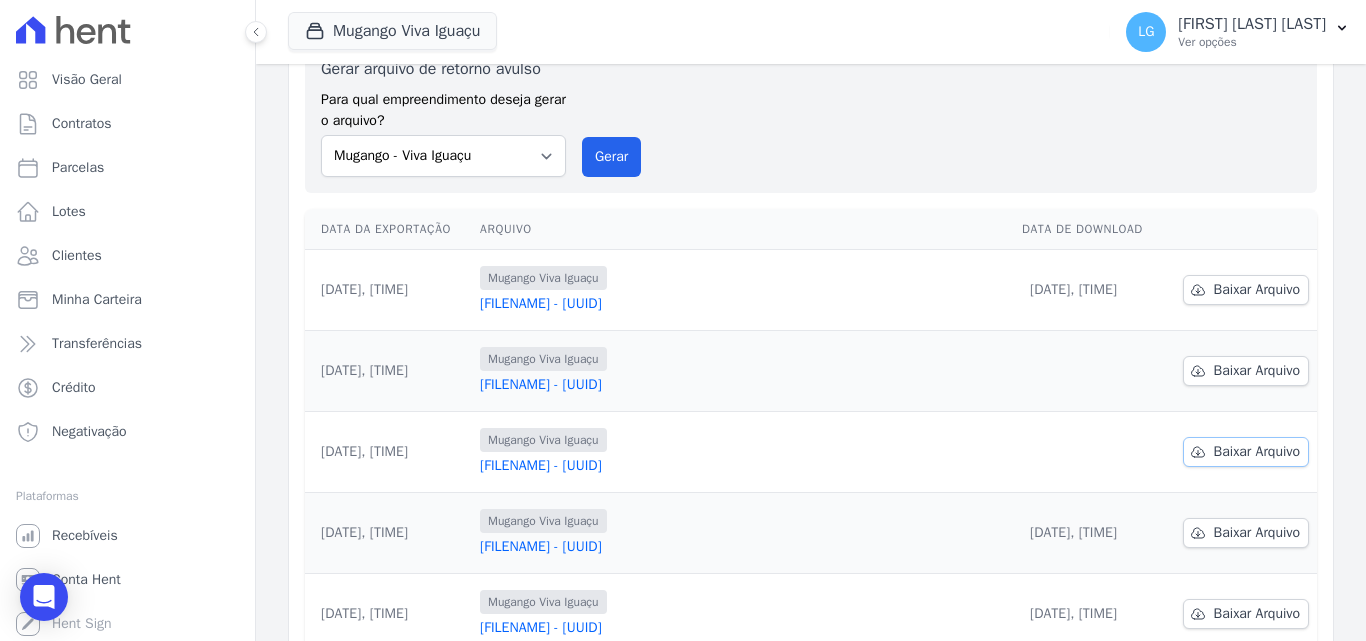 click on "Baixar Arquivo" at bounding box center (1257, 452) 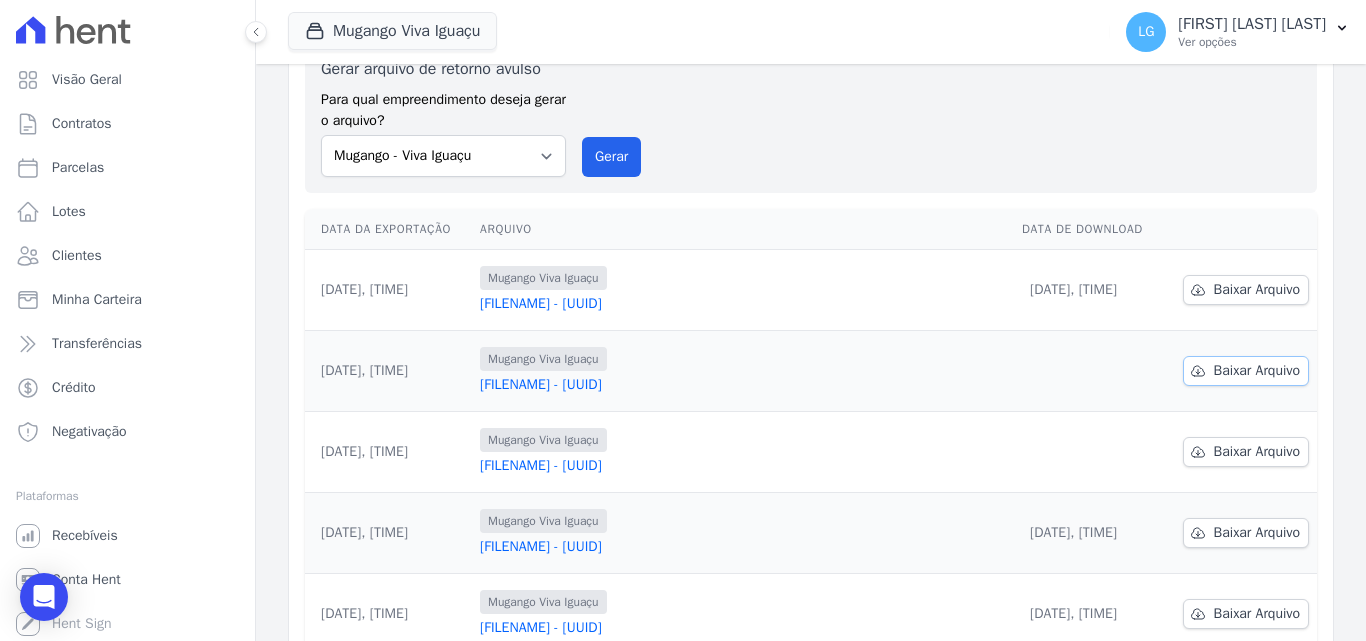 click on "Baixar Arquivo" at bounding box center (1257, 371) 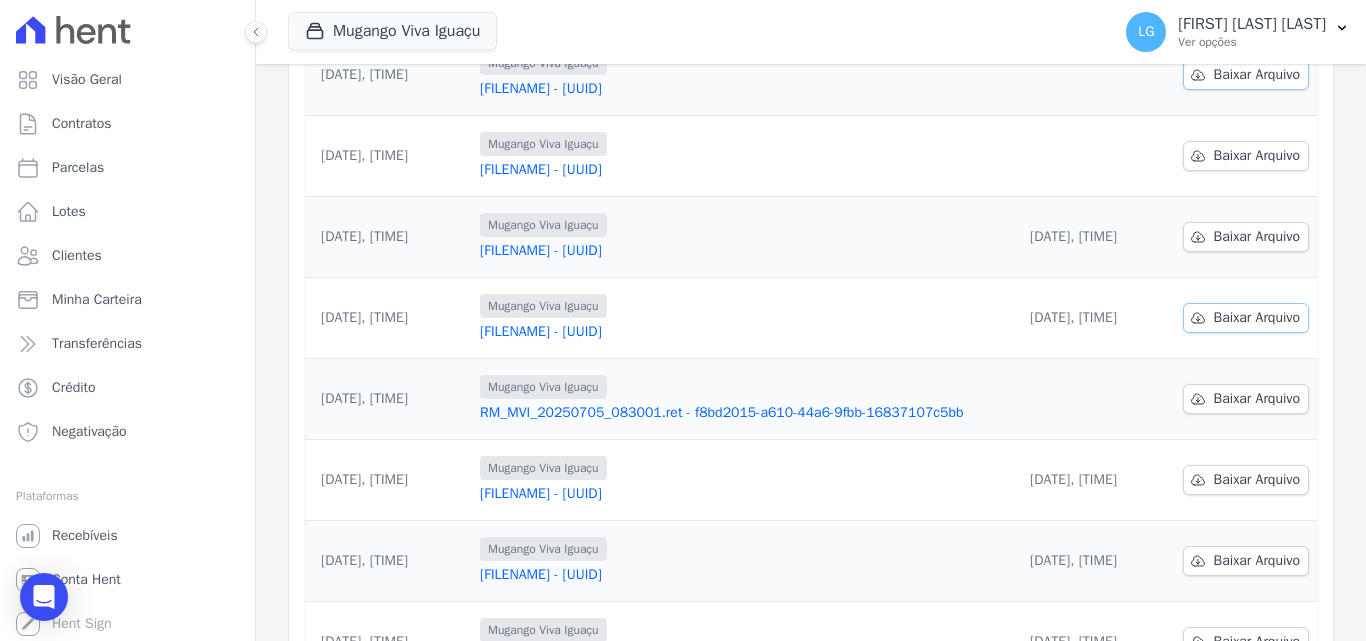 scroll, scrollTop: 623, scrollLeft: 0, axis: vertical 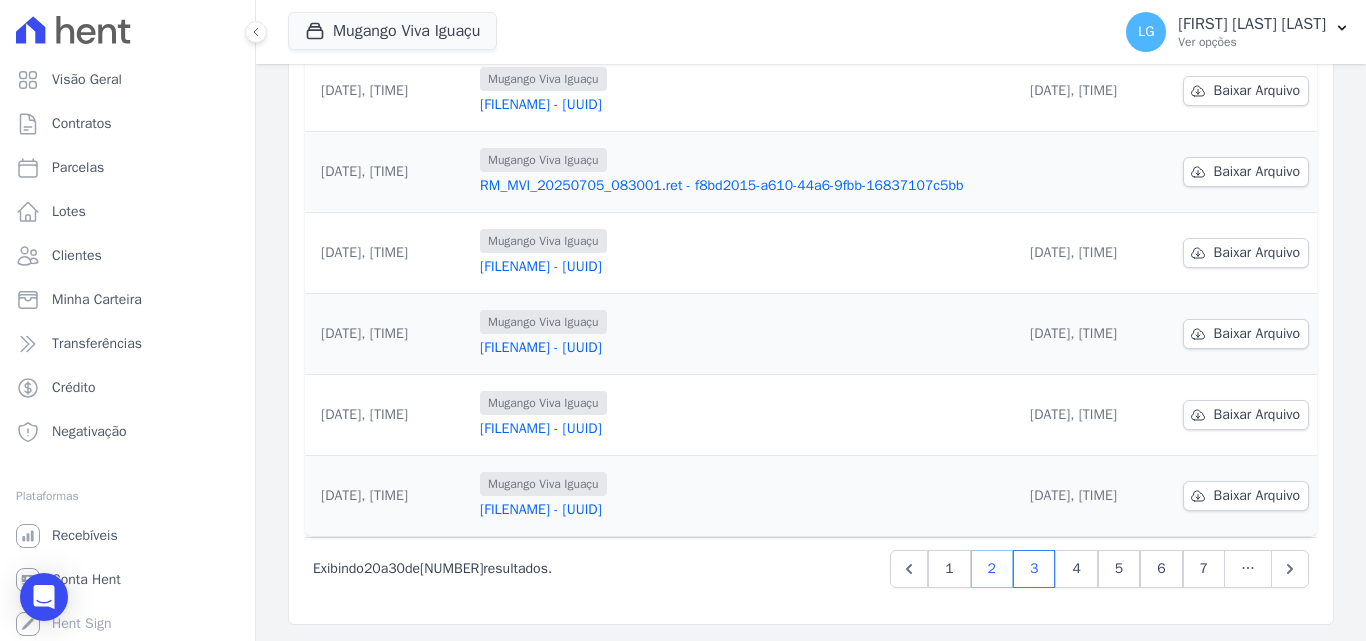 click on "2" at bounding box center (992, 569) 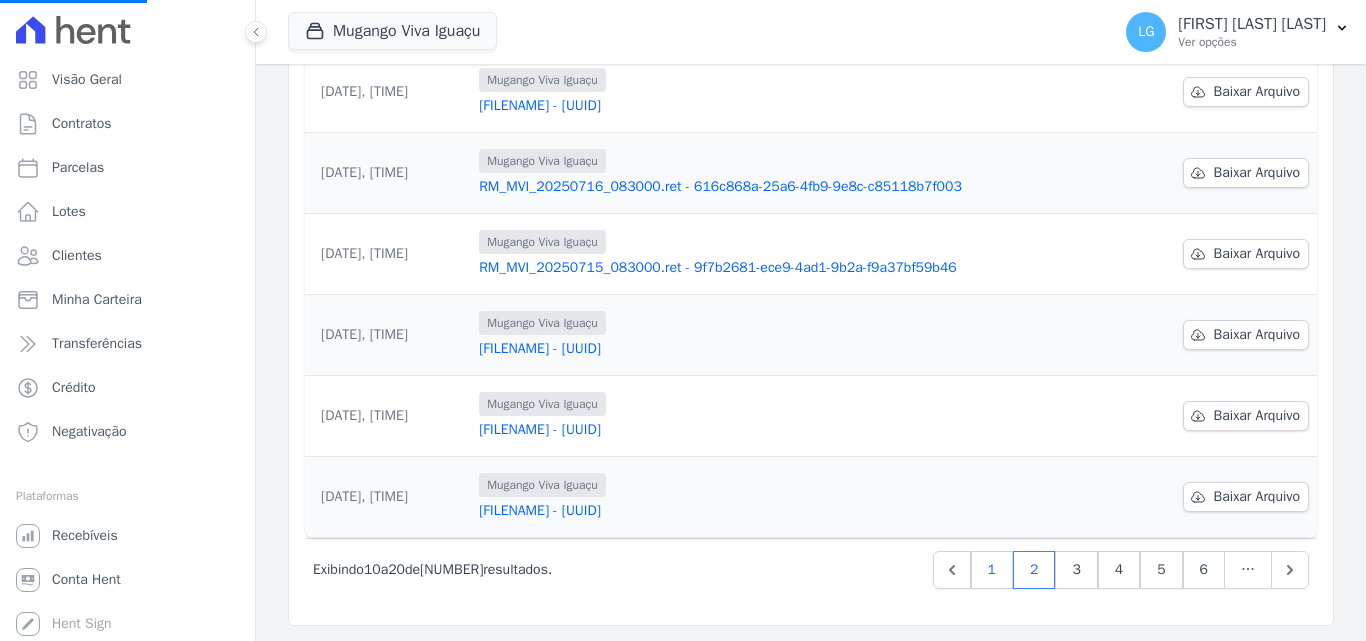 scroll, scrollTop: 623, scrollLeft: 0, axis: vertical 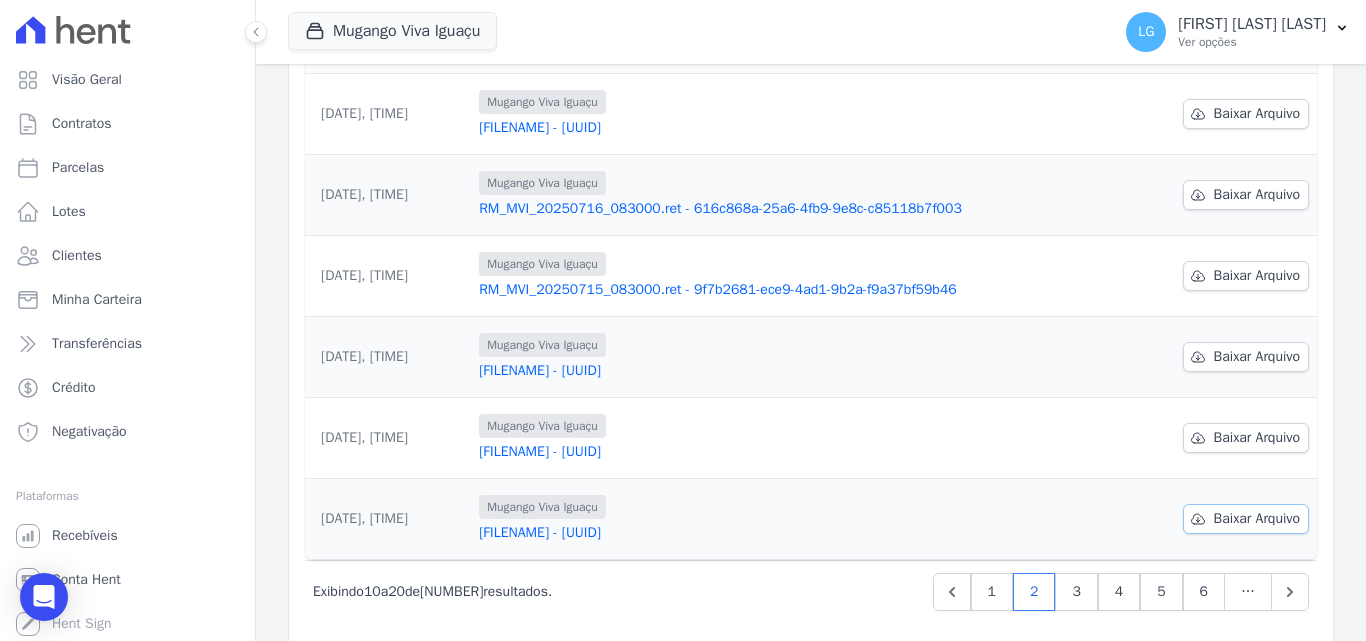 click on "Baixar Arquivo" at bounding box center [1257, 519] 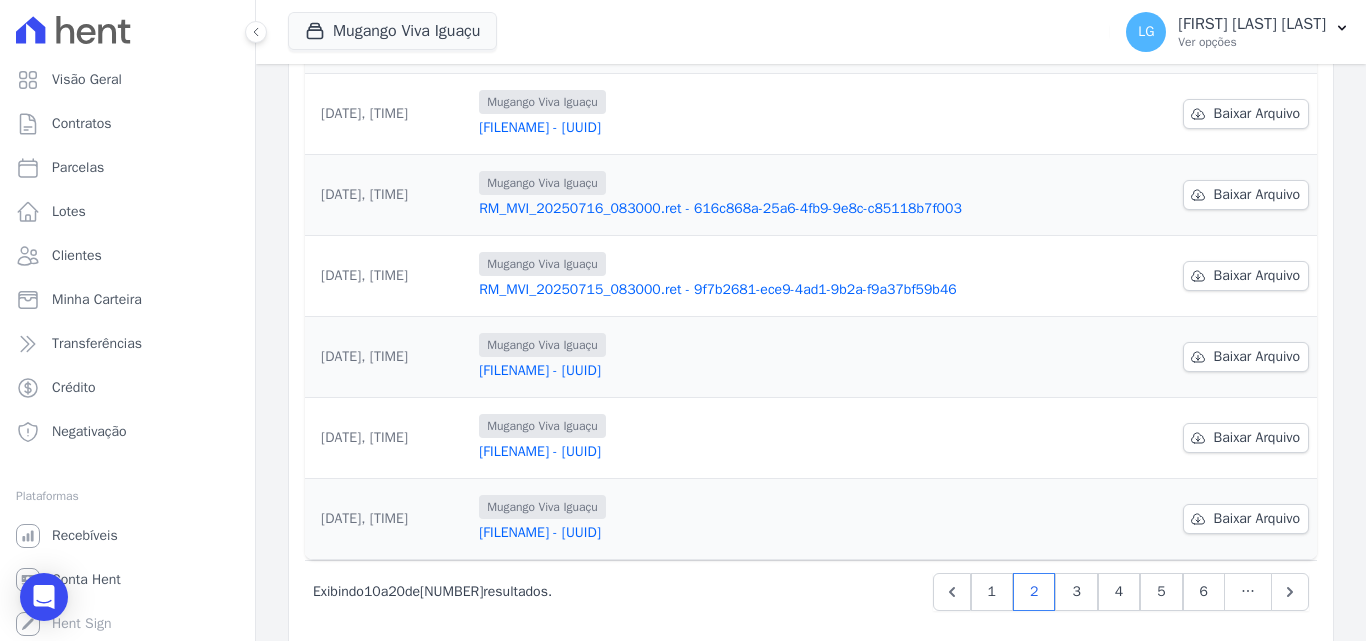drag, startPoint x: 1313, startPoint y: 440, endPoint x: 1299, endPoint y: 438, distance: 14.142136 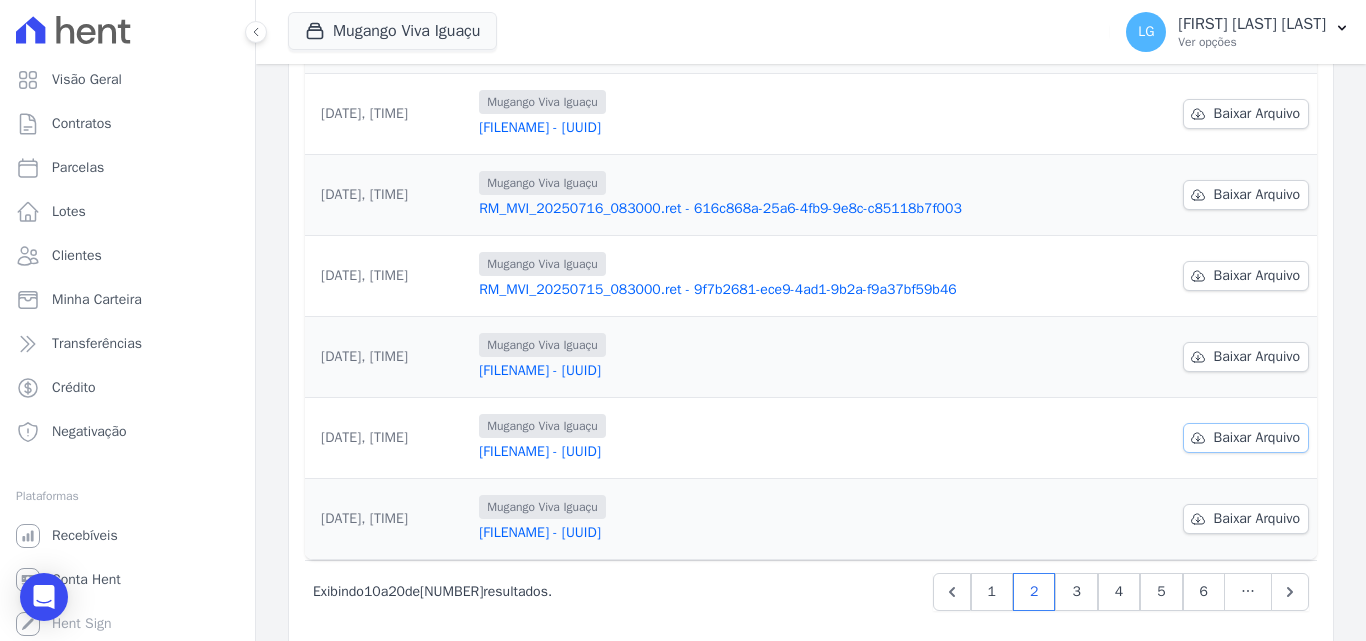 click on "Baixar Arquivo" at bounding box center (1257, 438) 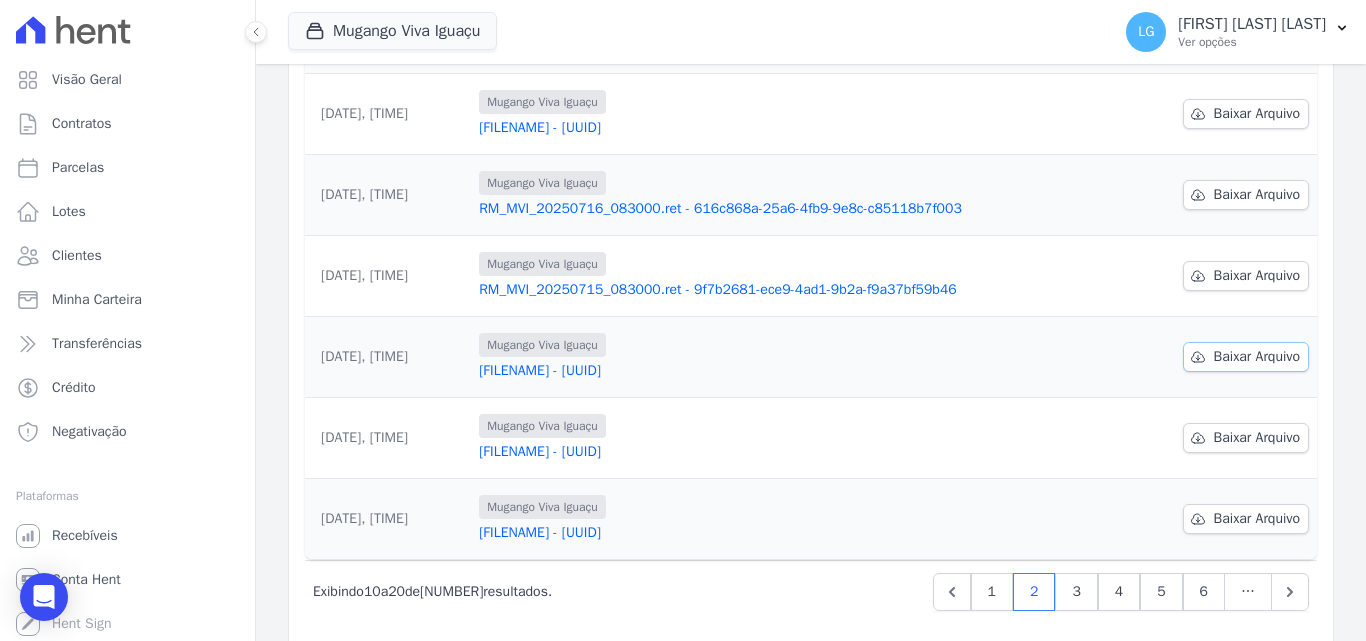 click on "Baixar Arquivo" at bounding box center (1257, 357) 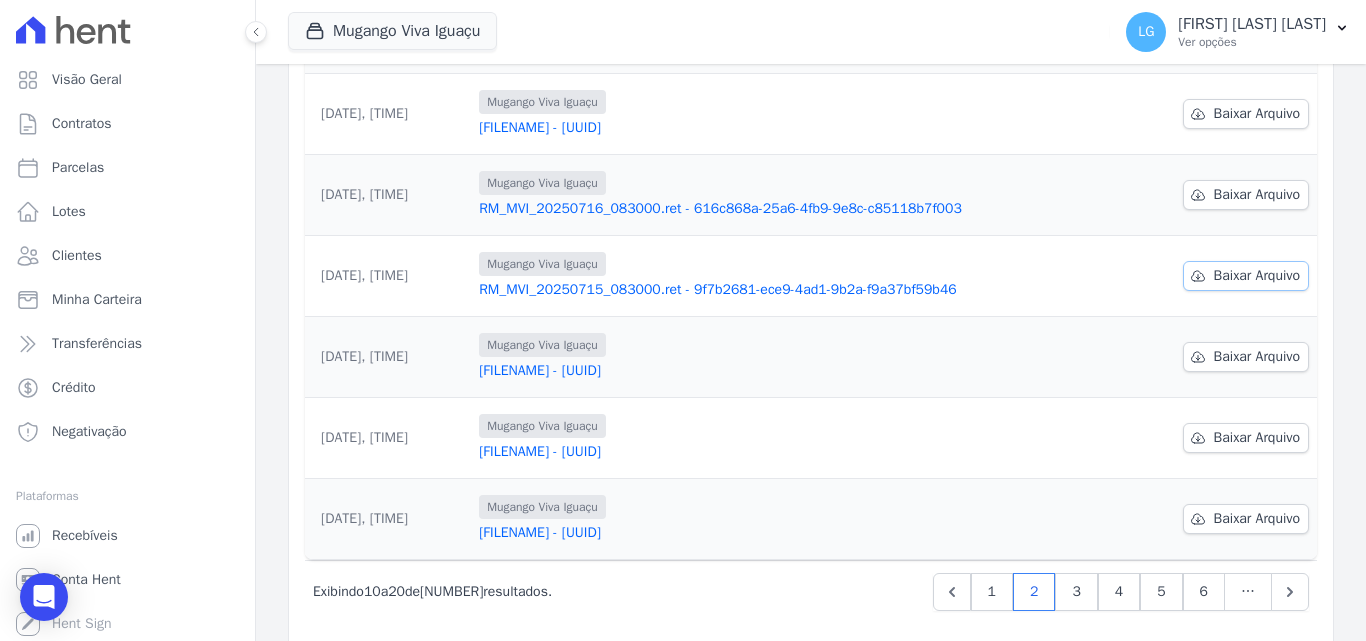 click on "Baixar Arquivo" at bounding box center [1257, 276] 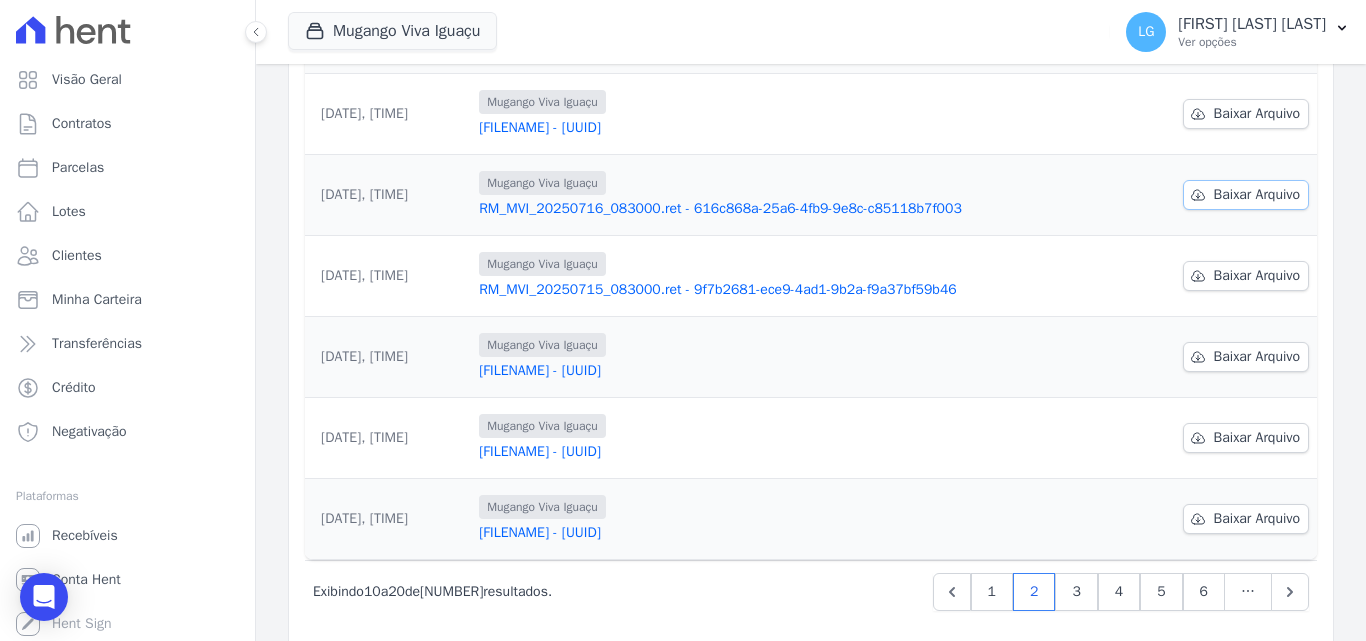 click on "Baixar Arquivo" at bounding box center [1257, 195] 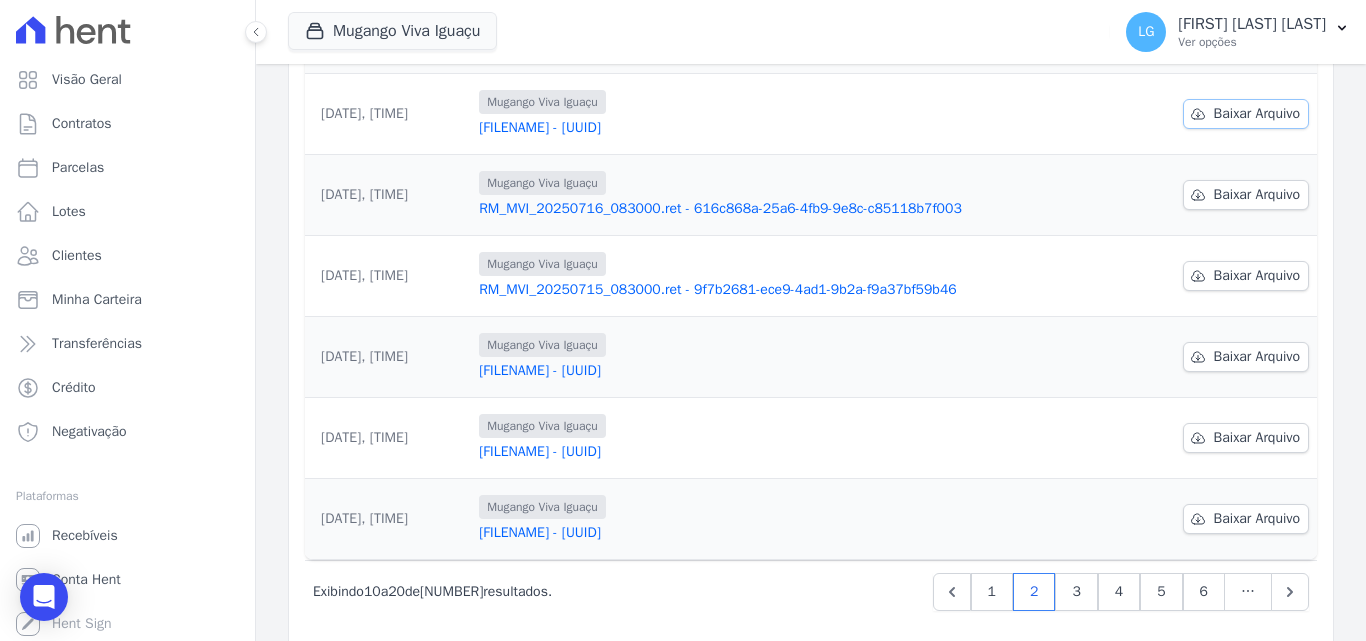 click on "Baixar Arquivo" at bounding box center [1257, 114] 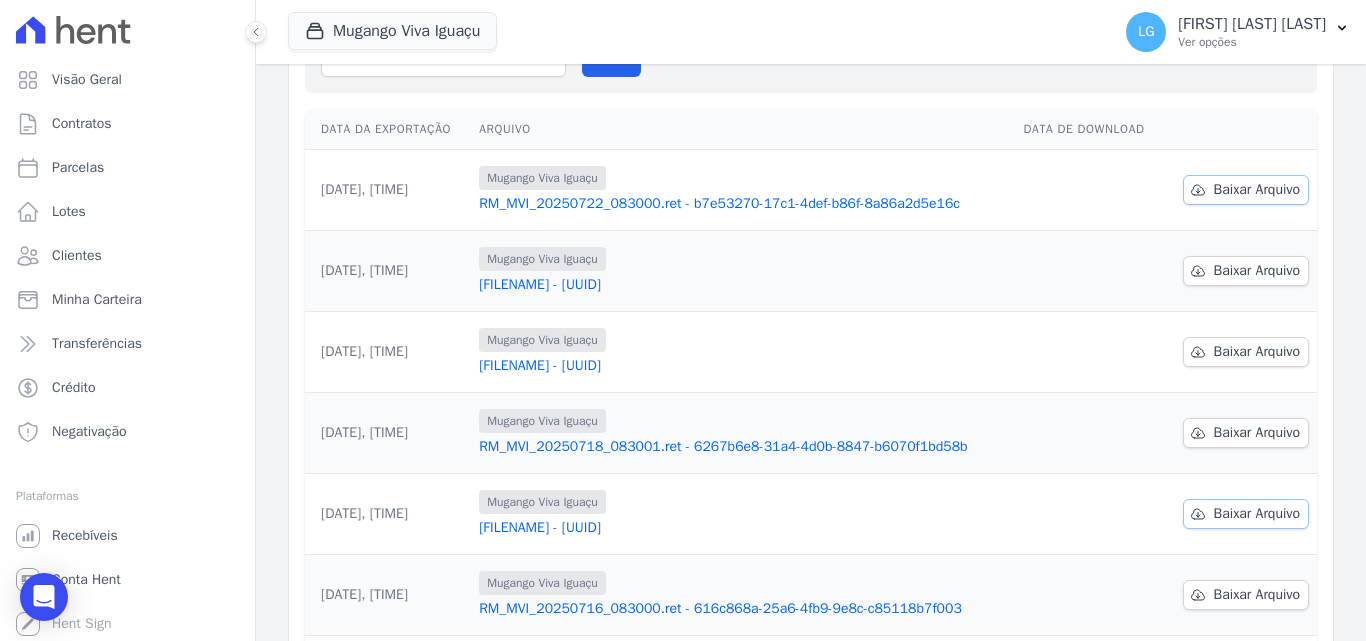scroll, scrollTop: 100, scrollLeft: 0, axis: vertical 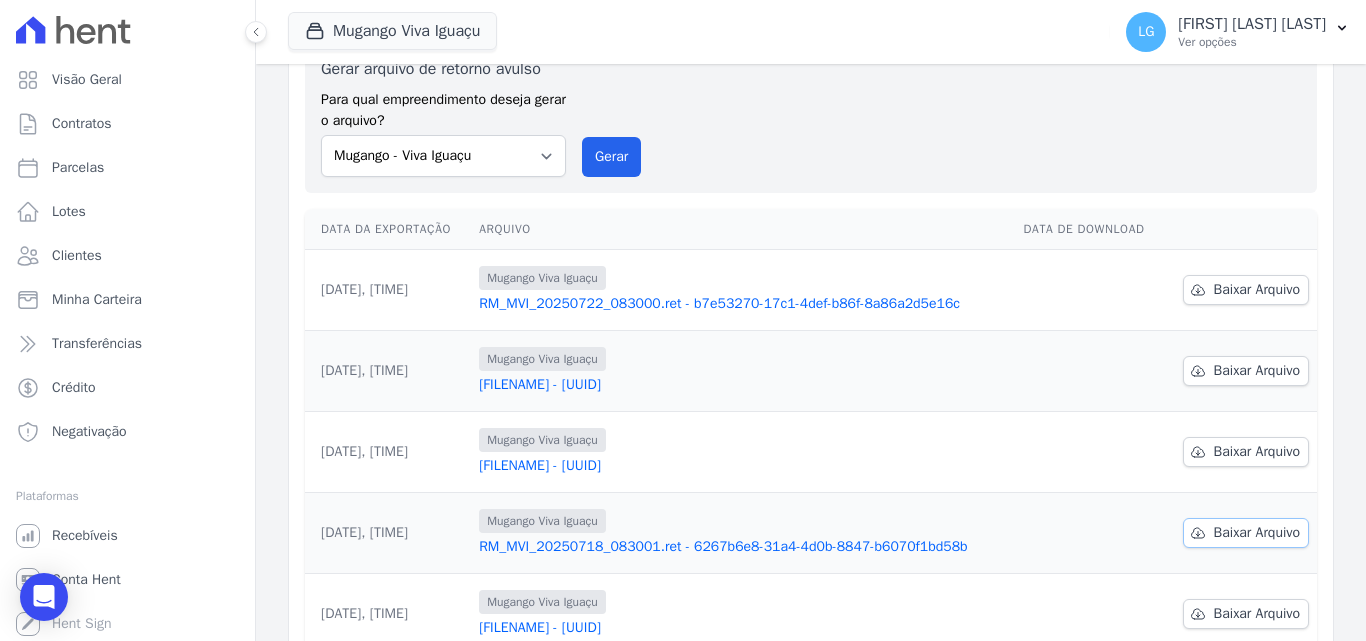 click on "Baixar Arquivo" at bounding box center [1257, 533] 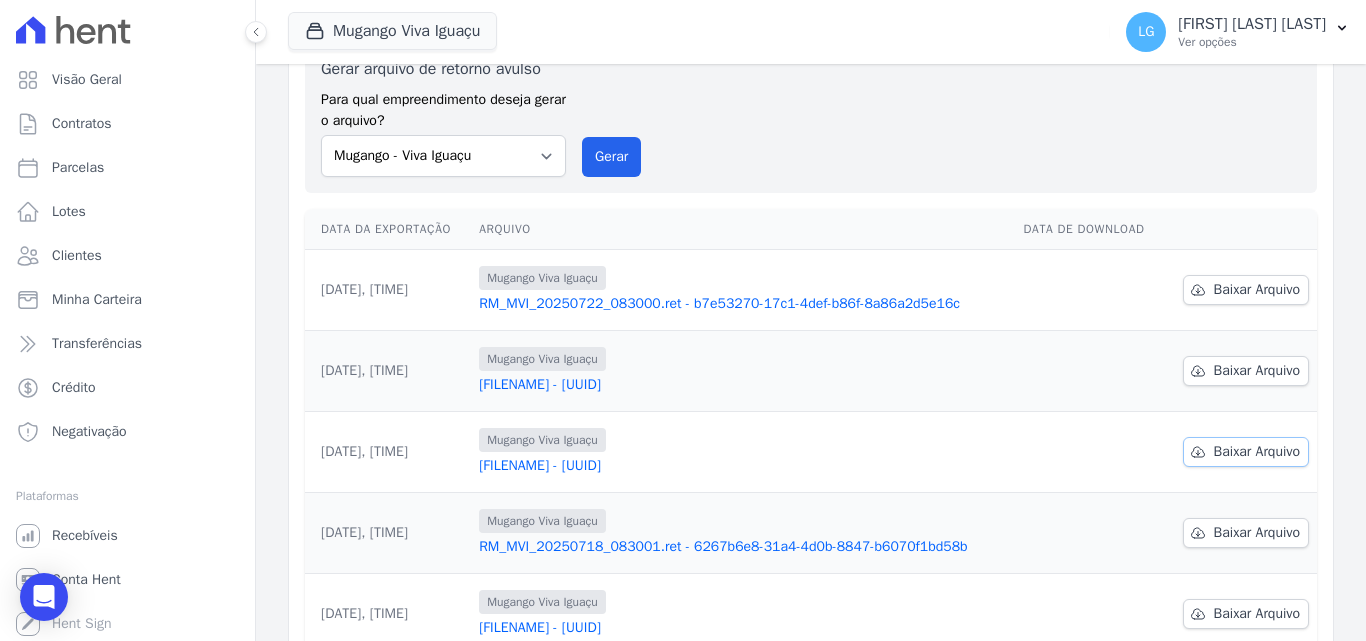 click on "Baixar Arquivo" at bounding box center [1257, 452] 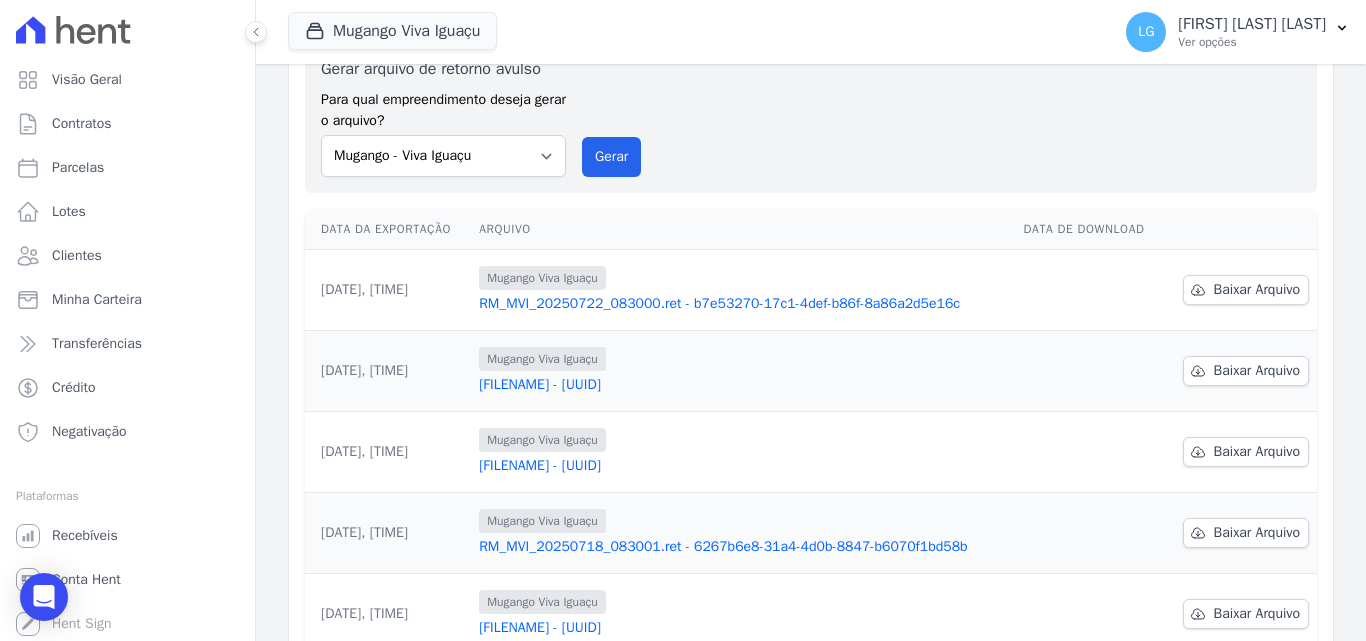 click on "Data da Exportação
Arquivo
Data de Download
[DATE], [TIME]
[LOCATION]   [LOCATION]
[FILENAME] -
[UUID]
Baixar Arquivo
[DATE], [TIME]" at bounding box center (811, 634) 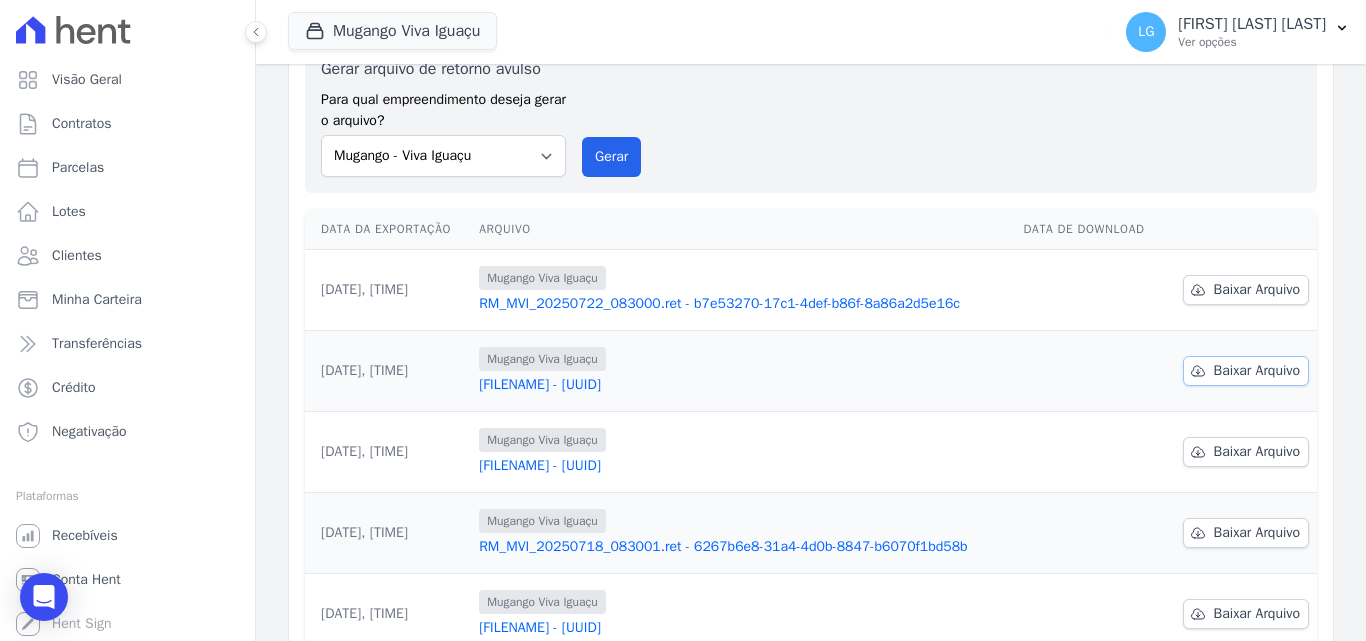 click on "Baixar Arquivo" at bounding box center (1257, 371) 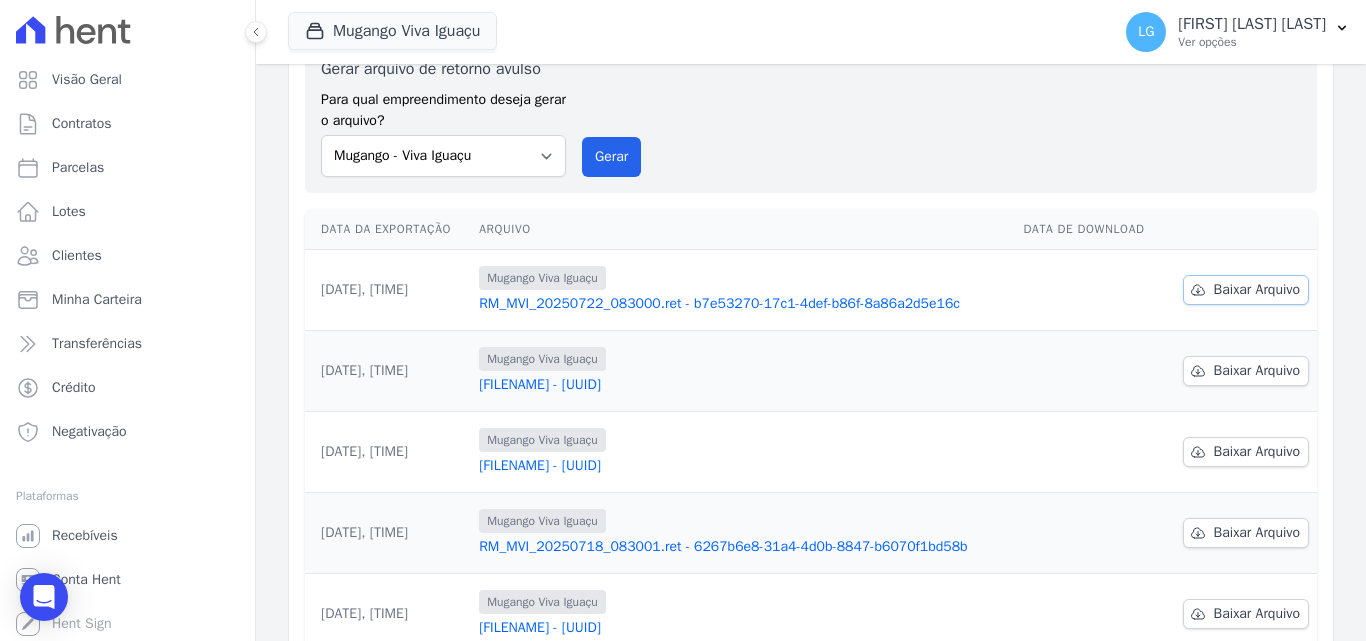 click on "Baixar Arquivo" at bounding box center (1257, 290) 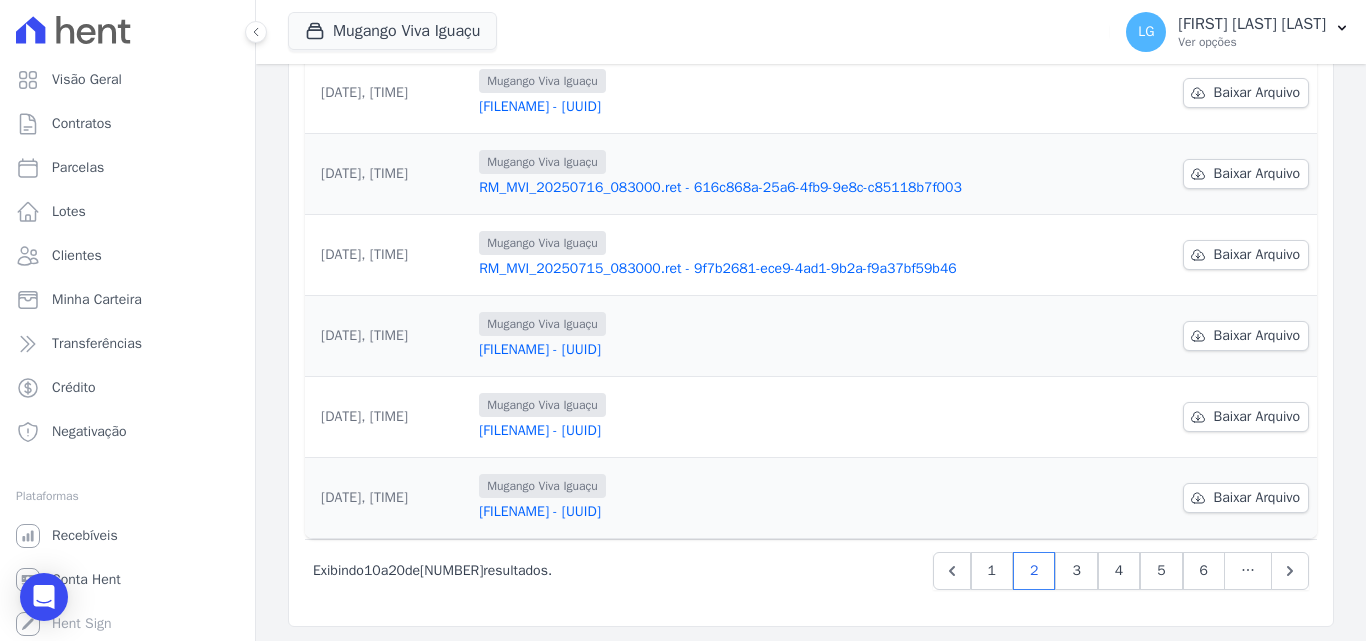 scroll, scrollTop: 623, scrollLeft: 0, axis: vertical 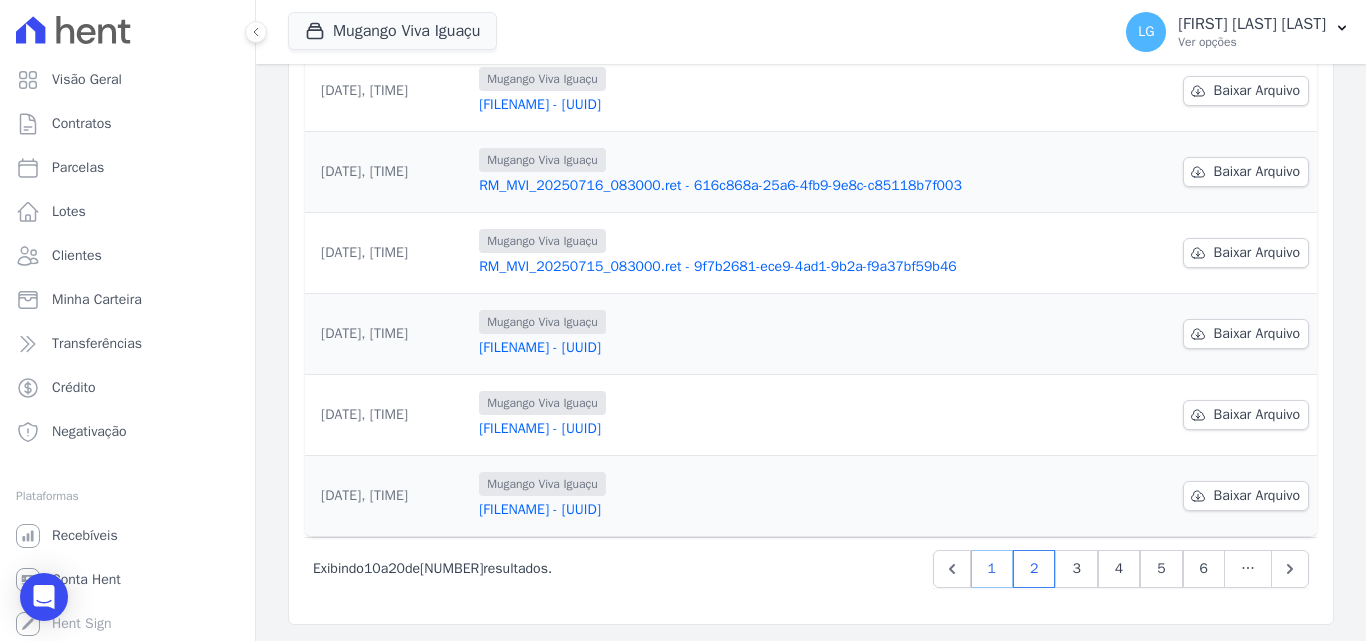 click on "1" at bounding box center (992, 569) 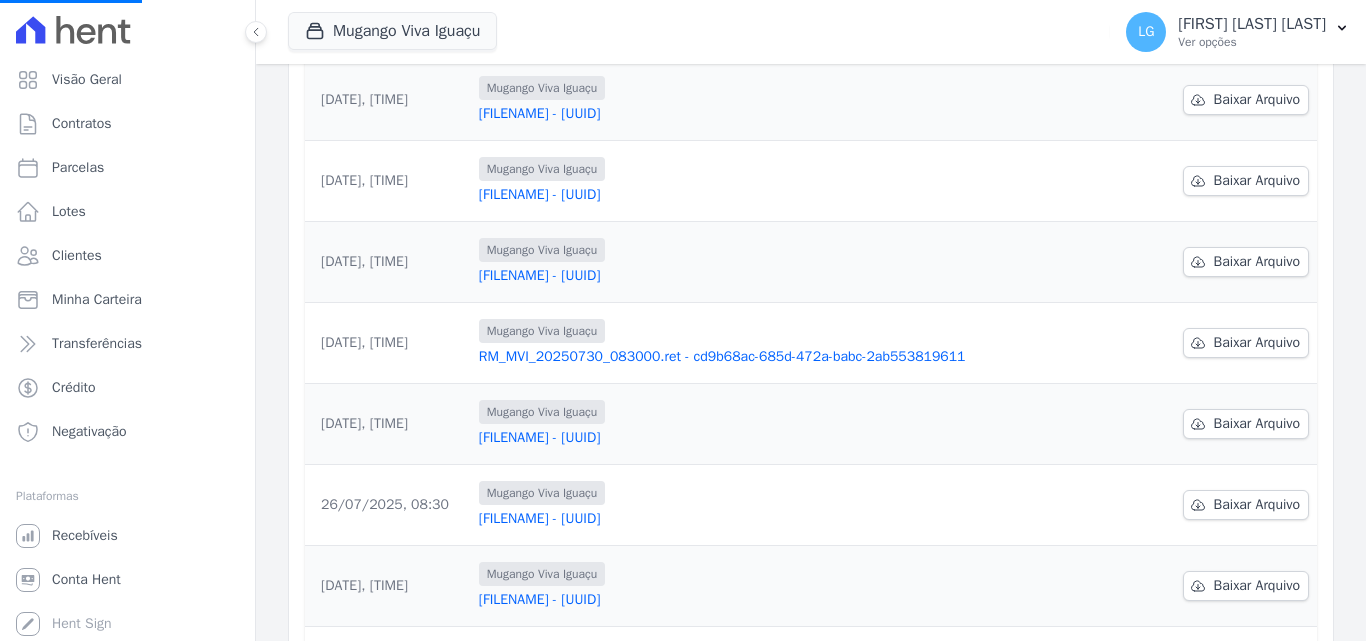 scroll, scrollTop: 400, scrollLeft: 0, axis: vertical 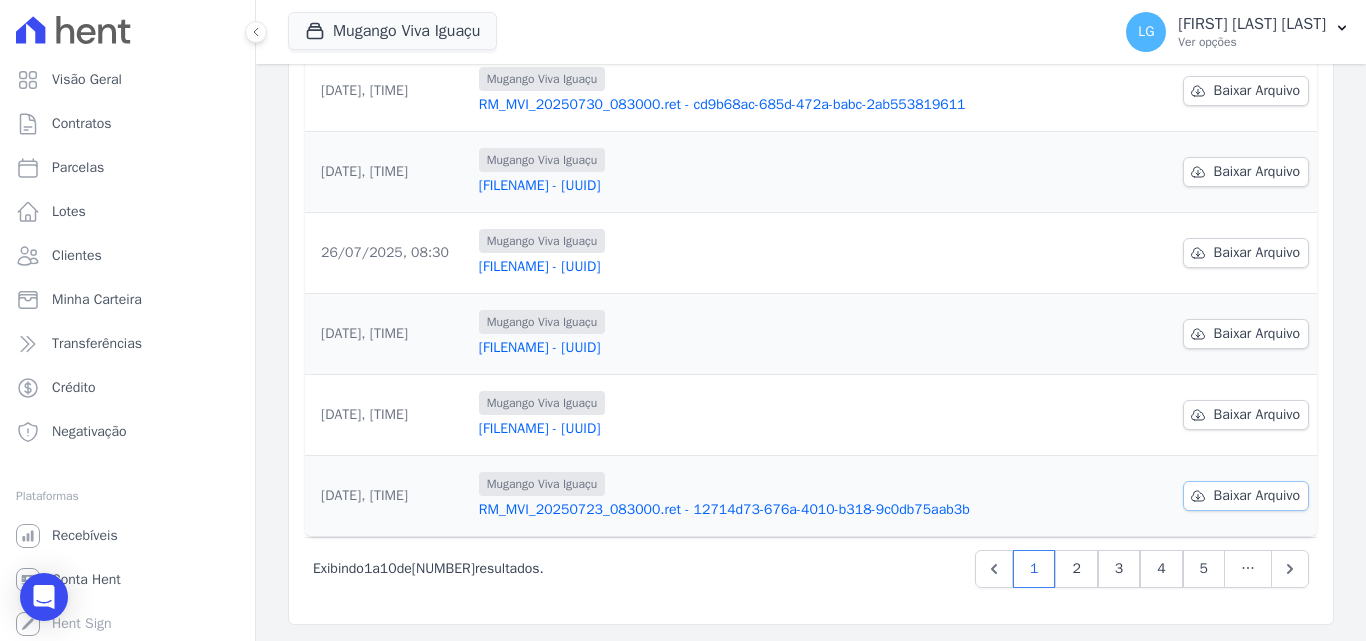 click on "Baixar Arquivo" at bounding box center [1257, 496] 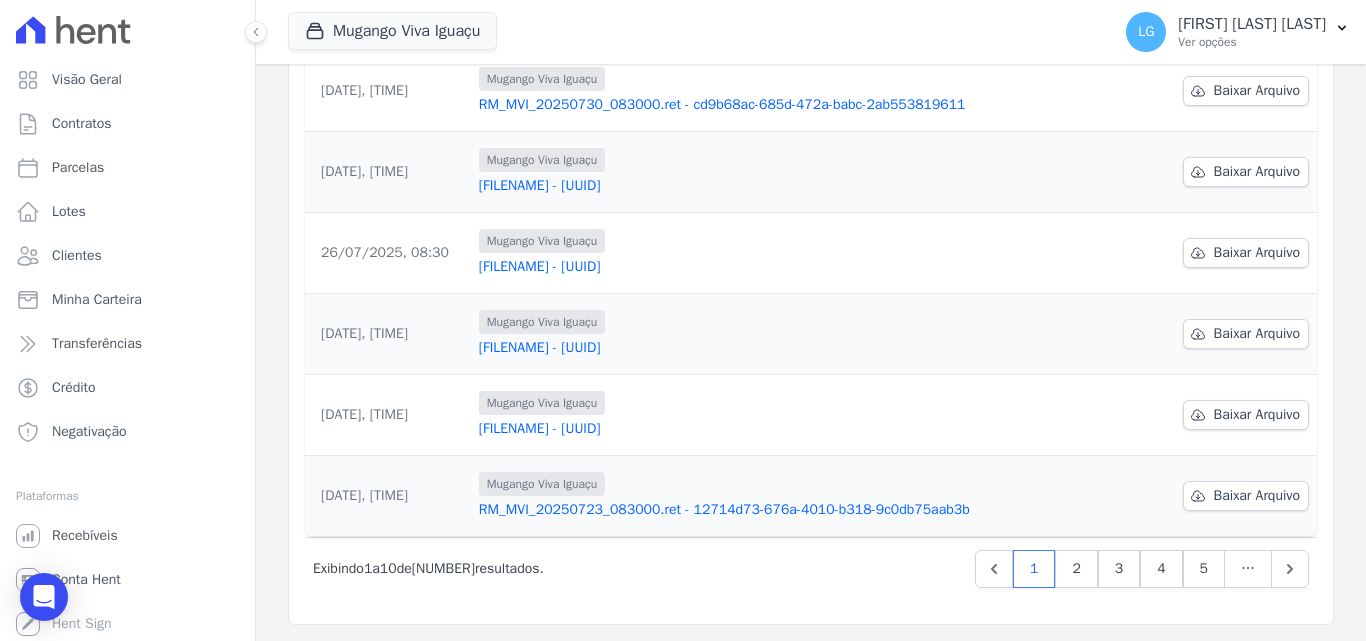 drag, startPoint x: 1331, startPoint y: 413, endPoint x: 1320, endPoint y: 414, distance: 11.045361 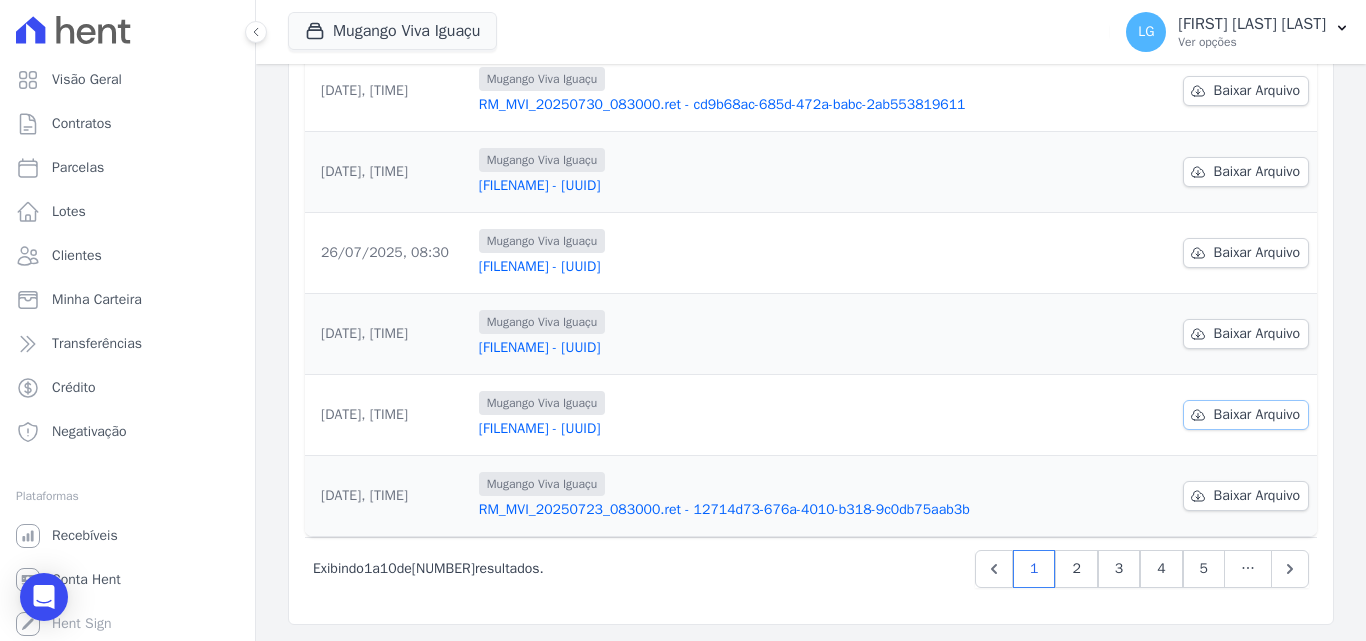 click on "Baixar Arquivo" at bounding box center [1257, 415] 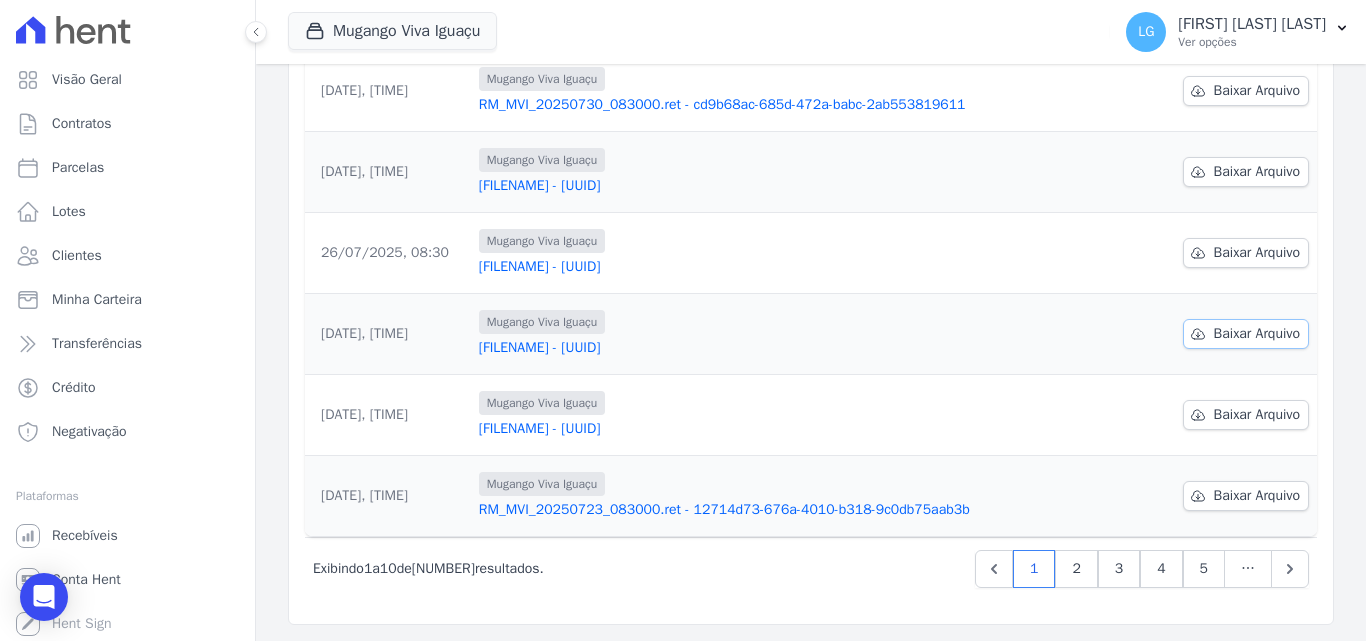 click on "Baixar Arquivo" at bounding box center [1257, 334] 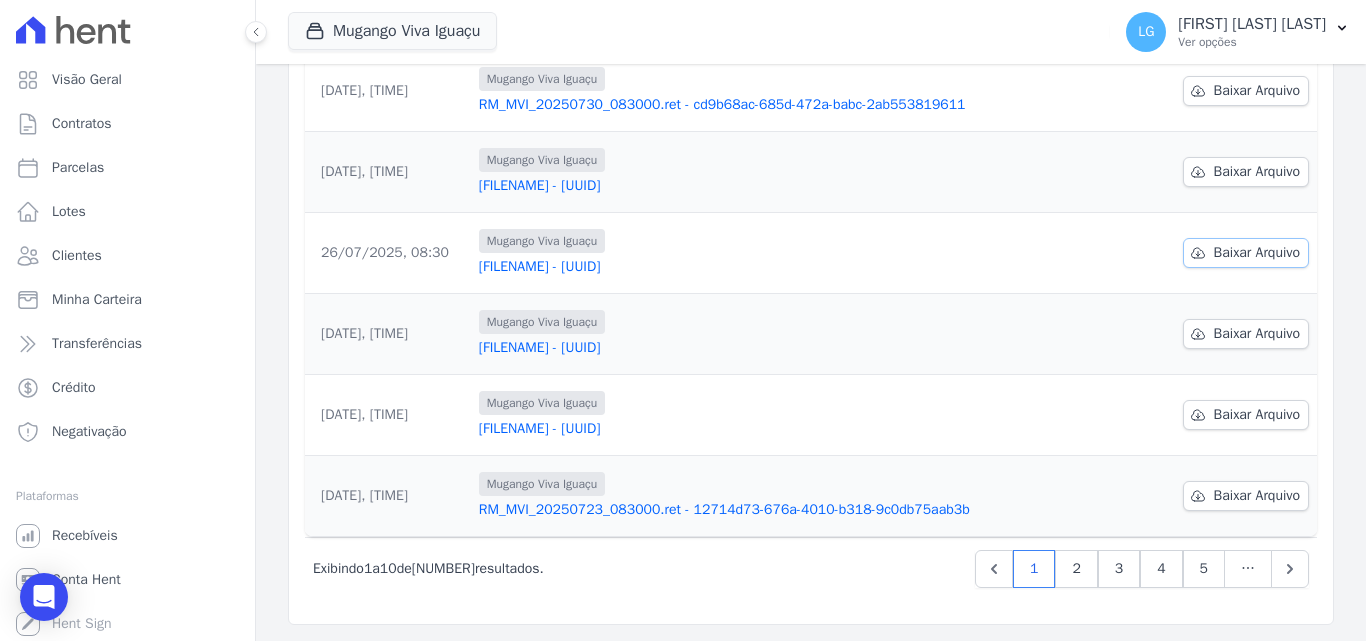 click on "Baixar Arquivo" at bounding box center [1257, 253] 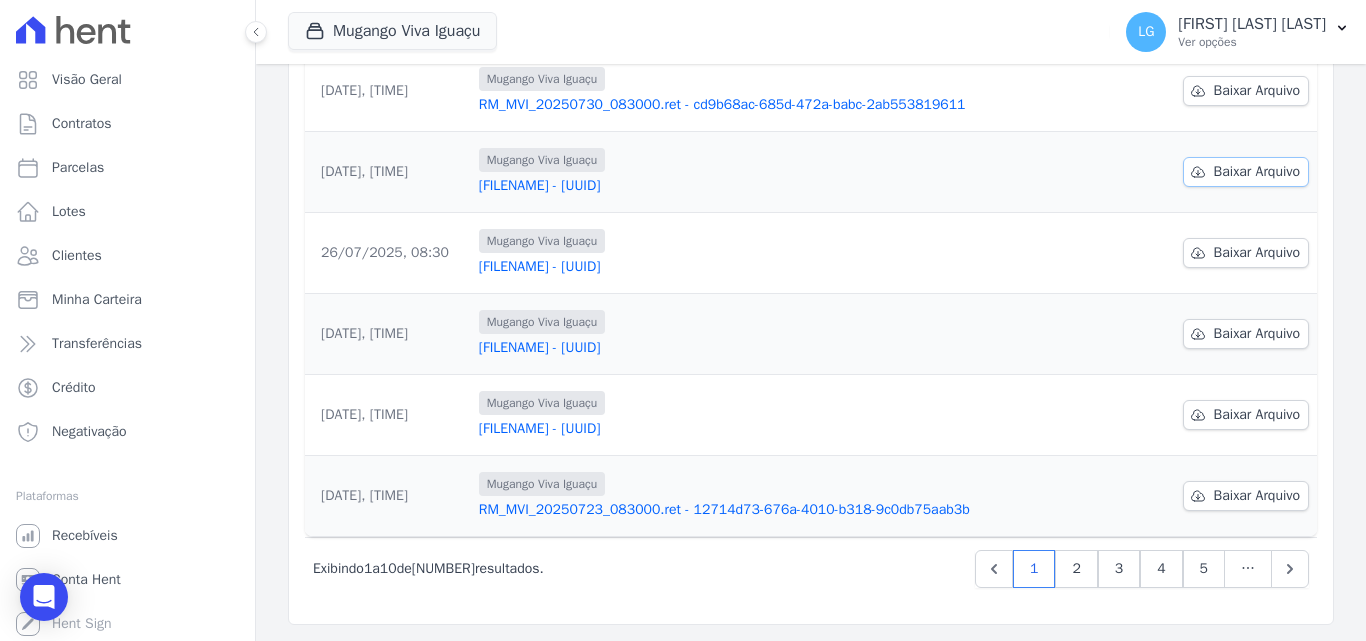 click on "Baixar Arquivo" at bounding box center [1257, 172] 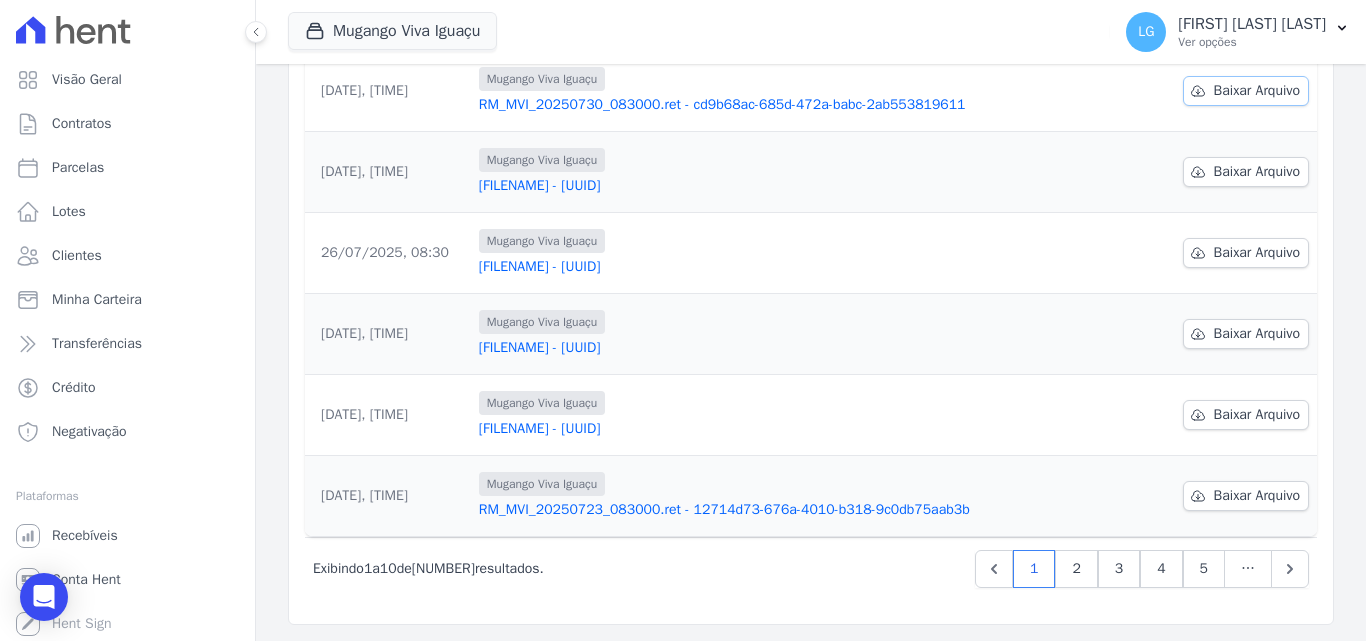 click on "Baixar Arquivo" at bounding box center (1257, 91) 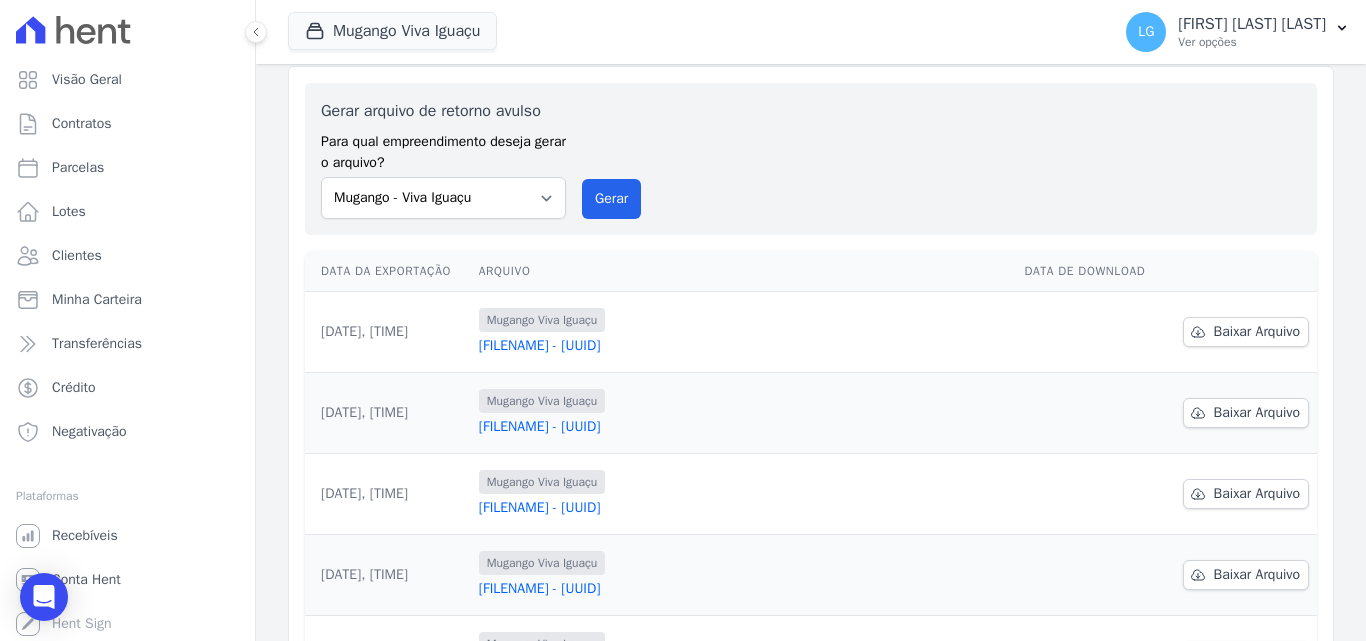scroll, scrollTop: 23, scrollLeft: 0, axis: vertical 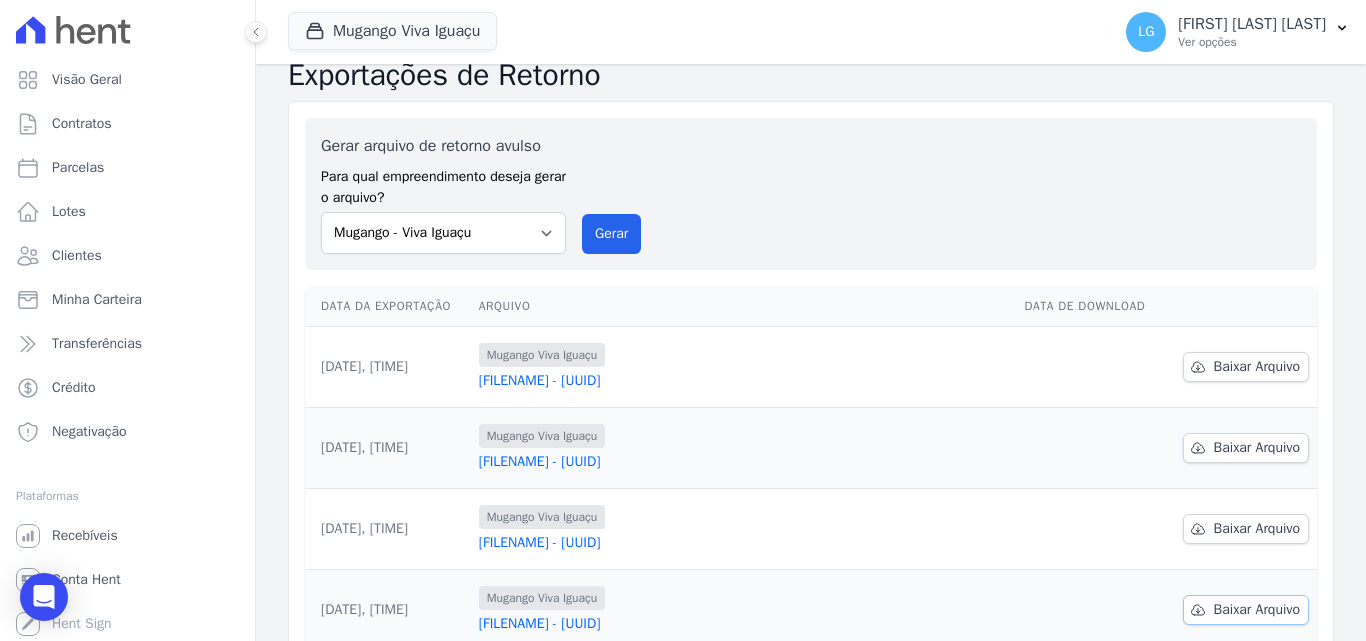 click on "Baixar Arquivo" at bounding box center [1257, 610] 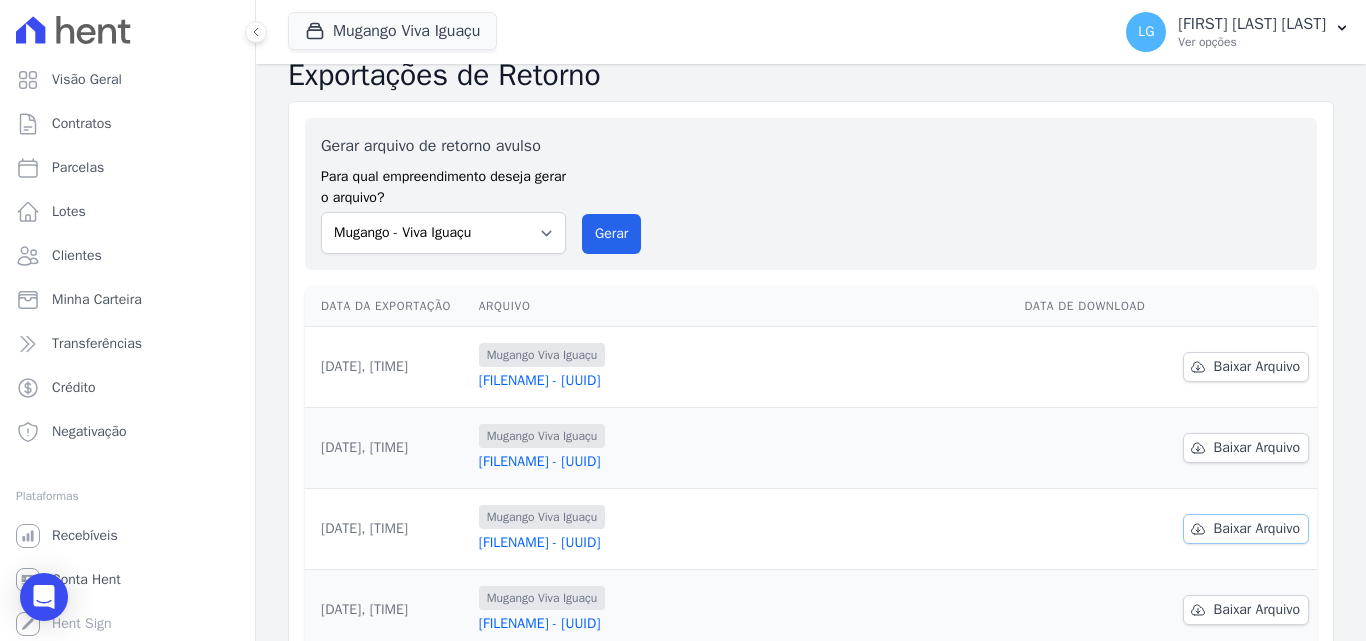 click on "Baixar Arquivo" at bounding box center [1257, 529] 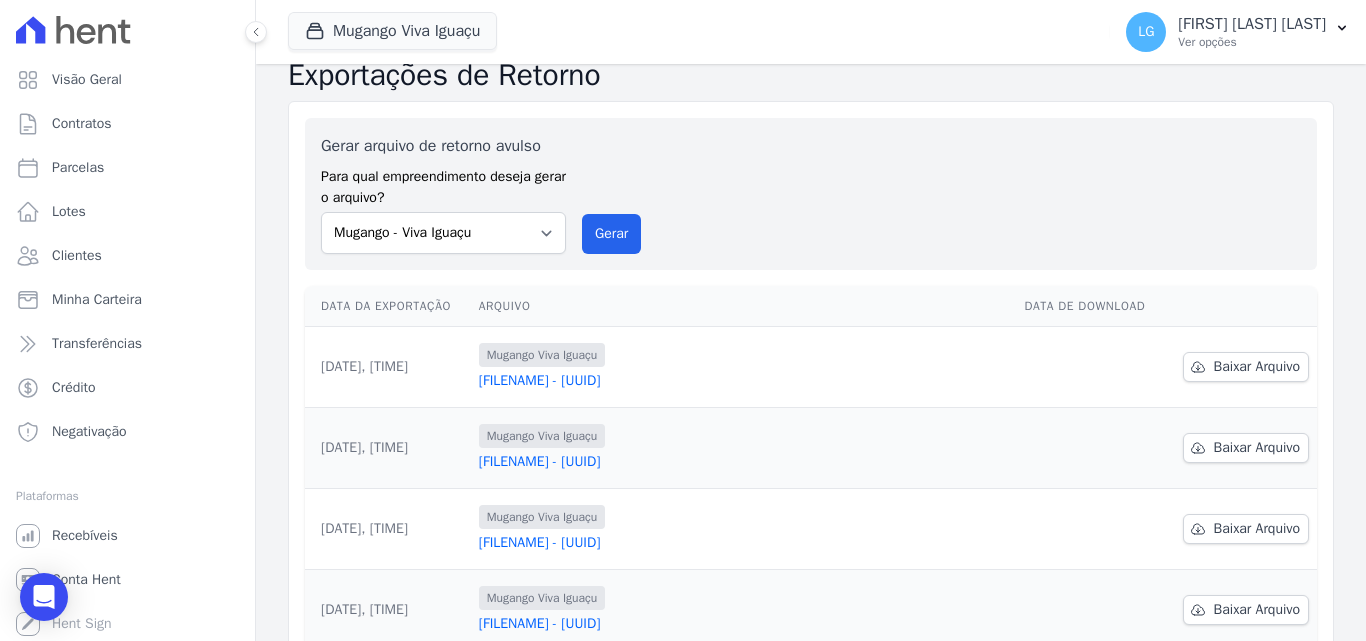 click on "Data da Exportação
Arquivo
Data de Download
[DATE], [TIME]
Mugango   Viva Iguaçu
RM_MVI_[DATE]_[TIME].ret -
bfcf0675-3618-452e-88e0-4fcb42b35d6c
Baixar Arquivo
[DATE], [TIME]" at bounding box center (811, 711) 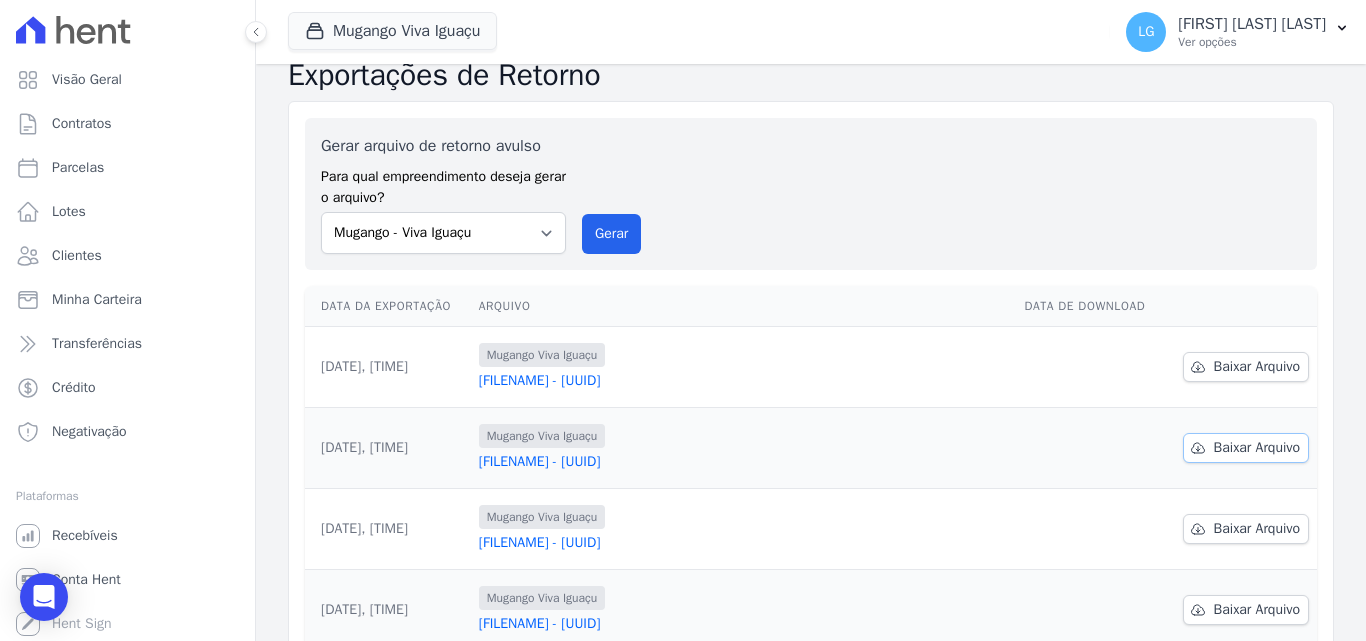 click on "Baixar Arquivo" at bounding box center (1257, 448) 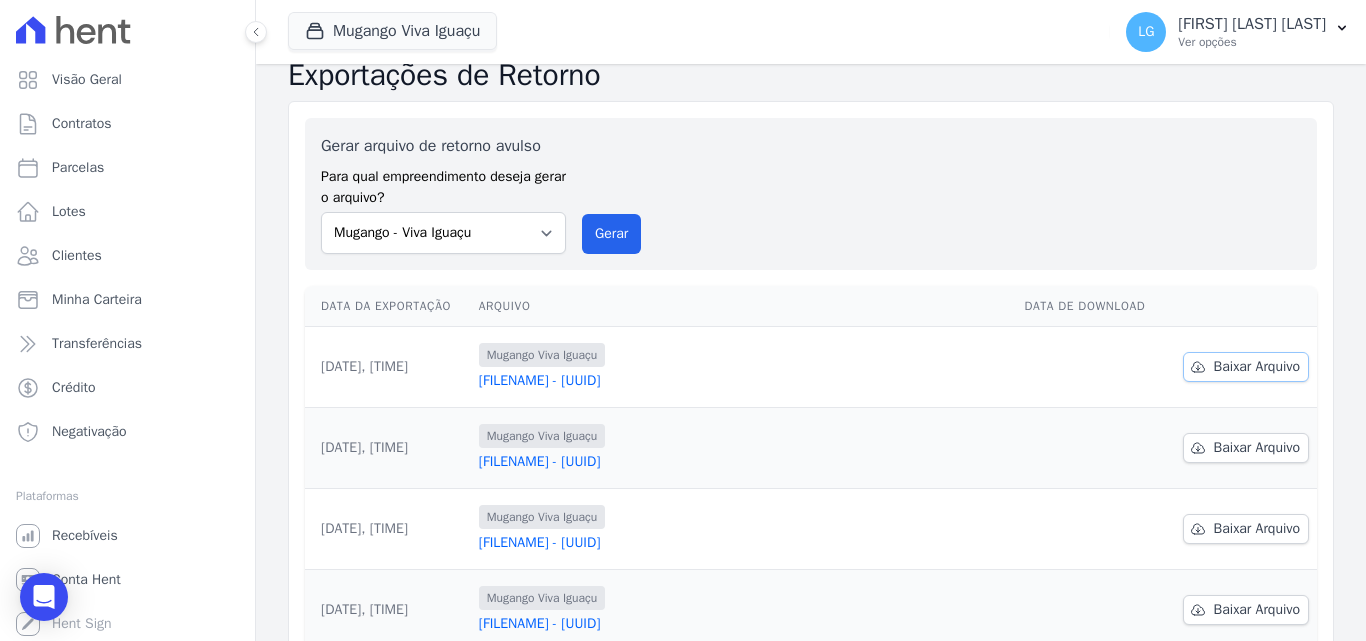 click on "Baixar Arquivo" at bounding box center (1257, 367) 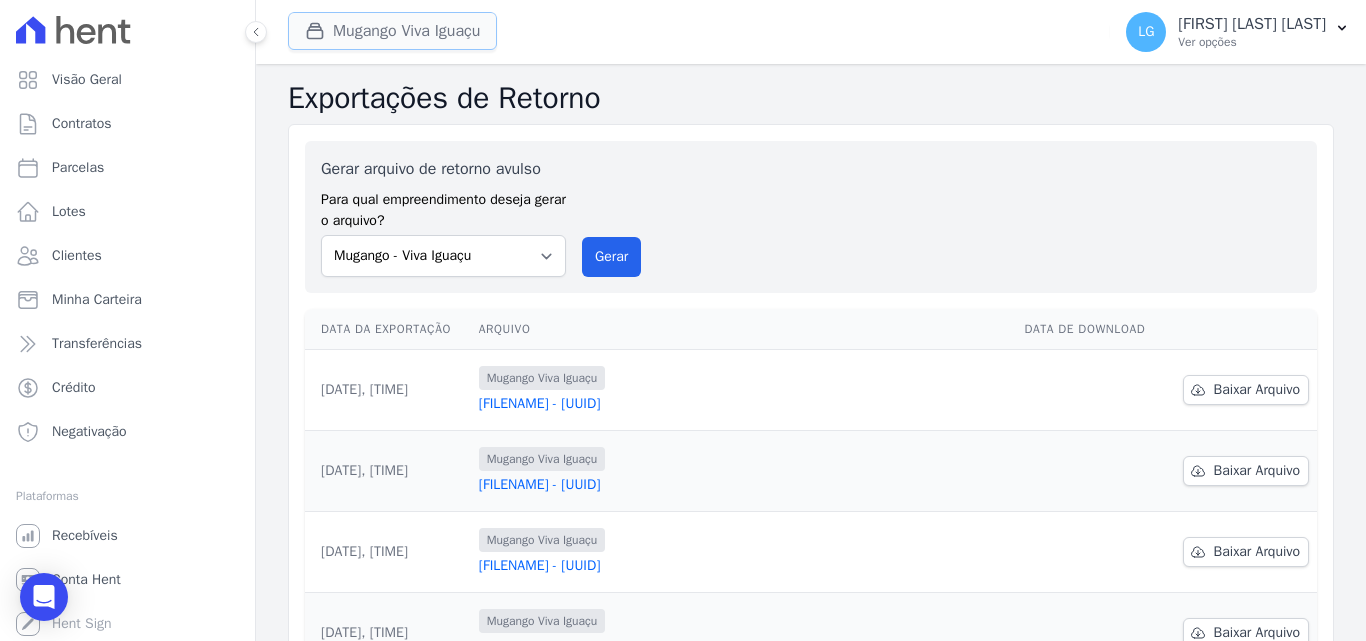 click on "Mugango   Viva Iguaçu" at bounding box center (392, 31) 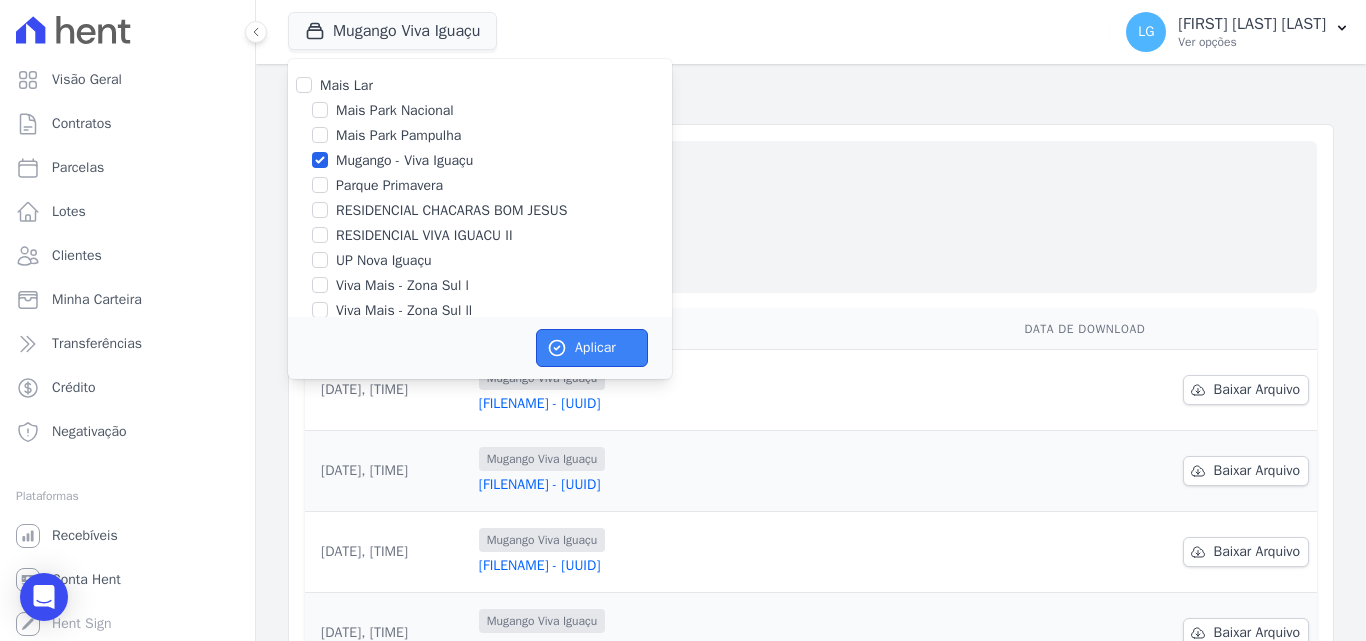 click on "Aplicar" at bounding box center (592, 348) 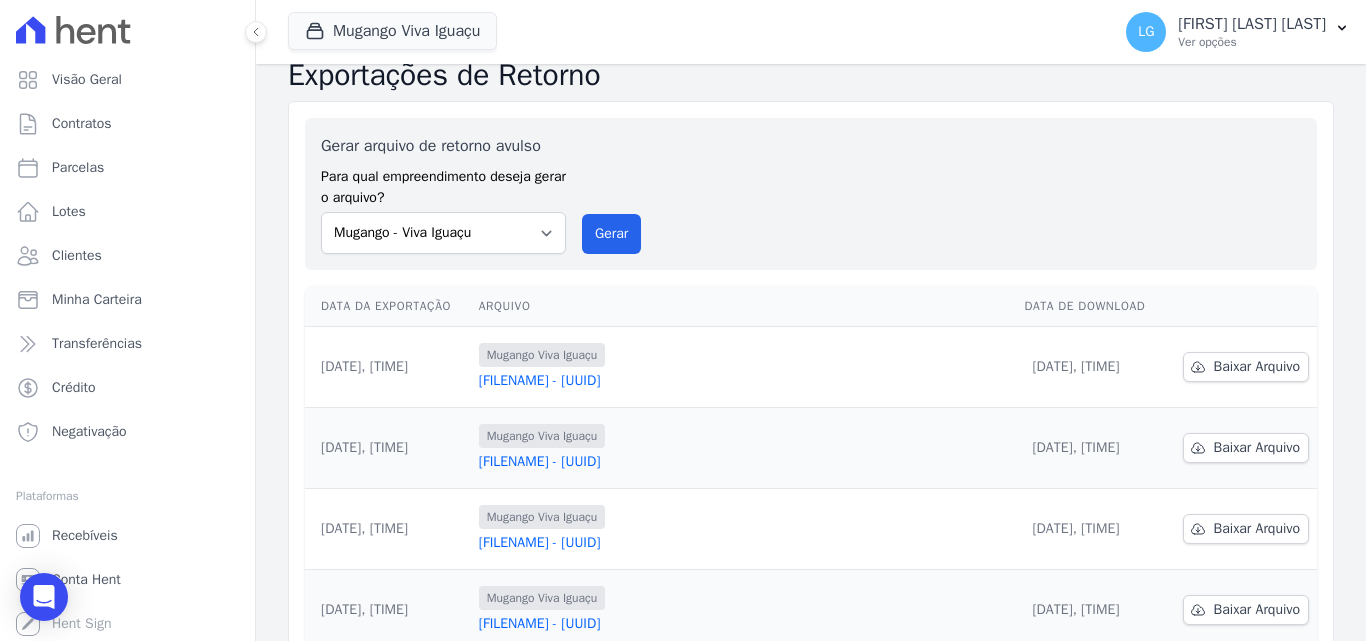 scroll, scrollTop: 0, scrollLeft: 0, axis: both 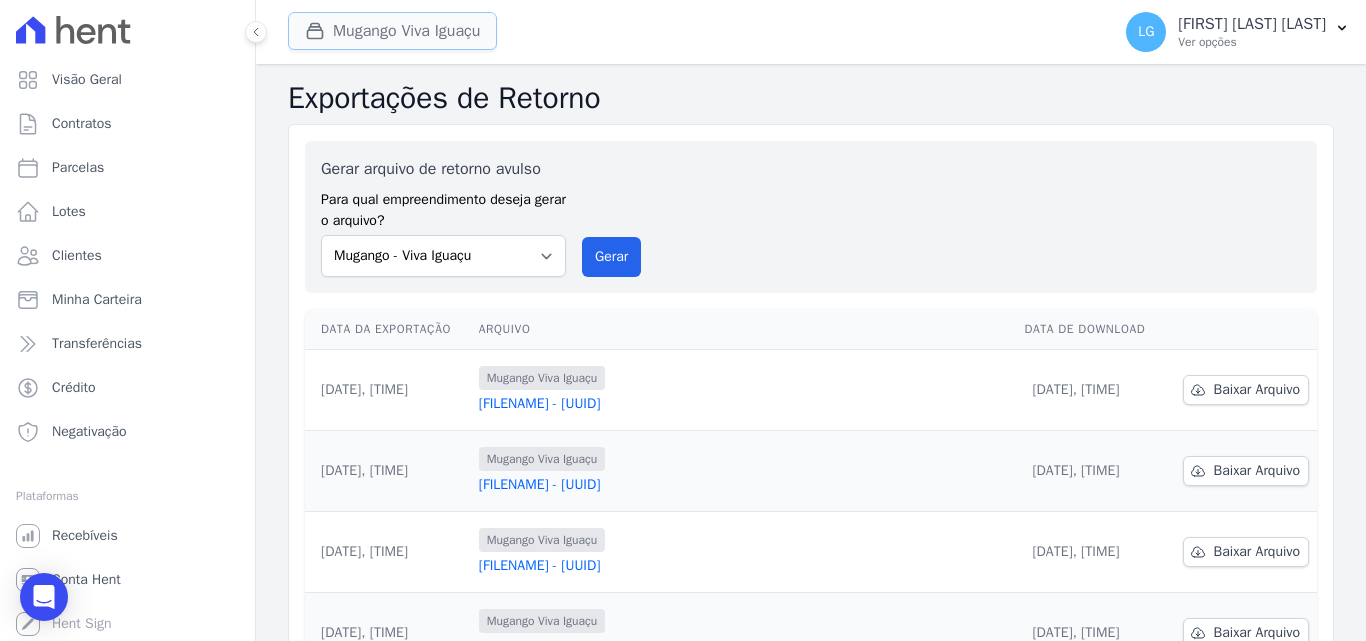 click on "Mugango   Viva Iguaçu" at bounding box center (392, 31) 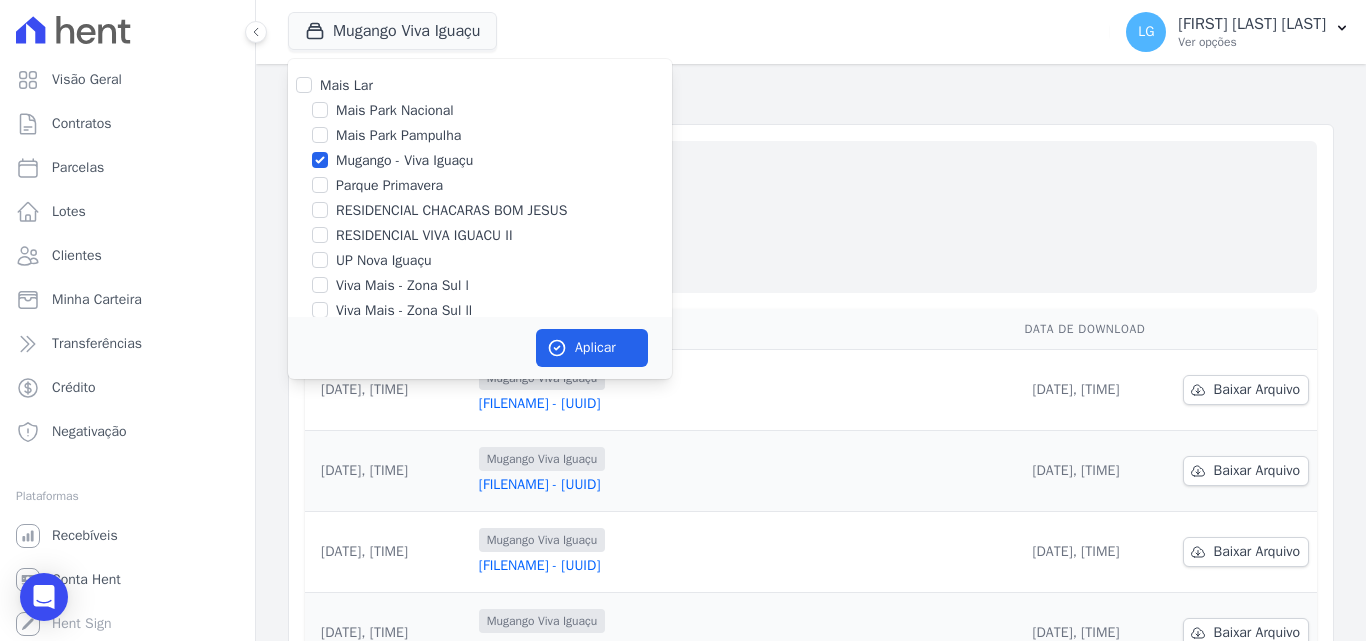 click on "Mugango - Viva Iguaçu" at bounding box center (404, 160) 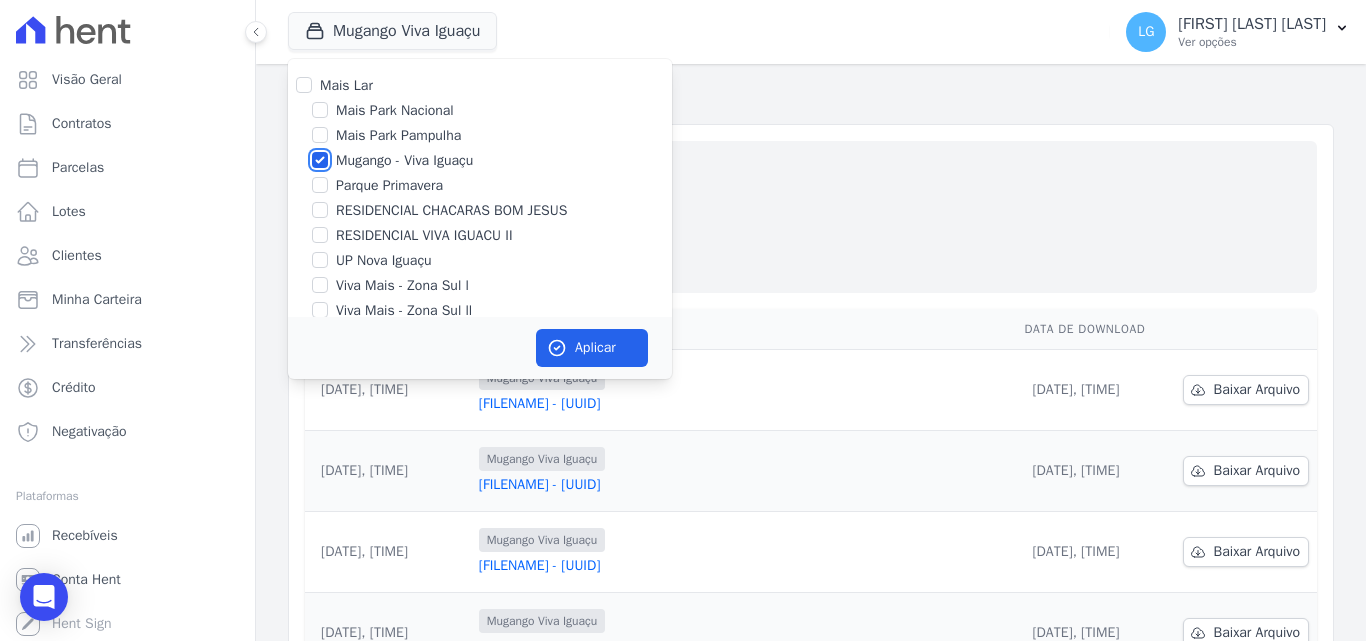 click on "Mugango - Viva Iguaçu" at bounding box center [320, 160] 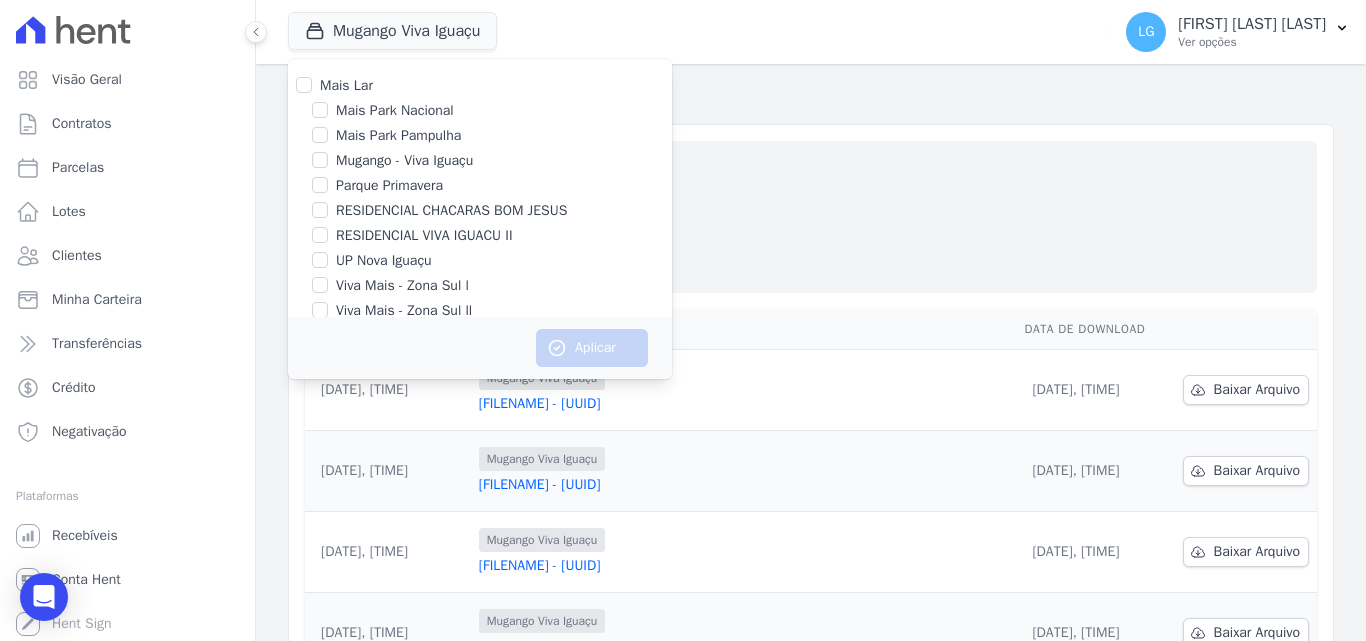 click on "RESIDENCIAL VIVA IGUACU II" at bounding box center [424, 235] 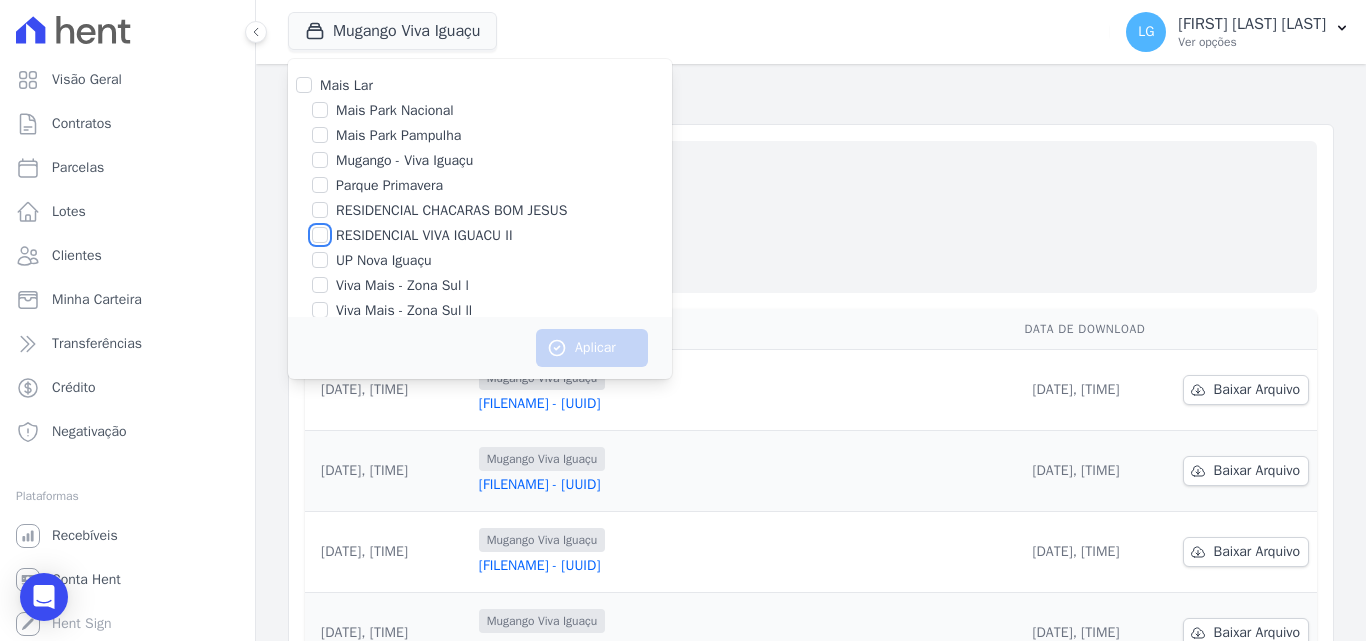 checkbox on "true" 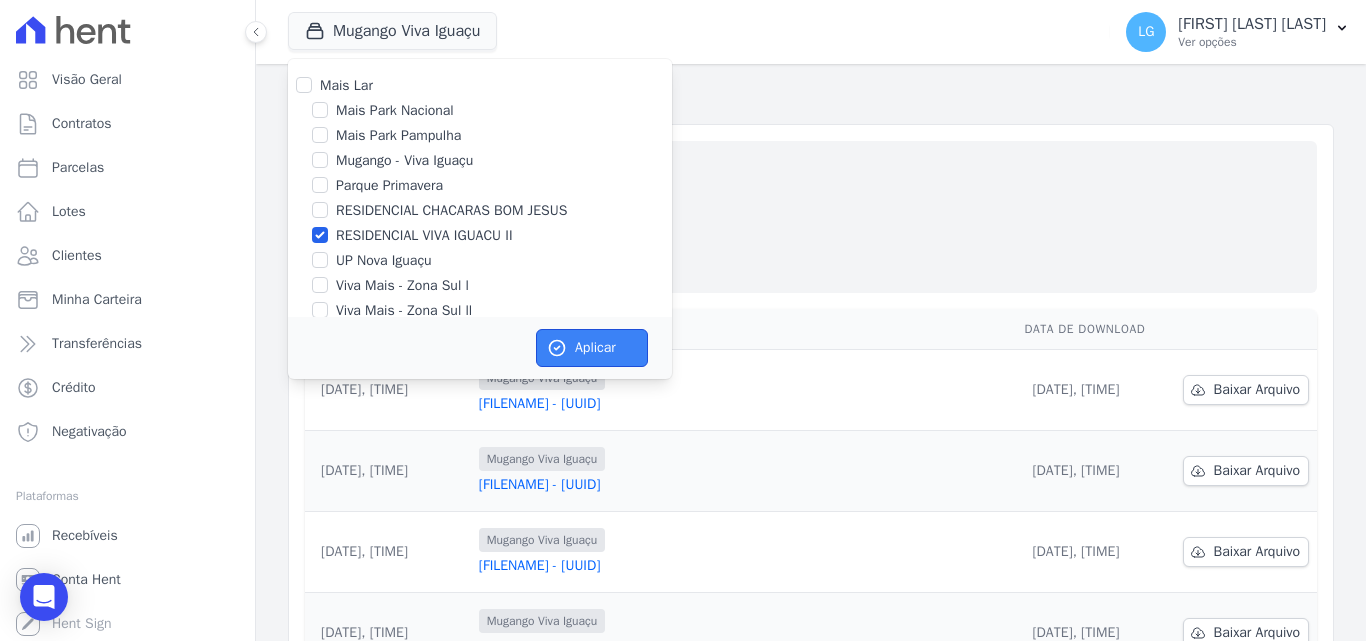 click on "Aplicar" at bounding box center (592, 348) 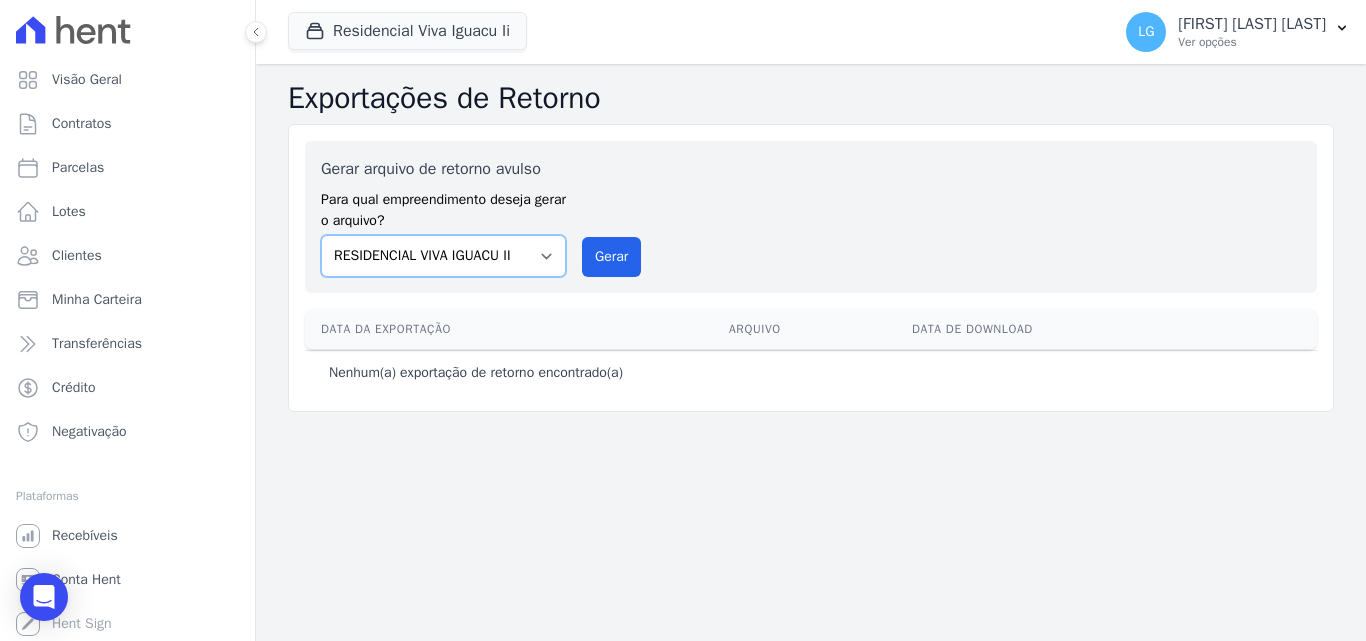 click on "Mais Park Nacional
Mais Park Pampulha
Mugango - Viva Iguaçu
Parque Primavera
RESIDENCIAL CHACARAS BOM JESUS
RESIDENCIAL VIVA IGUACU II
UP Nova Iguaçu
Viva Mais - Zona Sul l
Viva Mais - Zona Sul ll" at bounding box center [443, 256] 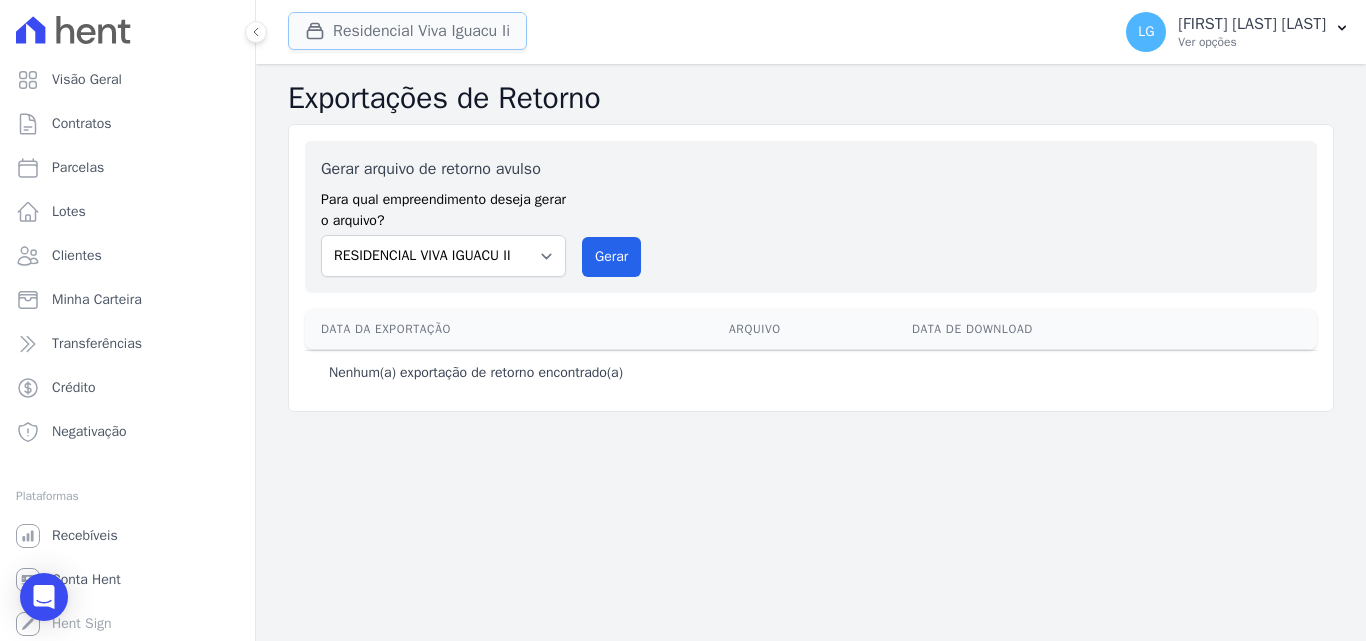 click on "Residencial Viva Iguacu Ii" at bounding box center [407, 31] 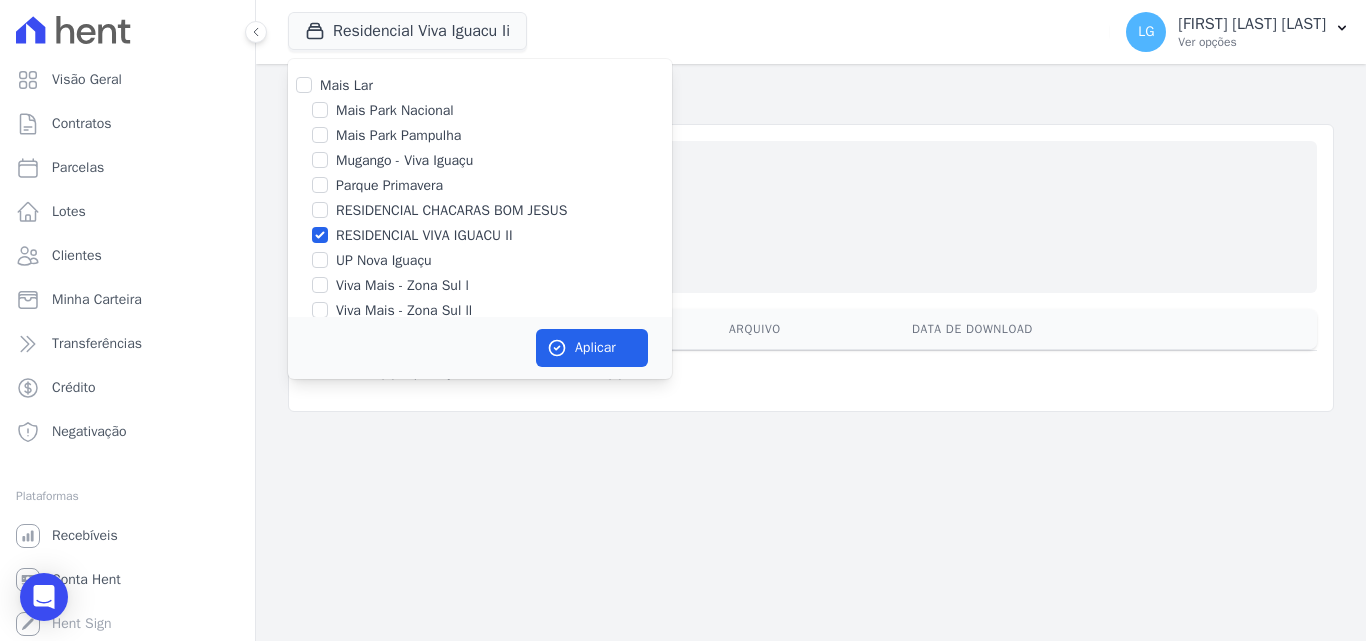 click on "RESIDENCIAL VIVA IGUACU II" at bounding box center (424, 235) 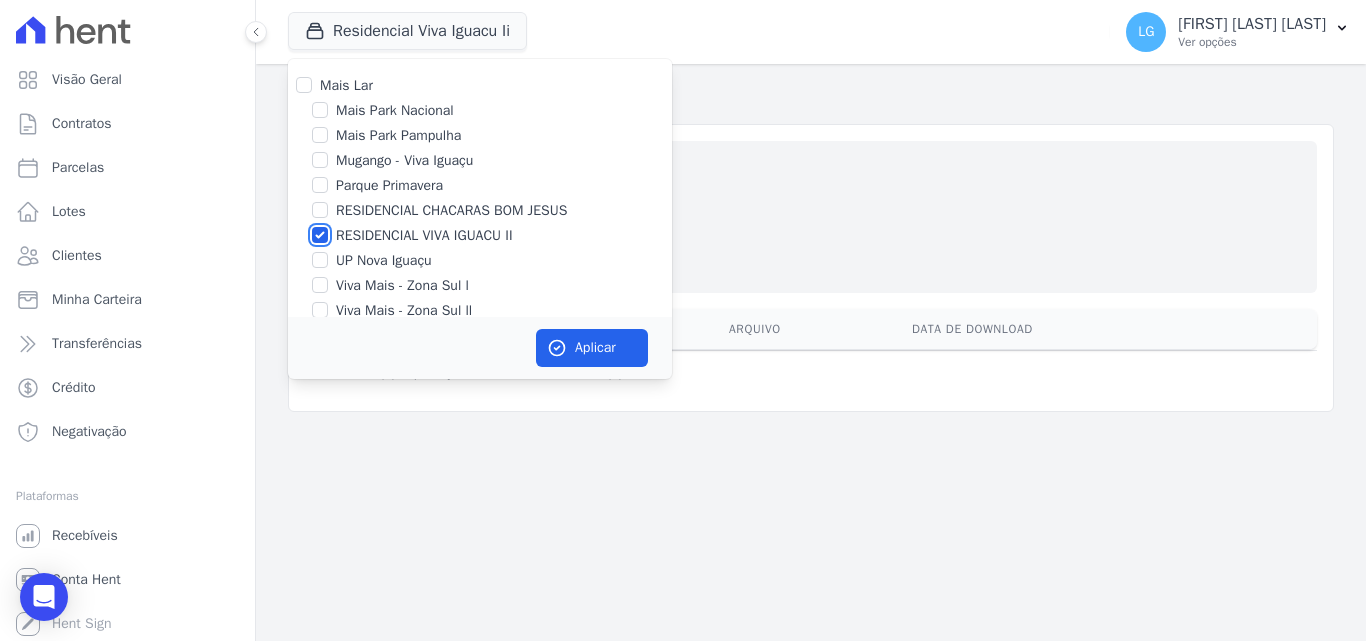 checkbox on "false" 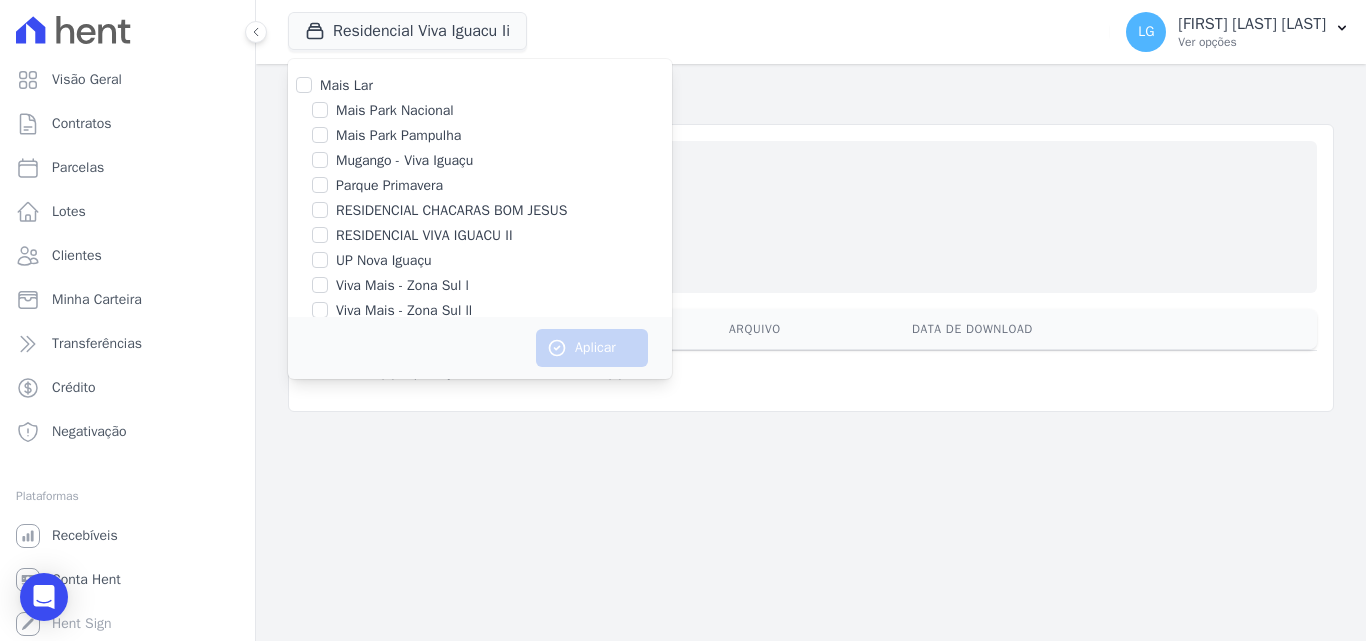 click on "RESIDENCIAL CHACARAS BOM JESUS" at bounding box center [451, 210] 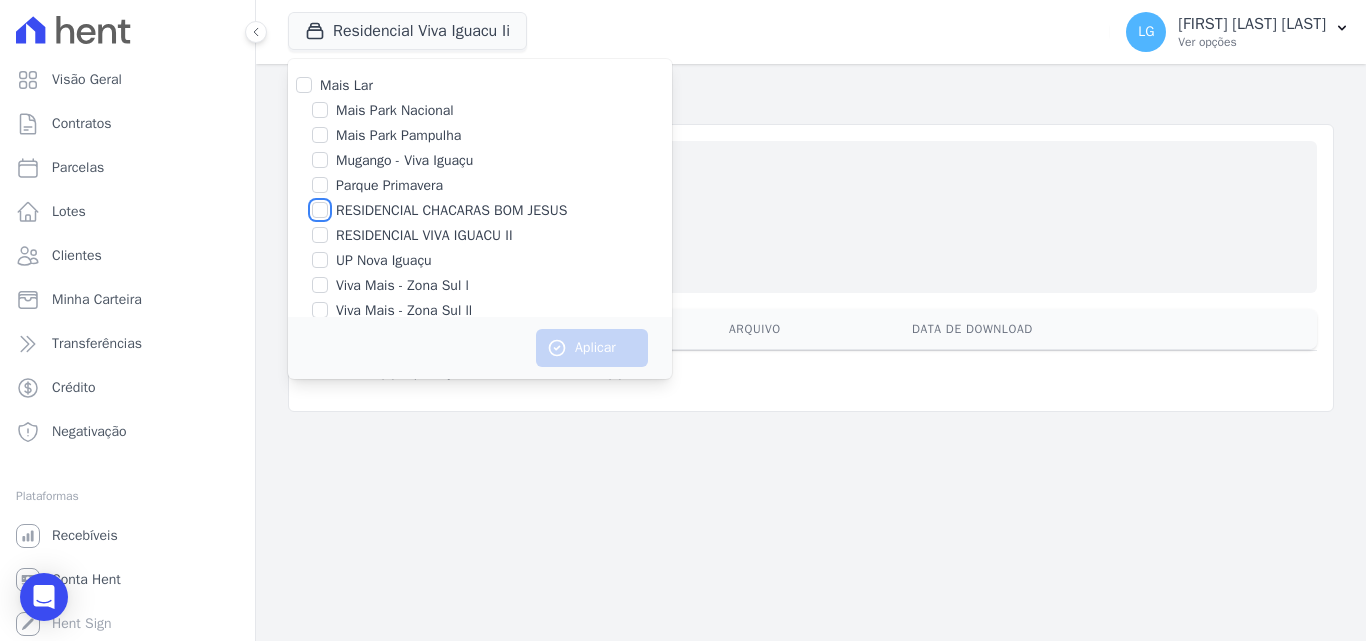 checkbox on "true" 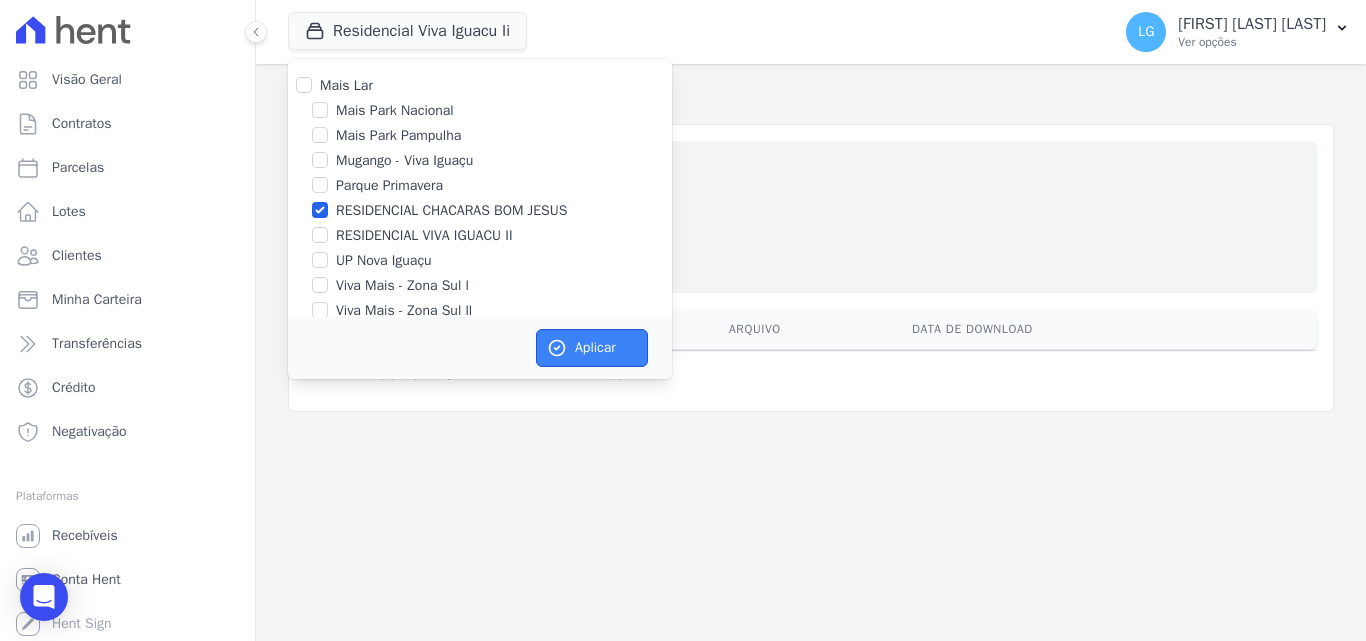 click on "Aplicar" at bounding box center [592, 348] 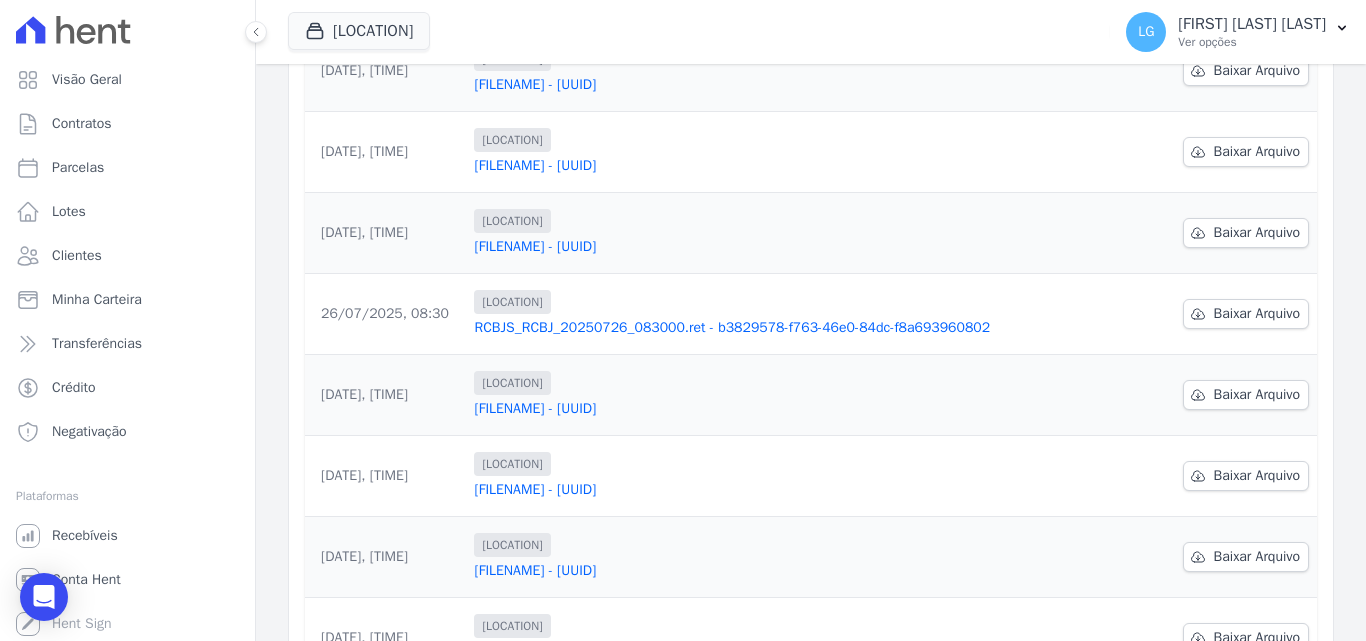 scroll, scrollTop: 623, scrollLeft: 0, axis: vertical 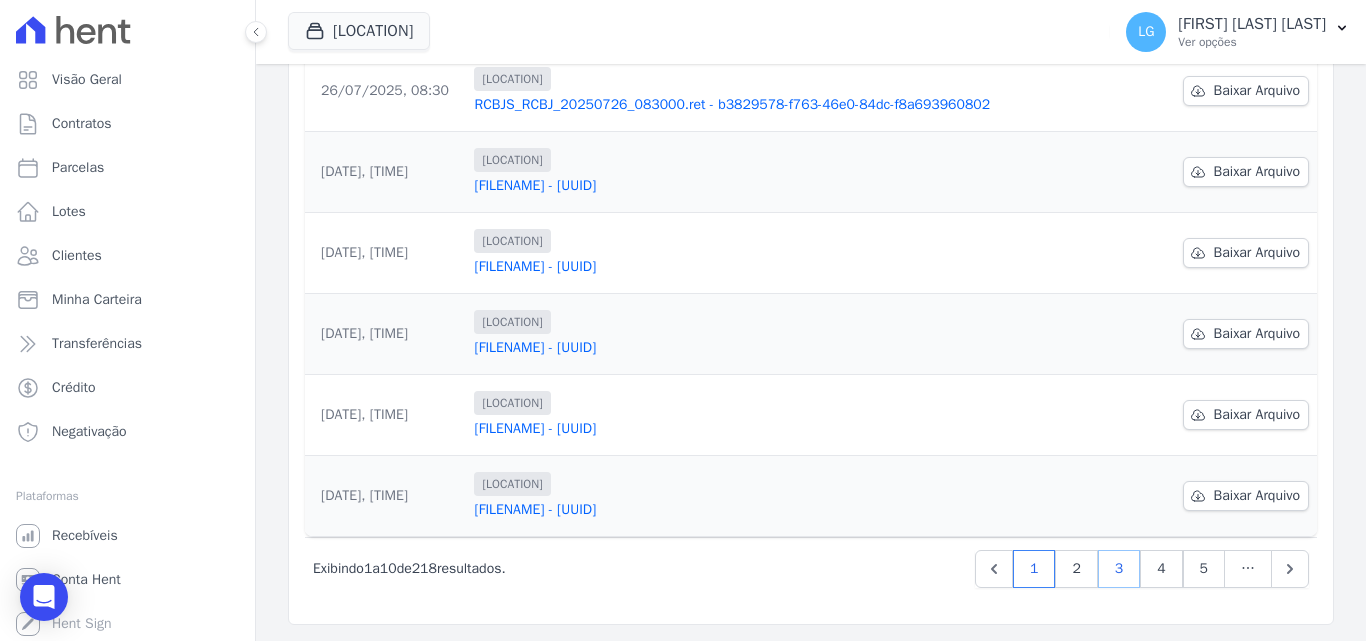 click on "3" at bounding box center (1119, 569) 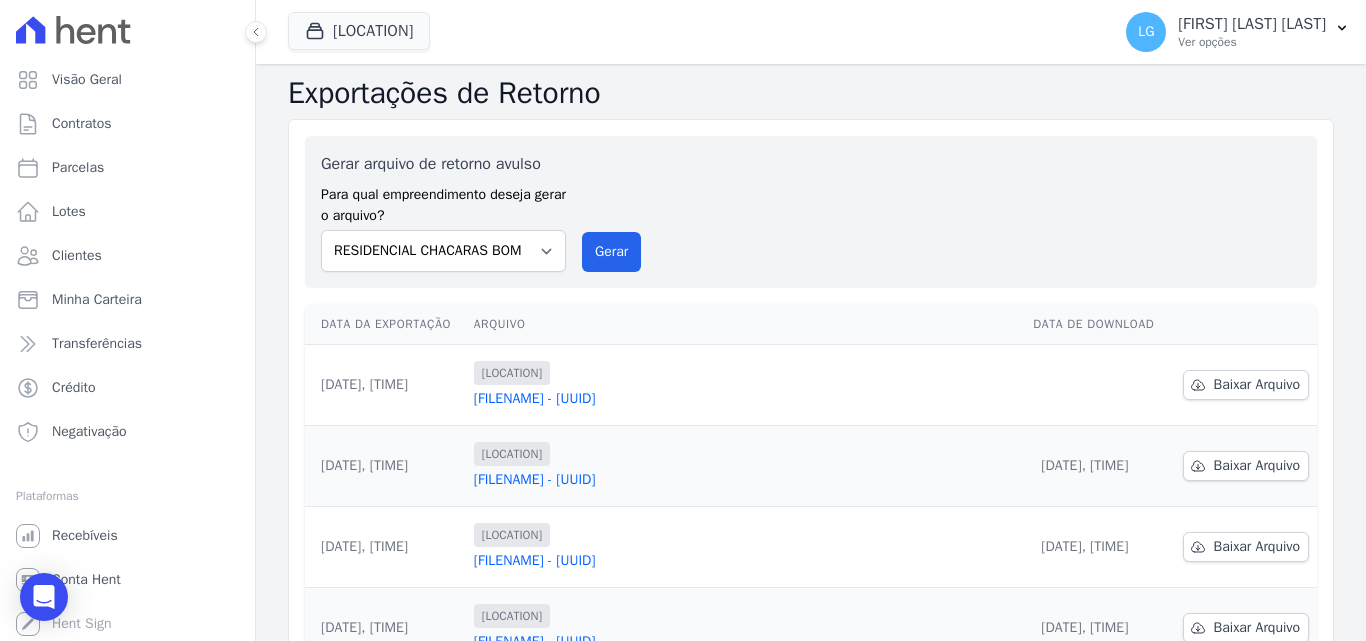 scroll, scrollTop: 0, scrollLeft: 0, axis: both 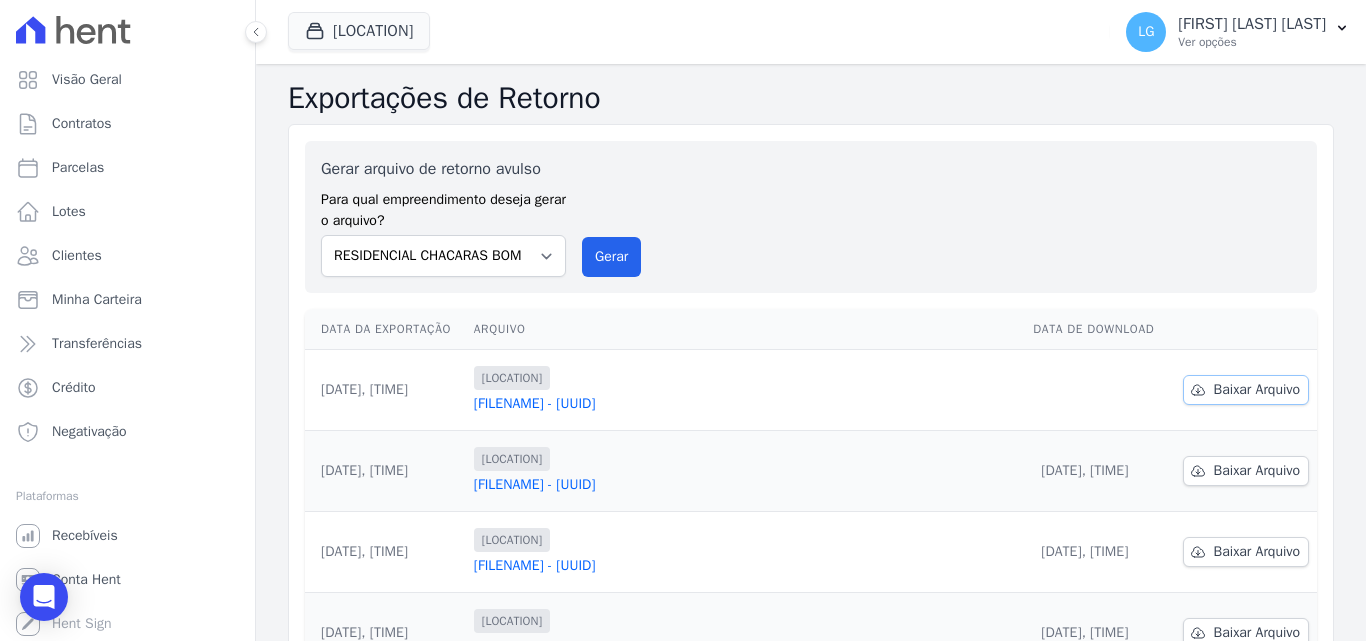 click on "Baixar Arquivo" at bounding box center [1257, 390] 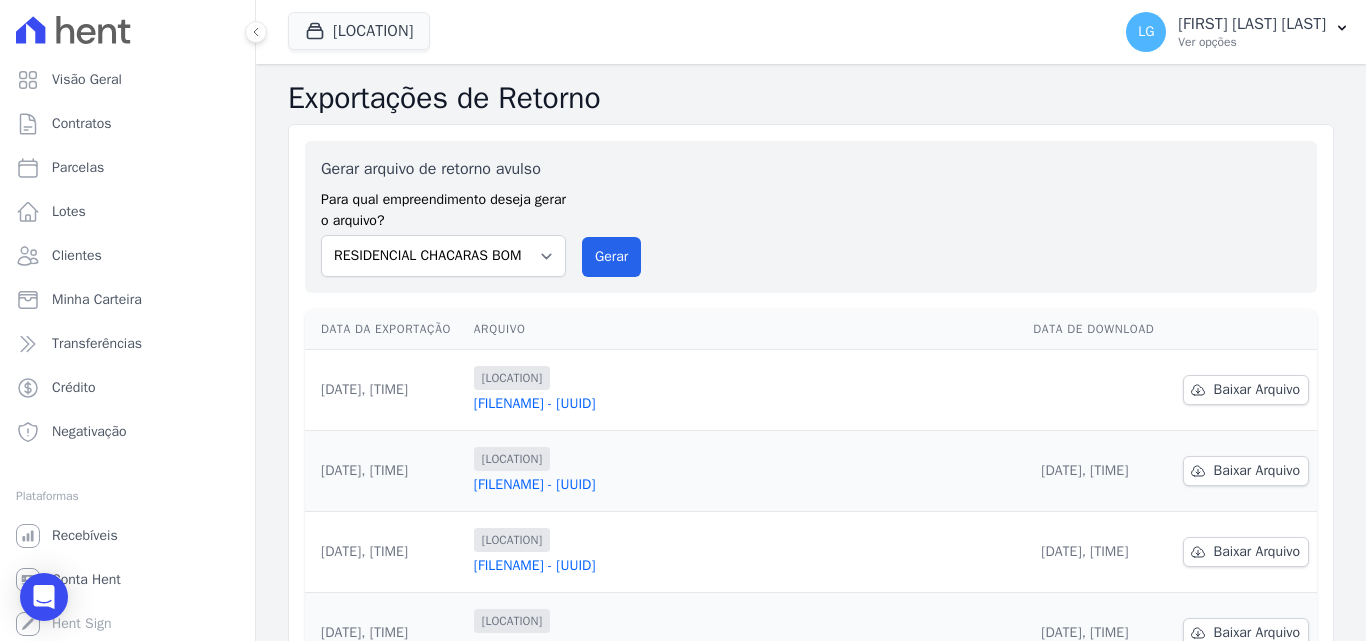 click on "Gerar arquivo de retorno avulso
Para qual empreendimento deseja gerar o arquivo?
[LOCATION]
[LOCATION]
[LOCATION]   [LOCATION]
[LOCATION]
[LOCATION] [LOCATION]
[LOCATION] [LOCATION]
[LOCATION]
[LOCATION]
Gerar" at bounding box center [811, 217] 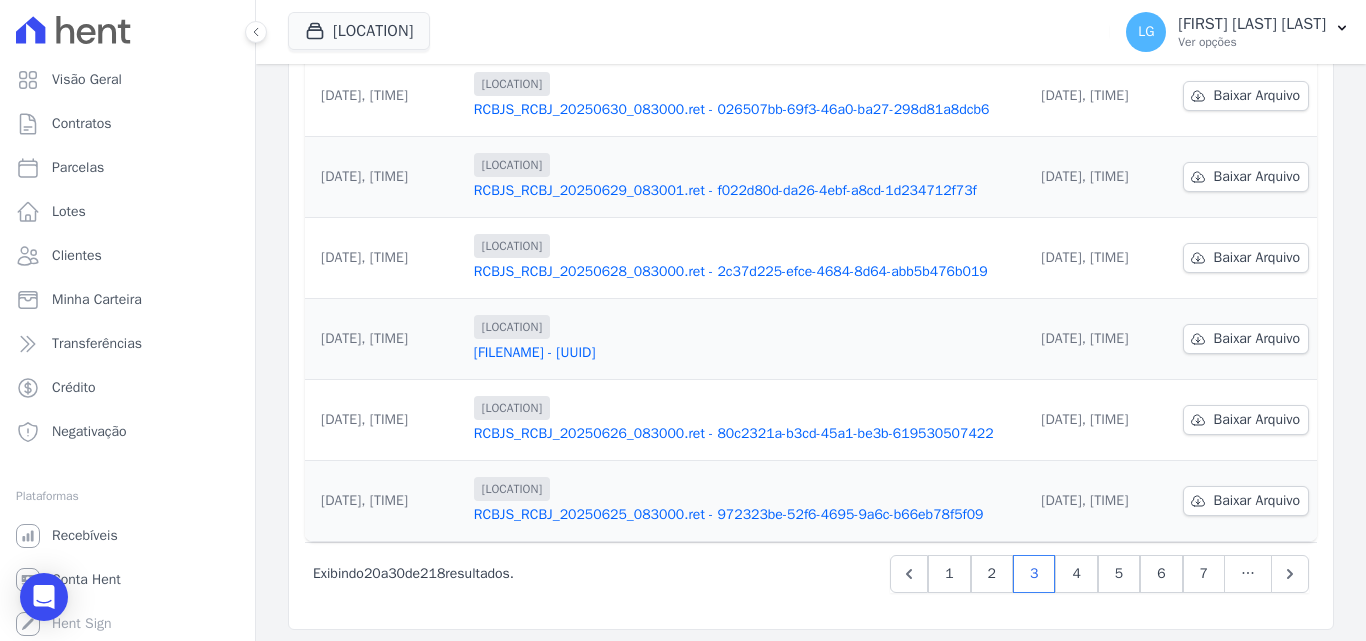 scroll, scrollTop: 623, scrollLeft: 0, axis: vertical 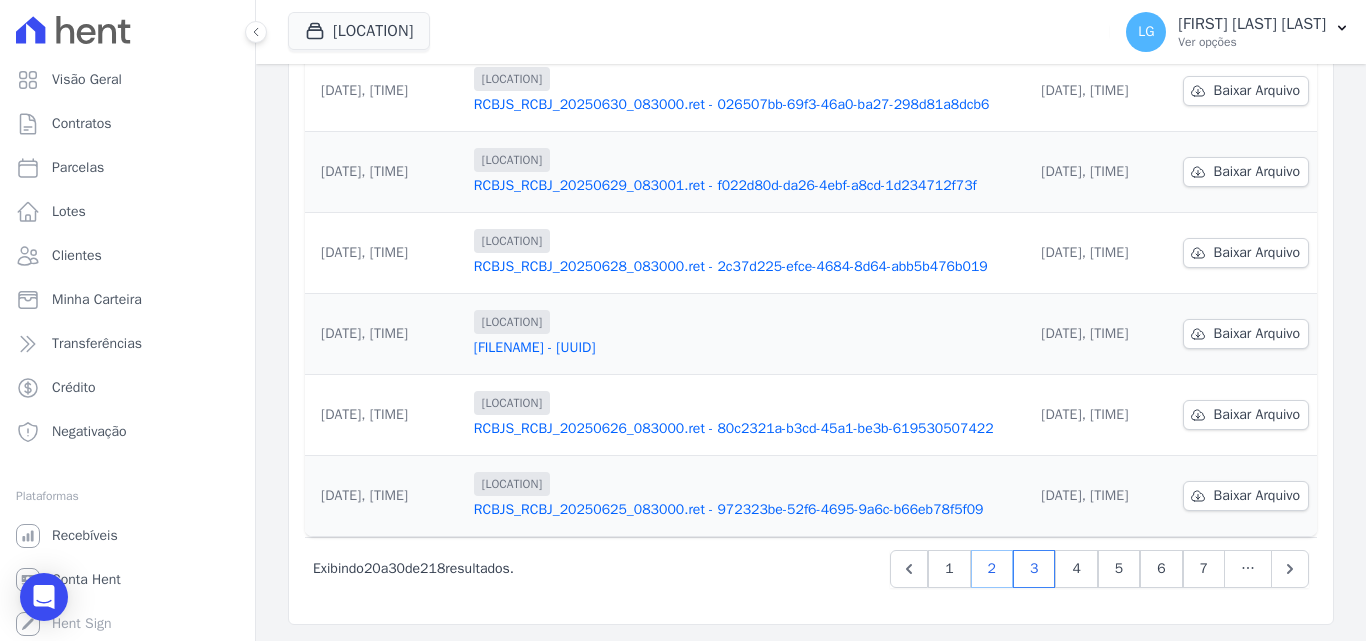 click on "2" at bounding box center [992, 569] 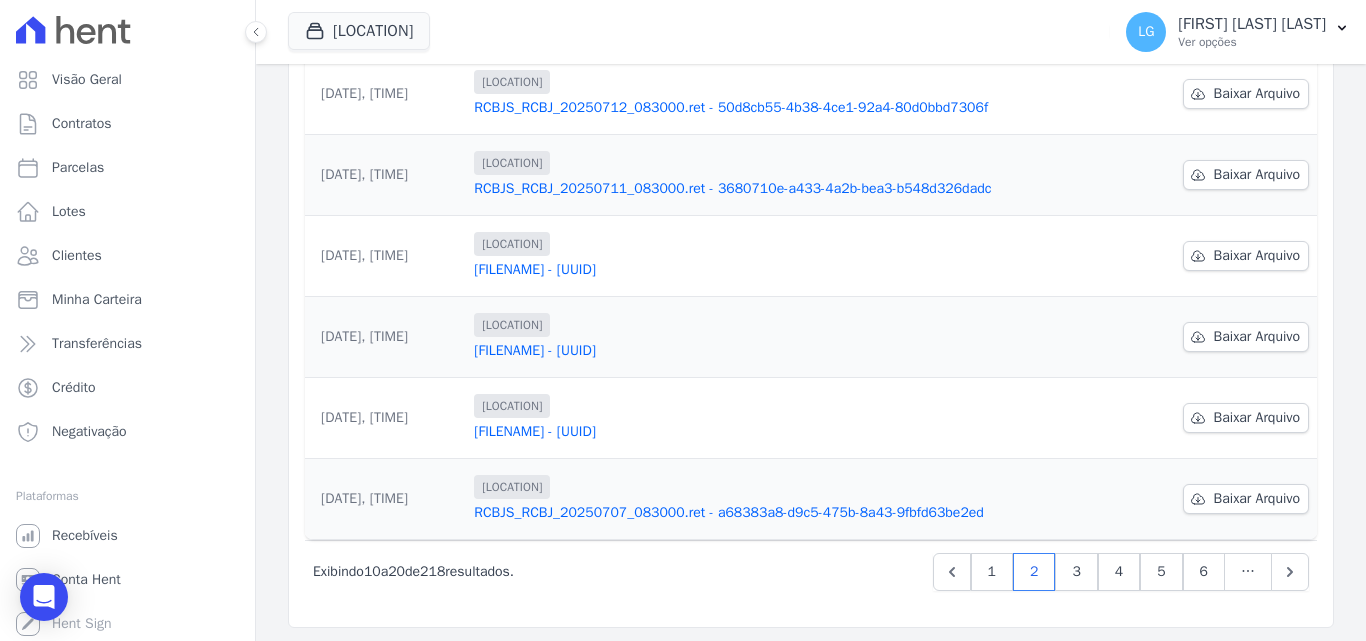 scroll, scrollTop: 623, scrollLeft: 0, axis: vertical 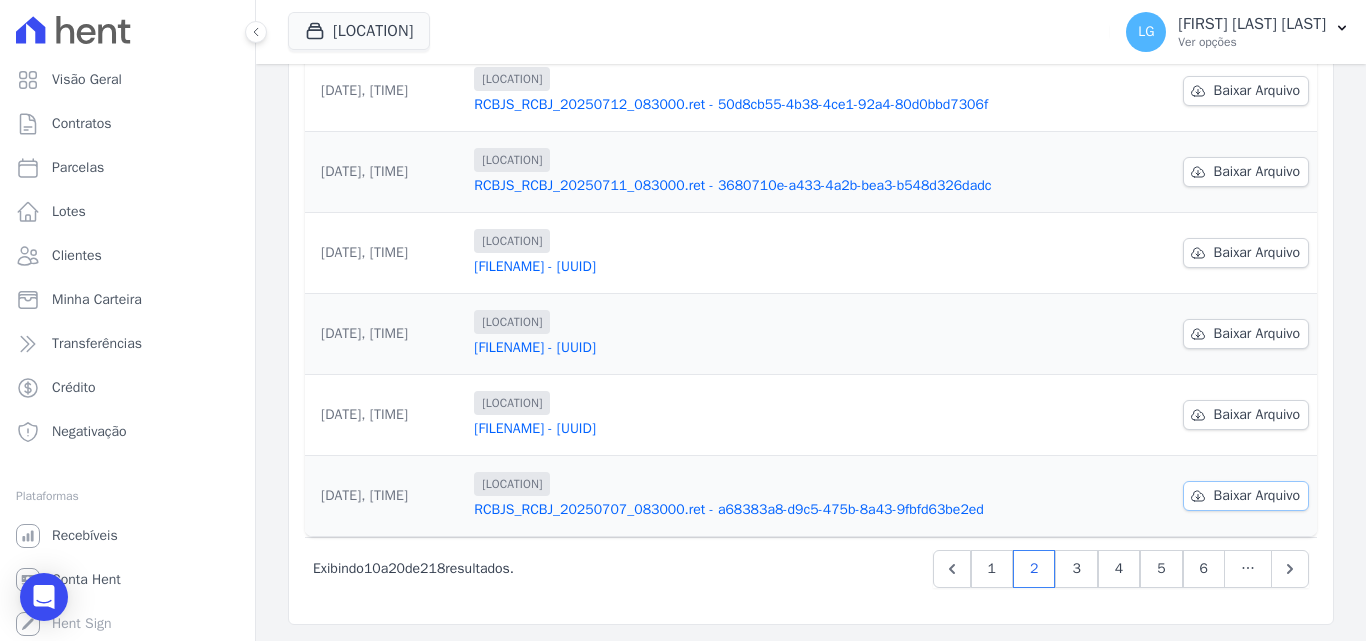 click on "Baixar Arquivo" at bounding box center (1257, 496) 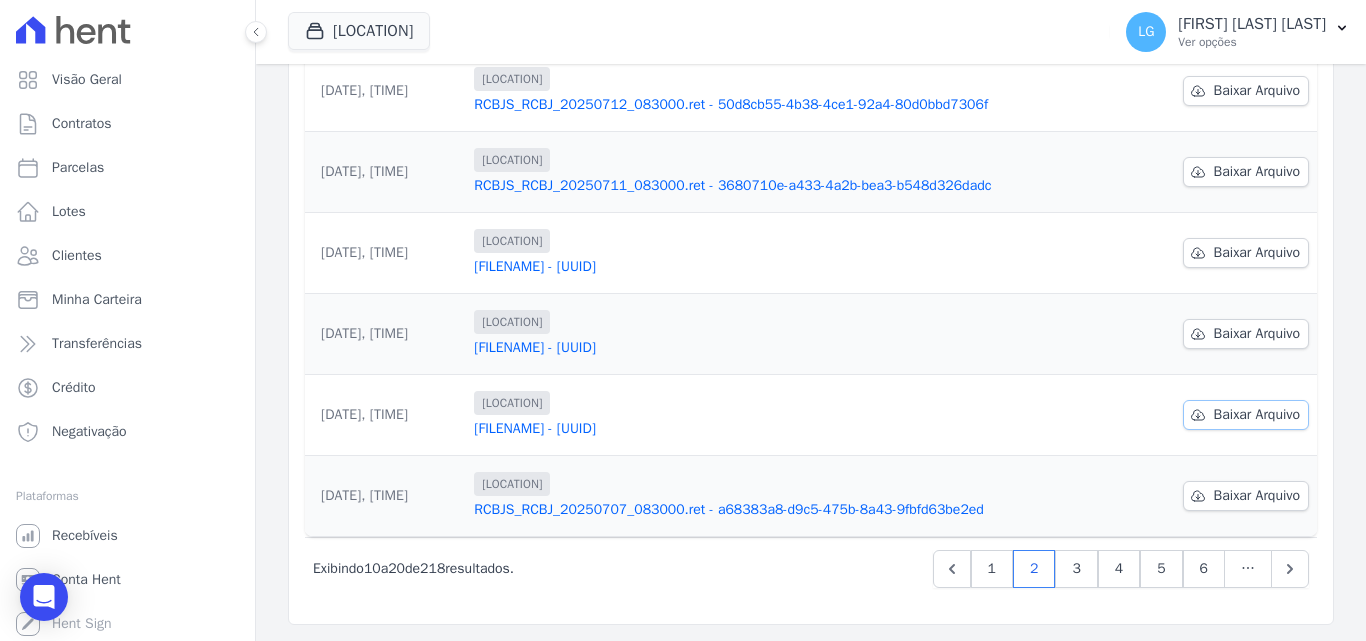 click on "Baixar Arquivo" at bounding box center (1246, 415) 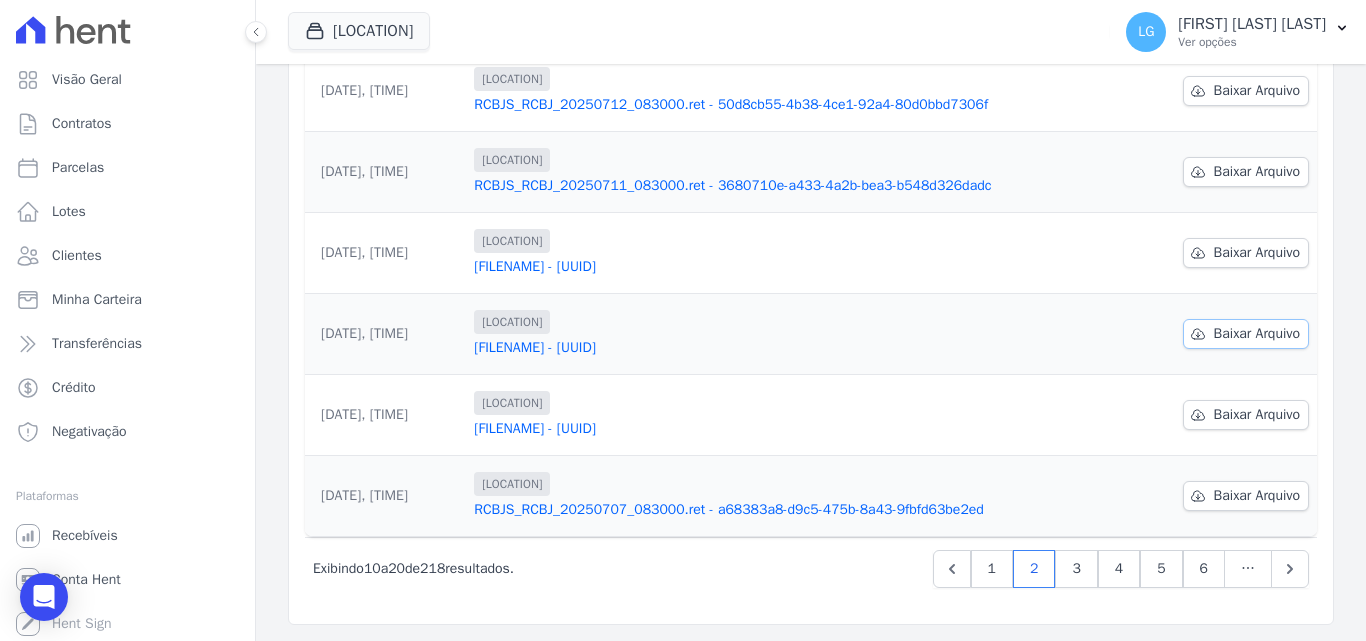 click on "Baixar Arquivo" at bounding box center (1257, 334) 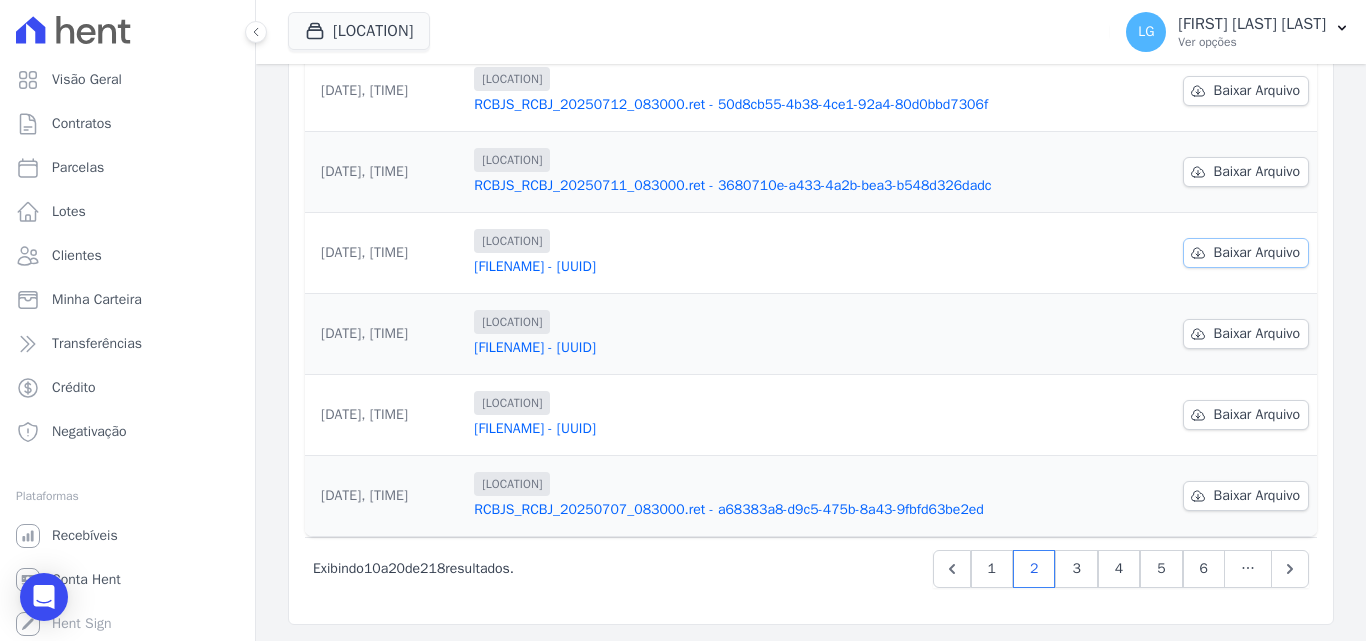 click on "Baixar Arquivo" at bounding box center (1257, 253) 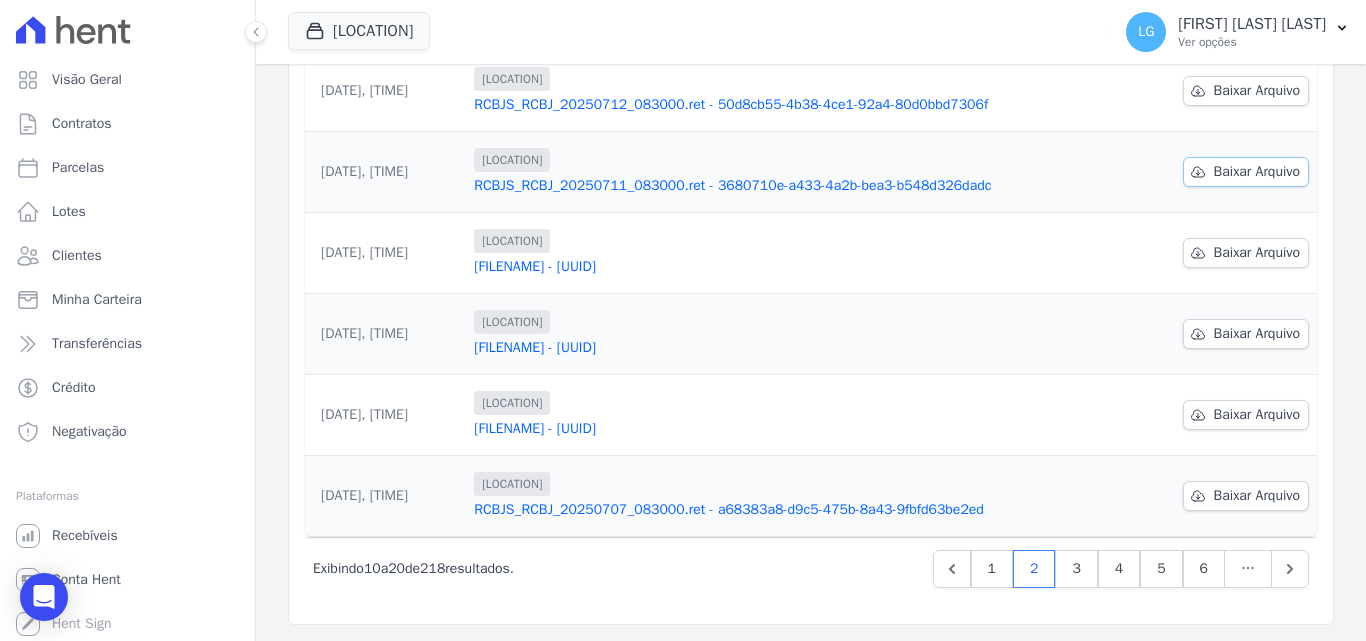 click on "Baixar Arquivo" at bounding box center (1257, 172) 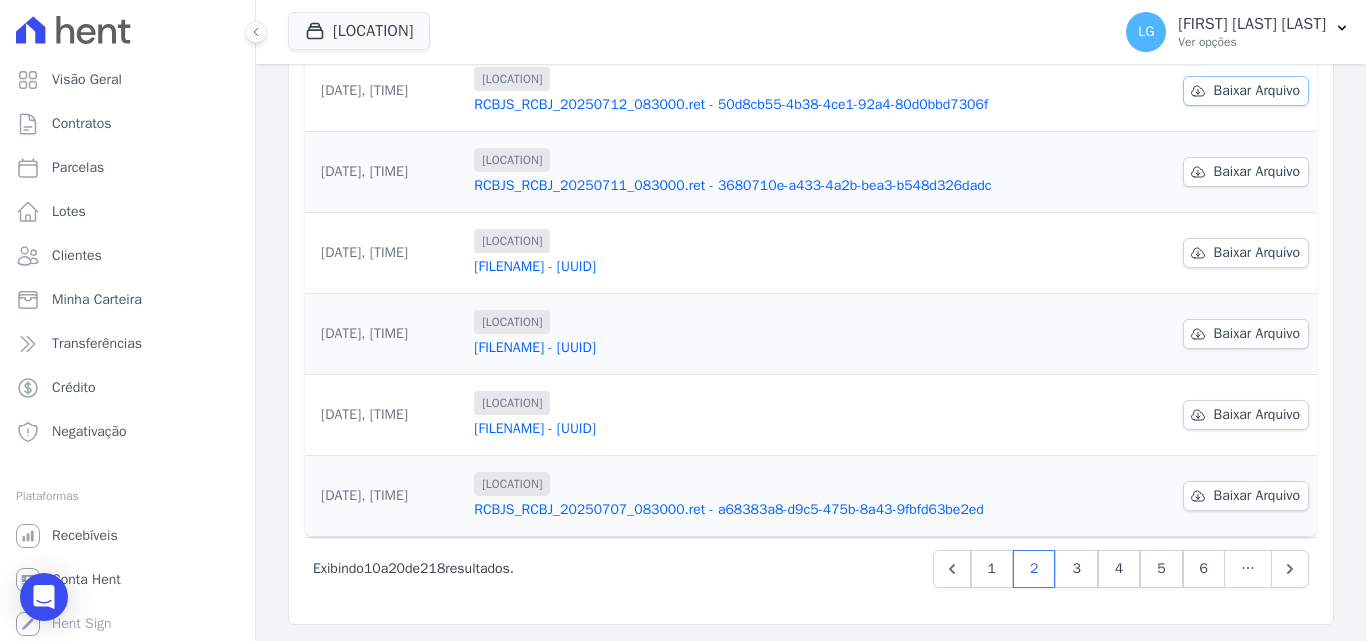 click on "Baixar Arquivo" at bounding box center [1257, 91] 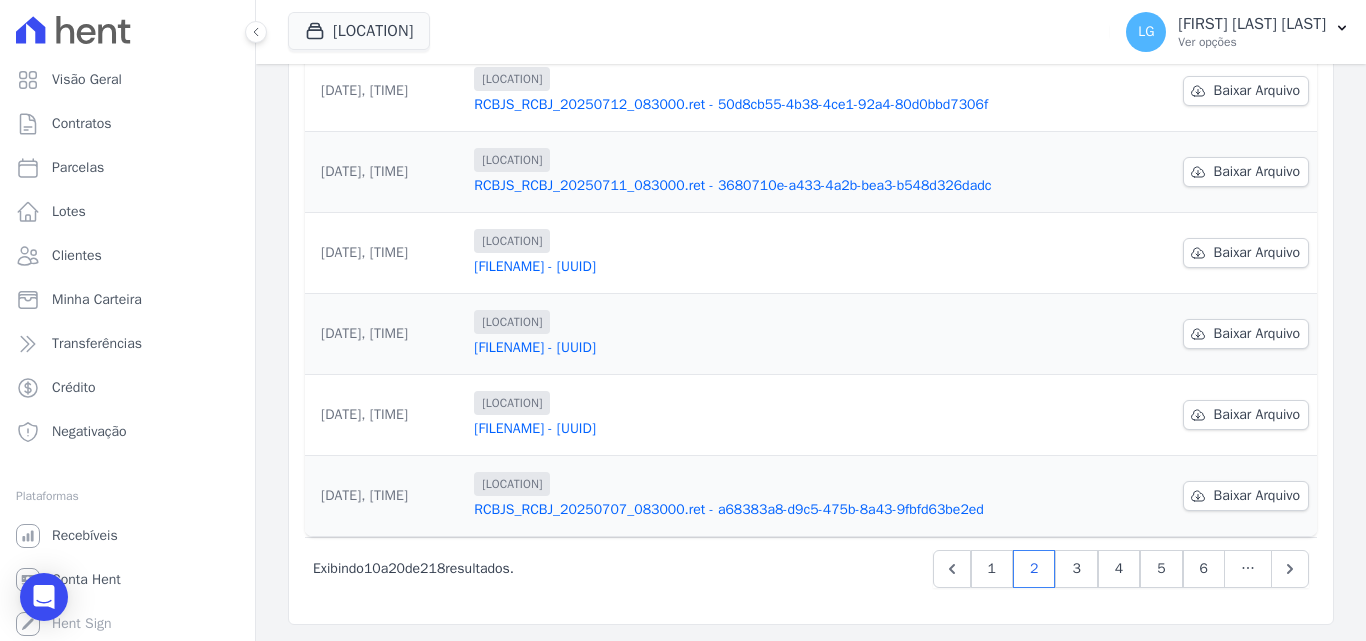 drag, startPoint x: 1325, startPoint y: 144, endPoint x: 1312, endPoint y: 144, distance: 13 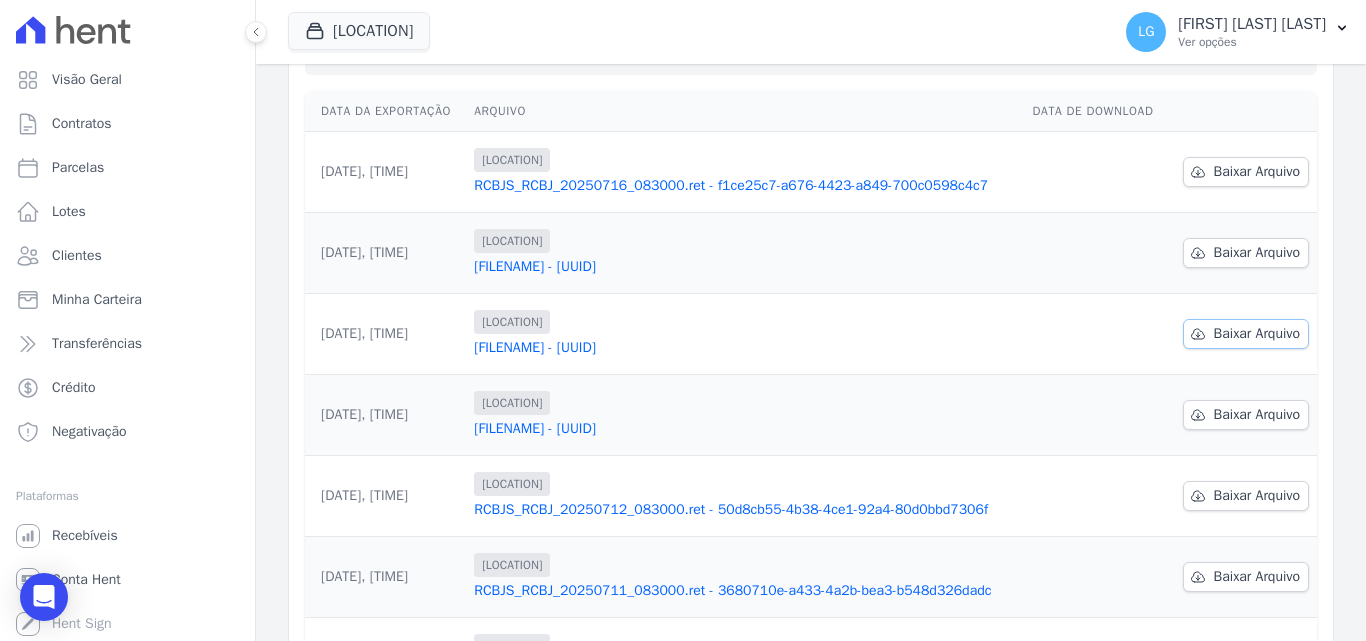scroll, scrollTop: 123, scrollLeft: 0, axis: vertical 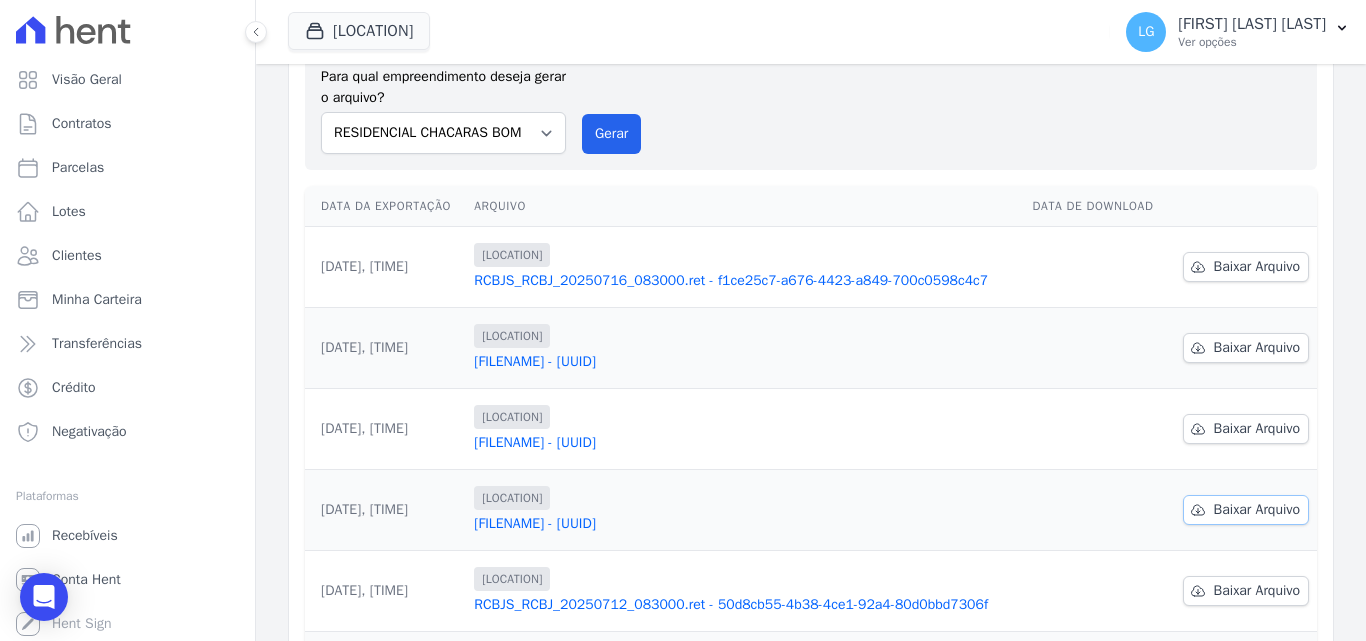 click on "Baixar Arquivo" at bounding box center (1246, 510) 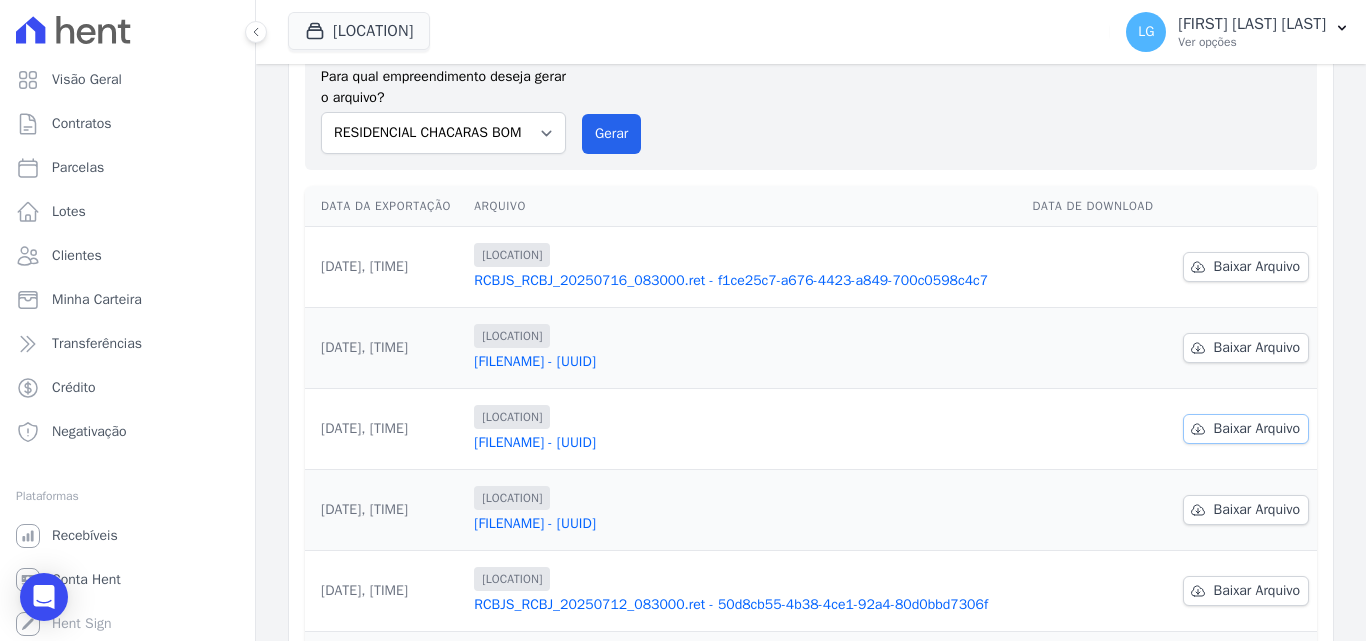click on "Baixar Arquivo" at bounding box center [1257, 429] 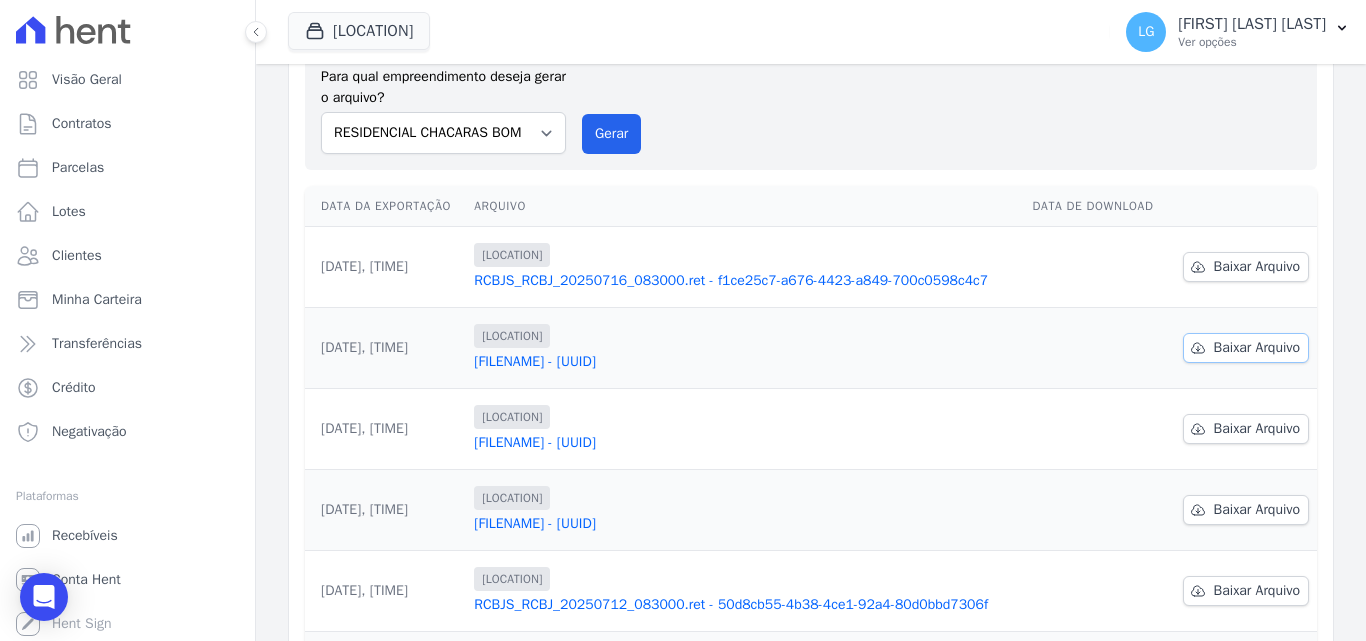 click on "Baixar Arquivo" at bounding box center [1257, 348] 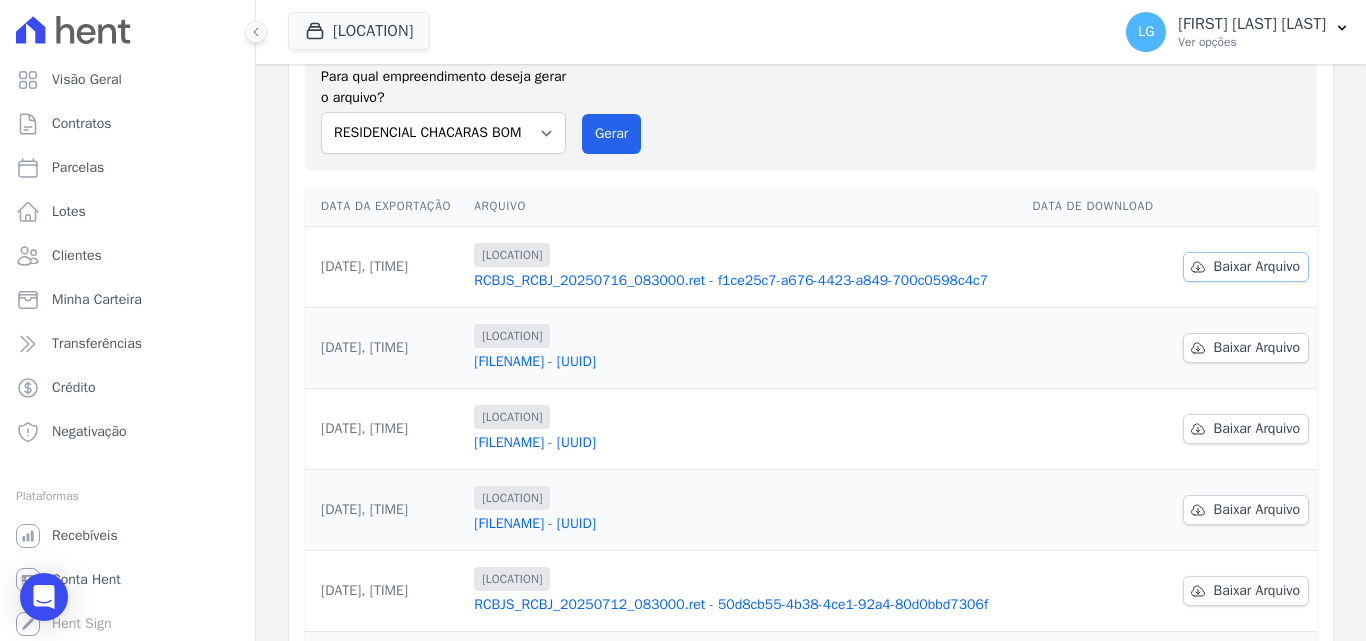 click on "Baixar Arquivo" at bounding box center (1257, 267) 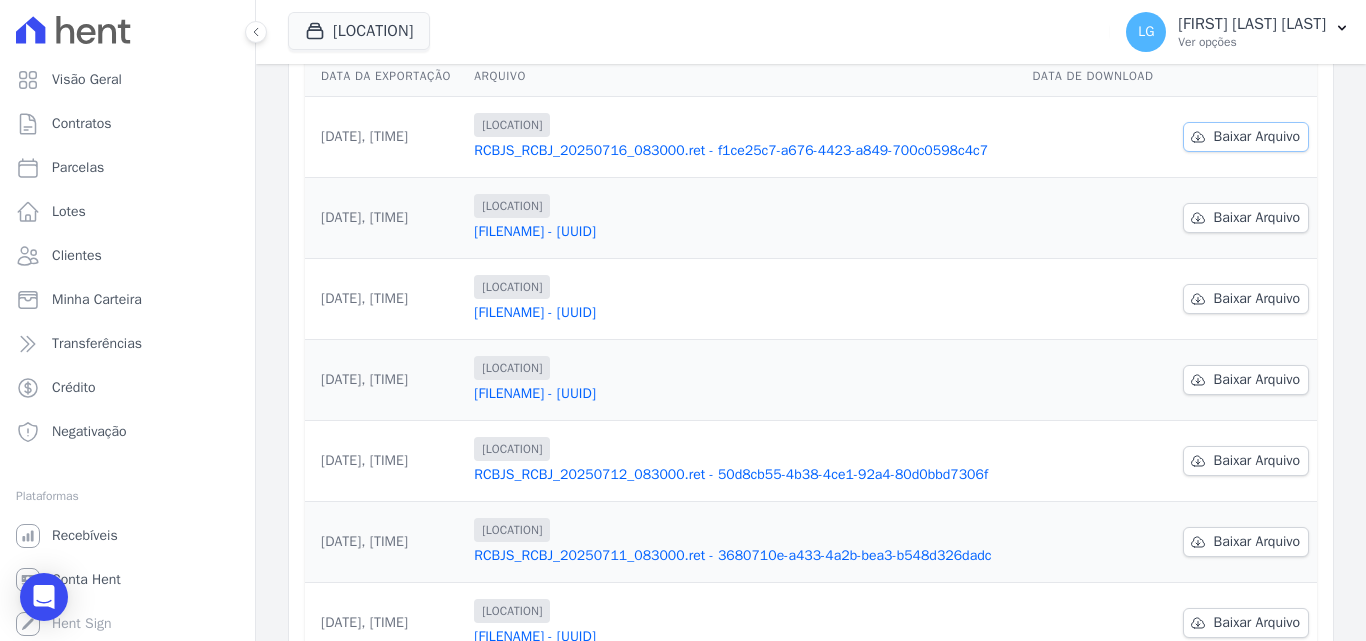 scroll, scrollTop: 623, scrollLeft: 0, axis: vertical 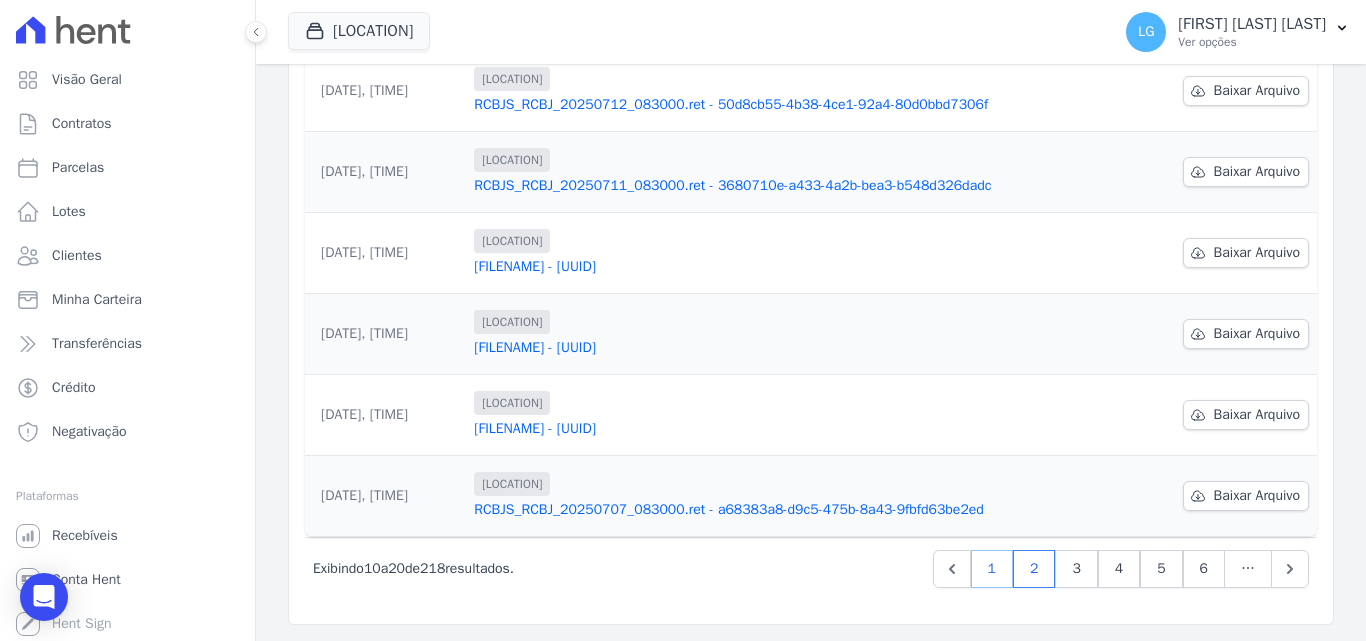 click on "1" at bounding box center [992, 569] 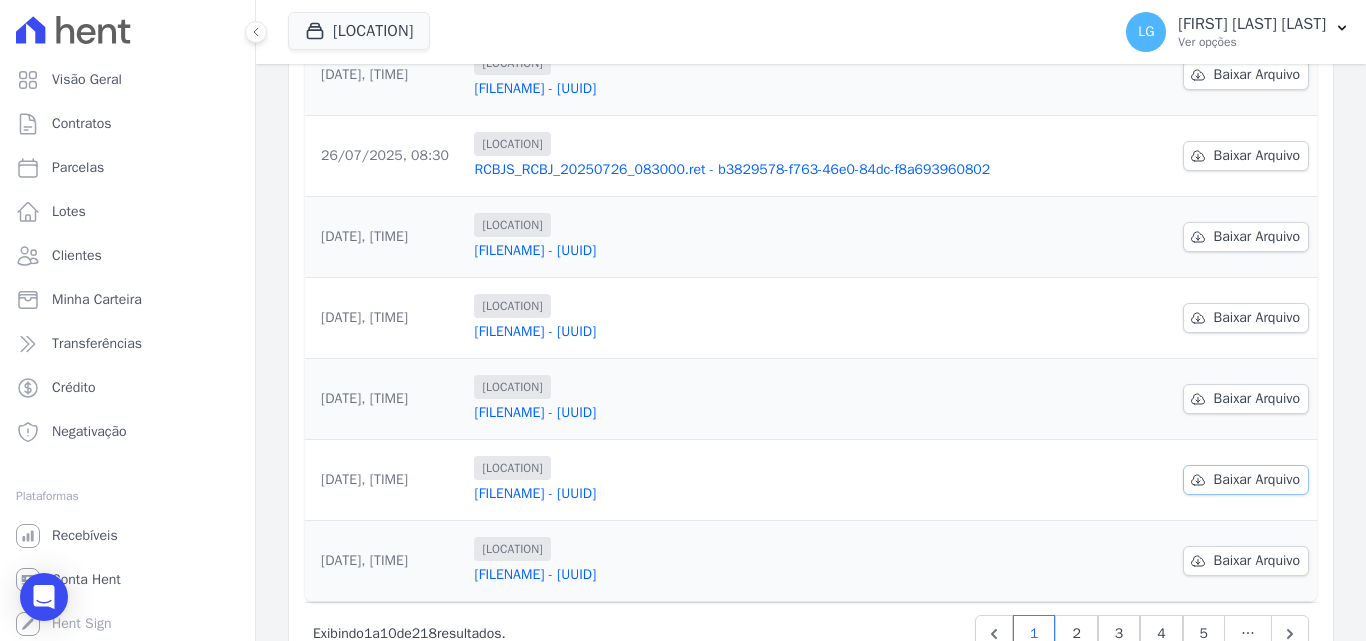 scroll, scrollTop: 523, scrollLeft: 0, axis: vertical 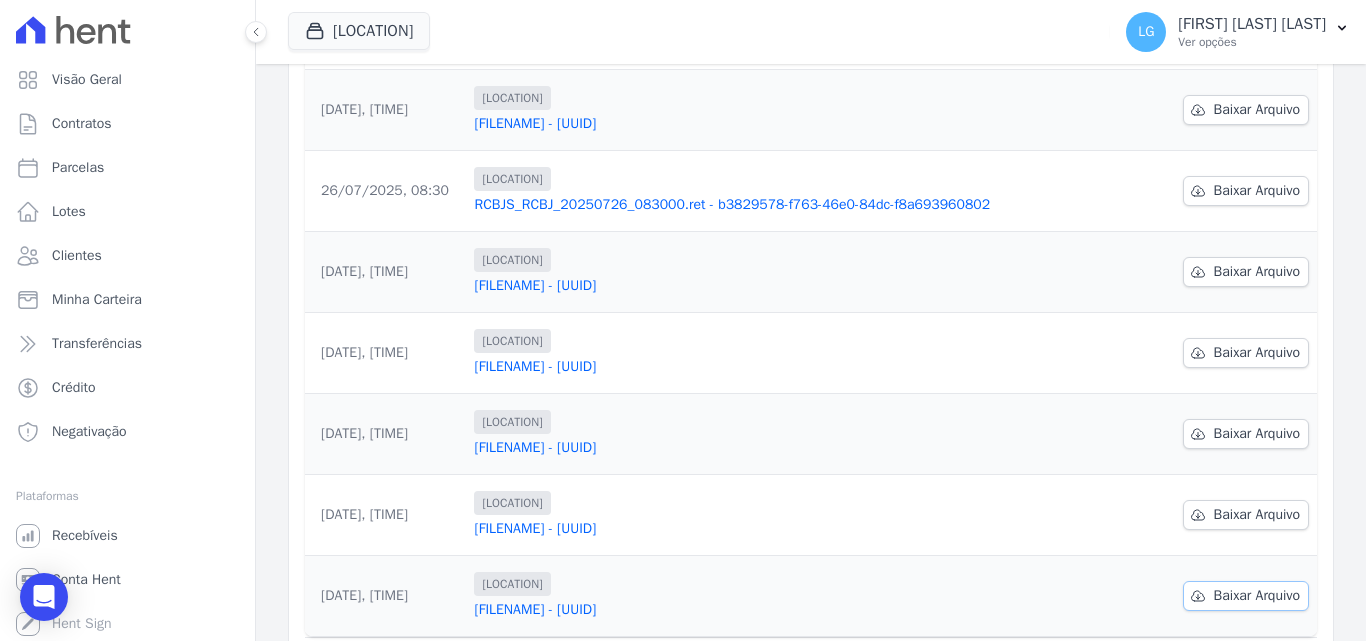 click on "Baixar Arquivo" at bounding box center (1257, 596) 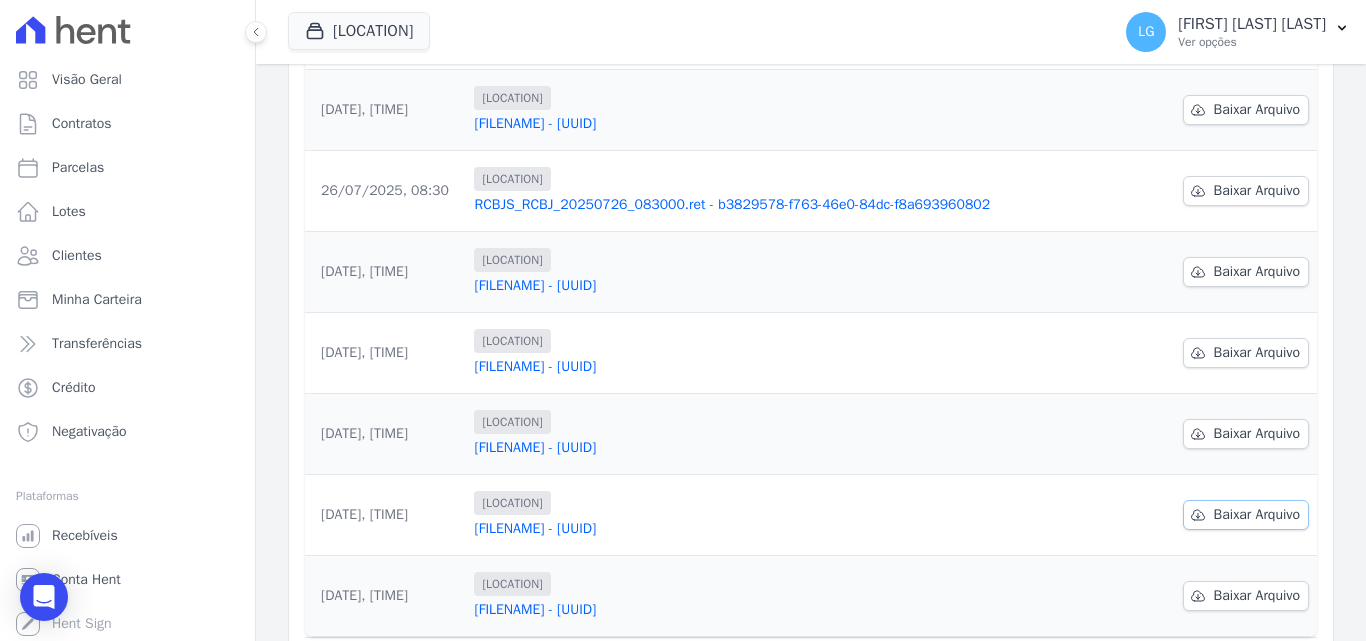 click on "Baixar Arquivo" at bounding box center [1257, 515] 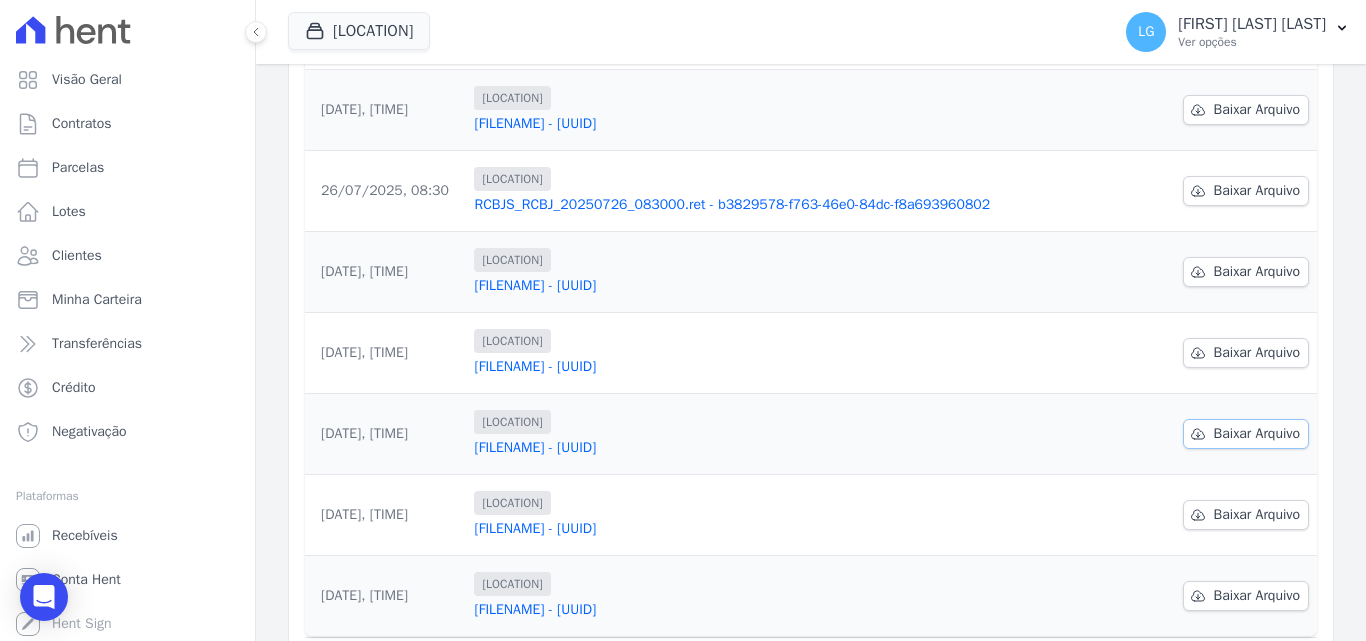 click on "Baixar Arquivo" at bounding box center [1257, 434] 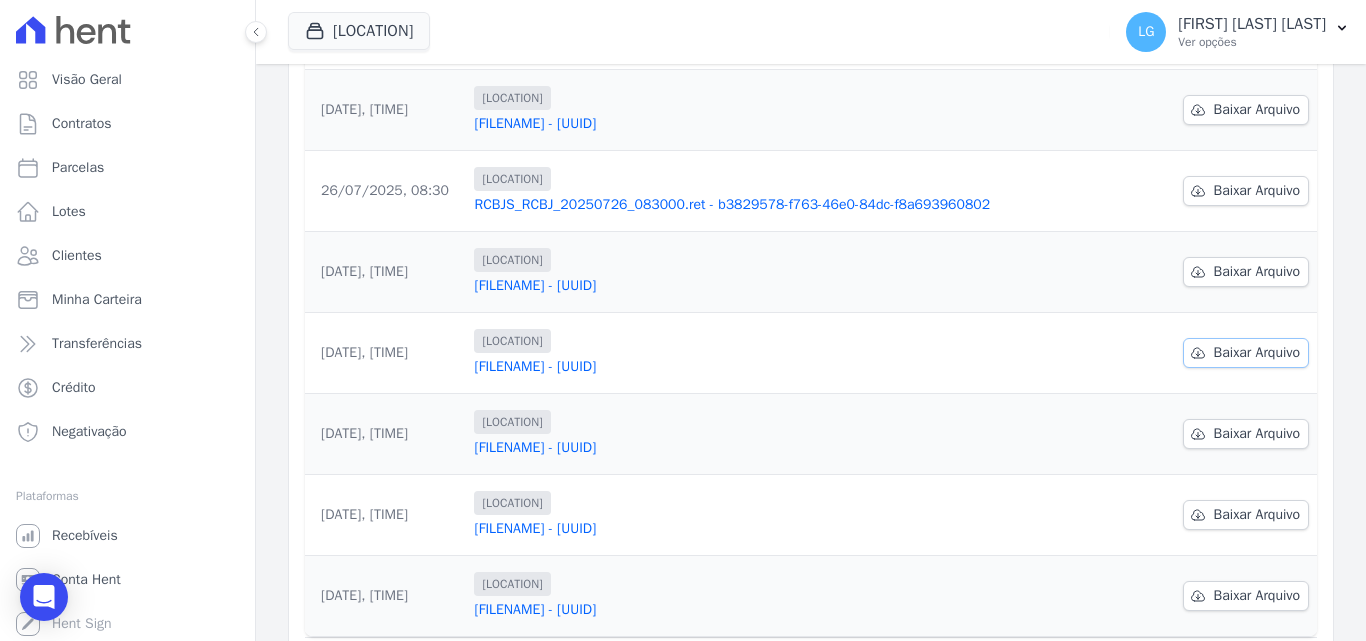 click on "Baixar Arquivo" at bounding box center [1257, 353] 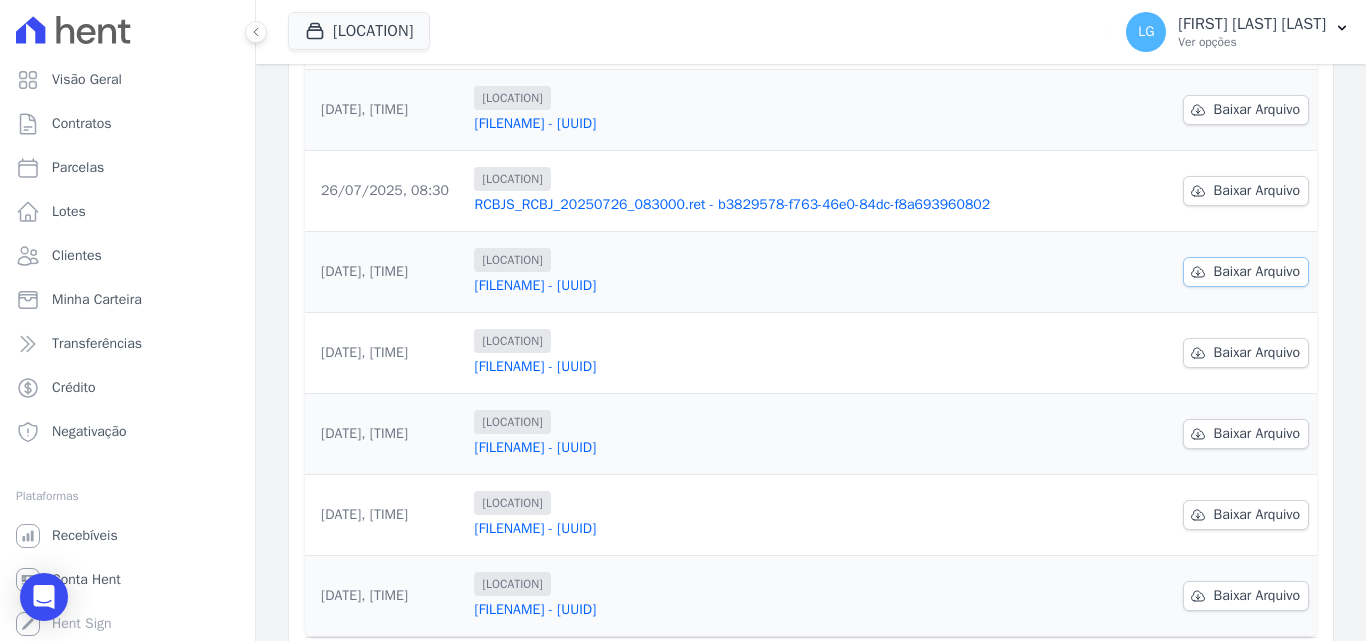 click on "Baixar Arquivo" at bounding box center (1257, 272) 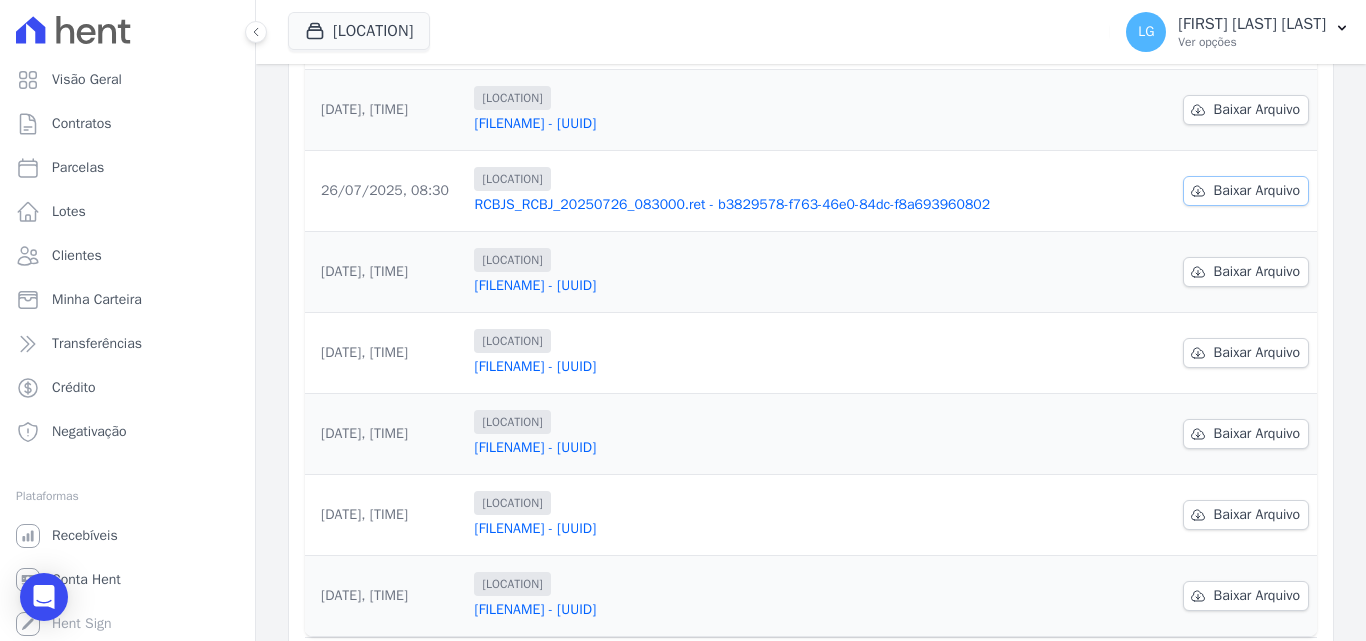click on "Baixar Arquivo" at bounding box center (1257, 191) 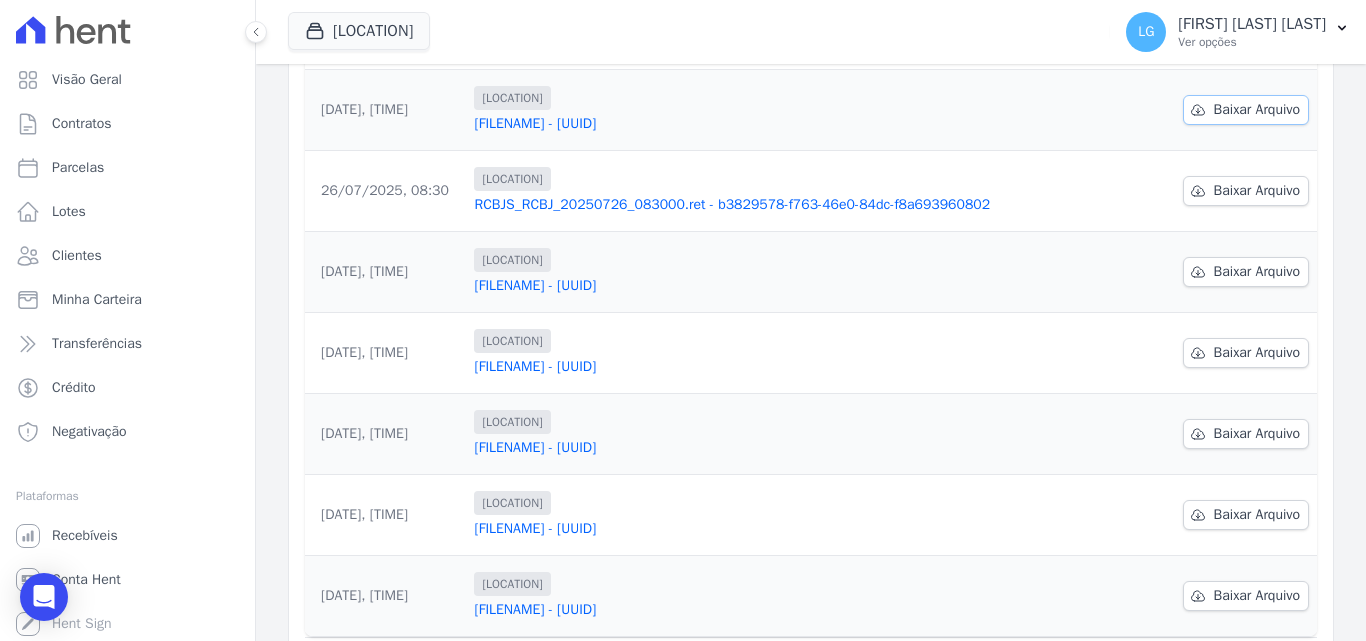 click on "Baixar Arquivo" at bounding box center (1257, 110) 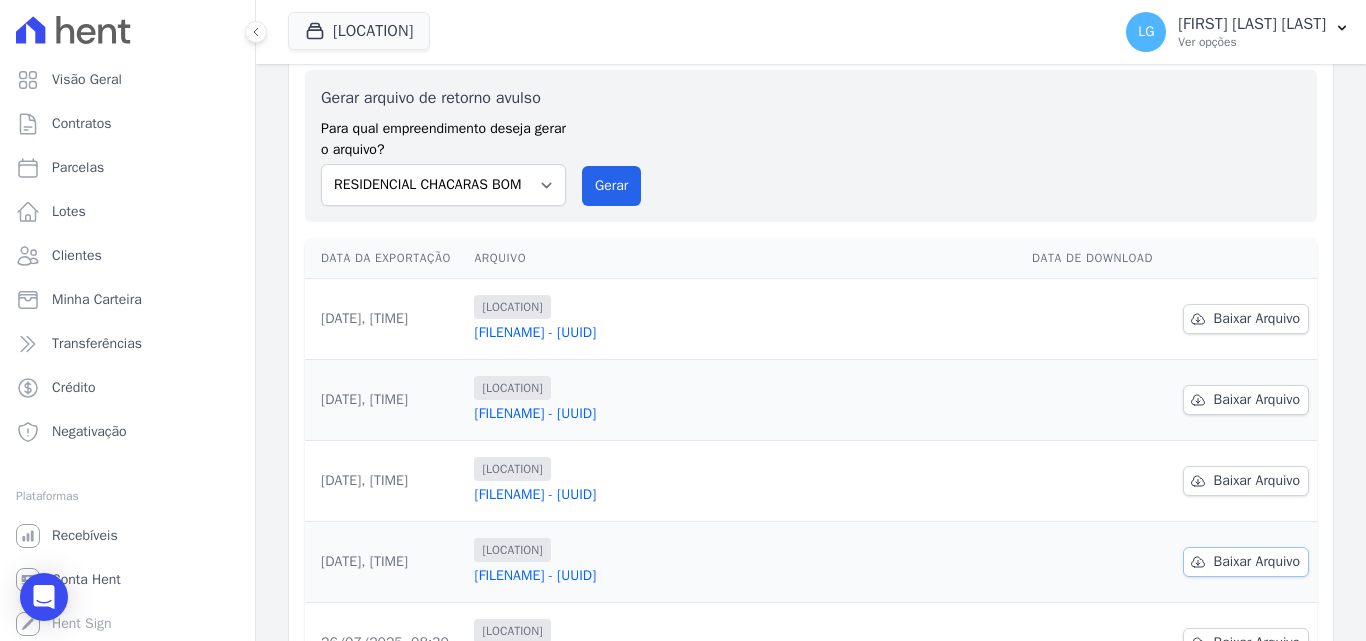 scroll, scrollTop: 23, scrollLeft: 0, axis: vertical 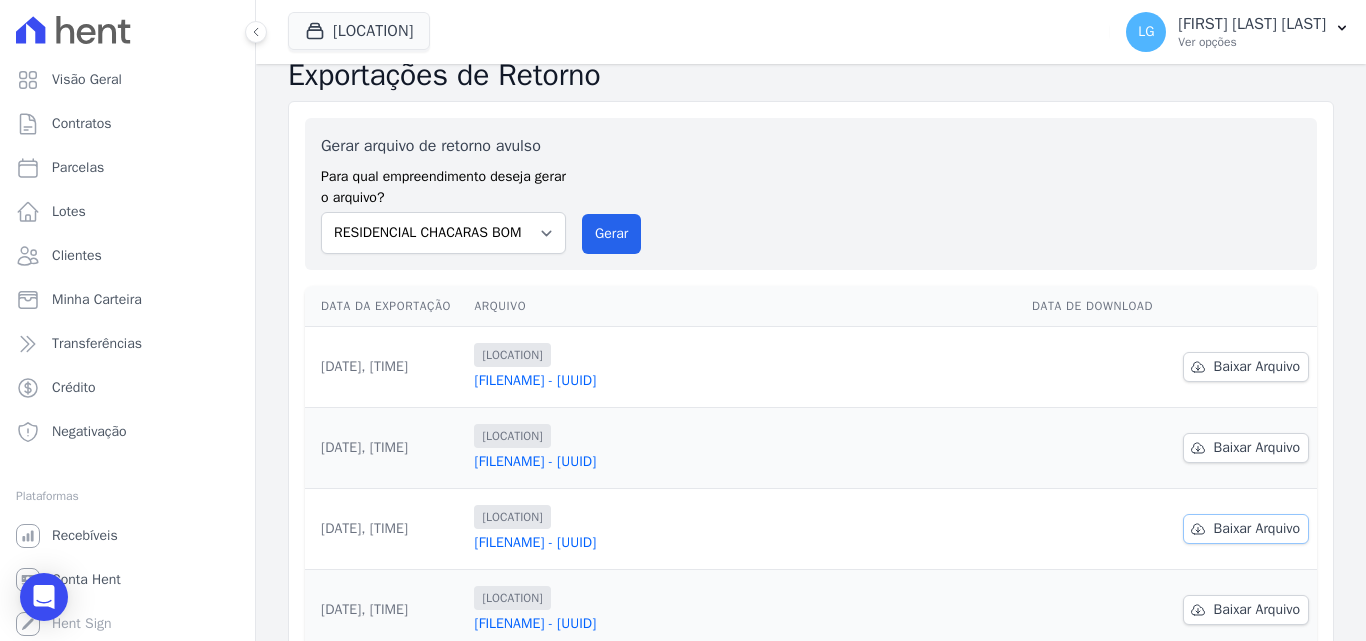 click on "Baixar Arquivo" at bounding box center (1257, 529) 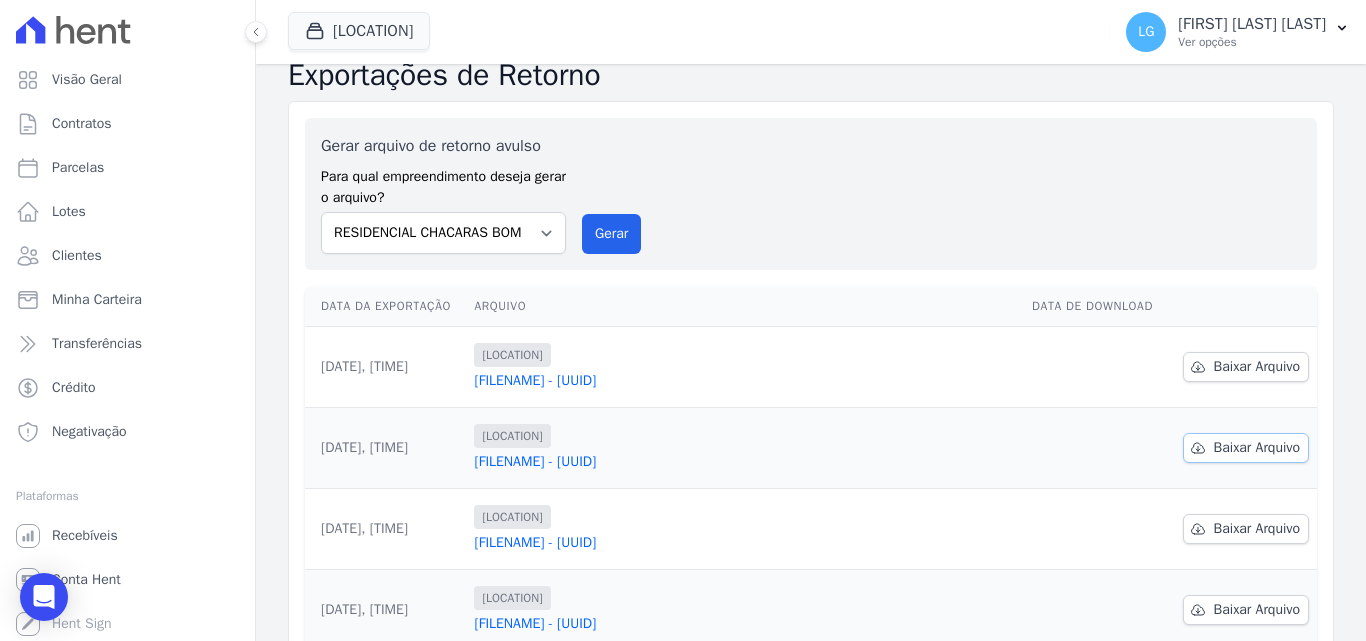 click on "Baixar Arquivo" at bounding box center [1257, 448] 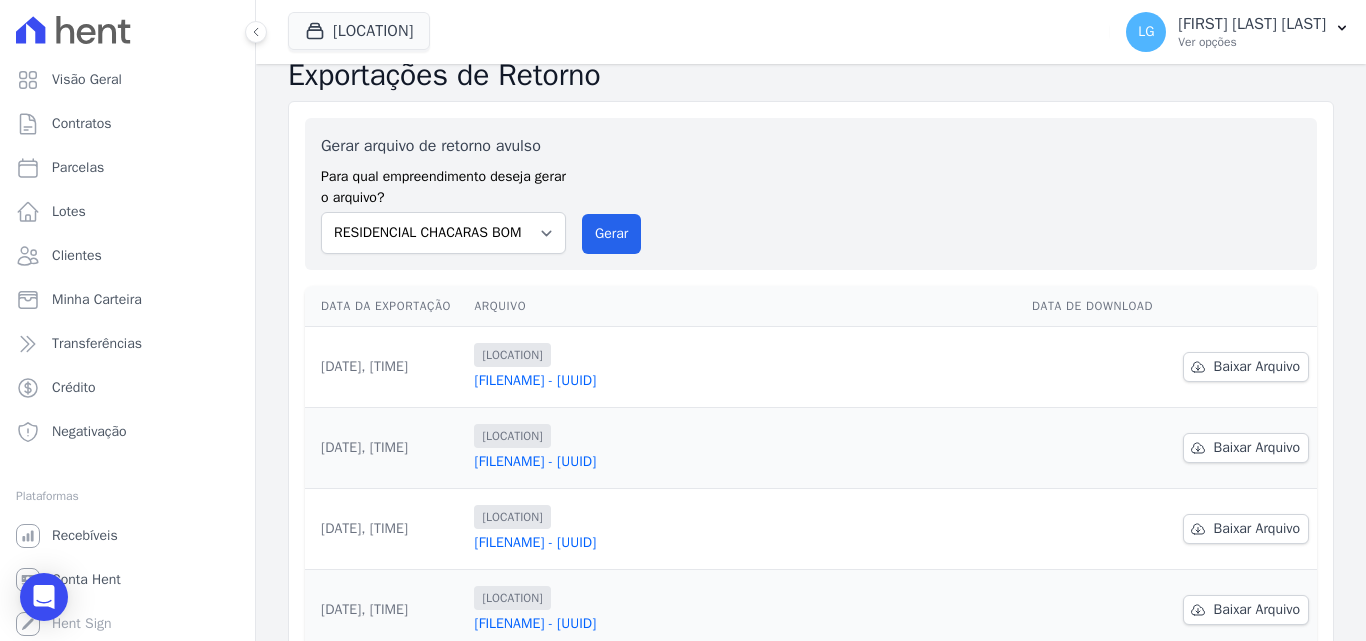 click on "Data da Exportação
Arquivo
Data de Download
[DATE], [TIME]
[ADDRESS]
[FILENAME] -
[UUID]
Baixar Arquivo
[DATE], [TIME]" at bounding box center (811, 711) 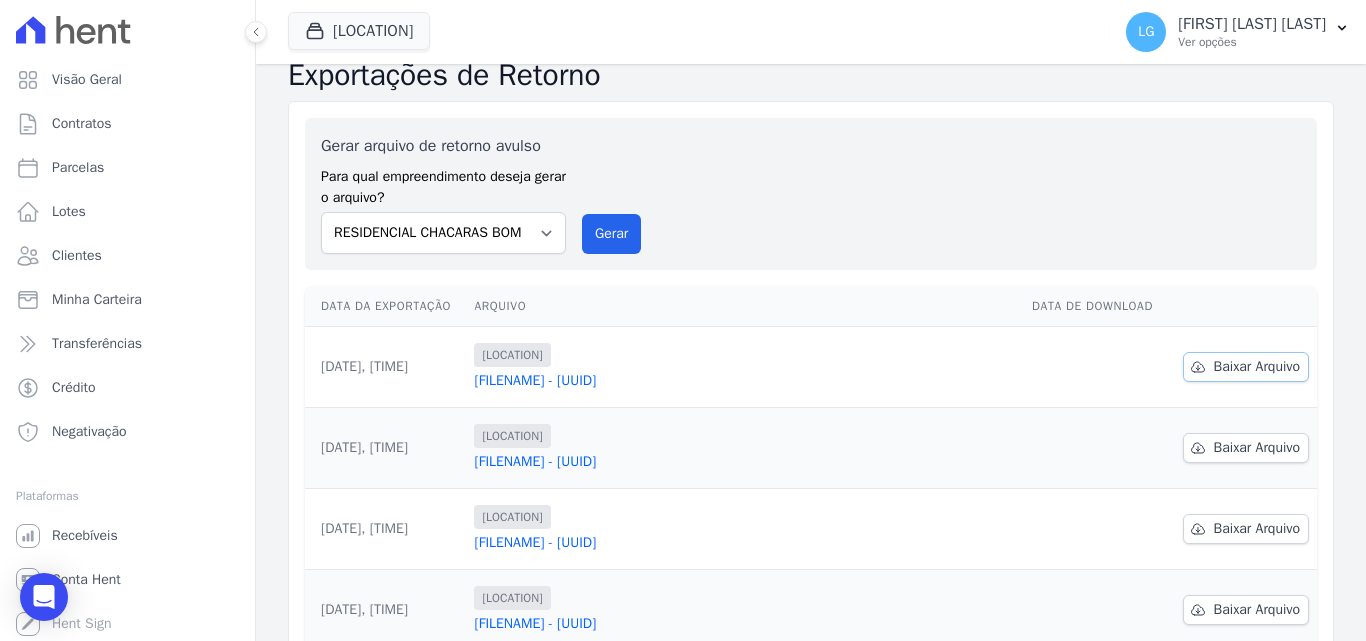 click on "Baixar Arquivo" at bounding box center [1257, 367] 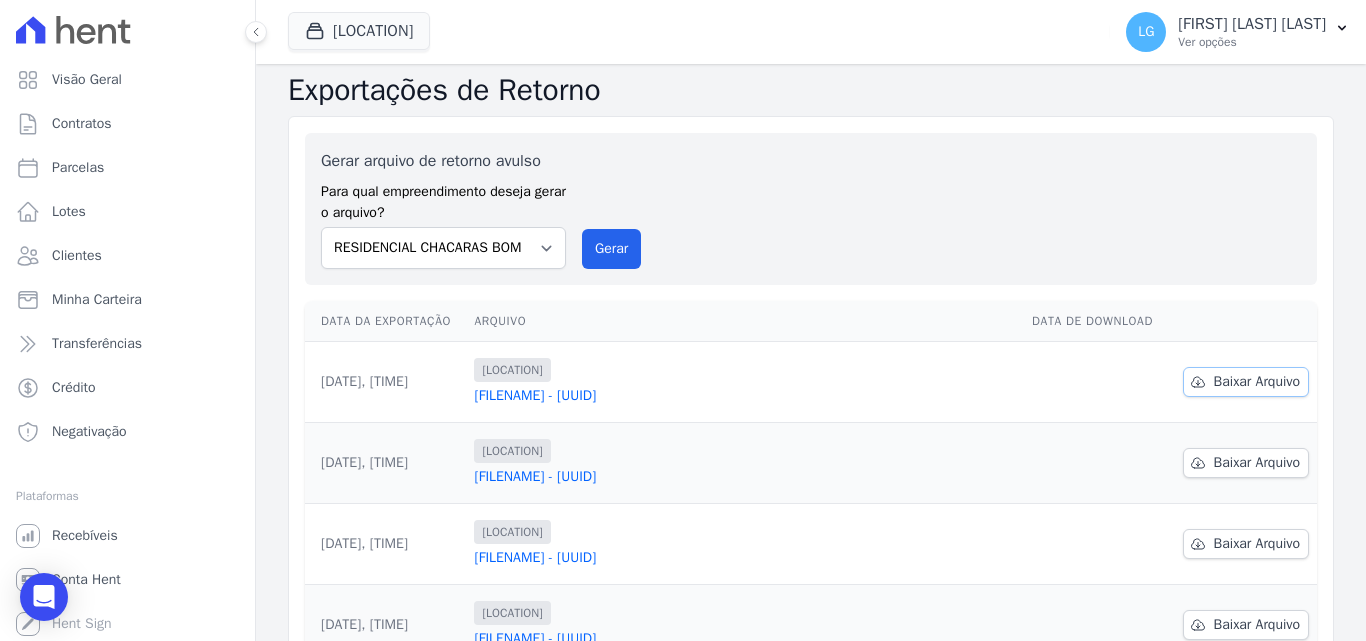 scroll, scrollTop: 0, scrollLeft: 0, axis: both 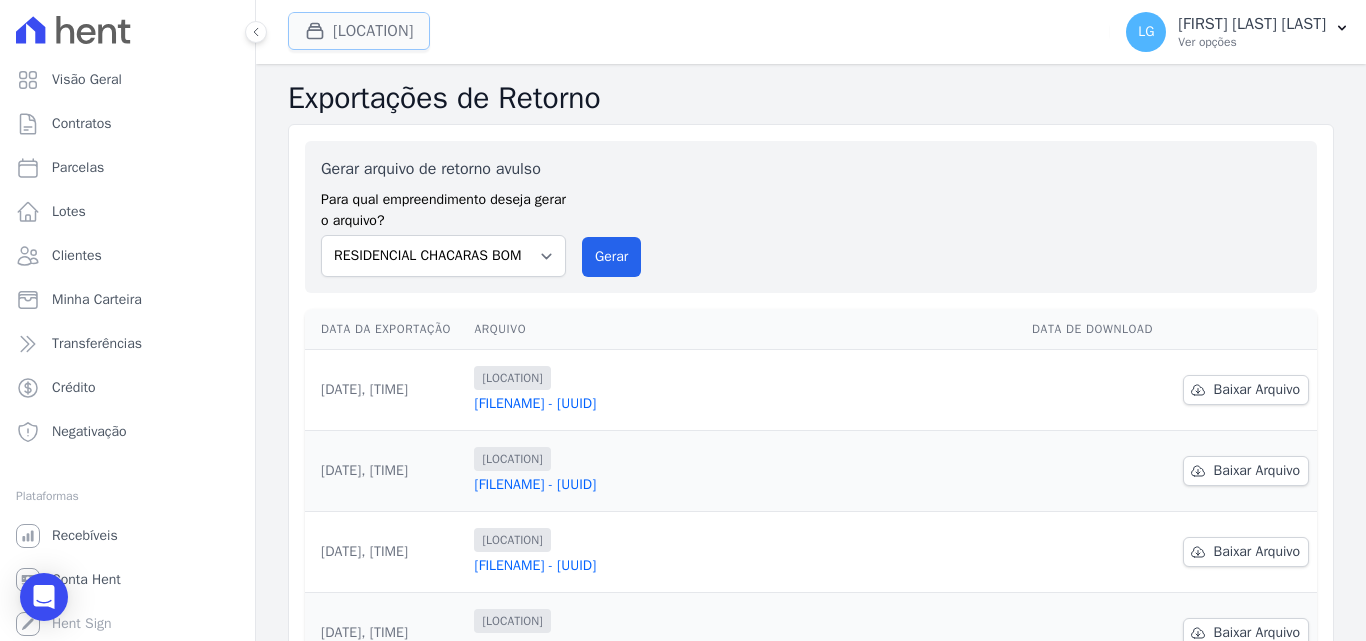 click on "[LOCATION]" at bounding box center (359, 31) 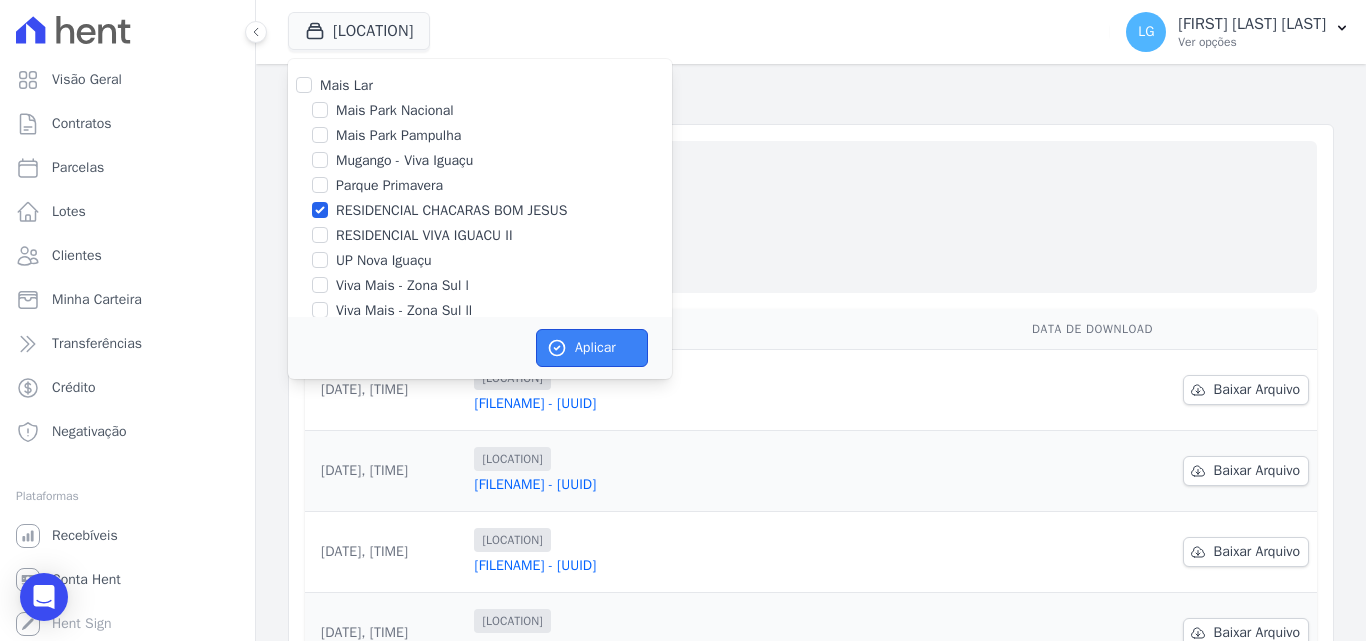 click on "Aplicar" at bounding box center [592, 348] 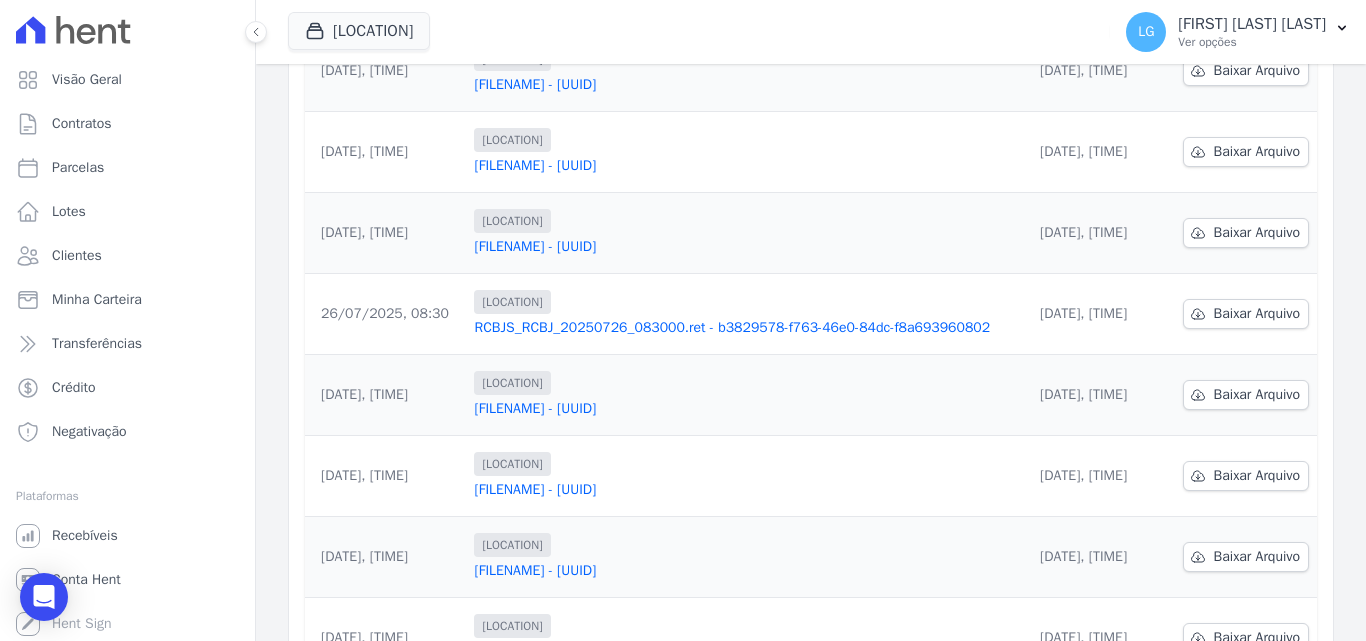scroll, scrollTop: 623, scrollLeft: 0, axis: vertical 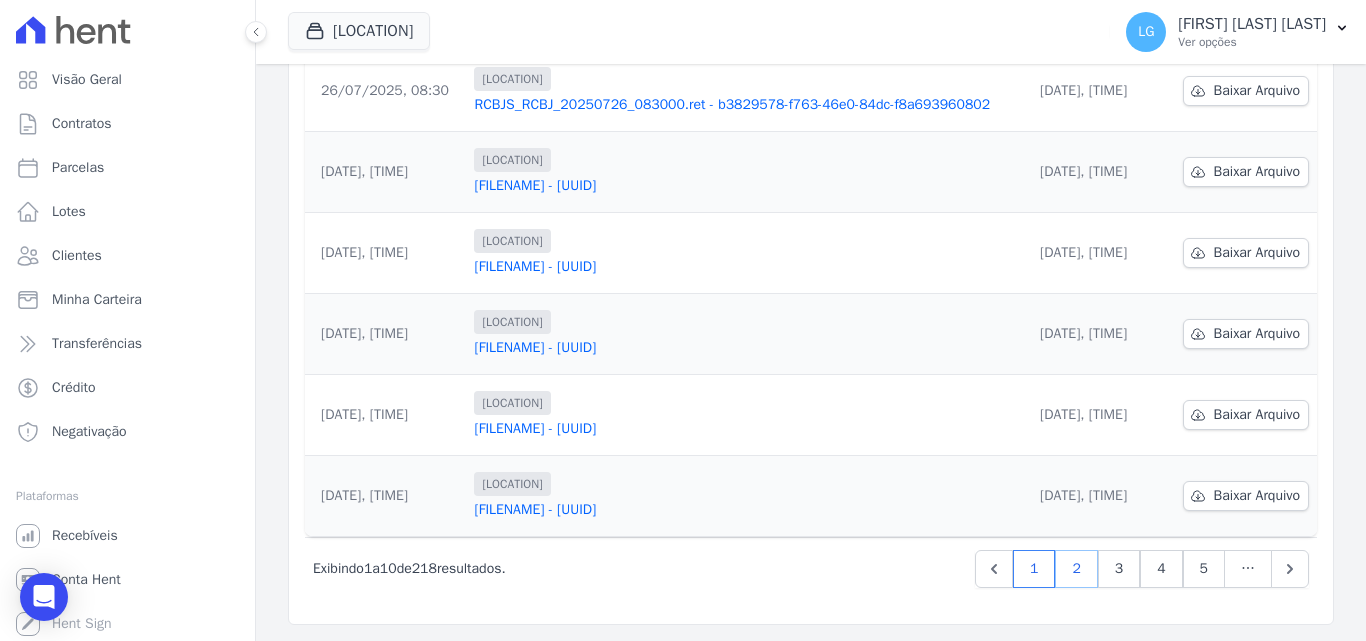 click on "2" at bounding box center [1076, 569] 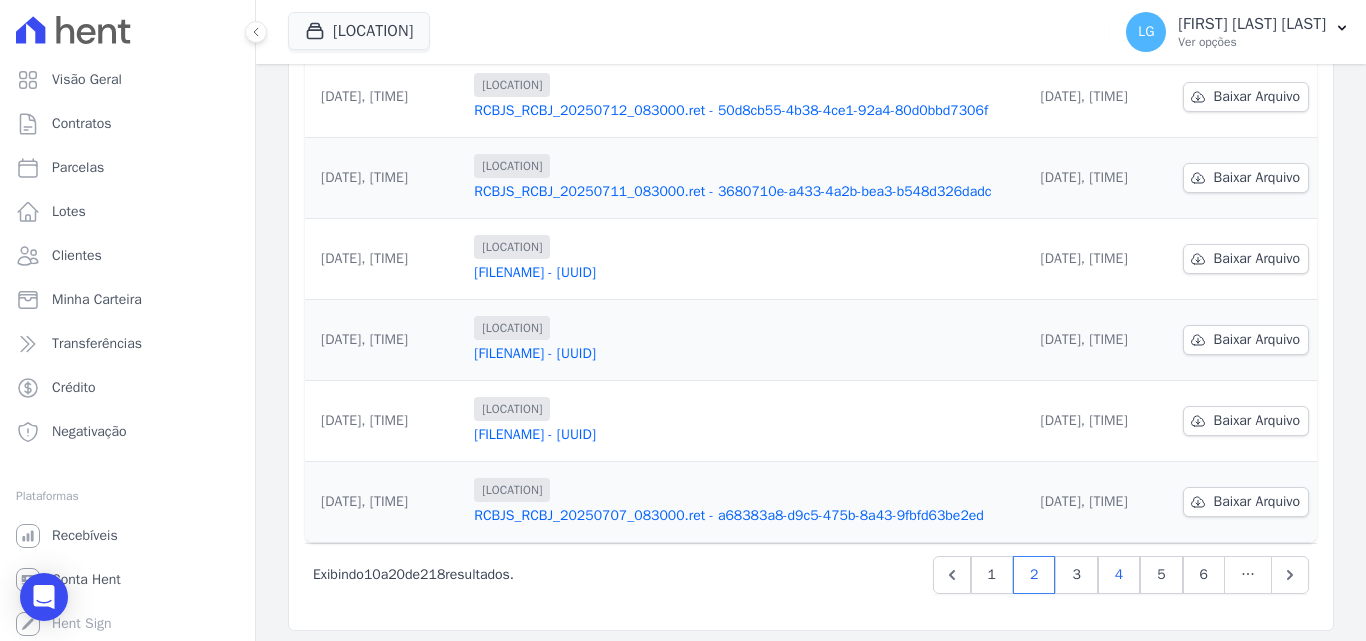 scroll, scrollTop: 623, scrollLeft: 0, axis: vertical 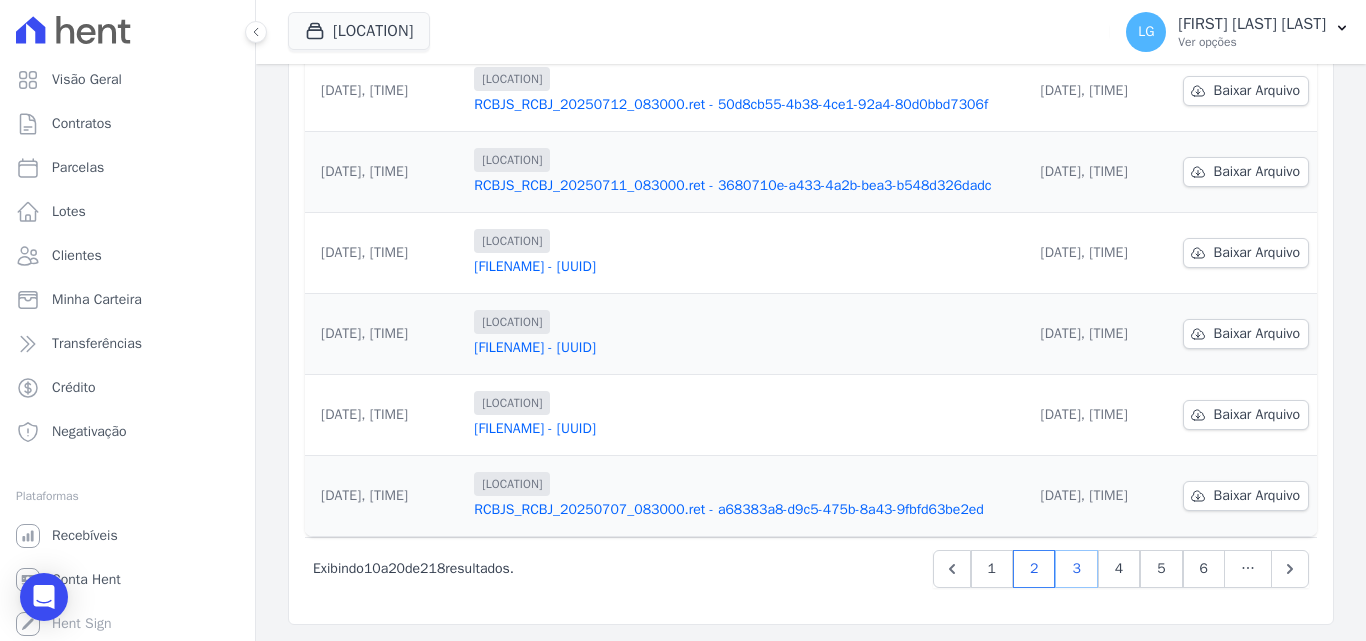 click on "3" at bounding box center [1076, 569] 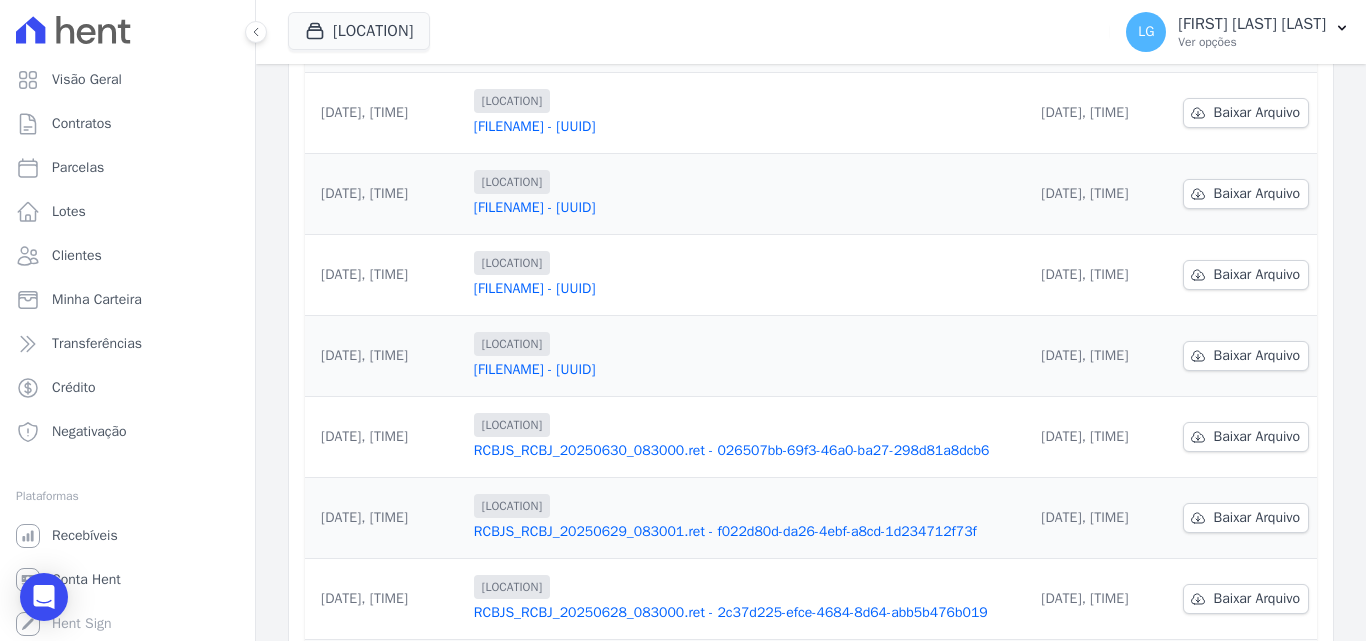 scroll, scrollTop: 623, scrollLeft: 0, axis: vertical 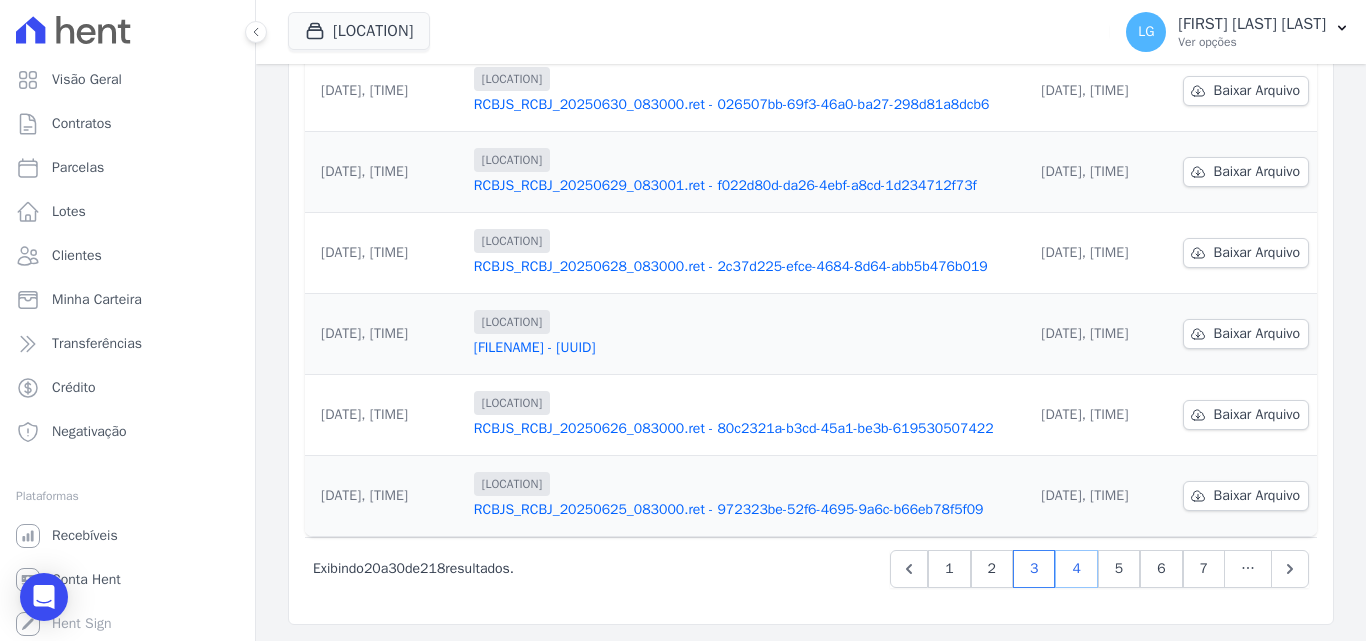 click on "4" at bounding box center [1076, 569] 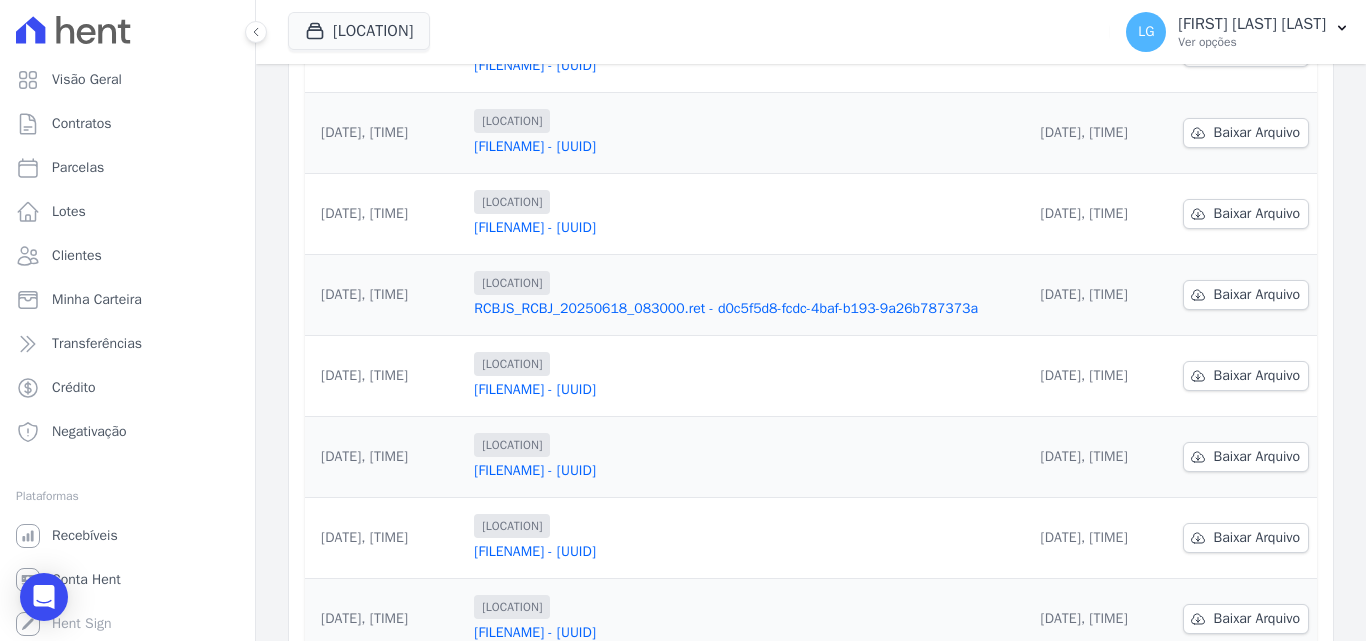 scroll, scrollTop: 623, scrollLeft: 0, axis: vertical 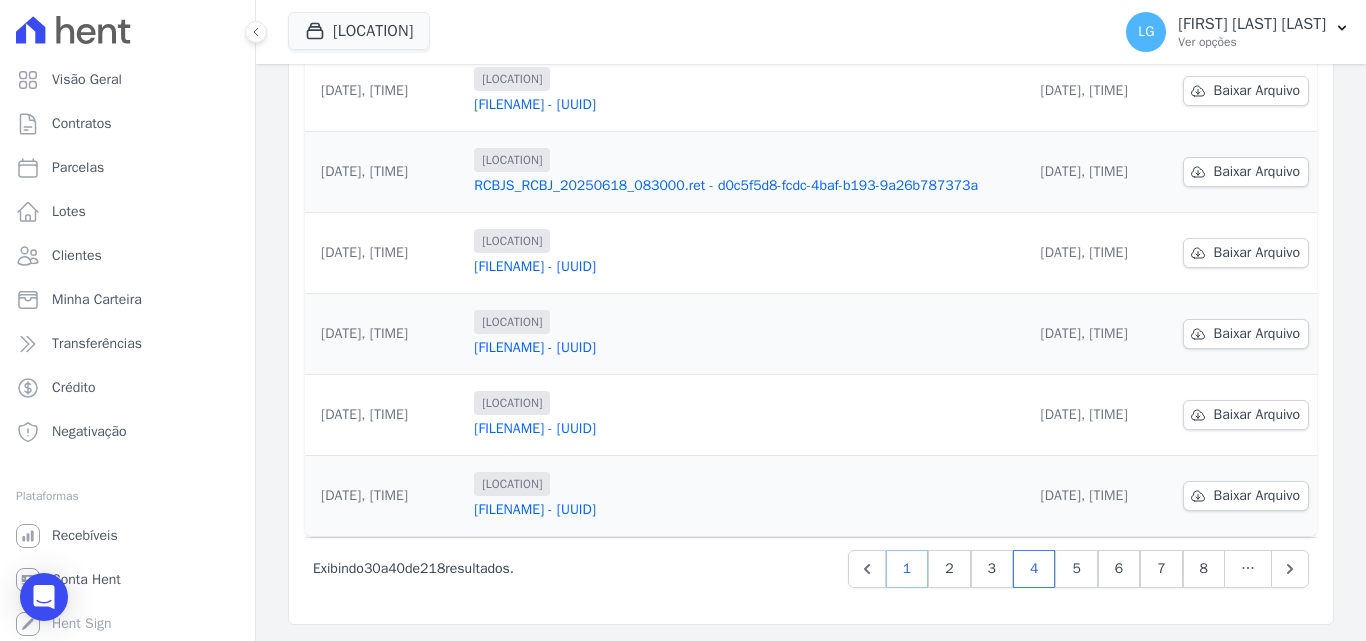 click on "1" at bounding box center [907, 569] 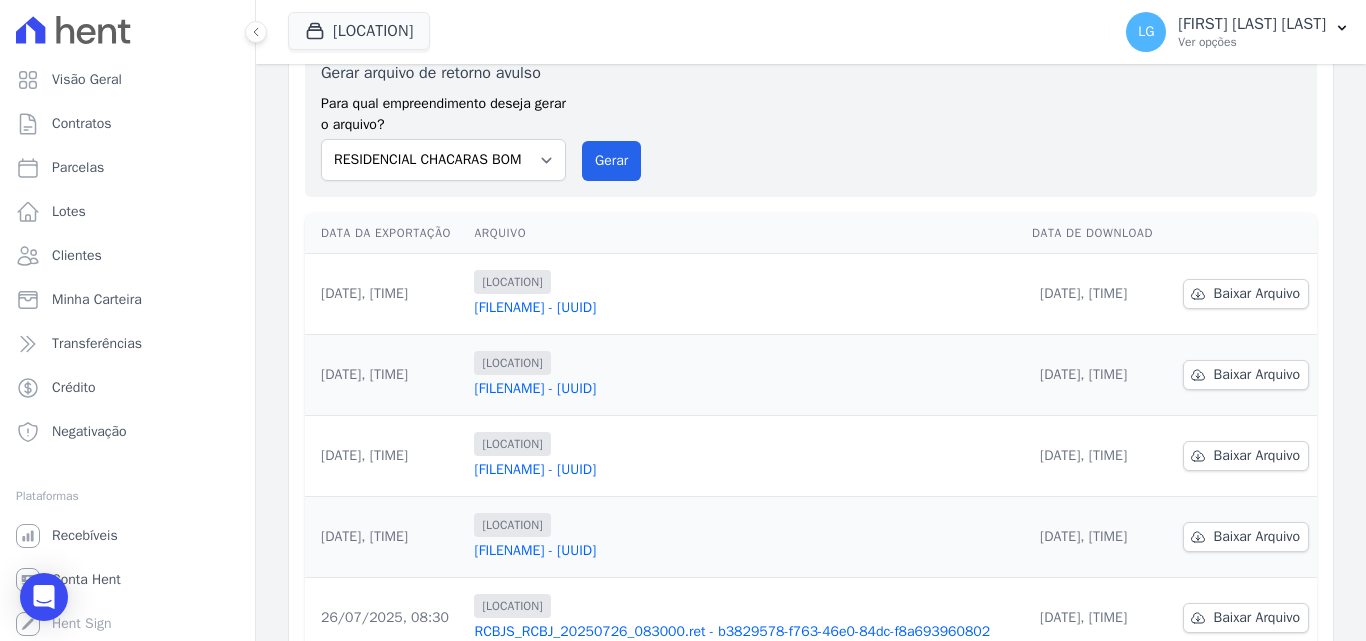scroll, scrollTop: 200, scrollLeft: 0, axis: vertical 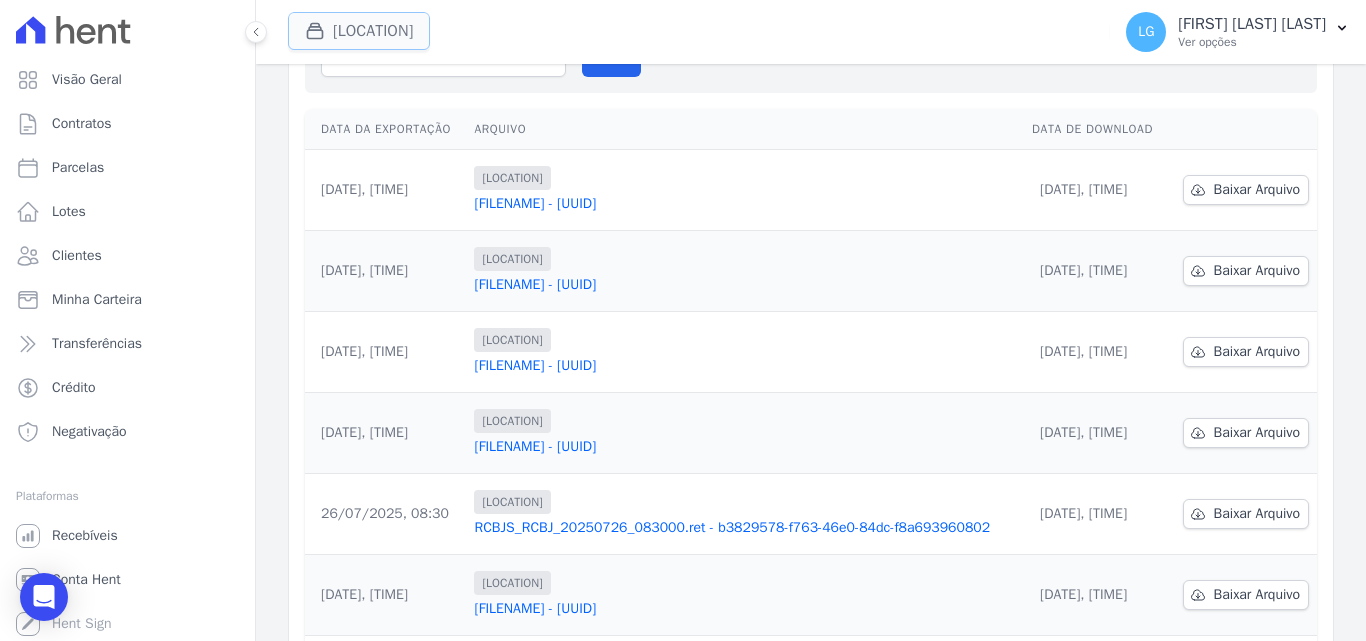 click on "[LOCATION]" at bounding box center (359, 31) 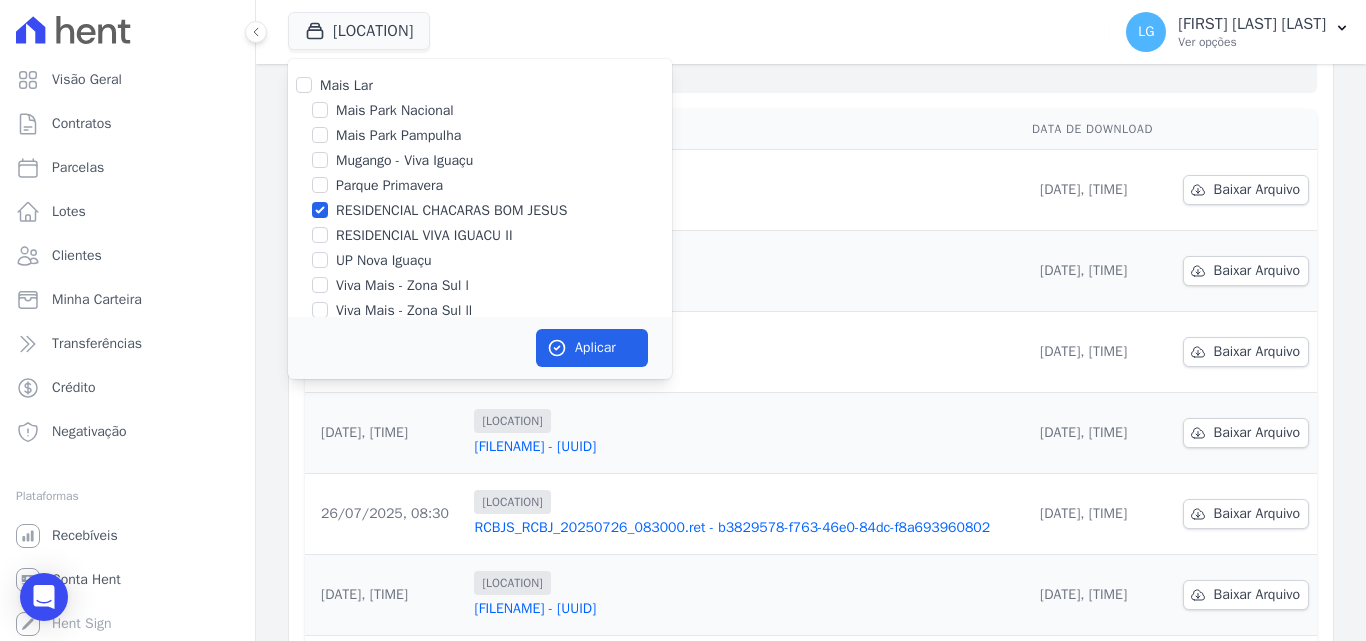 click on "RESIDENCIAL VIVA IGUACU II" at bounding box center (424, 235) 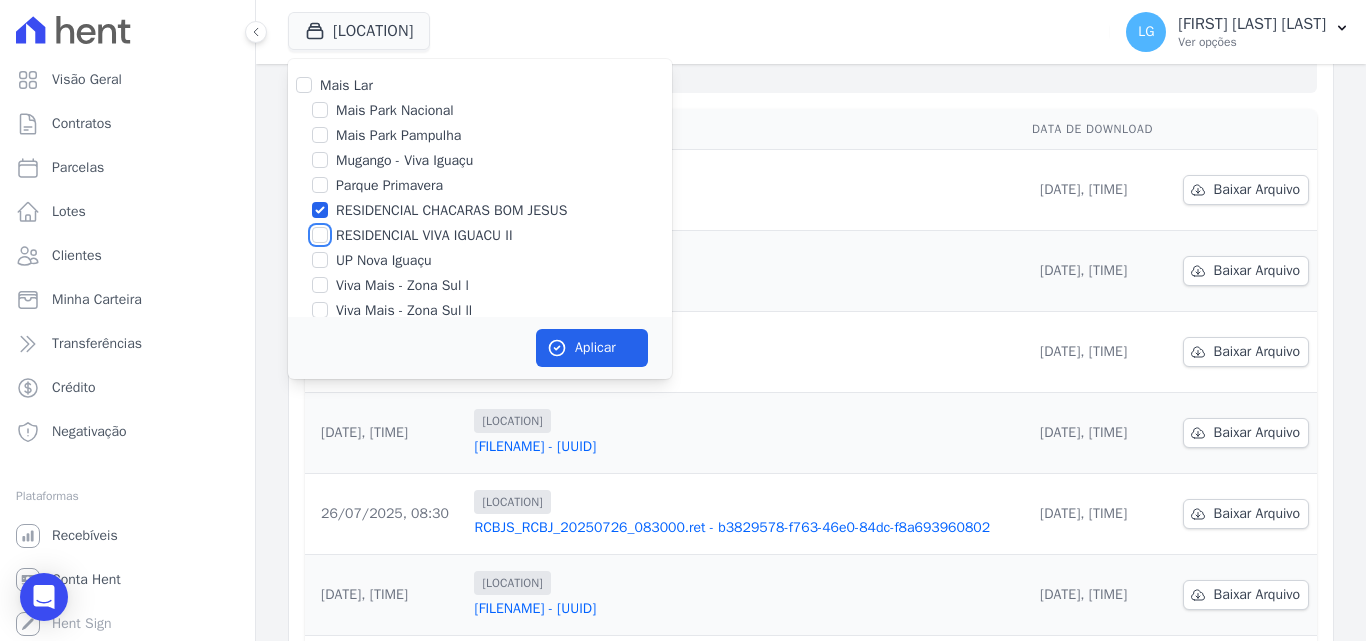 checkbox on "true" 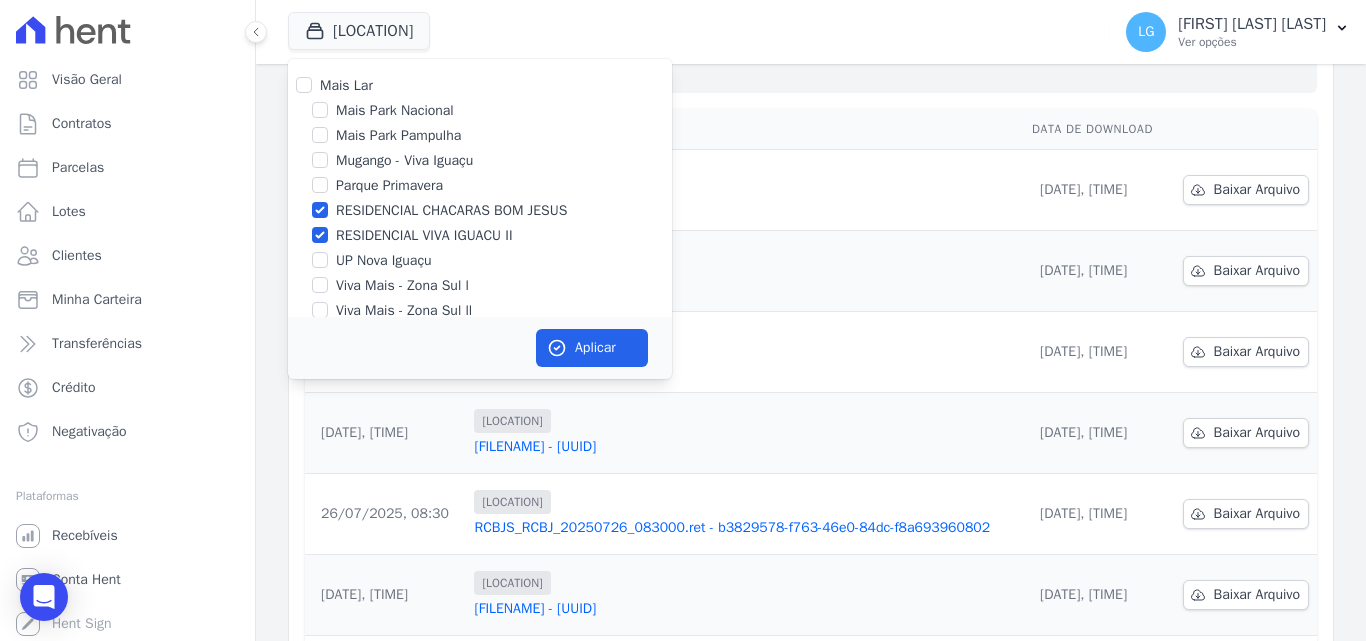 click on "RESIDENCIAL CHACARAS BOM JESUS" at bounding box center [451, 210] 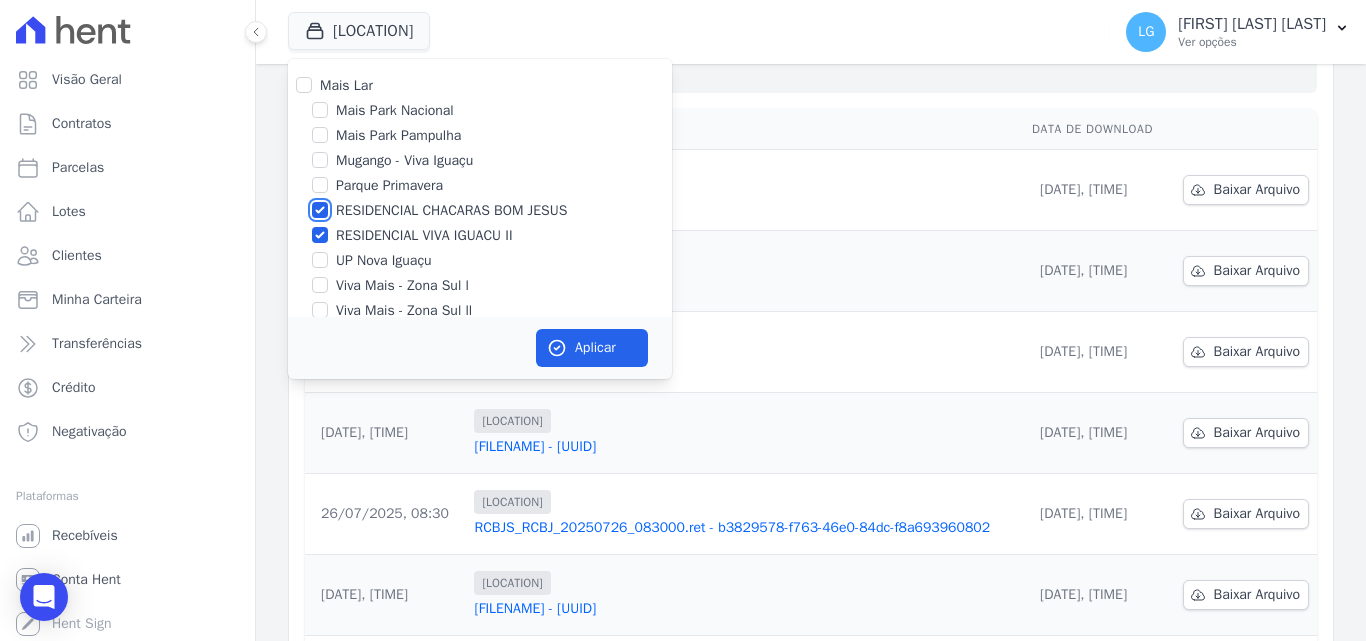 checkbox on "false" 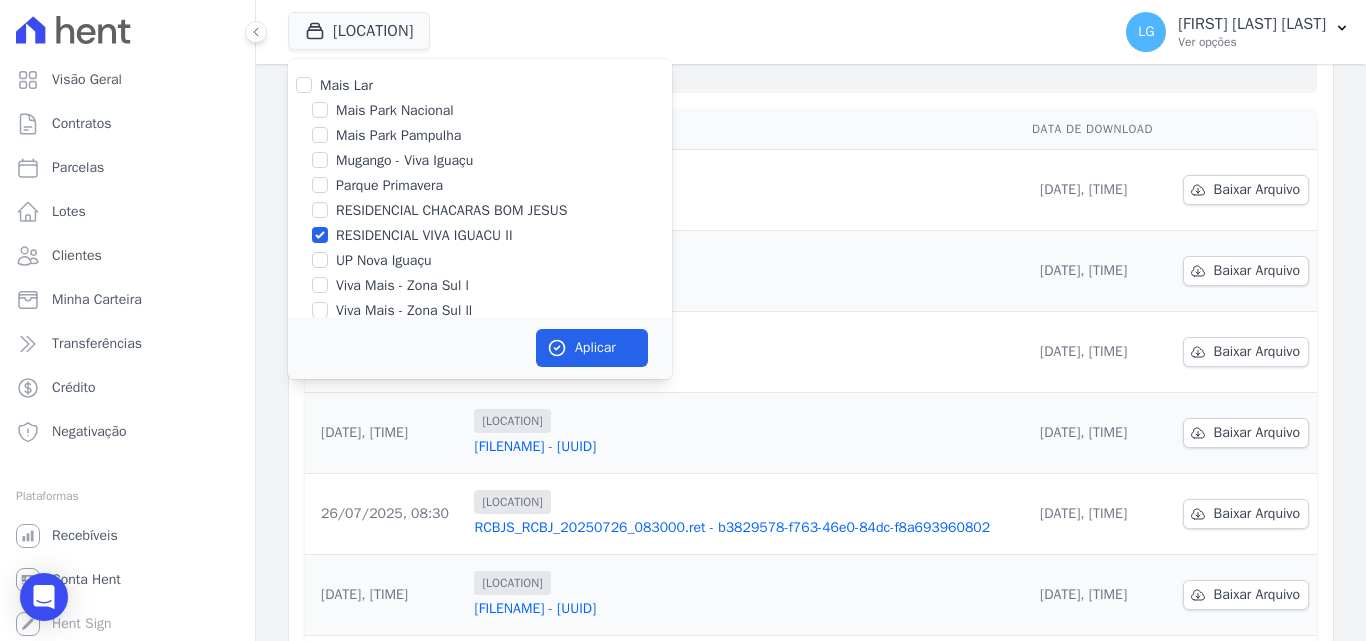 click on "RESIDENCIAL VIVA IGUACU II" at bounding box center [424, 235] 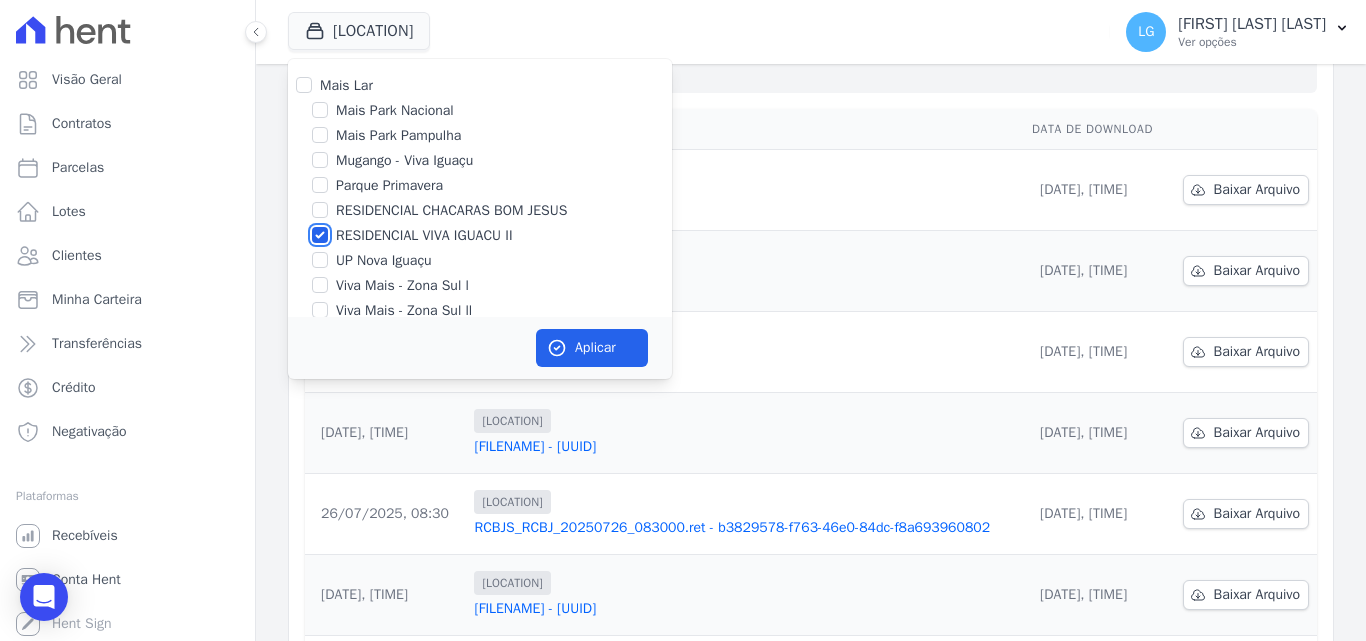 click on "RESIDENCIAL VIVA IGUACU II" at bounding box center [320, 235] 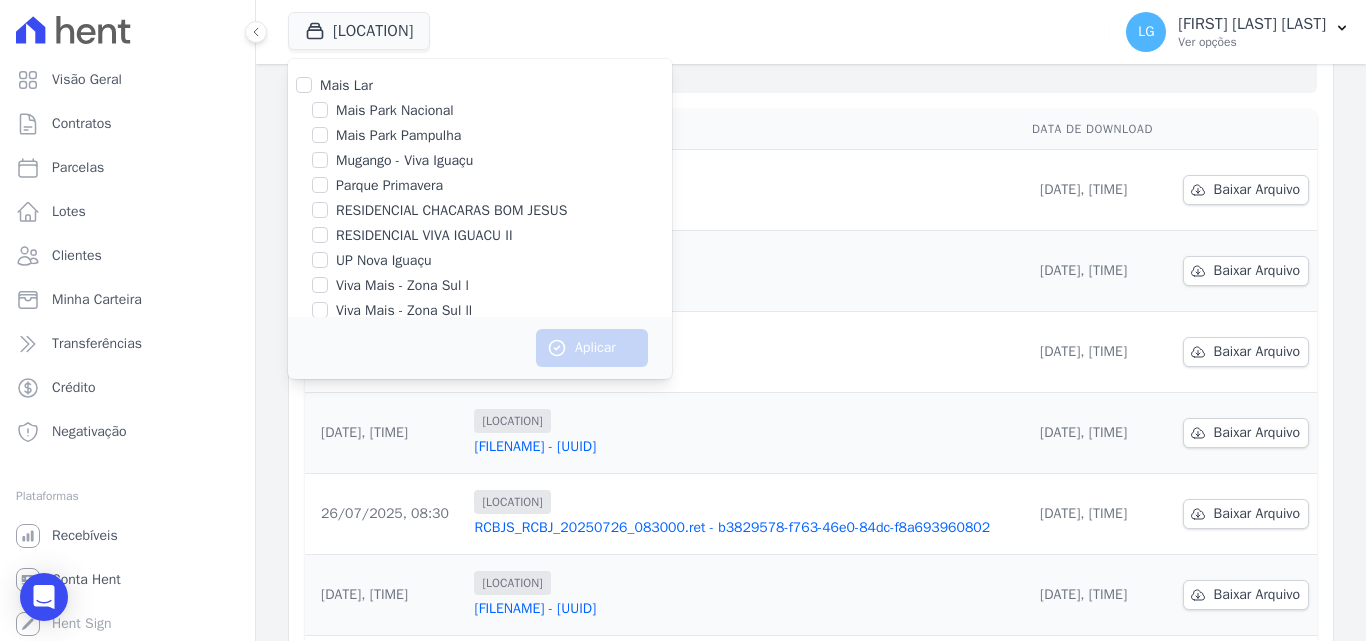click on "UP Nova Iguaçu" at bounding box center (384, 260) 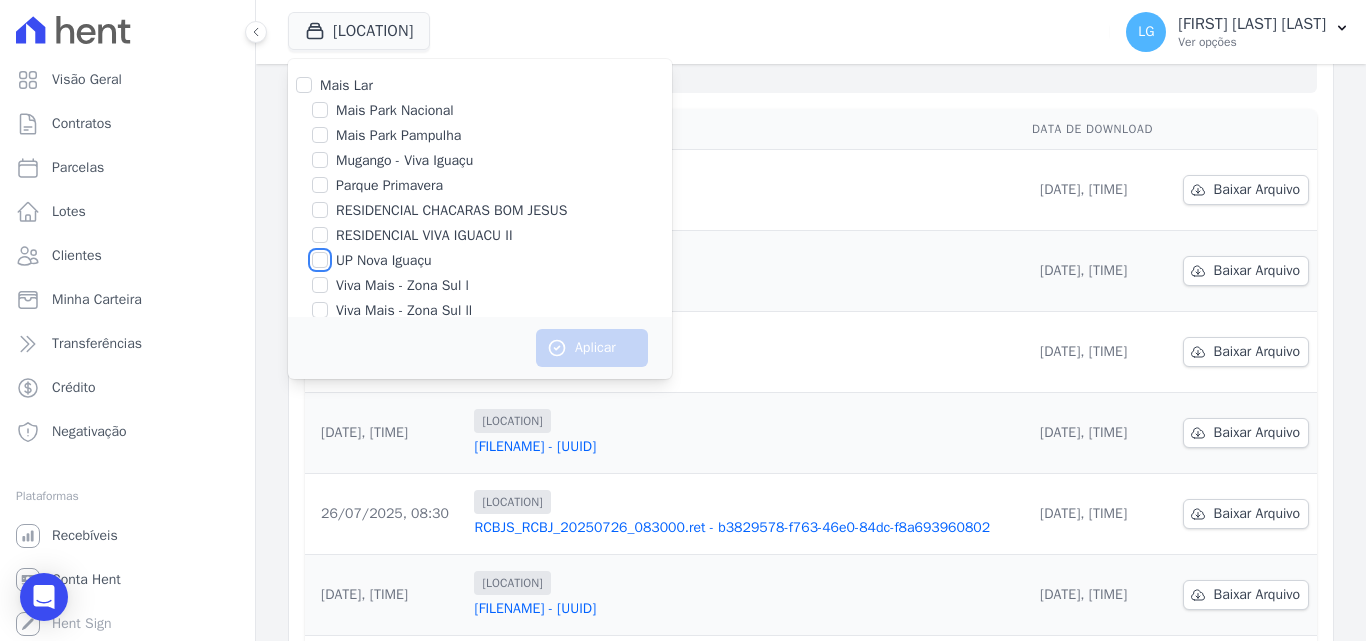 click on "UP Nova Iguaçu" at bounding box center [320, 260] 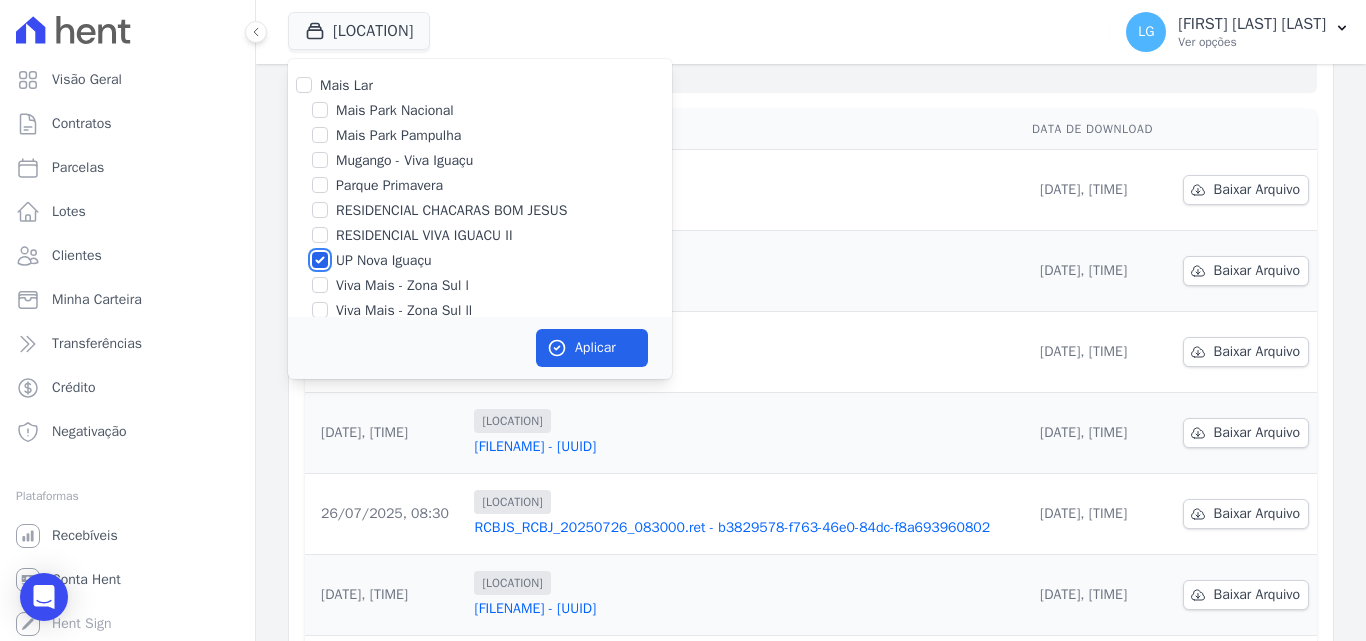 scroll, scrollTop: 20, scrollLeft: 0, axis: vertical 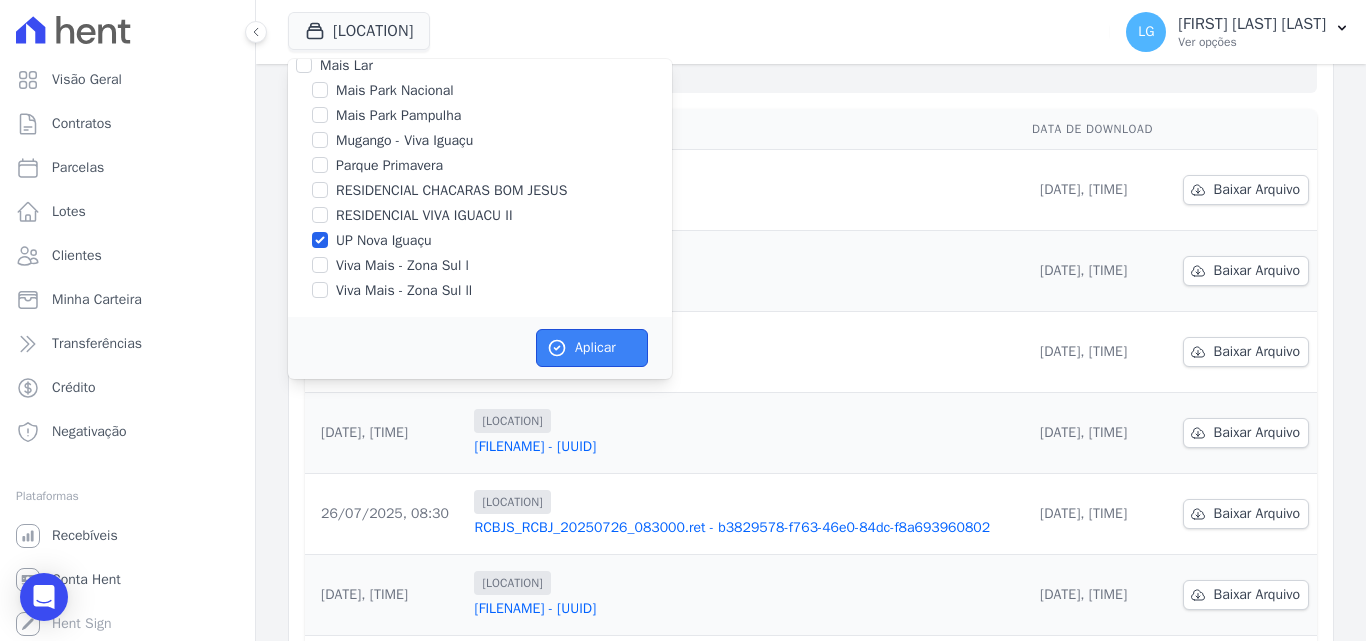 click on "Aplicar" at bounding box center (592, 348) 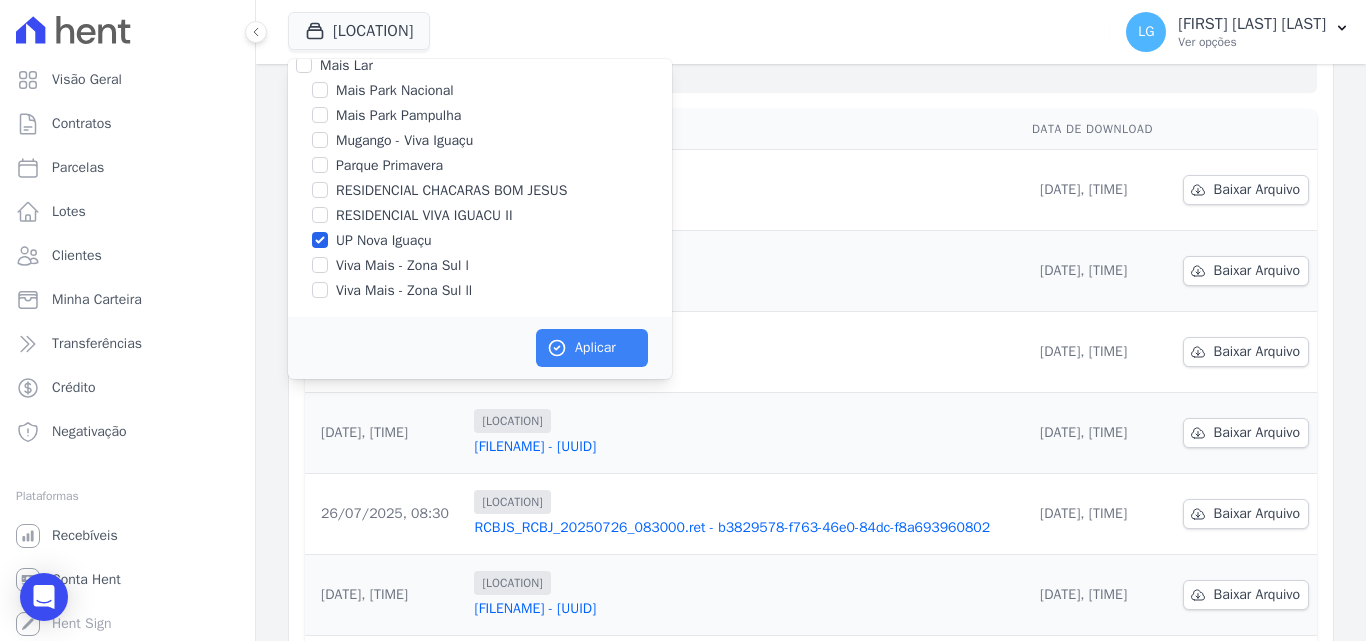 scroll, scrollTop: 16, scrollLeft: 0, axis: vertical 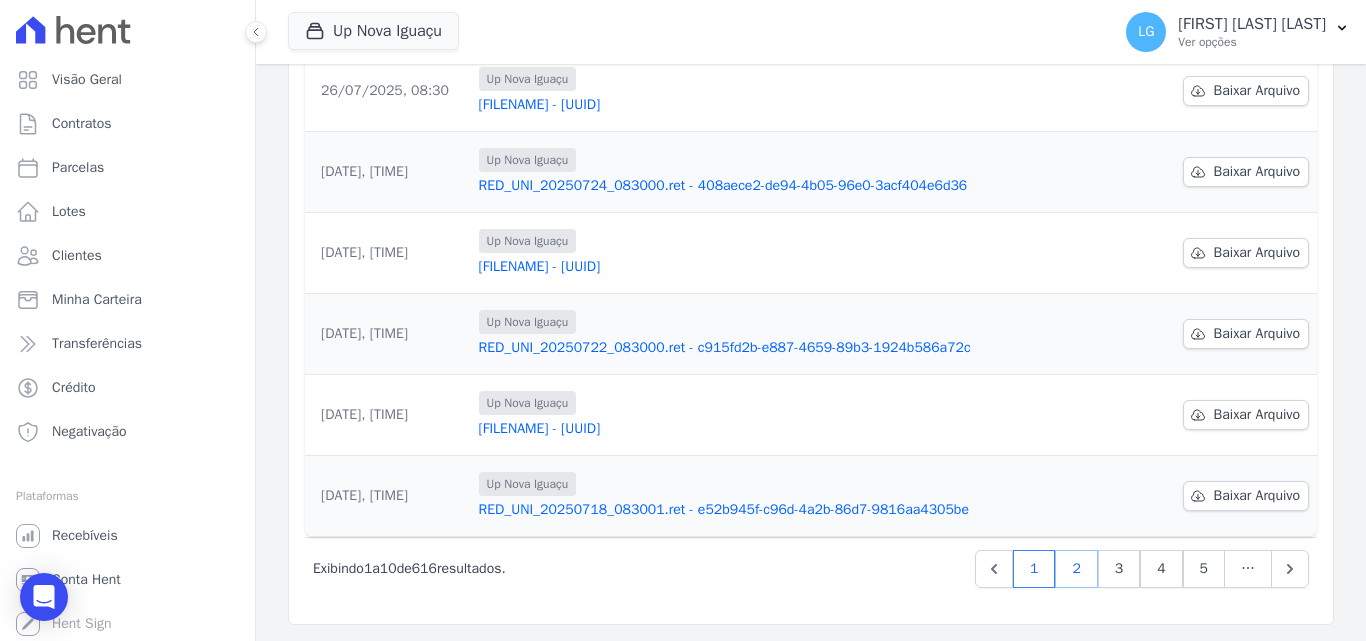 click on "2" at bounding box center (1076, 569) 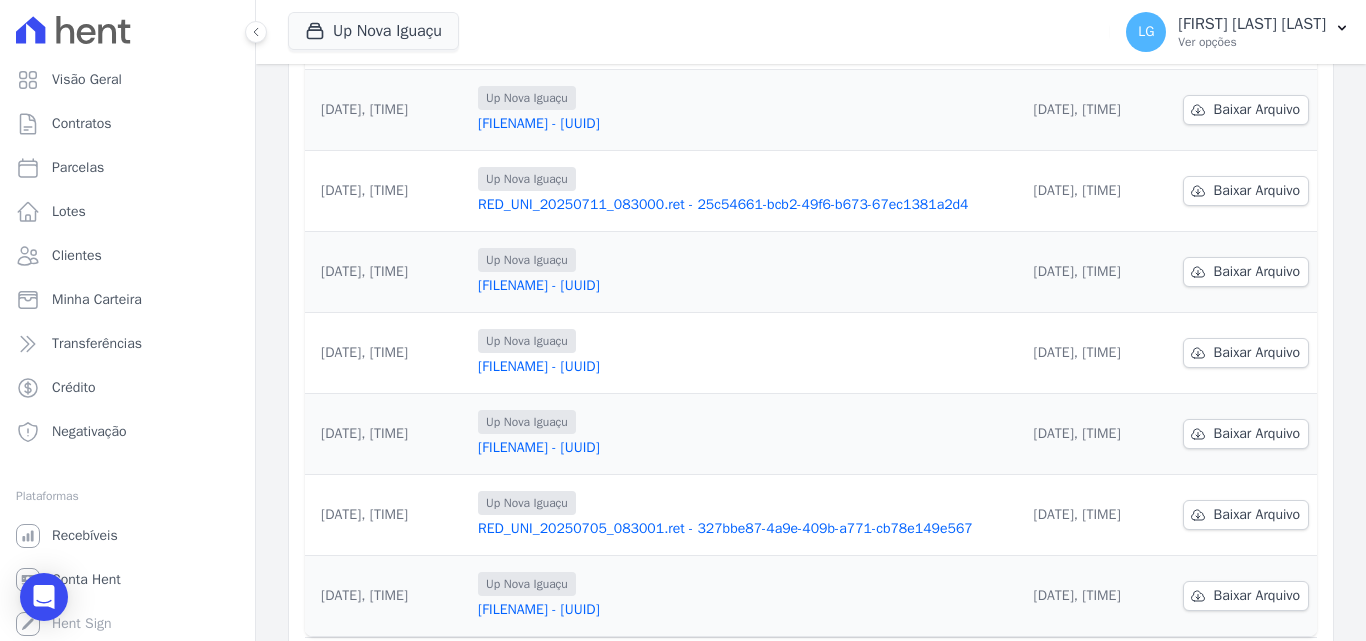 scroll, scrollTop: 623, scrollLeft: 0, axis: vertical 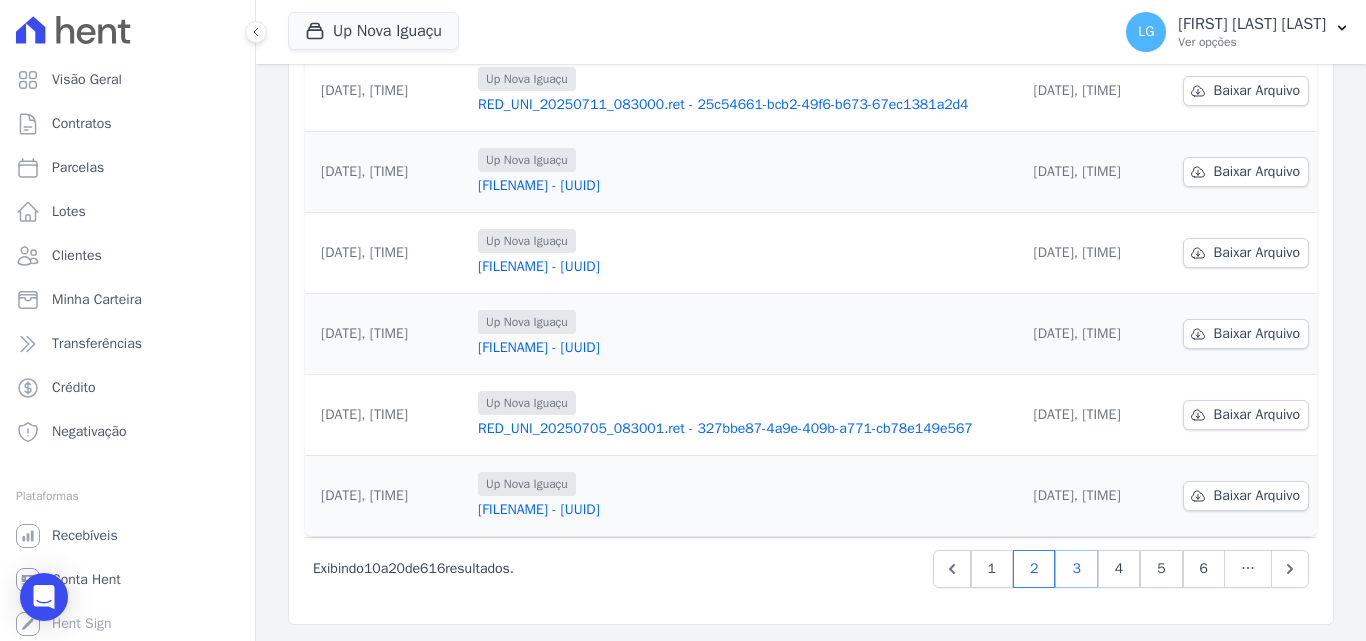 click on "3" at bounding box center [1076, 569] 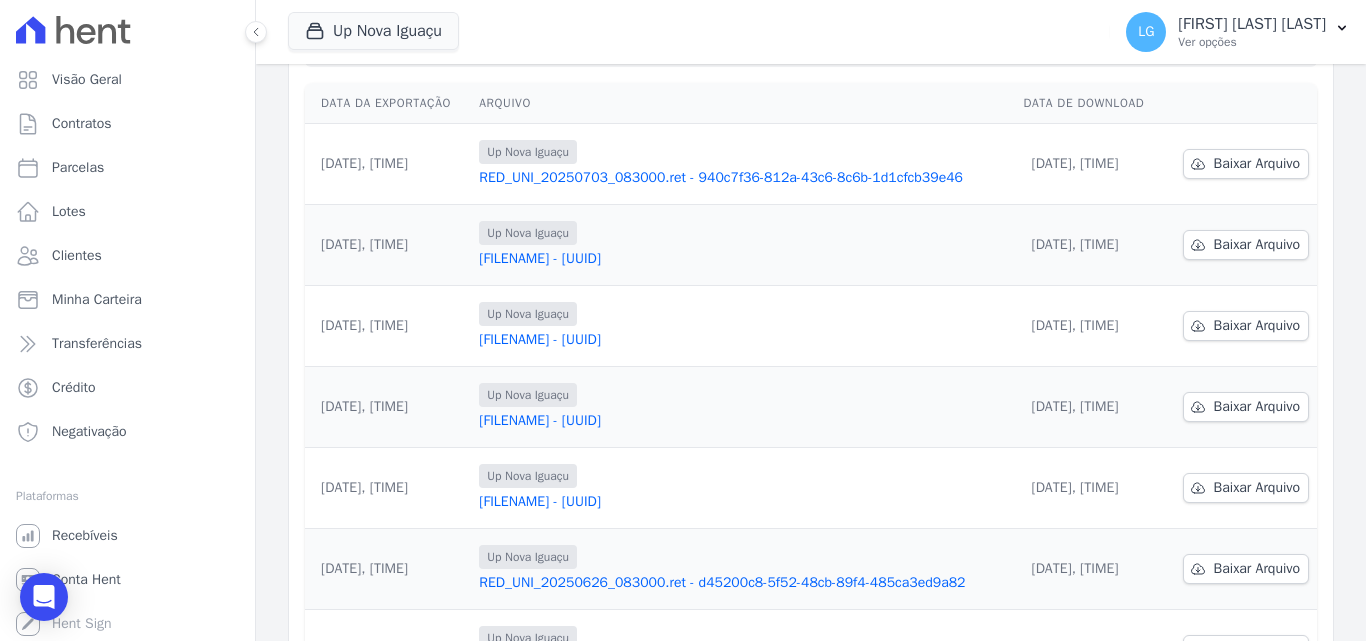 scroll, scrollTop: 623, scrollLeft: 0, axis: vertical 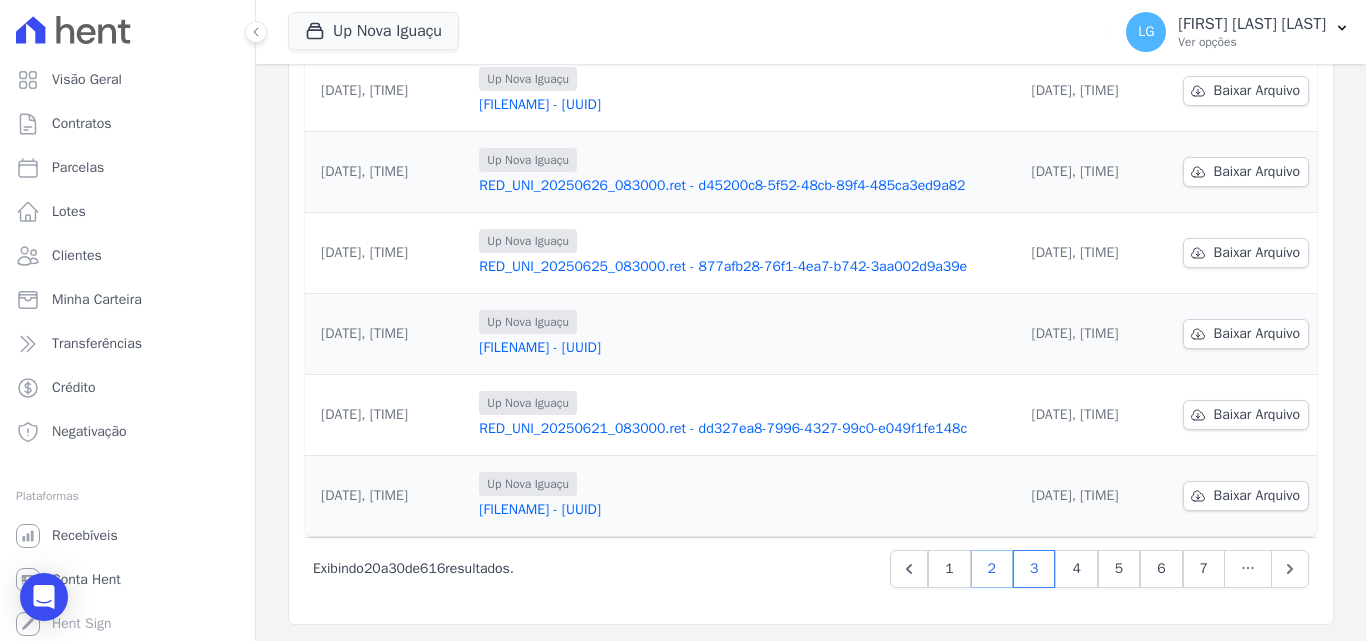 click on "2" at bounding box center [992, 569] 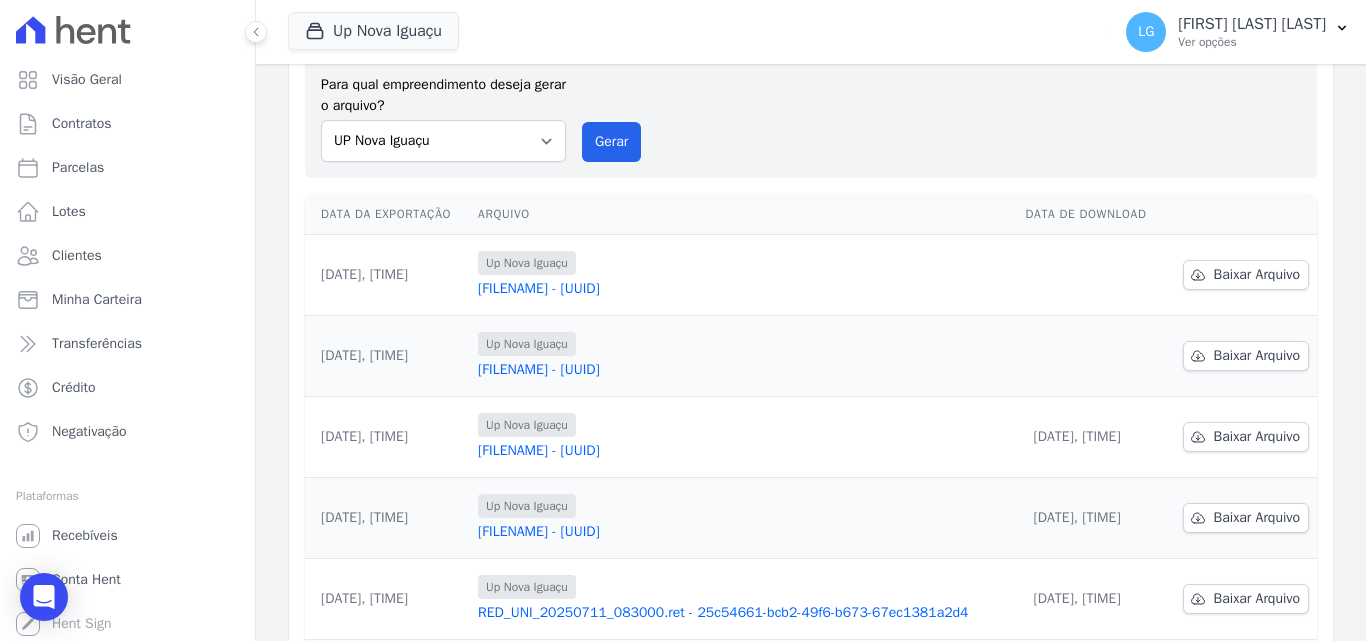scroll, scrollTop: 23, scrollLeft: 0, axis: vertical 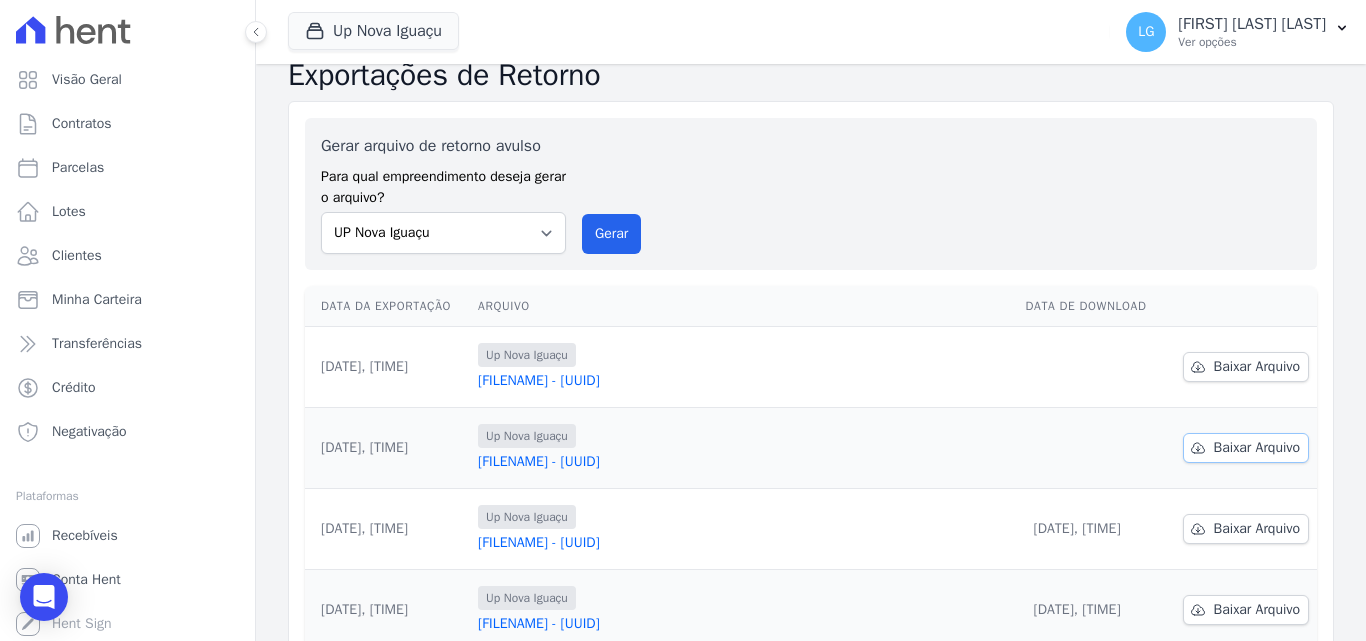 click on "Baixar Arquivo" at bounding box center (1246, 448) 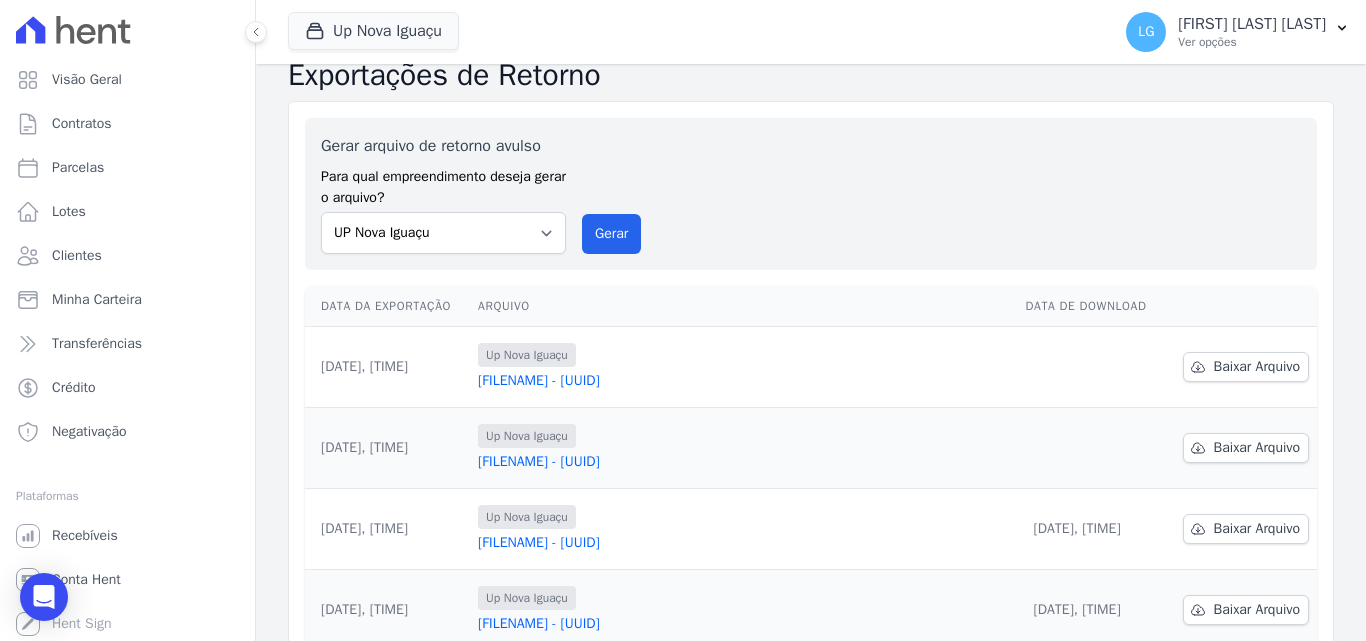 click on "Data da Exportação
Arquivo
Data de Download
[DATE], [TIME]
Up Nova Iguaçu
RED_UNI_[DATE]_[TIME].ret -
a9dd5379-3bf2-4cf8-addd-29ba0c274f20
Baixar Arquivo
[DATE], [TIME]" at bounding box center [811, 711] 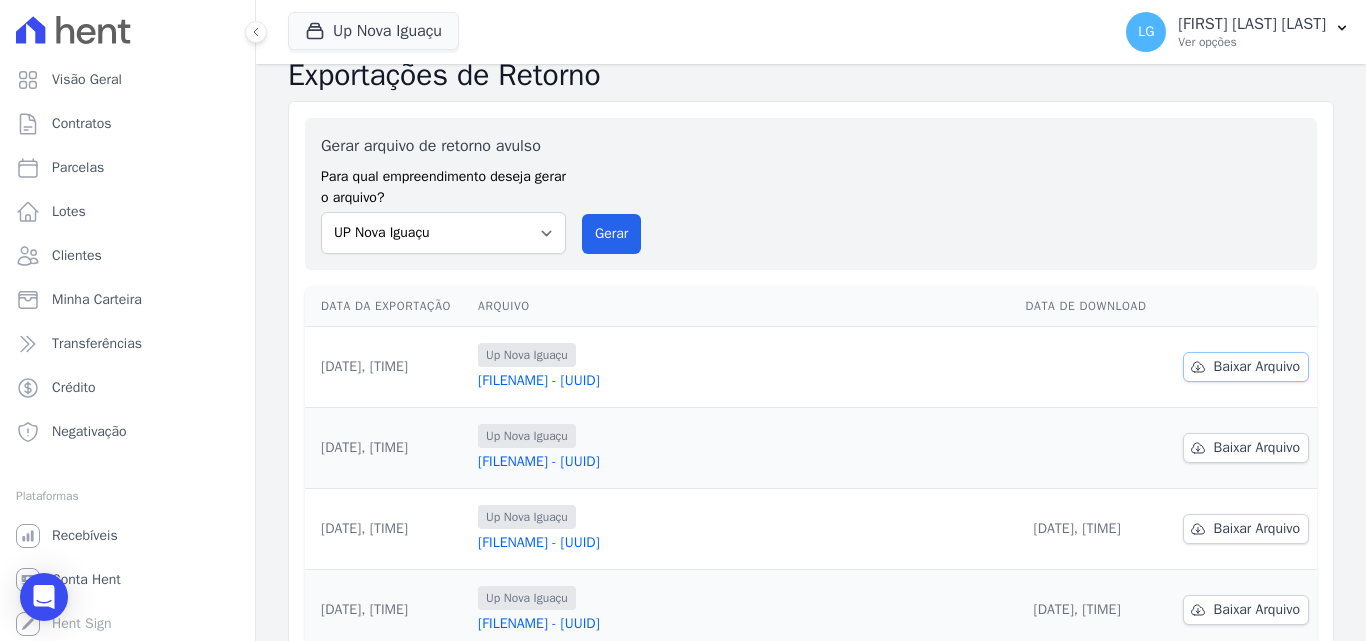 click on "Baixar Arquivo" at bounding box center (1257, 367) 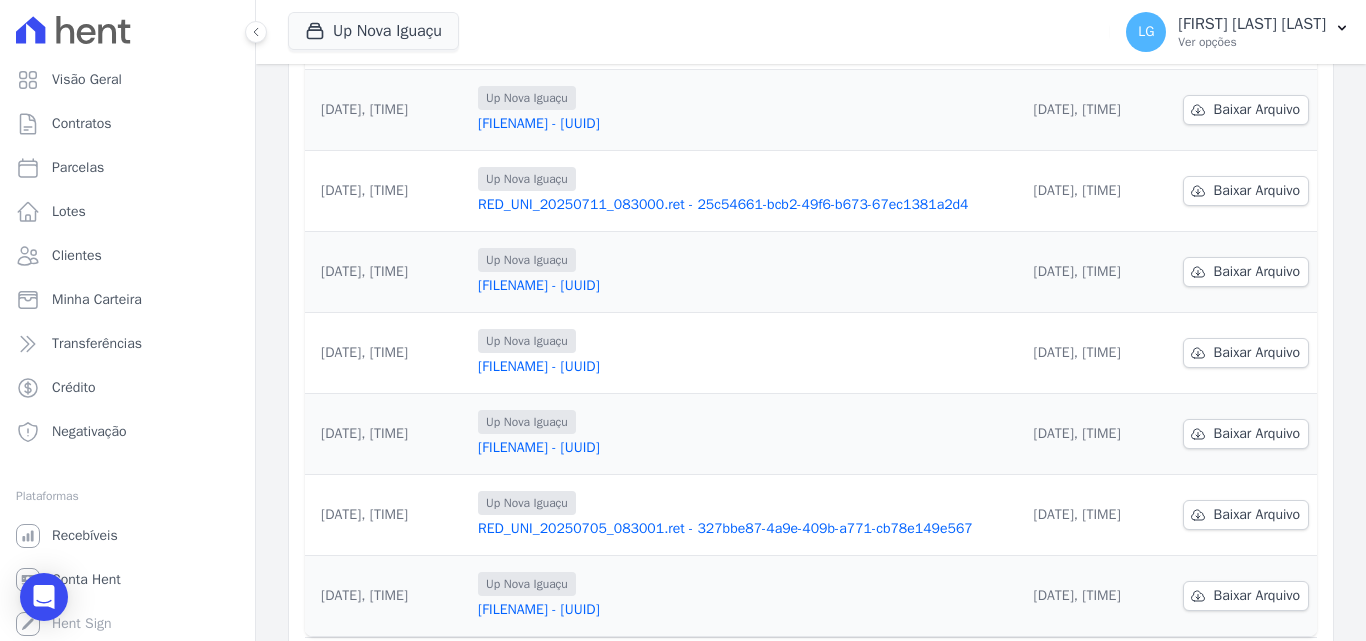 scroll, scrollTop: 623, scrollLeft: 0, axis: vertical 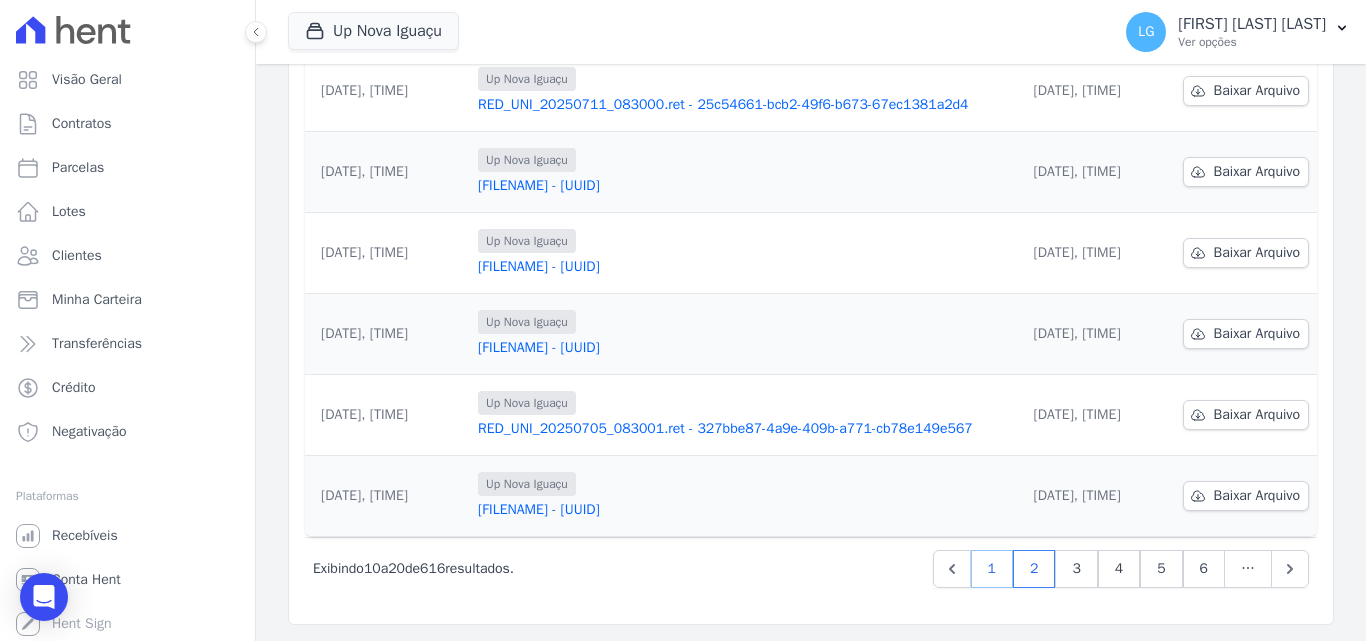 click on "1" at bounding box center (992, 569) 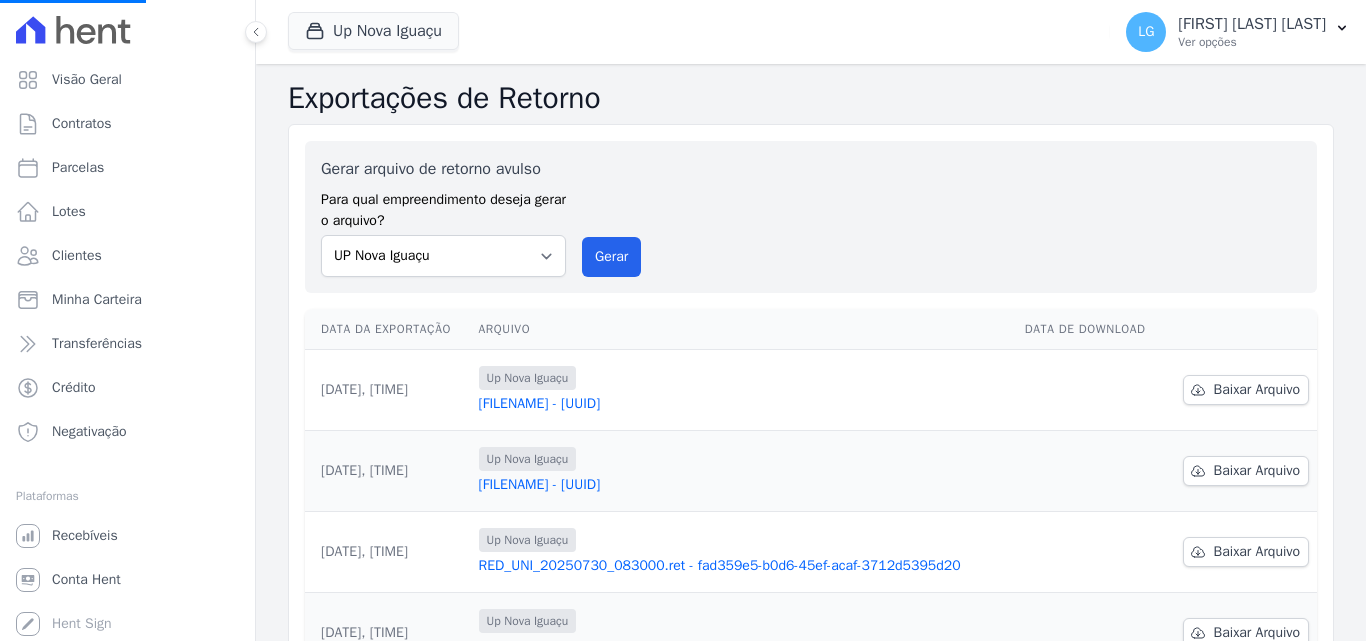 scroll, scrollTop: 0, scrollLeft: 0, axis: both 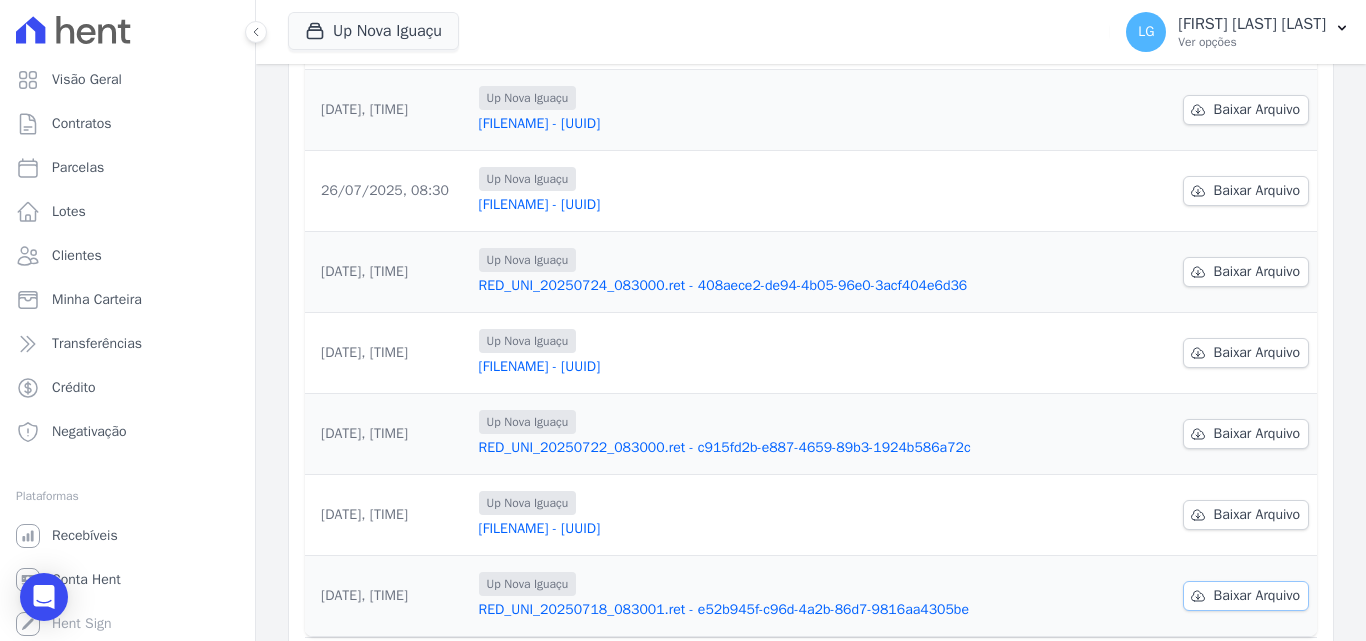 click on "Baixar Arquivo" at bounding box center [1257, 596] 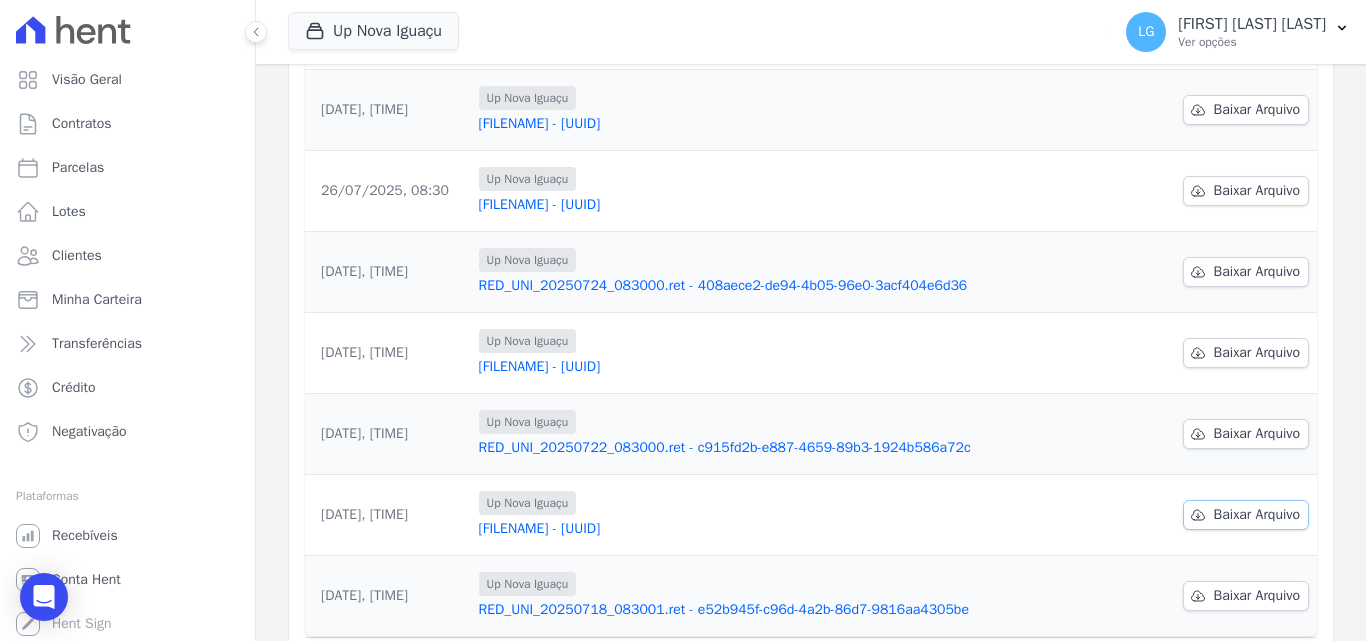 click on "Baixar Arquivo" at bounding box center [1257, 515] 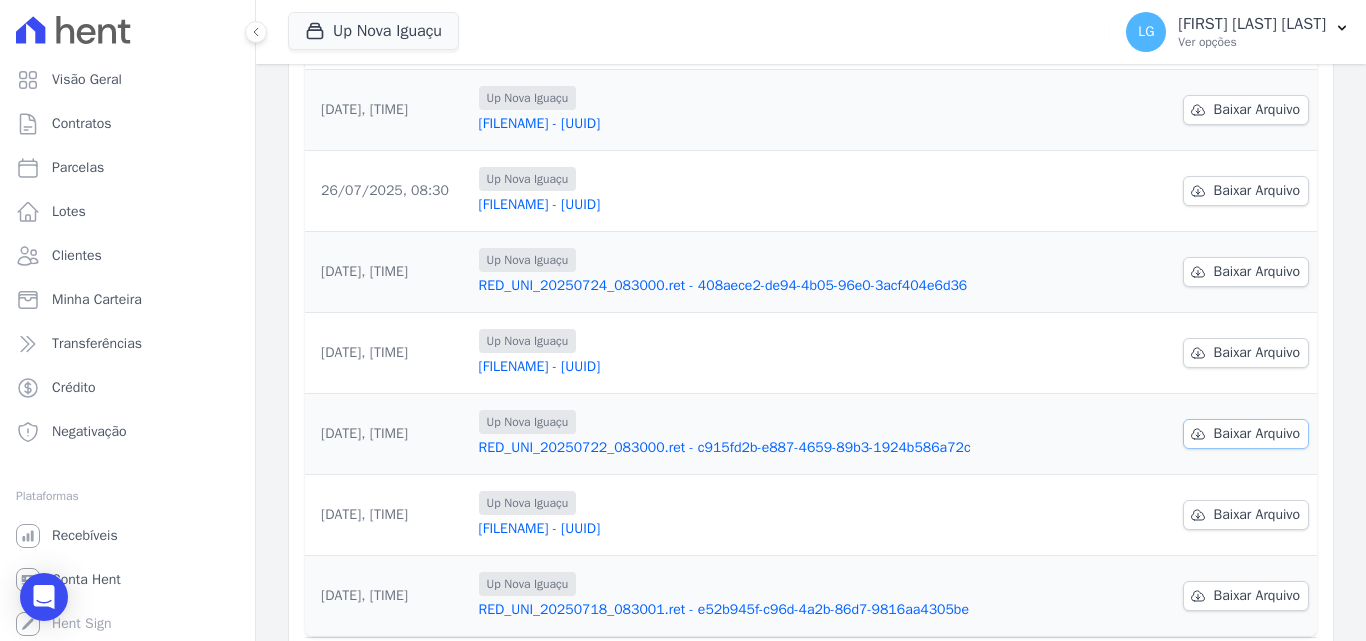click on "Baixar Arquivo" at bounding box center (1257, 434) 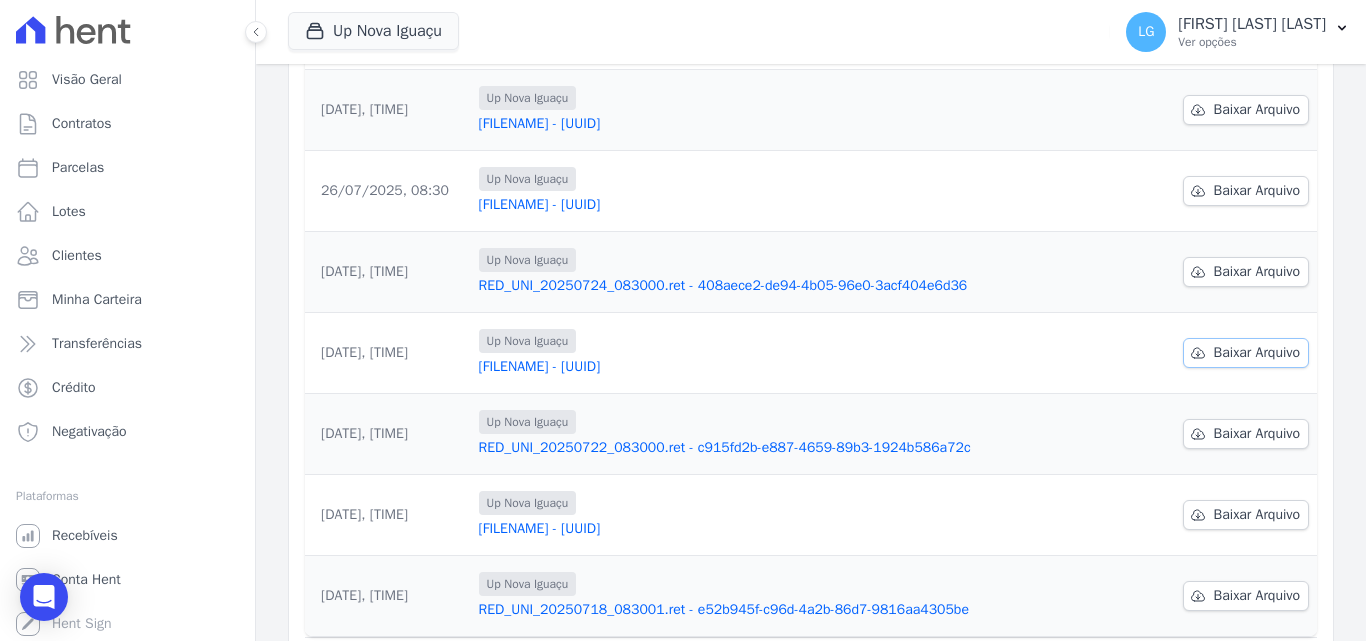 click on "Baixar Arquivo" at bounding box center [1257, 353] 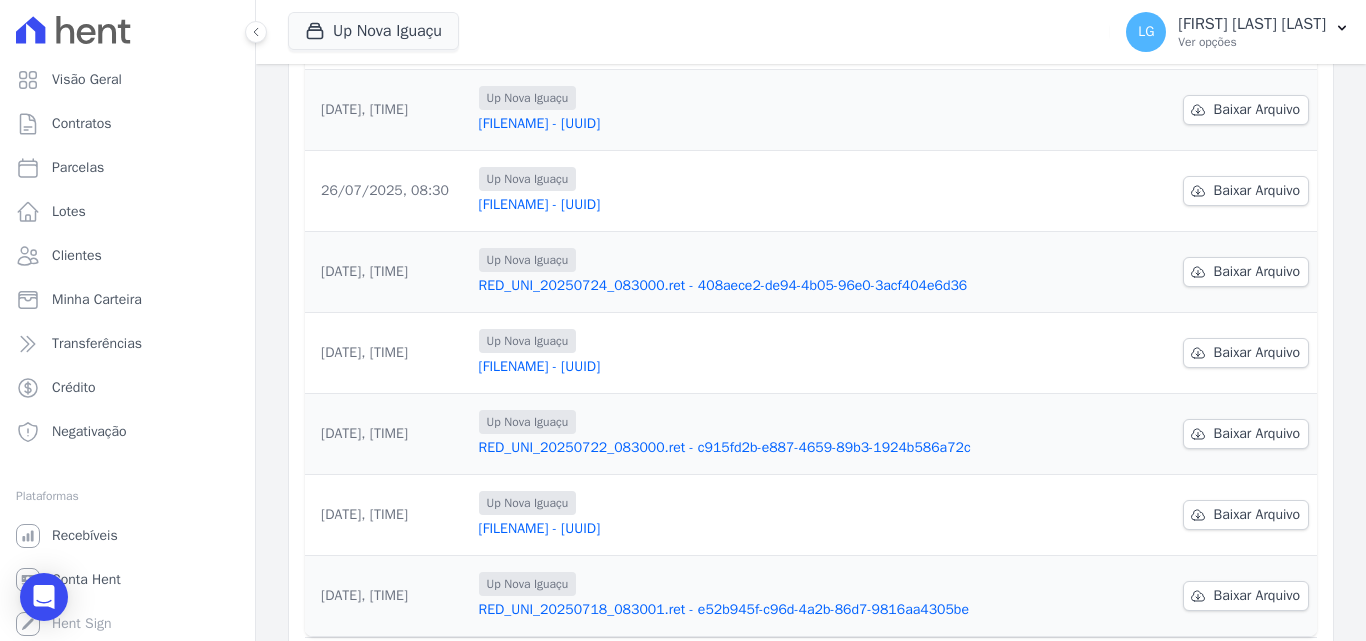 click on "Data da Exportação
Arquivo
Data de Download
[DATE], [TIME]
Up Nova Iguaçu
RED_UNI_[DATE]_[TIME].ret -
c21bde79-5769-4694-ad36-1c030b8e9a58
Baixar Arquivo
[DATE], [TIME]" at bounding box center [811, 211] 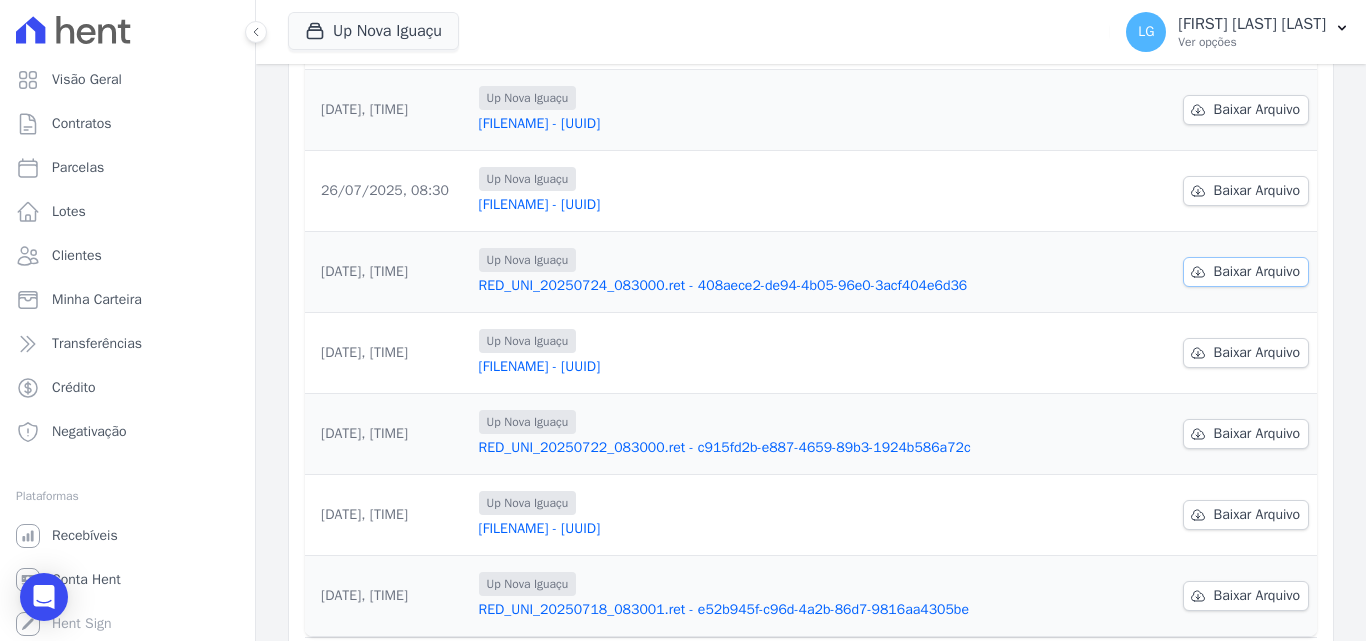 click on "Baixar Arquivo" at bounding box center [1257, 272] 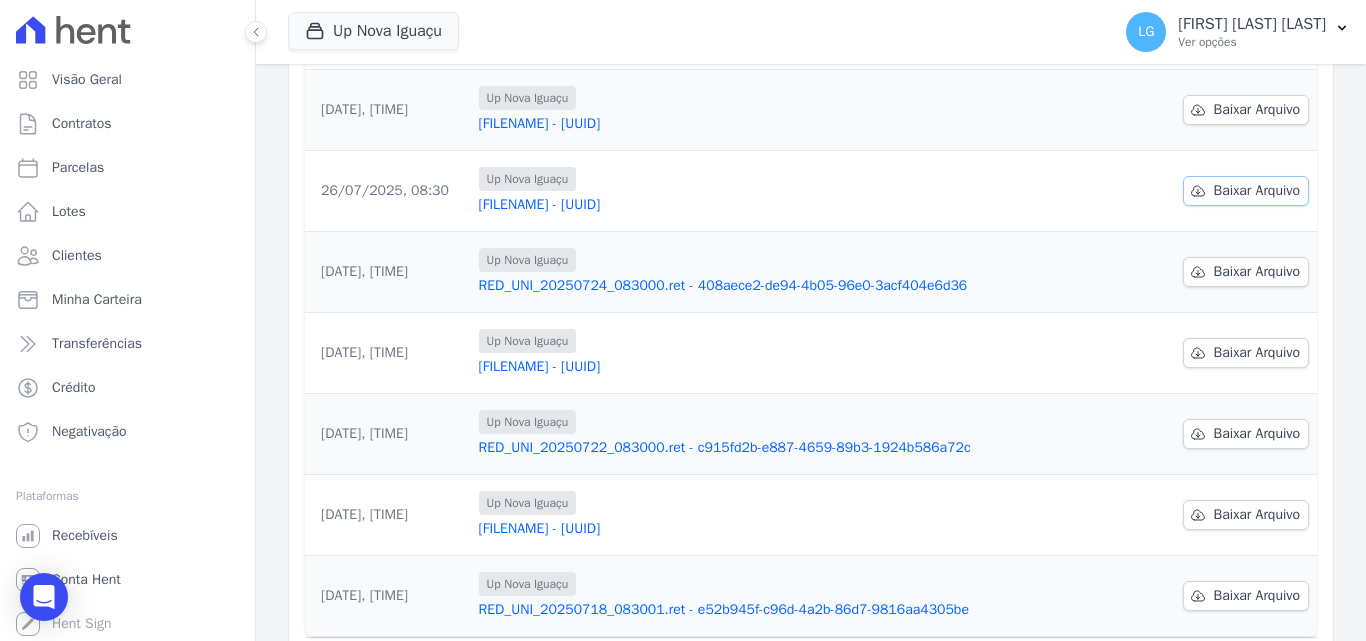 click on "Baixar Arquivo" at bounding box center (1257, 191) 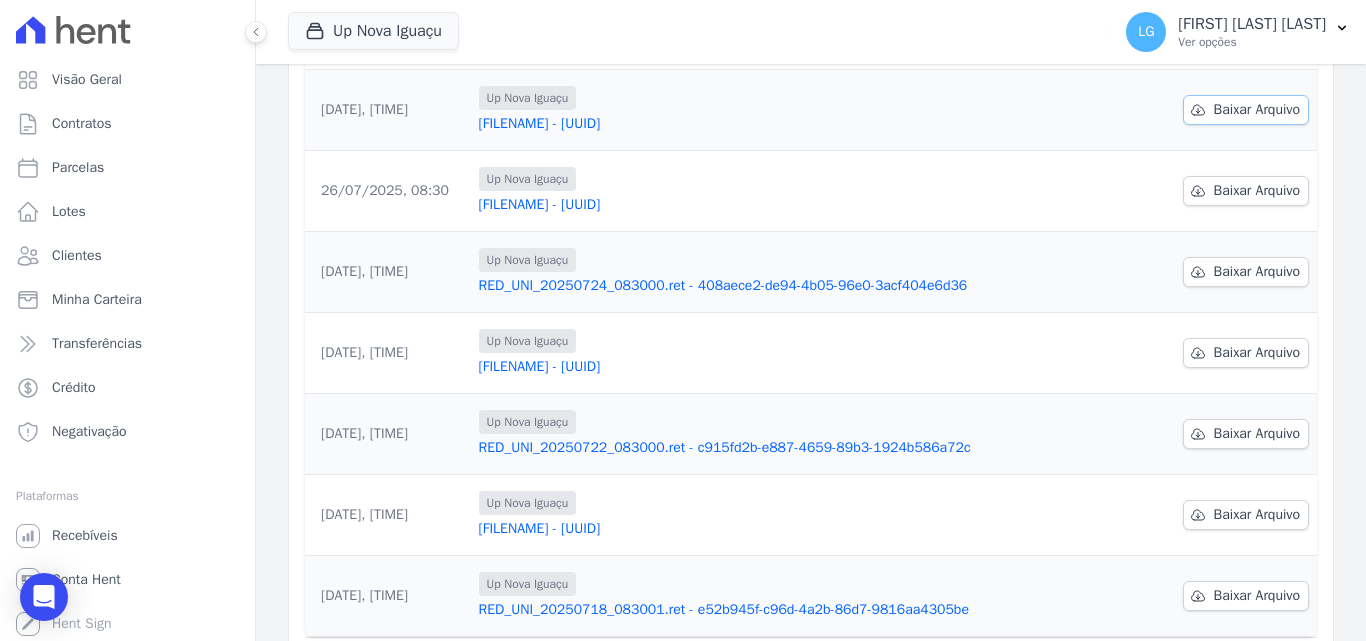 click on "Baixar Arquivo" at bounding box center [1257, 110] 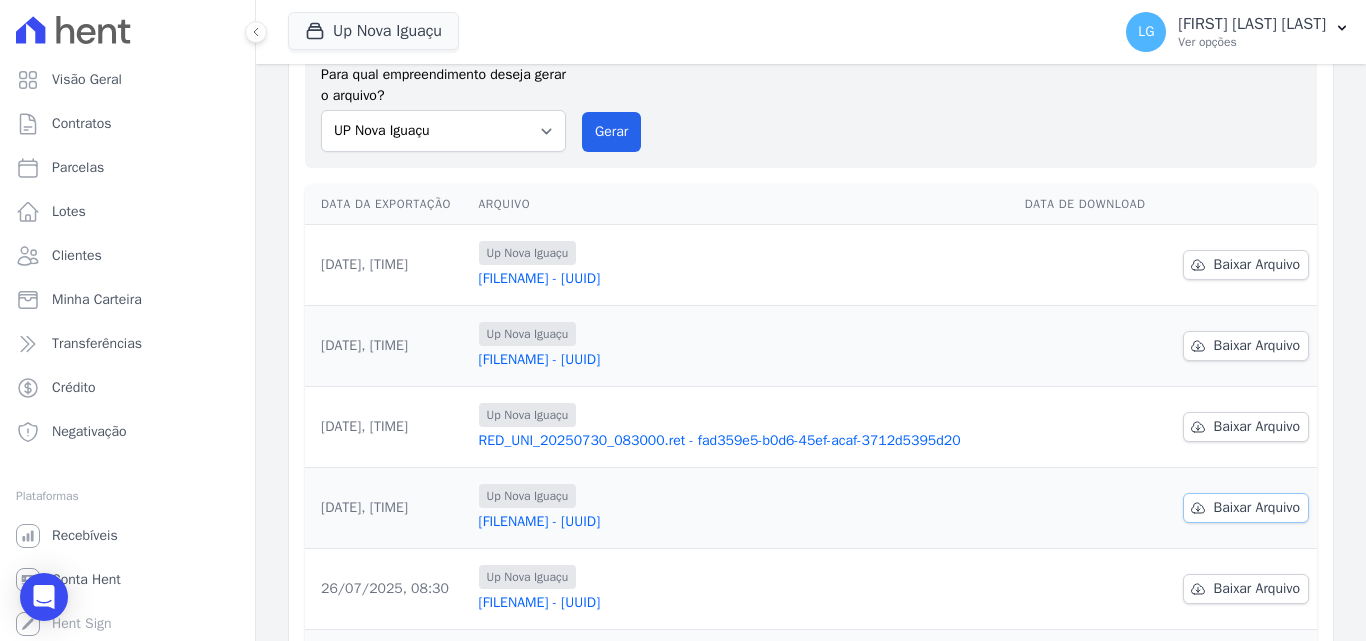 scroll, scrollTop: 123, scrollLeft: 0, axis: vertical 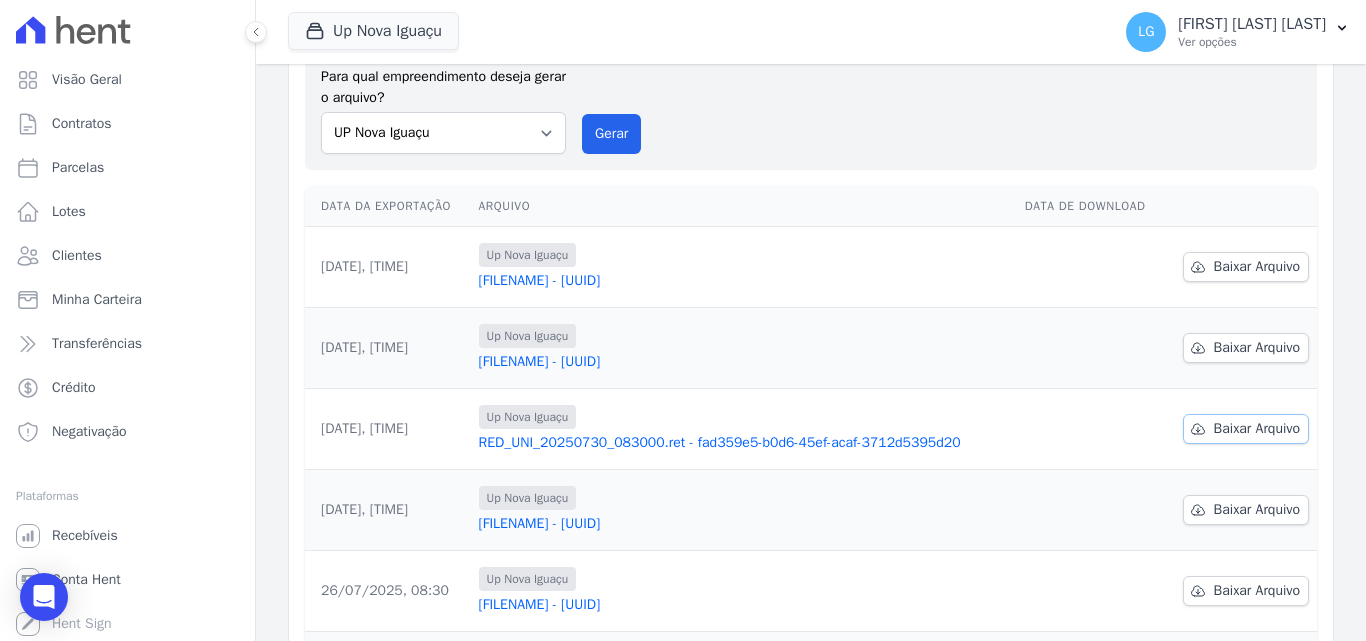 click on "Baixar Arquivo" at bounding box center [1257, 429] 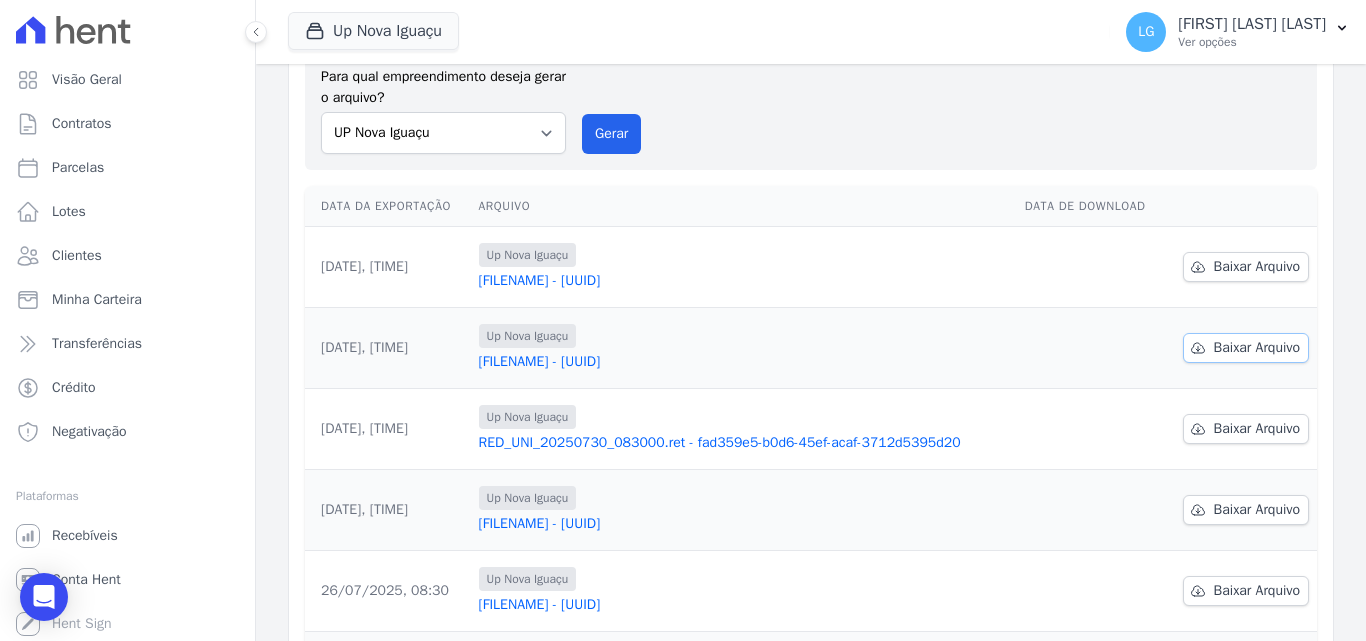 click on "Baixar Arquivo" at bounding box center [1257, 348] 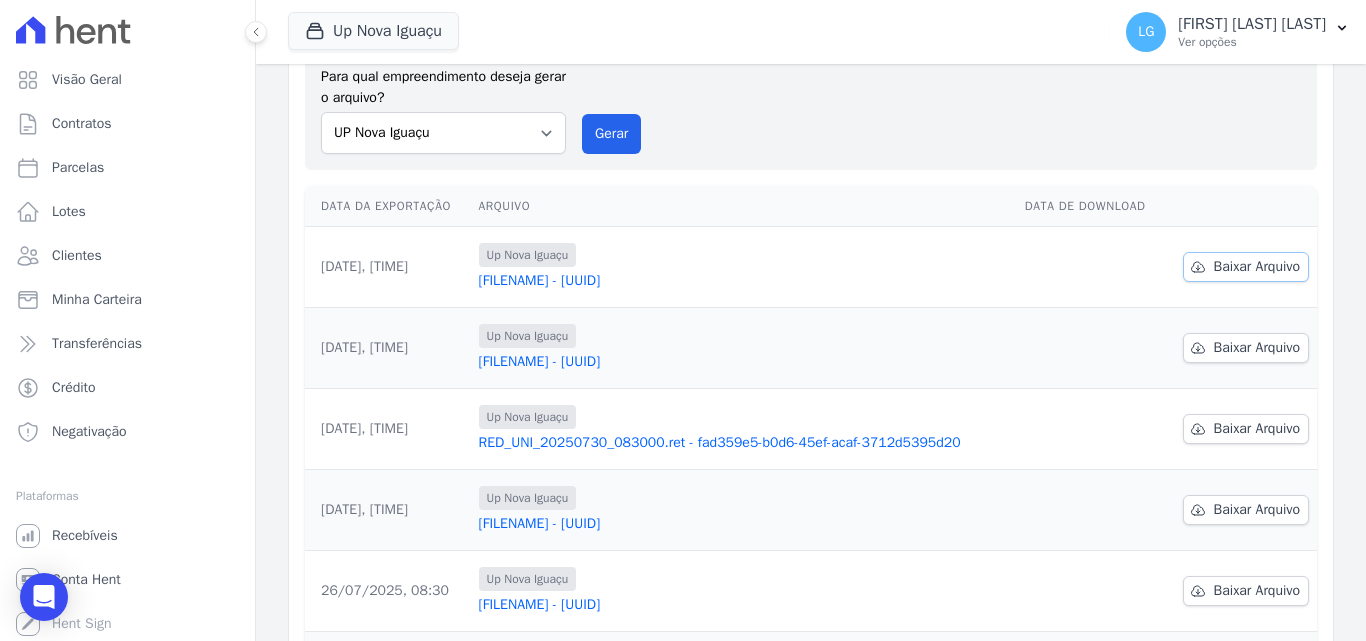 click on "Baixar Arquivo" at bounding box center [1257, 267] 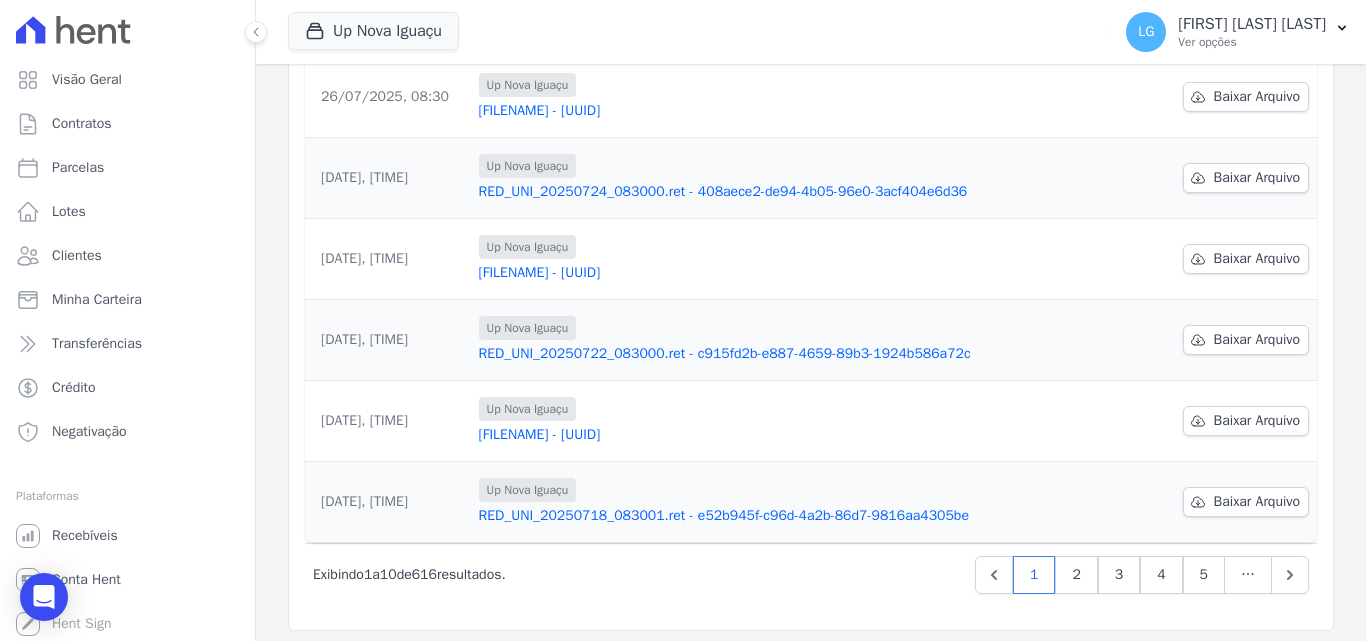 scroll, scrollTop: 623, scrollLeft: 0, axis: vertical 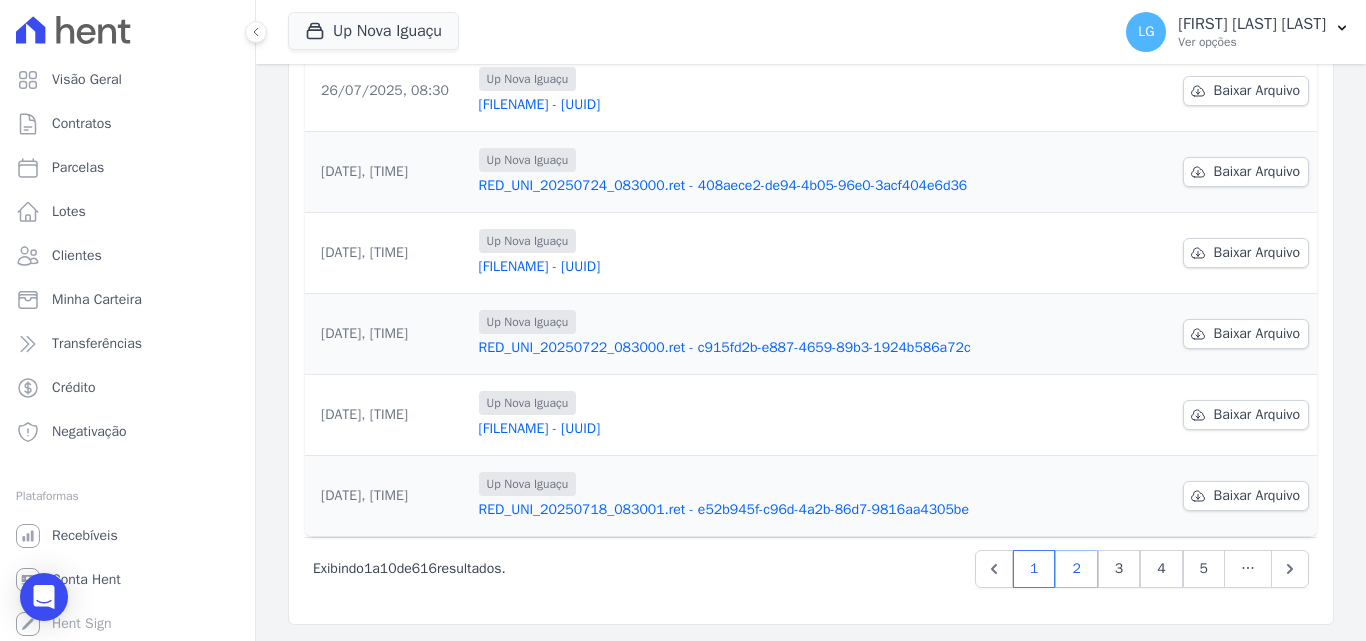 click on "2" at bounding box center (1076, 569) 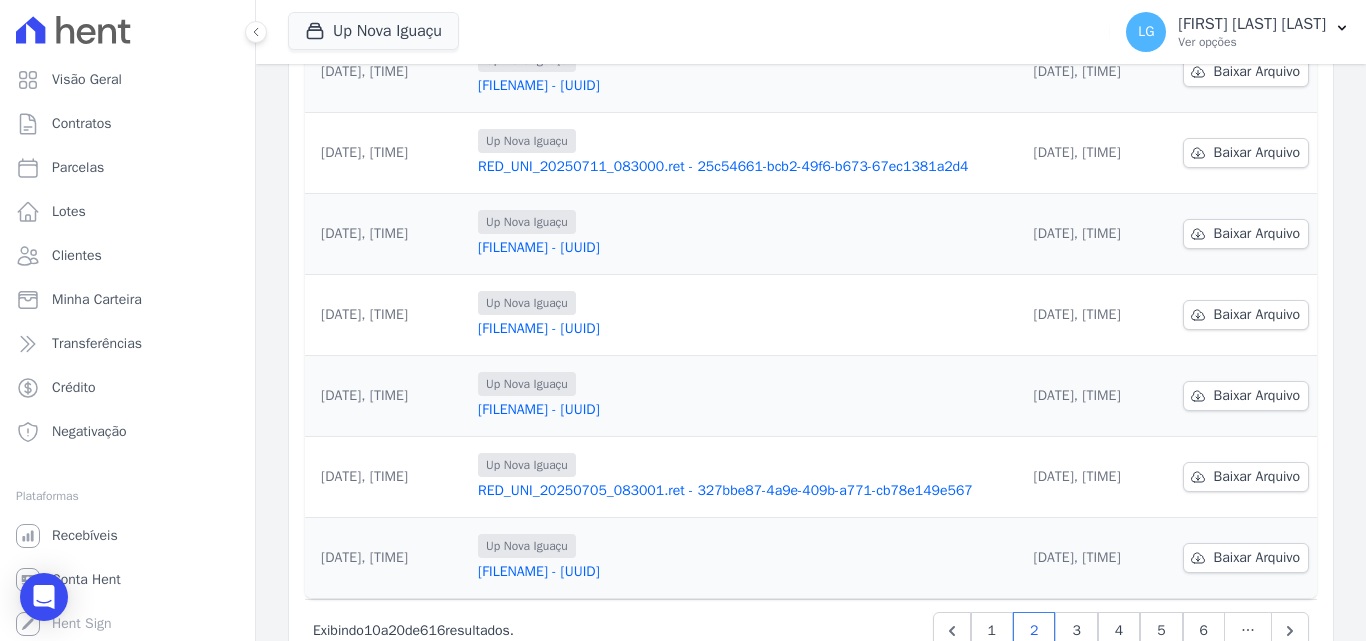 scroll, scrollTop: 623, scrollLeft: 0, axis: vertical 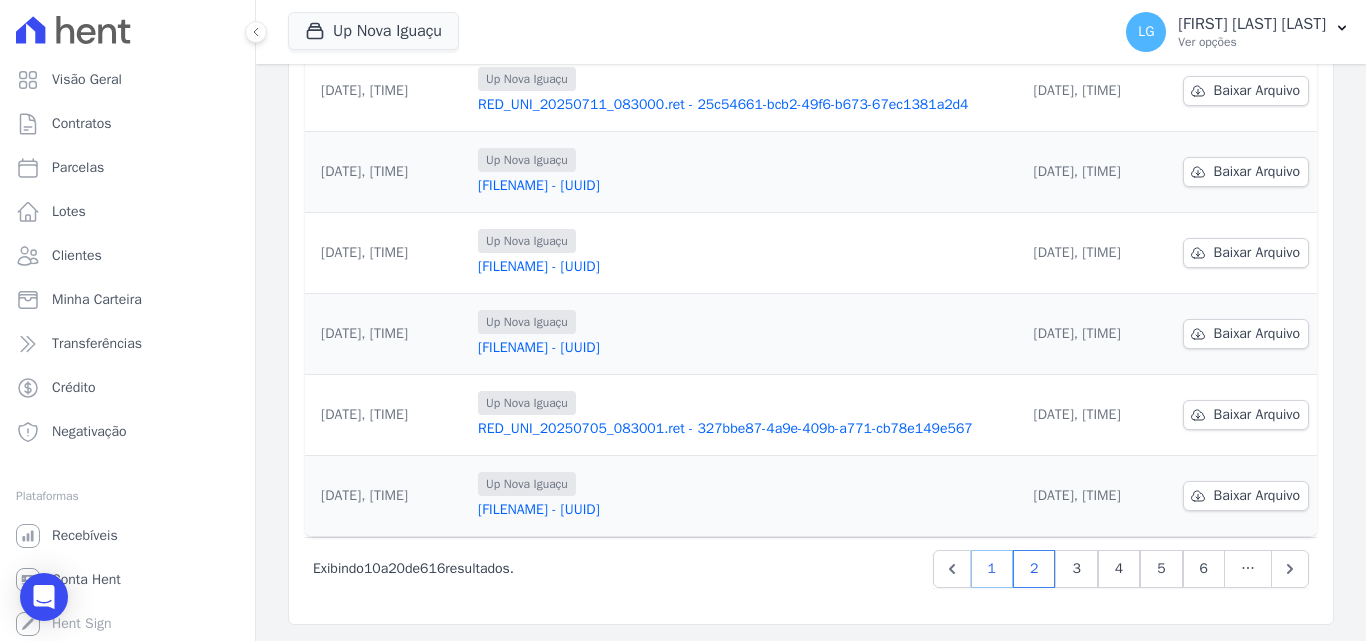 click on "1" at bounding box center [992, 569] 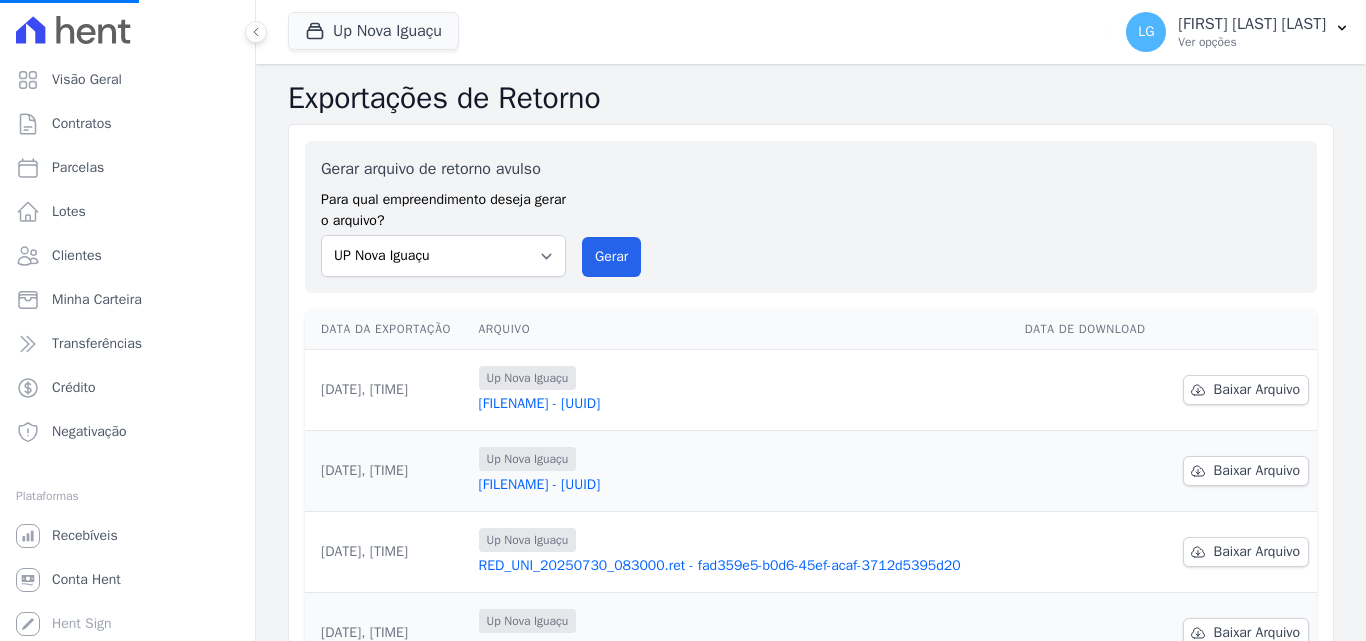 scroll, scrollTop: 0, scrollLeft: 0, axis: both 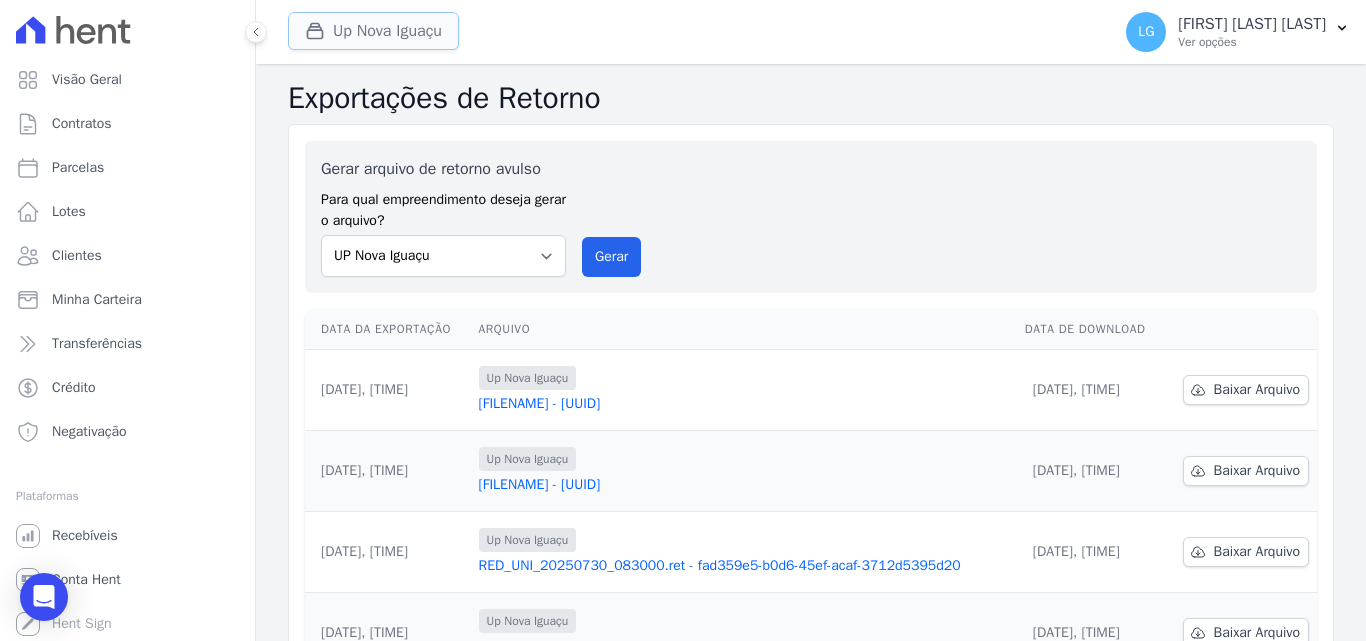 click on "Up Nova Iguaçu" at bounding box center (373, 31) 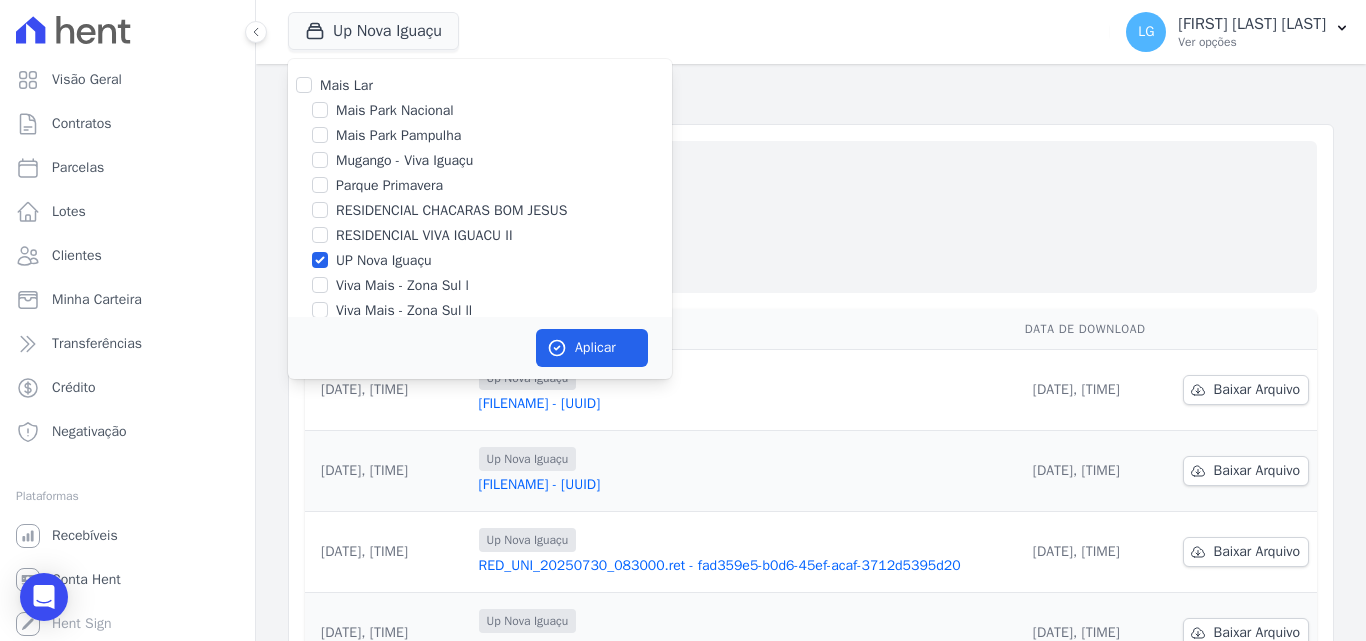 click on "UP Nova Iguaçu" at bounding box center [384, 260] 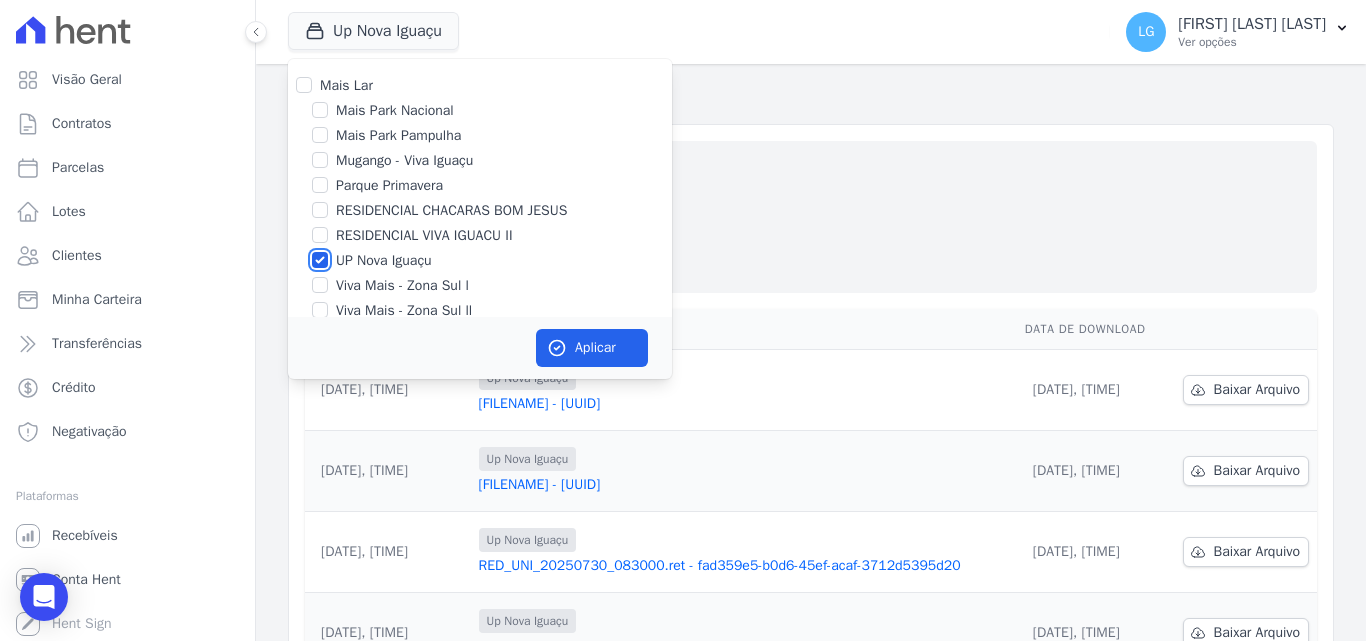 click on "UP Nova Iguaçu" at bounding box center [320, 260] 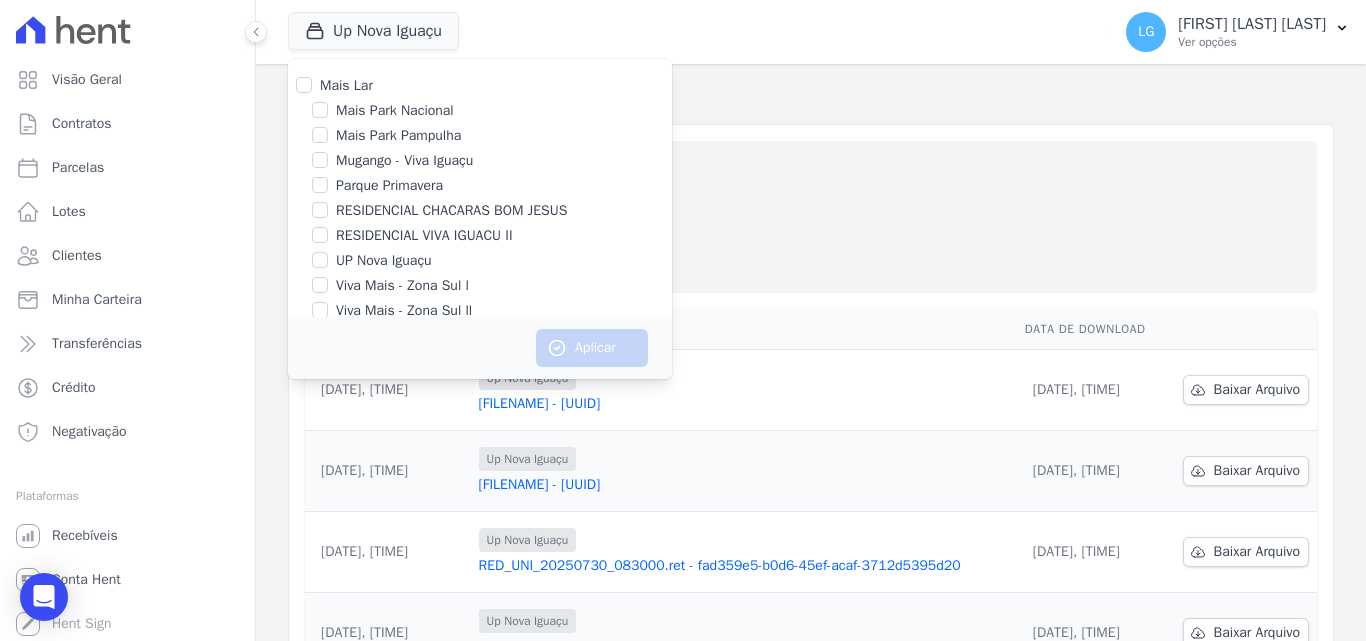 click on "Viva Mais - Zona Sul l" at bounding box center [402, 285] 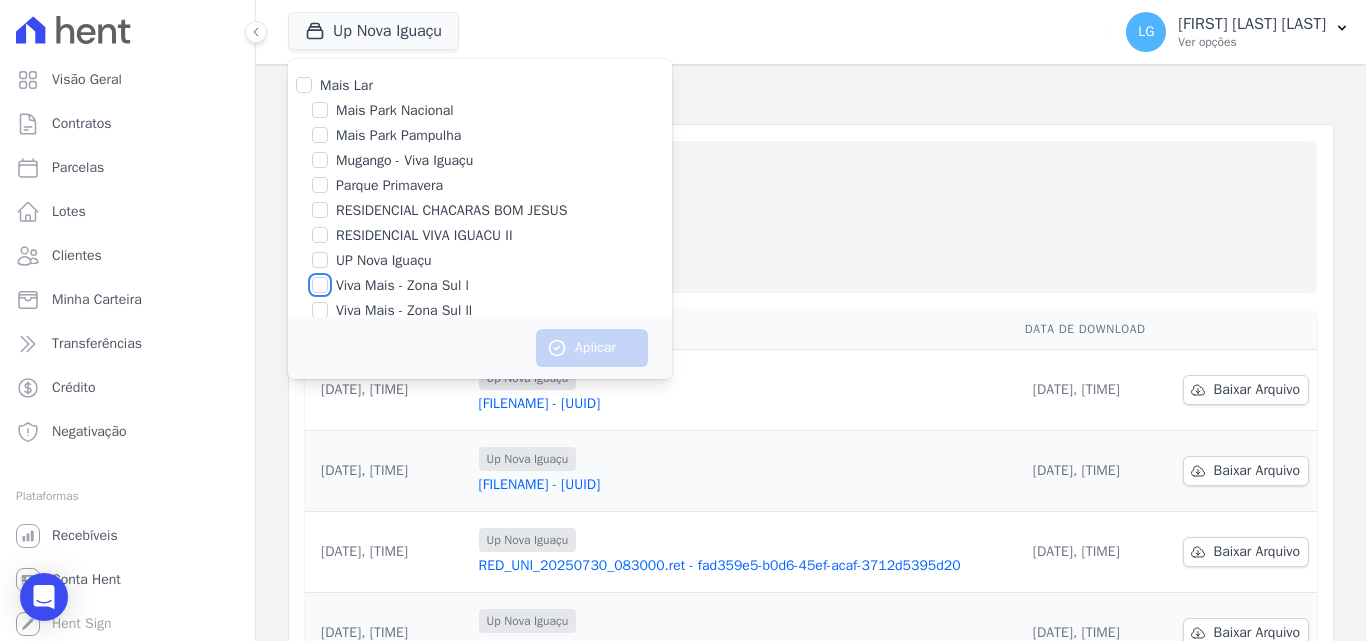 click on "Viva Mais - Zona Sul l" at bounding box center [320, 285] 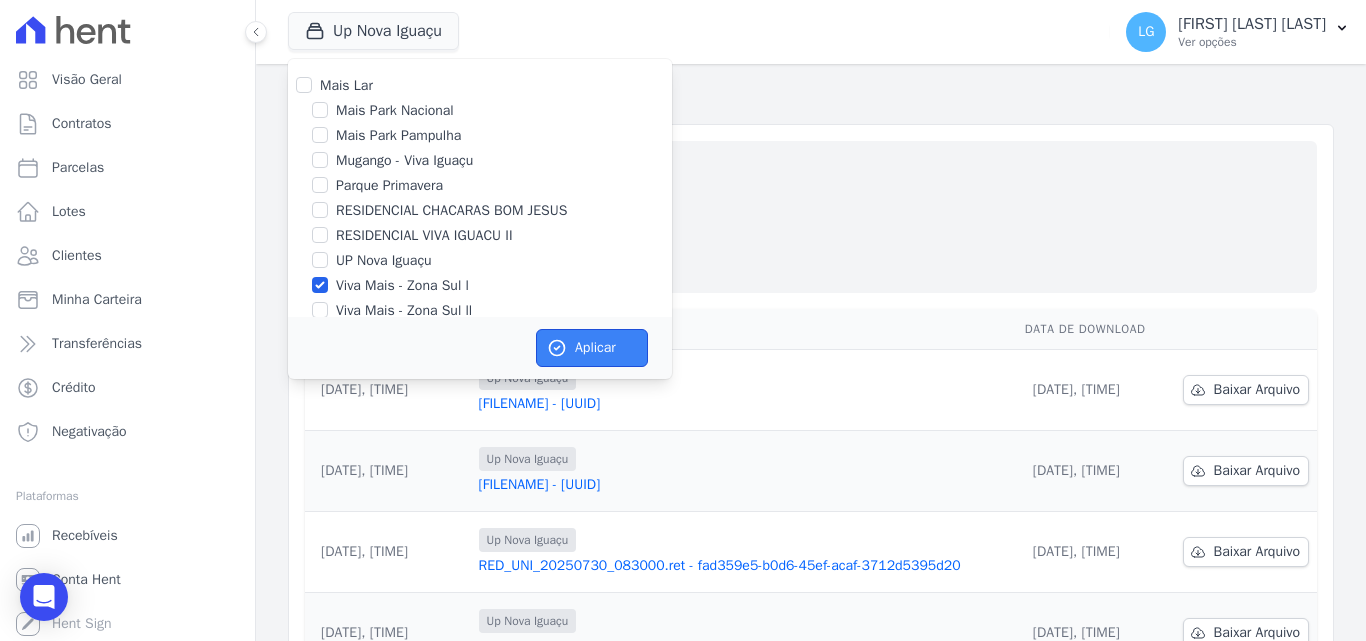 click on "Aplicar" at bounding box center (592, 348) 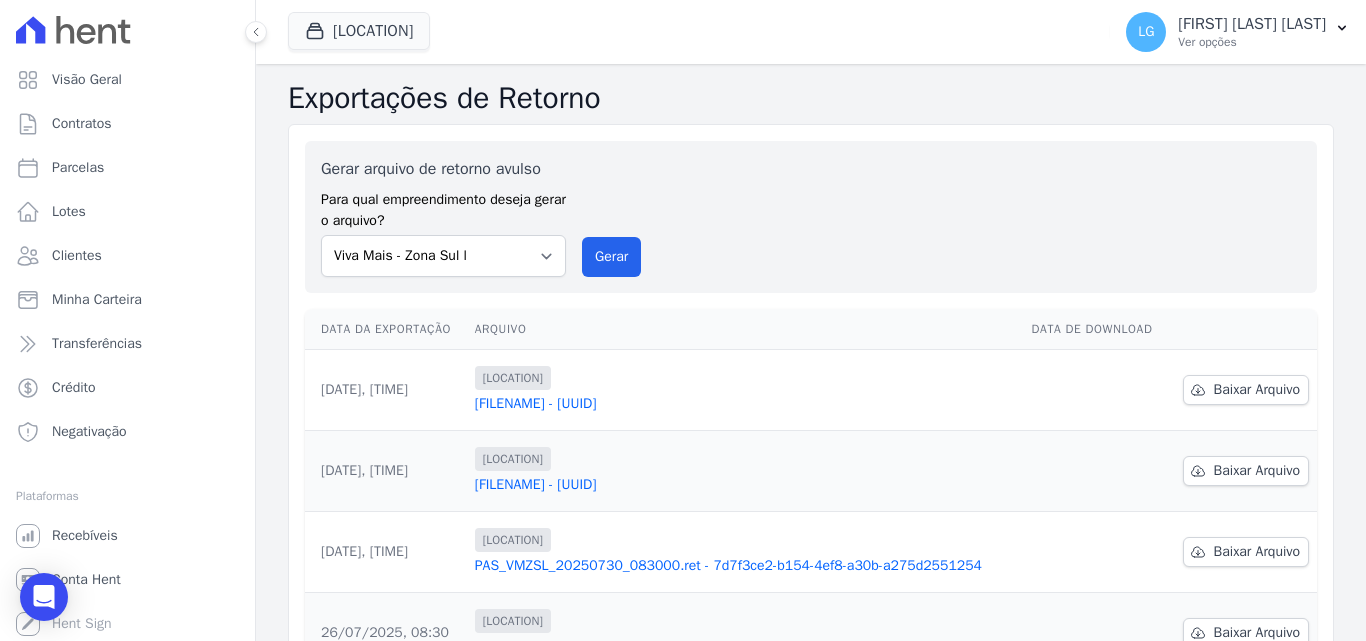 drag, startPoint x: 833, startPoint y: 416, endPoint x: 834, endPoint y: 402, distance: 14.035668 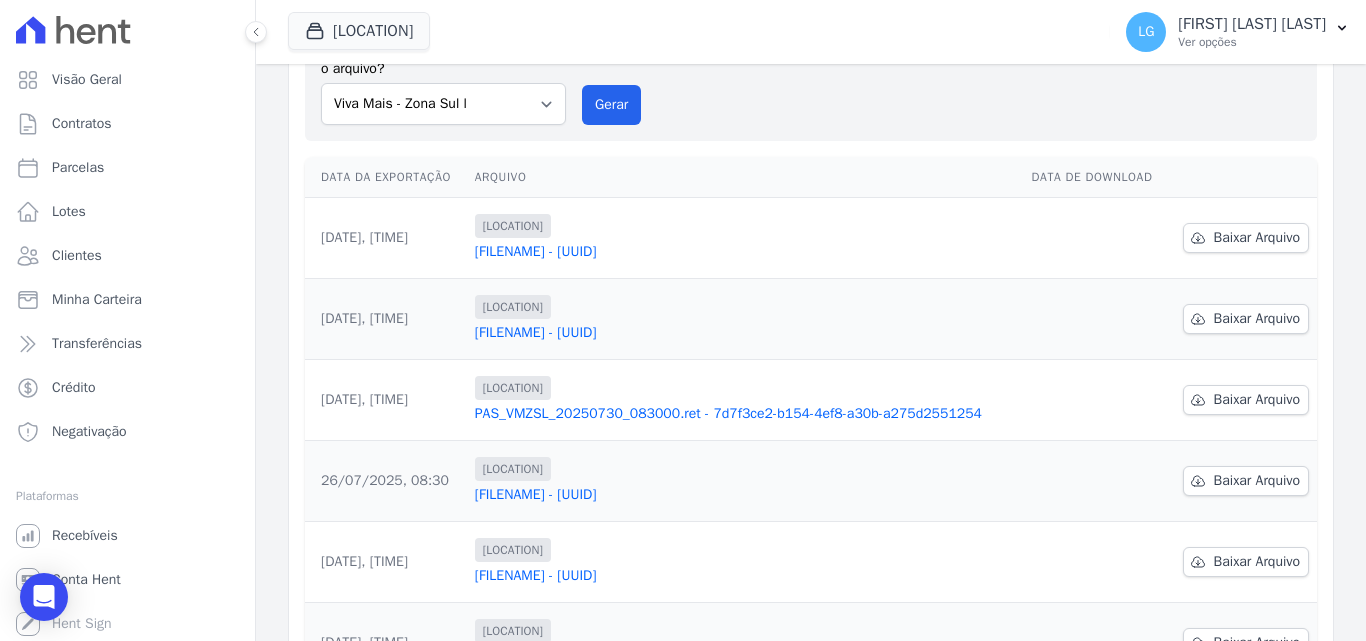 scroll, scrollTop: 0, scrollLeft: 0, axis: both 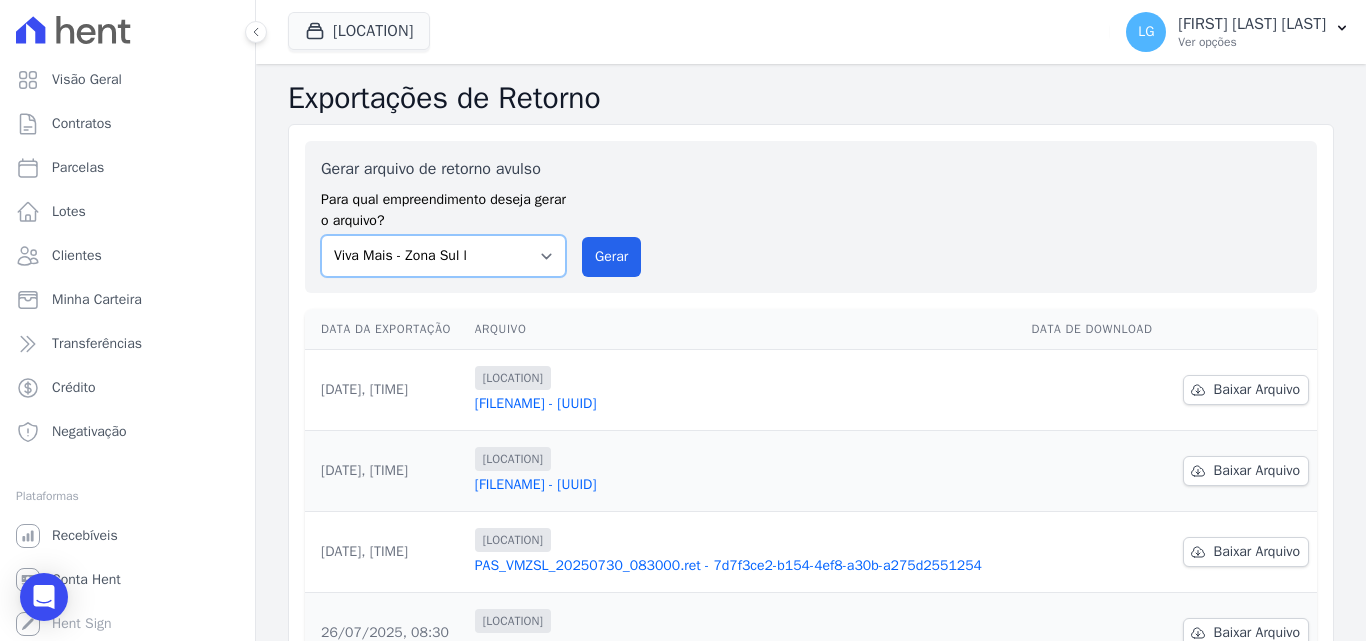 click on "Mais Park Nacional
Mais Park Pampulha
Mugango - Viva Iguaçu
Parque Primavera
RESIDENCIAL CHACARAS BOM JESUS
RESIDENCIAL VIVA IGUACU II
UP Nova Iguaçu
Viva Mais - Zona Sul l
Viva Mais - Zona Sul ll" at bounding box center (443, 256) 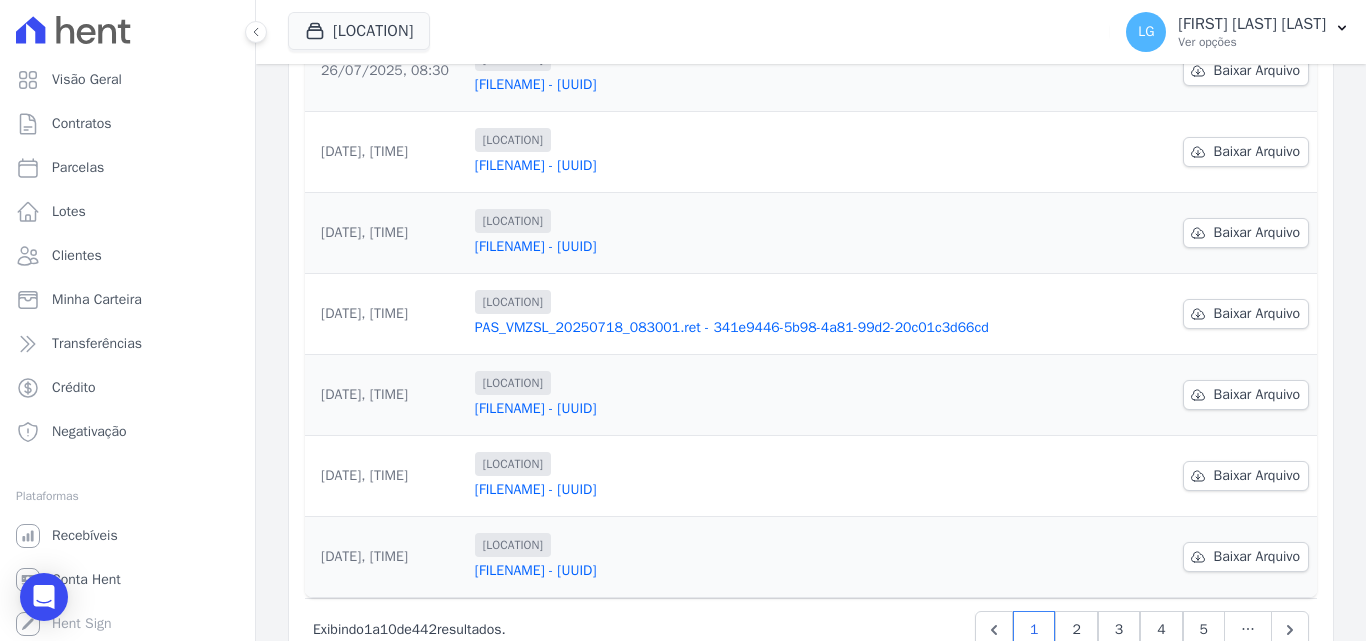 scroll, scrollTop: 623, scrollLeft: 0, axis: vertical 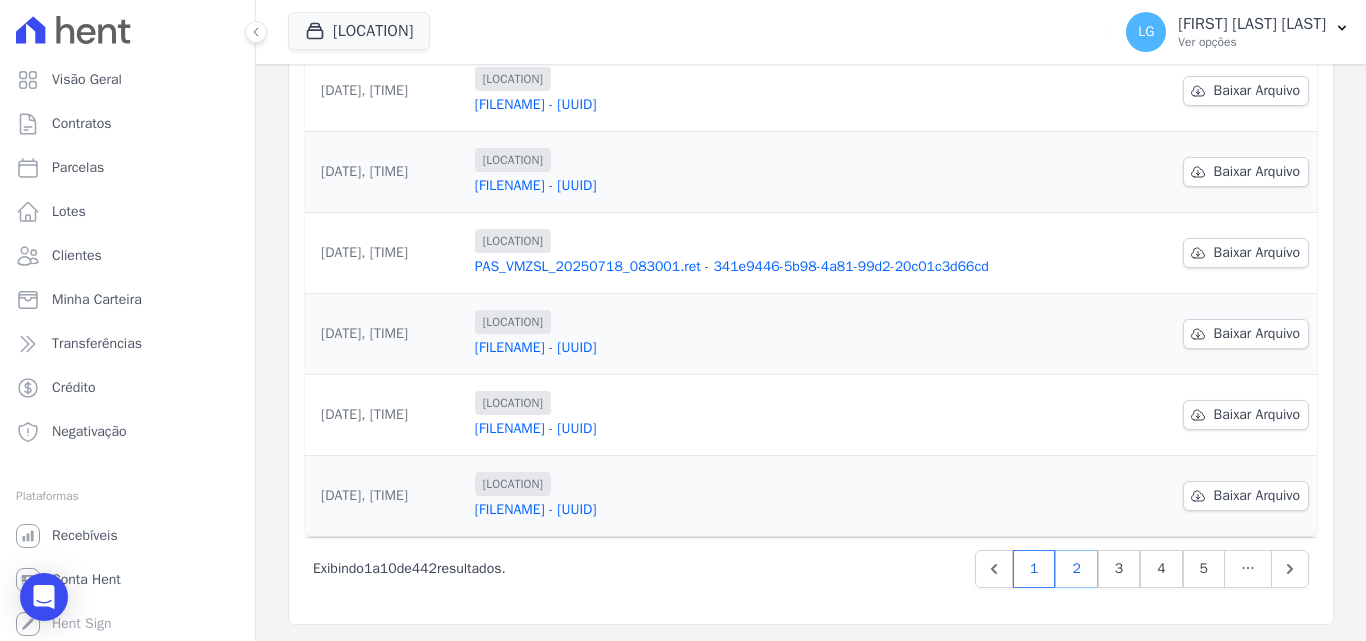 click on "2" at bounding box center [1076, 569] 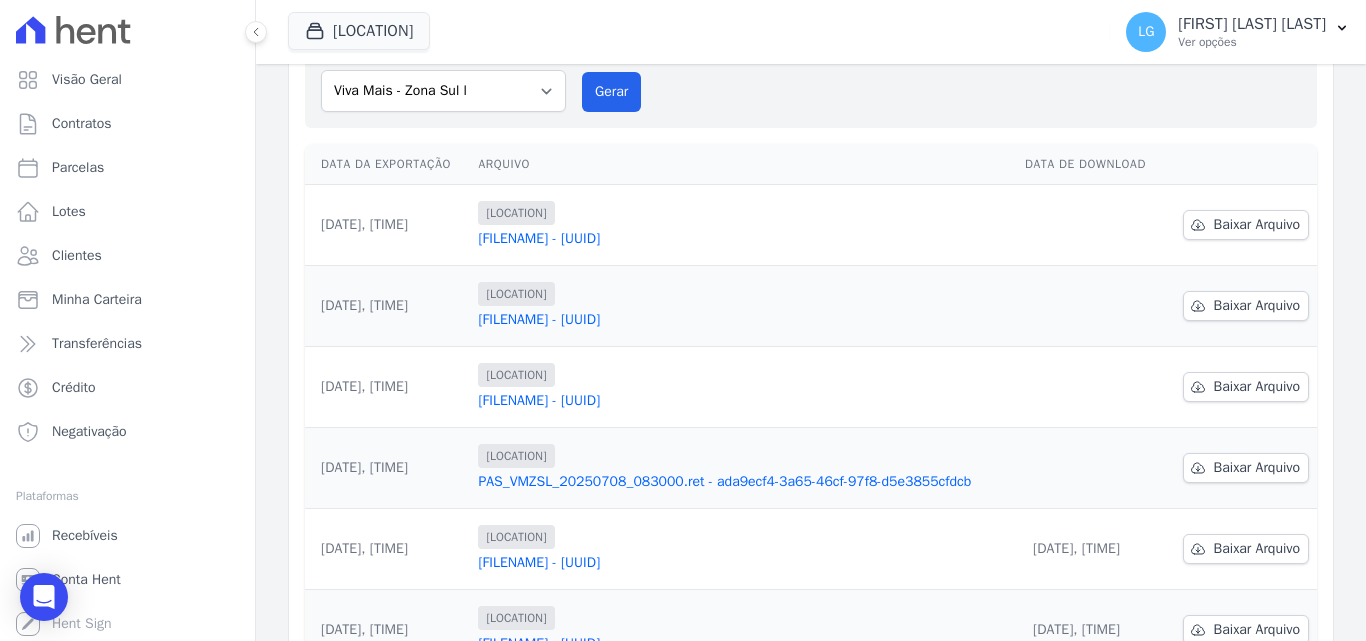 scroll, scrollTop: 200, scrollLeft: 0, axis: vertical 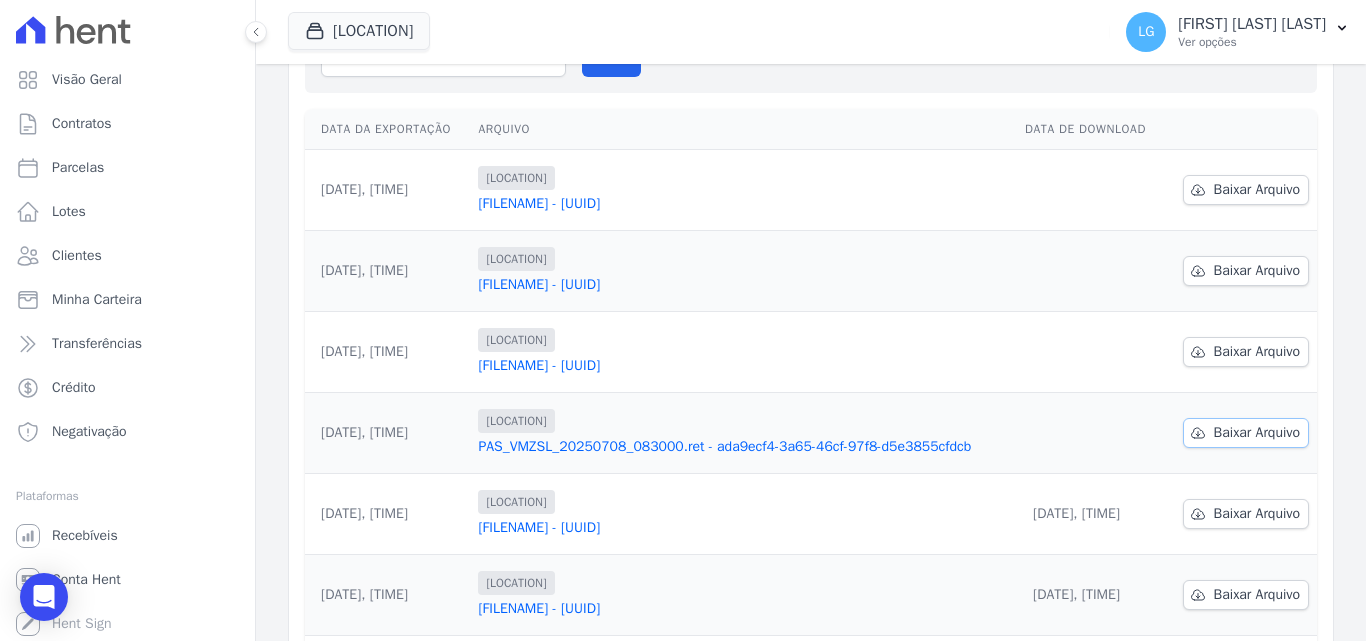 click on "Baixar Arquivo" at bounding box center [1257, 433] 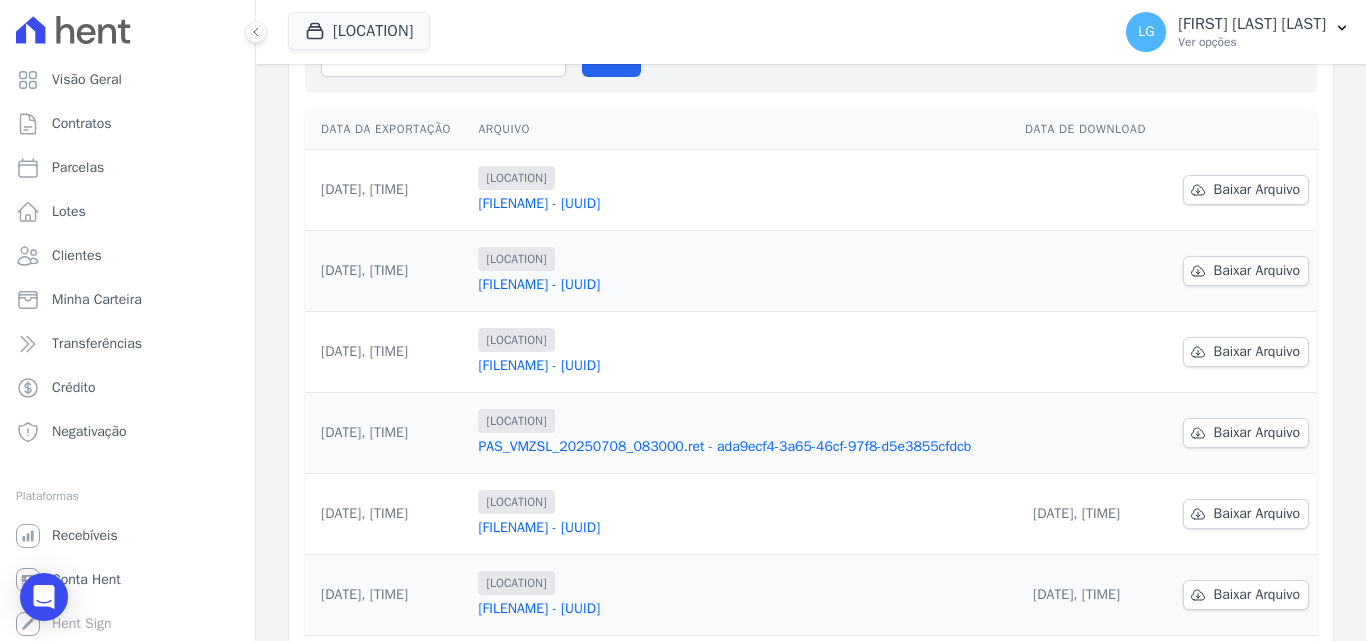 click on "Data da Exportação
Arquivo
Data de Download
[DATE], [TIME]
[LOCATION]   [LOCATION]
[FILENAME] -
[UUID]
Baixar Arquivo
[DATE], [TIME]" at bounding box center [811, 534] 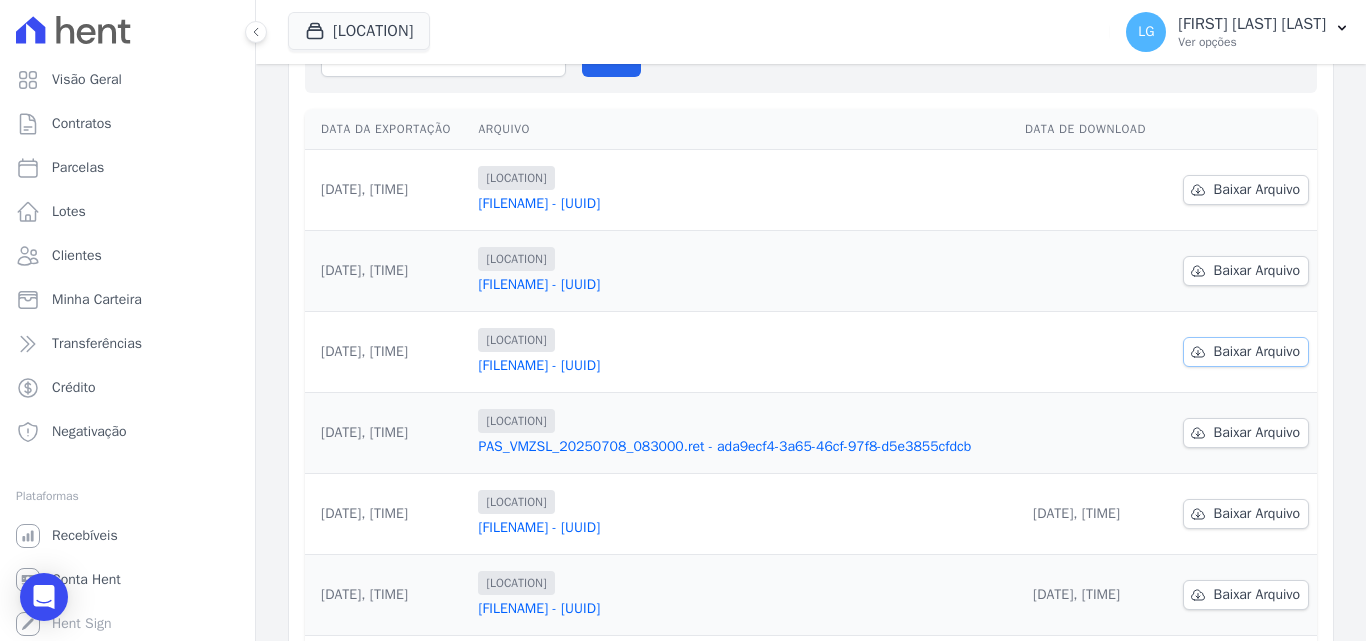 click on "Baixar Arquivo" at bounding box center [1257, 352] 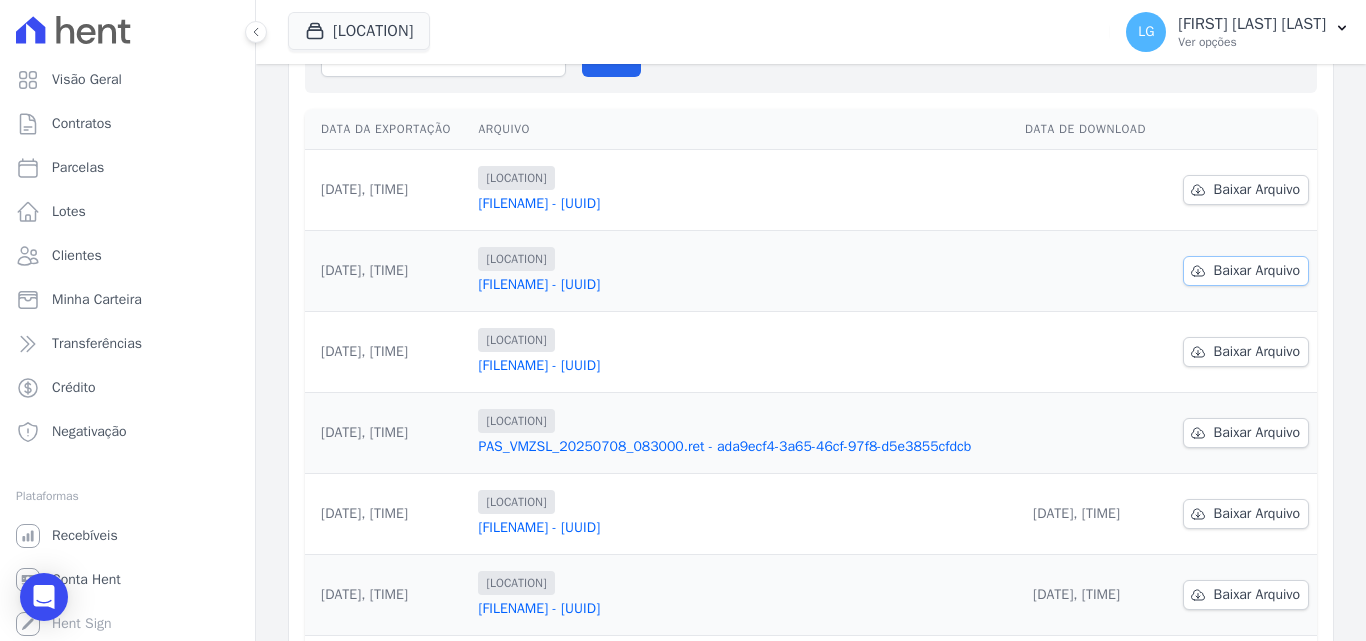 click on "Baixar Arquivo" at bounding box center [1257, 271] 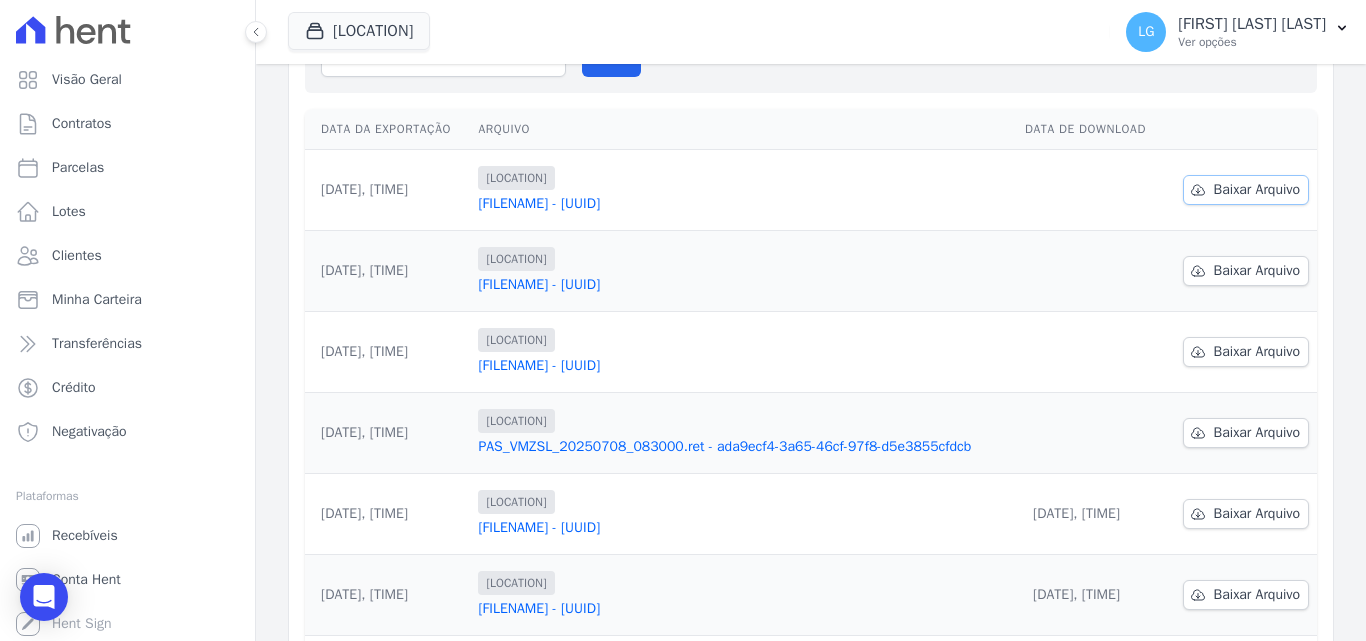 click on "Baixar Arquivo" at bounding box center [1257, 190] 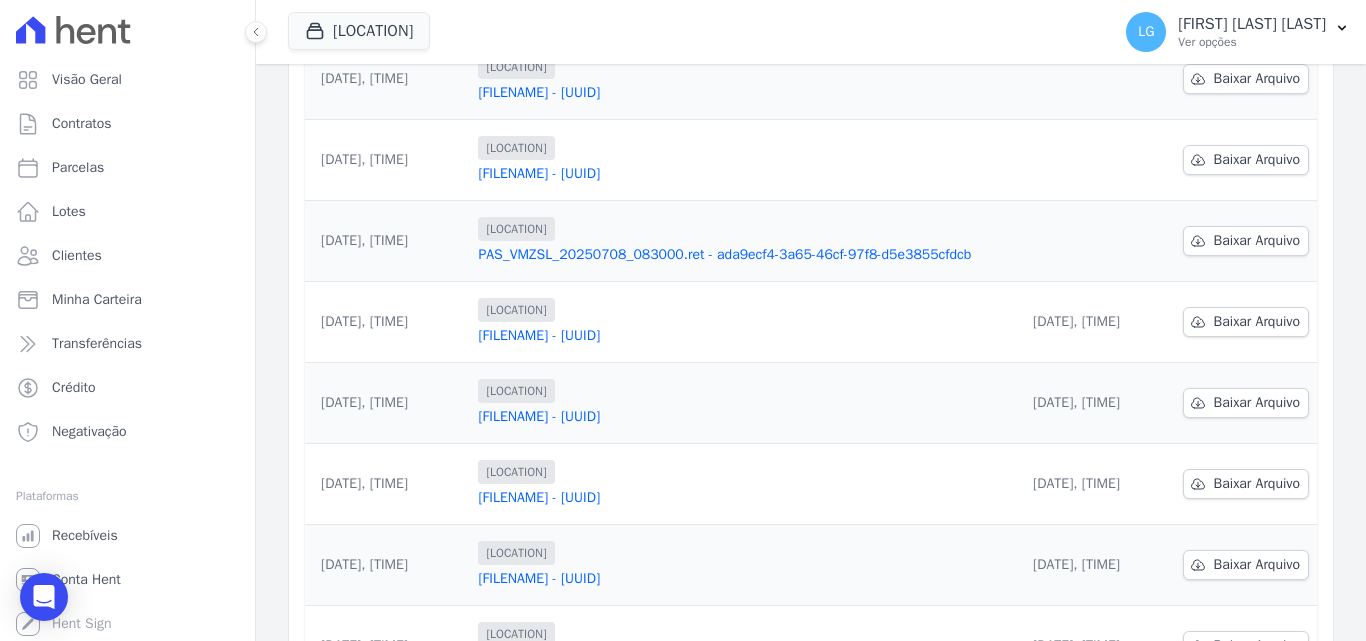 scroll, scrollTop: 623, scrollLeft: 0, axis: vertical 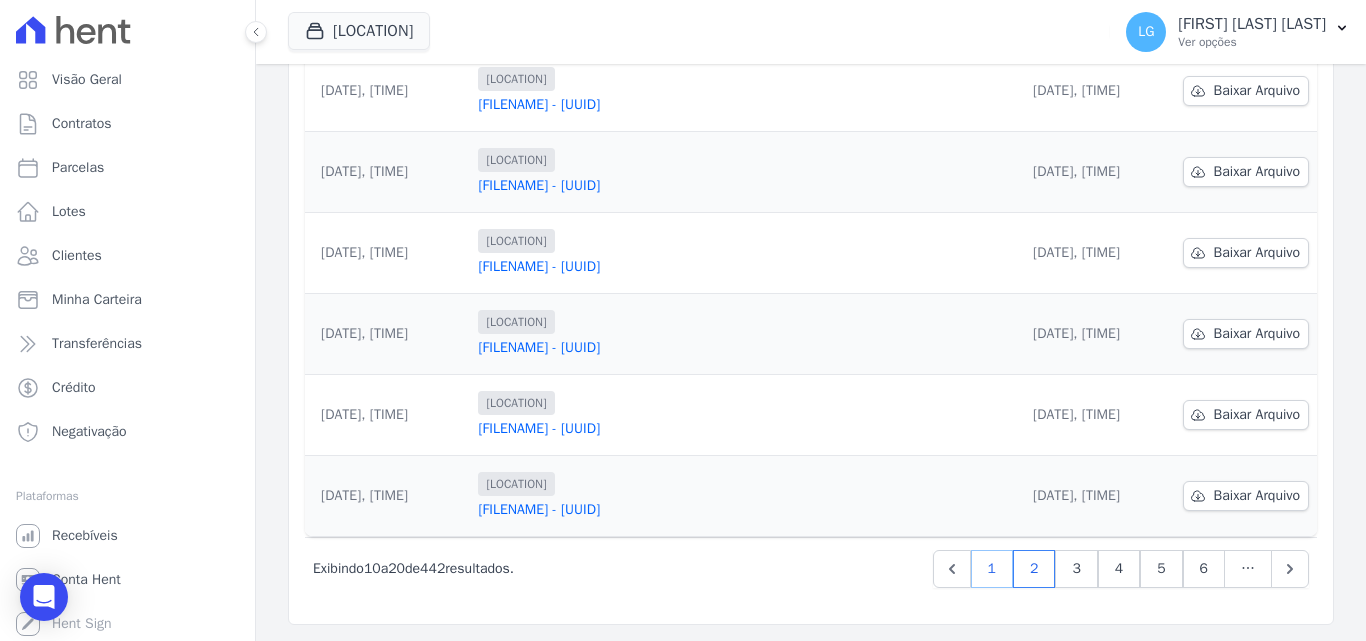 click on "1" at bounding box center (992, 569) 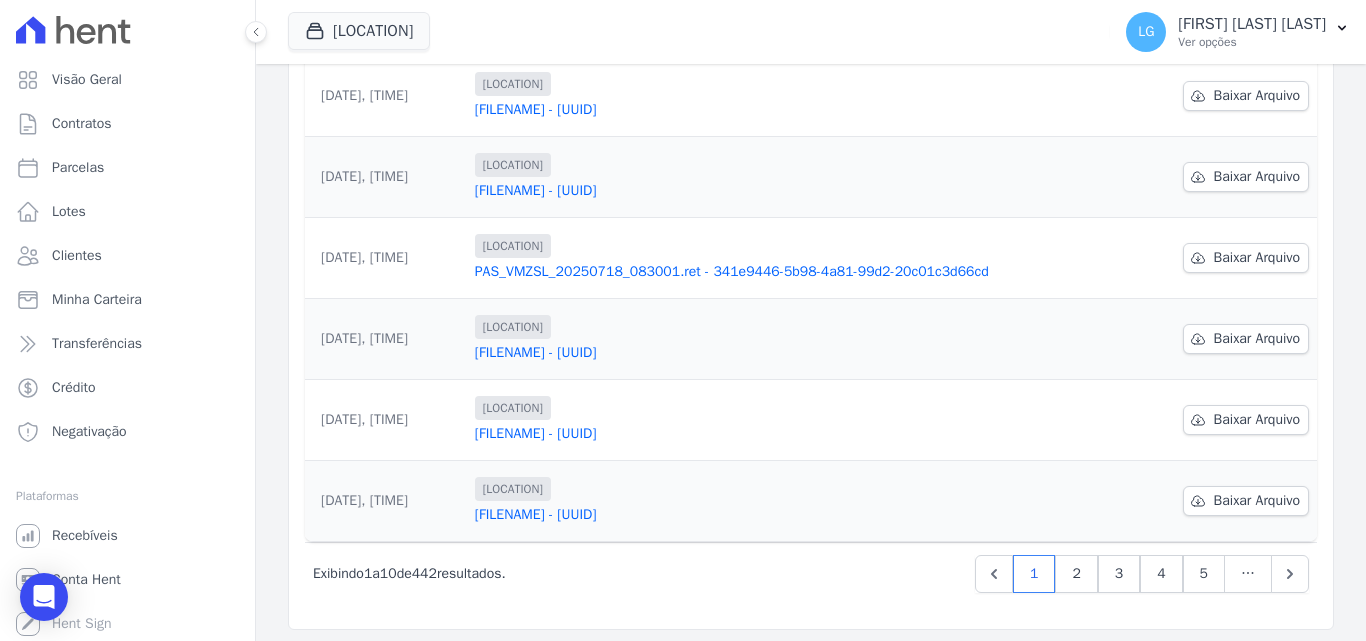 scroll, scrollTop: 623, scrollLeft: 0, axis: vertical 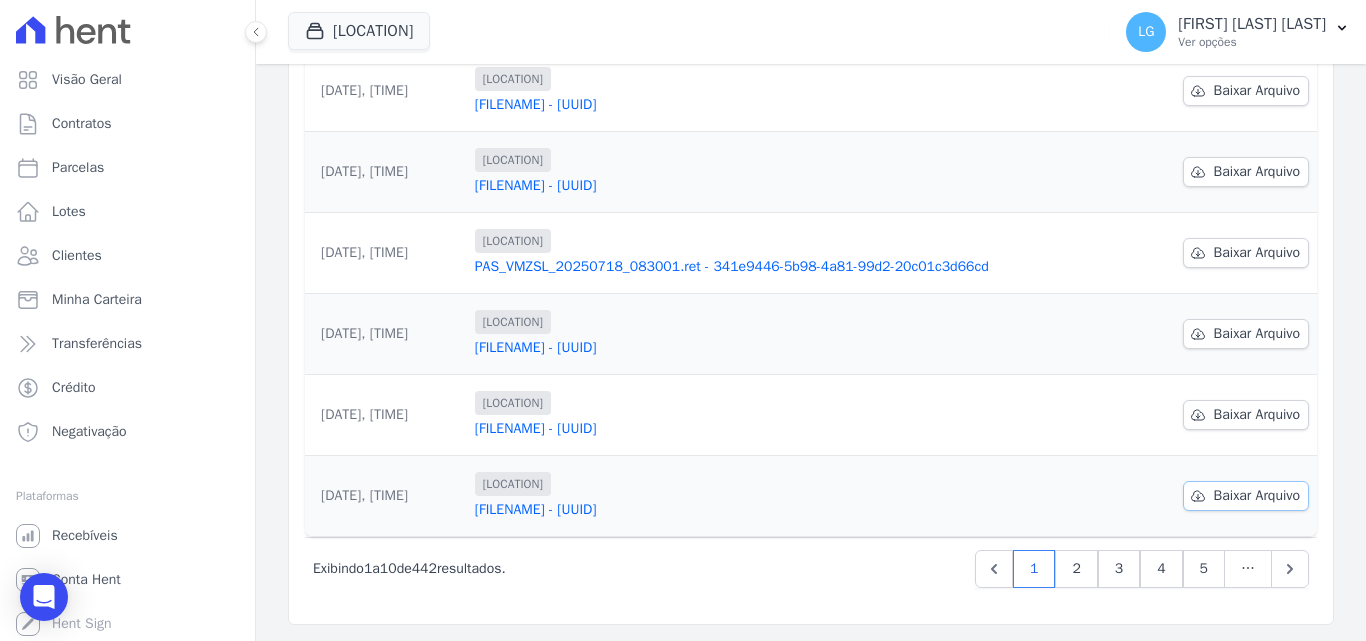 click on "Baixar Arquivo" at bounding box center [1257, 496] 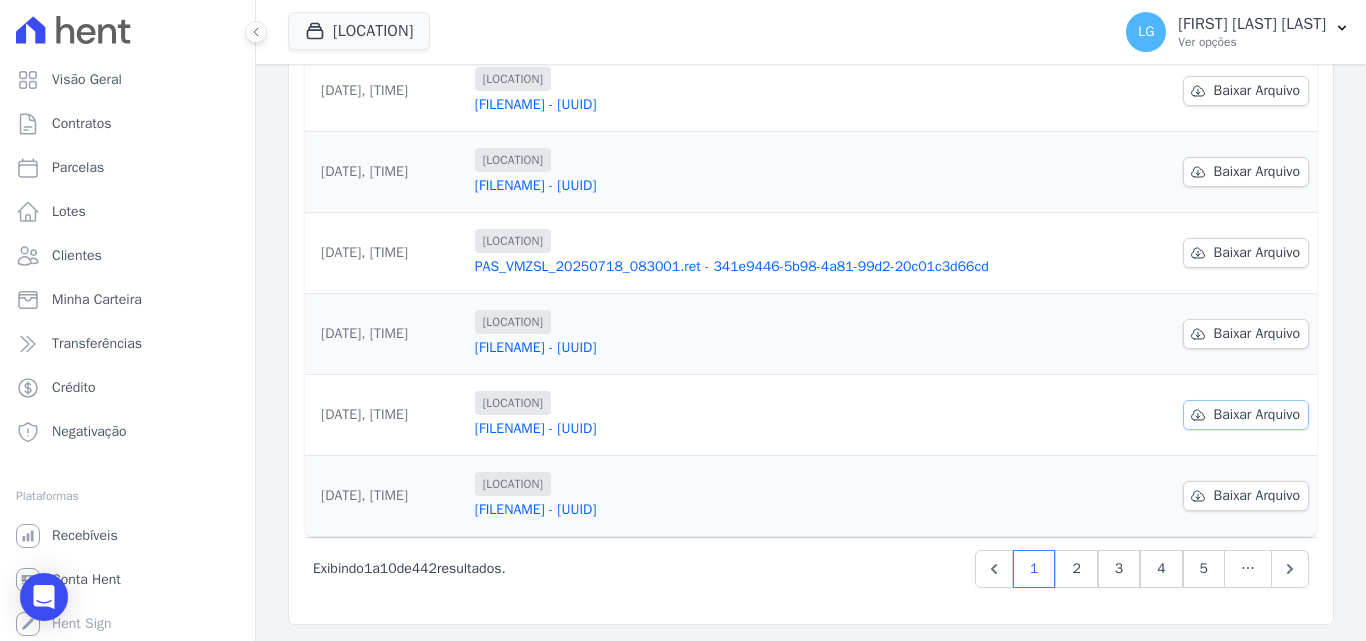 click on "Baixar Arquivo" at bounding box center [1257, 415] 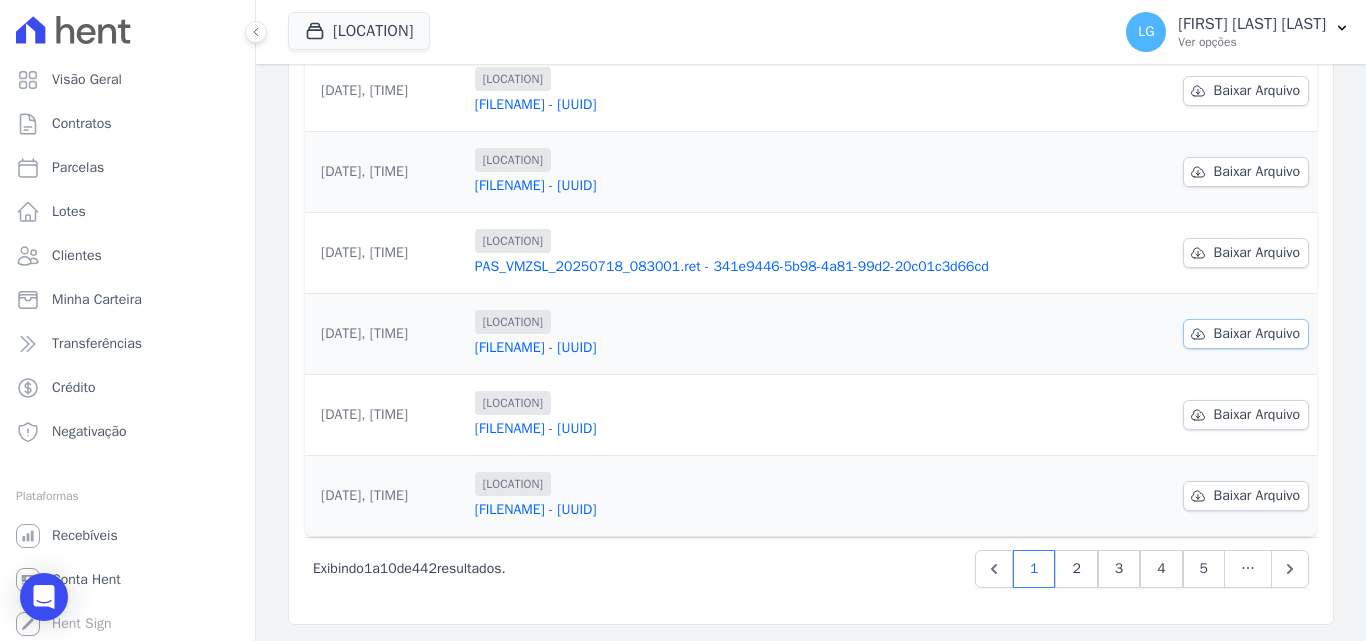 click on "Baixar Arquivo" at bounding box center (1257, 334) 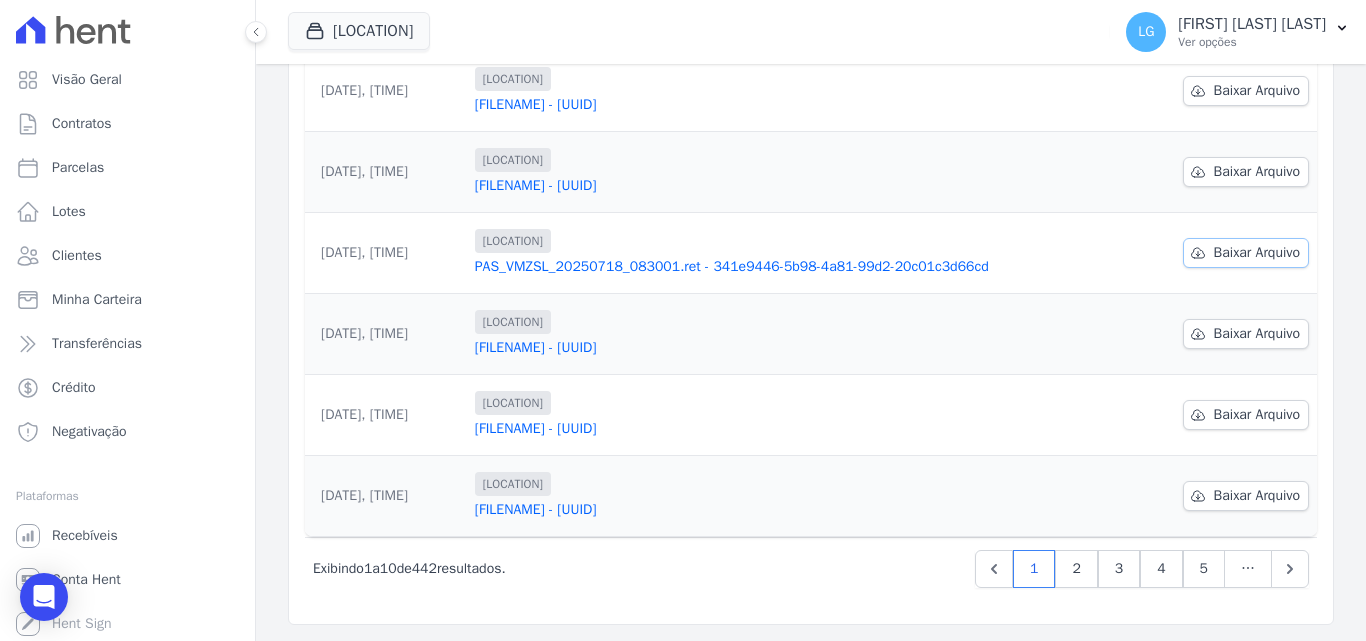 click on "Baixar Arquivo" at bounding box center [1246, 253] 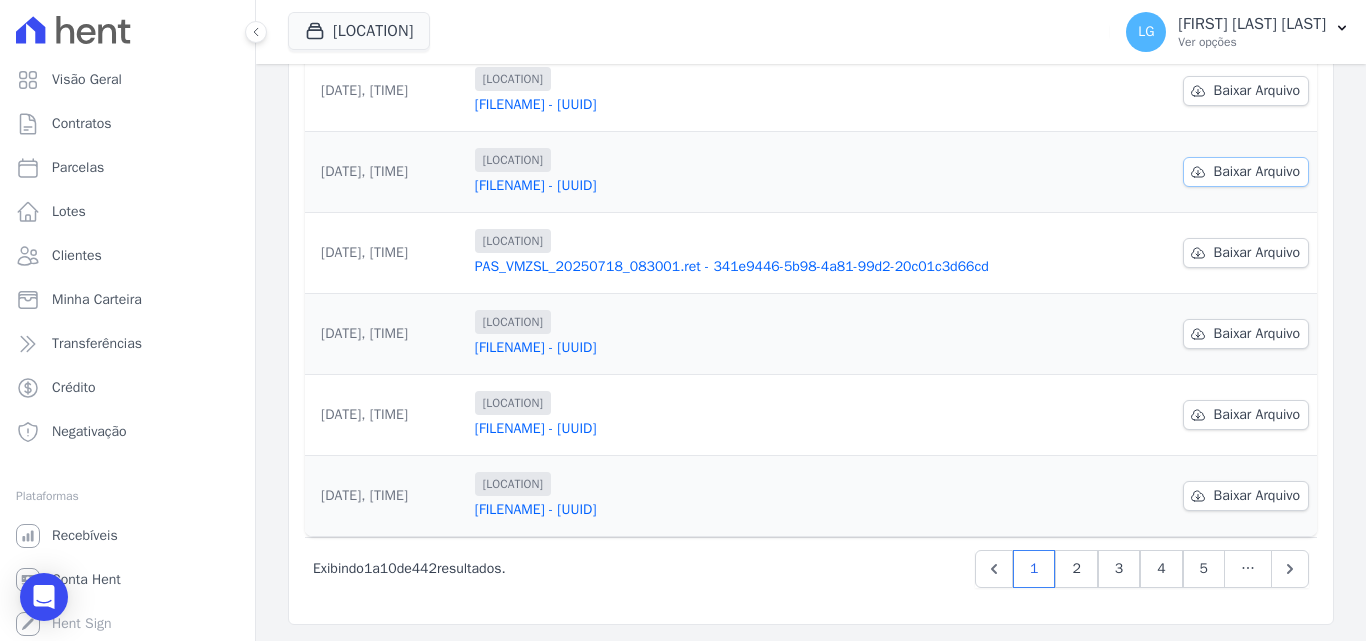 click on "Baixar Arquivo" at bounding box center (1257, 172) 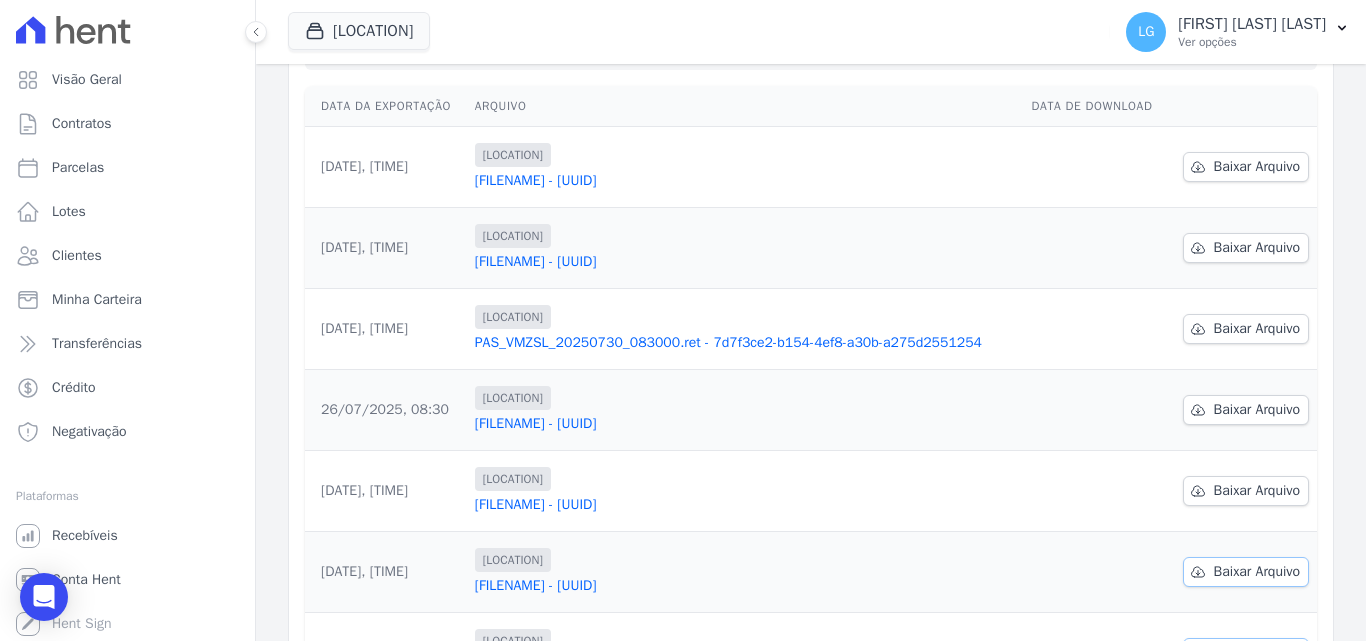 scroll, scrollTop: 123, scrollLeft: 0, axis: vertical 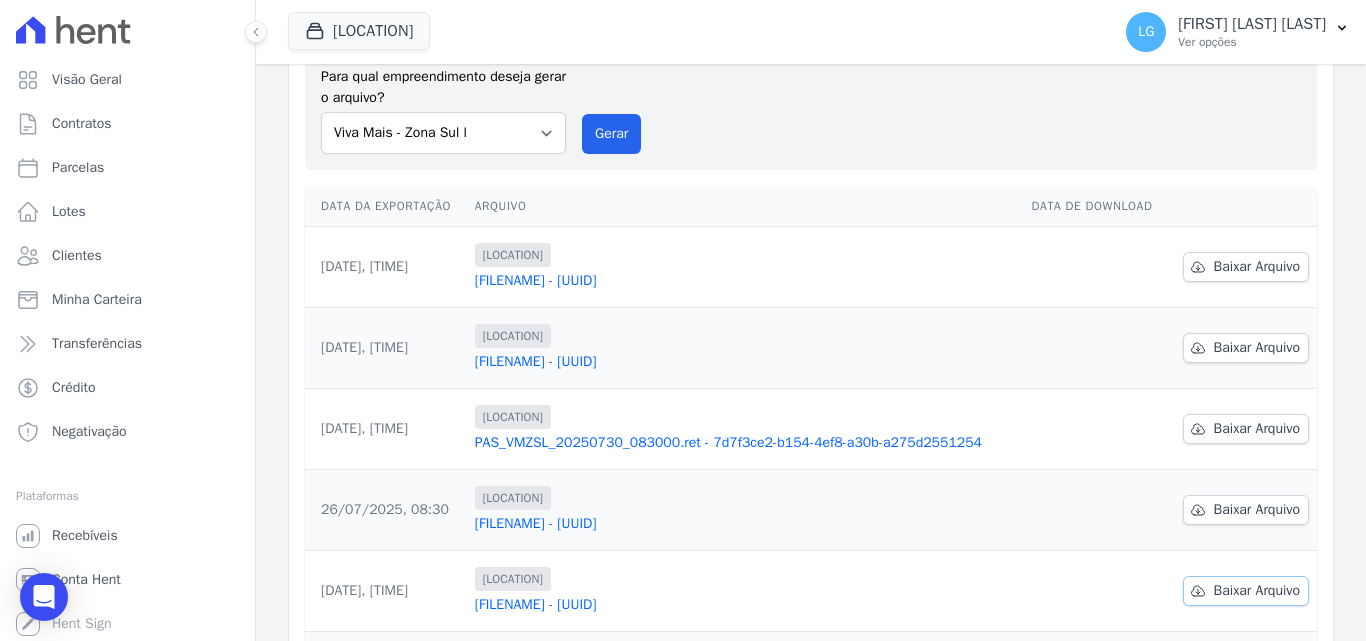 click on "Baixar Arquivo" at bounding box center (1257, 591) 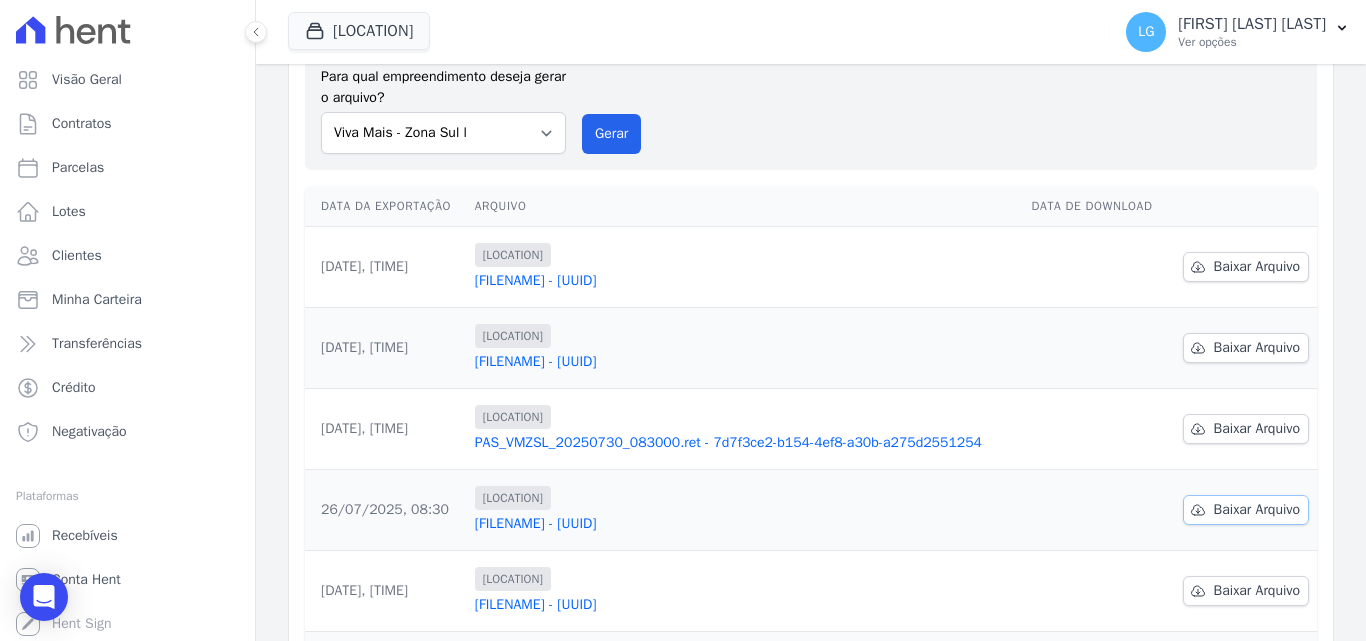 click on "Baixar Arquivo" at bounding box center [1257, 510] 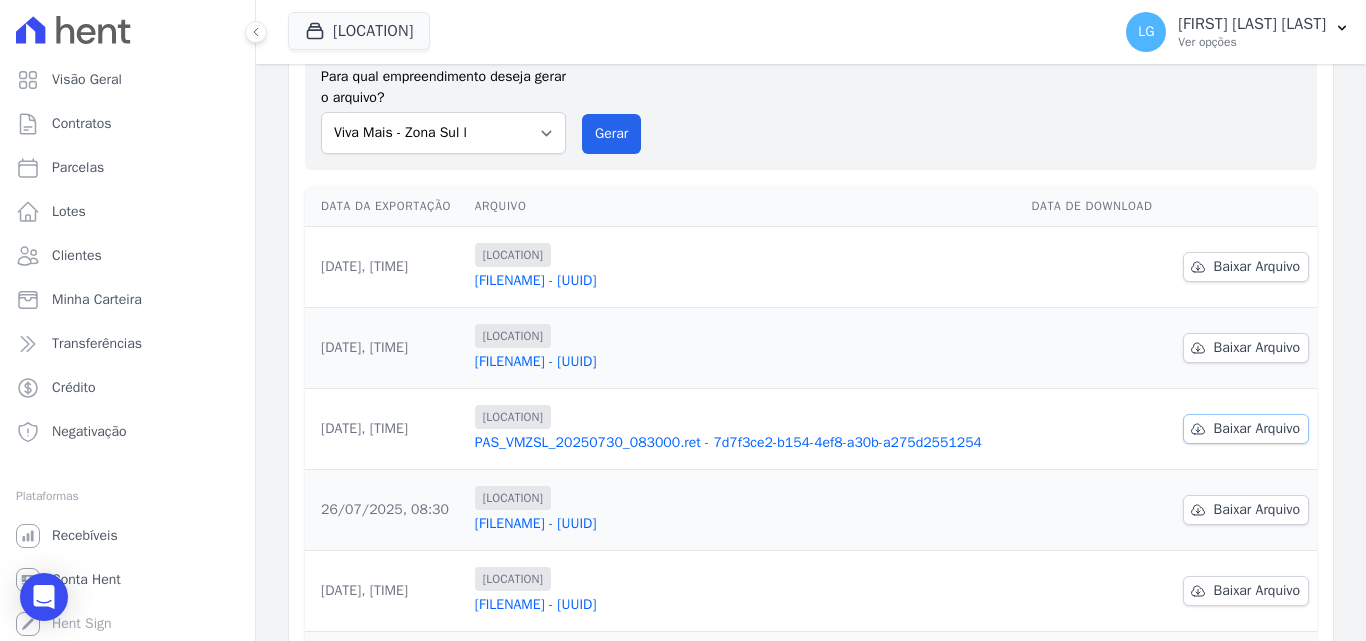 click on "Baixar Arquivo" at bounding box center [1257, 429] 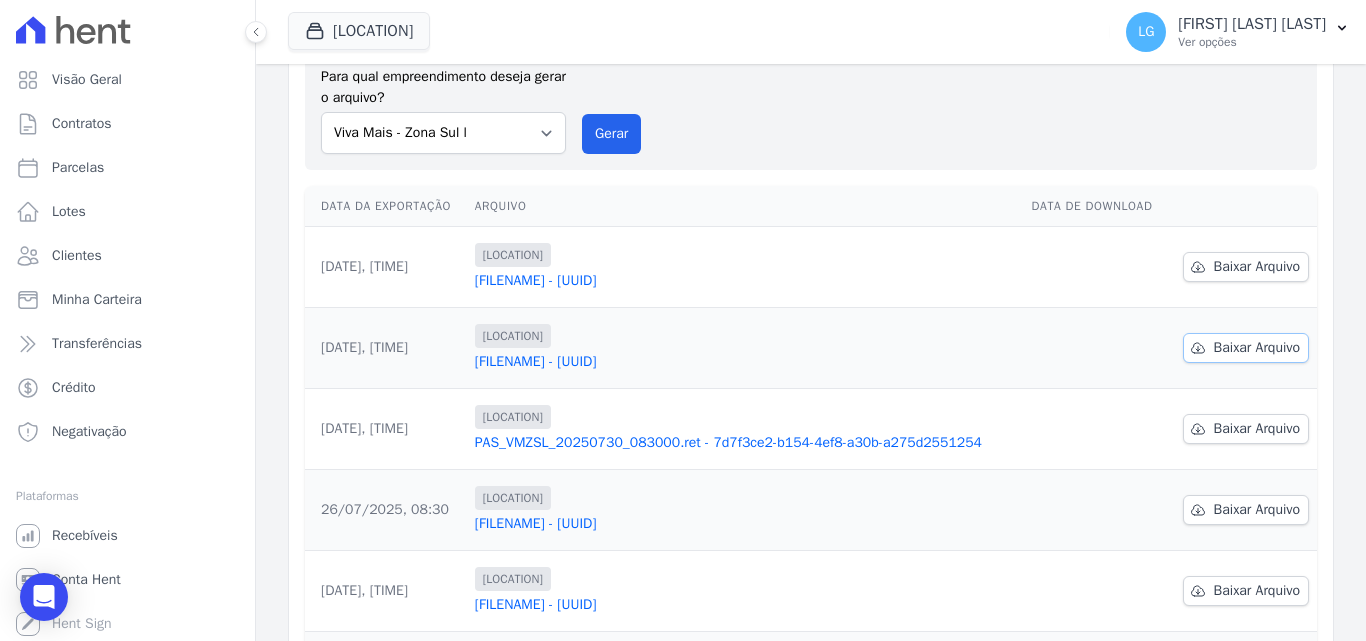 click on "Baixar Arquivo" at bounding box center [1257, 348] 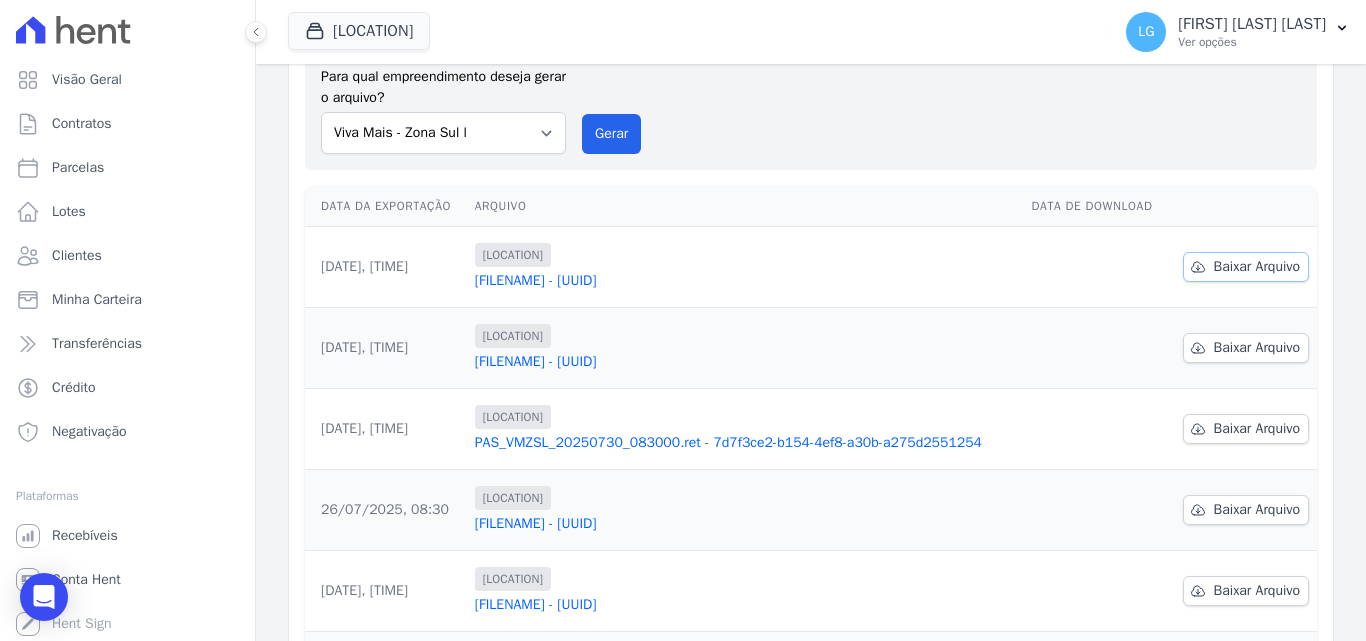 click on "Baixar Arquivo" at bounding box center (1257, 267) 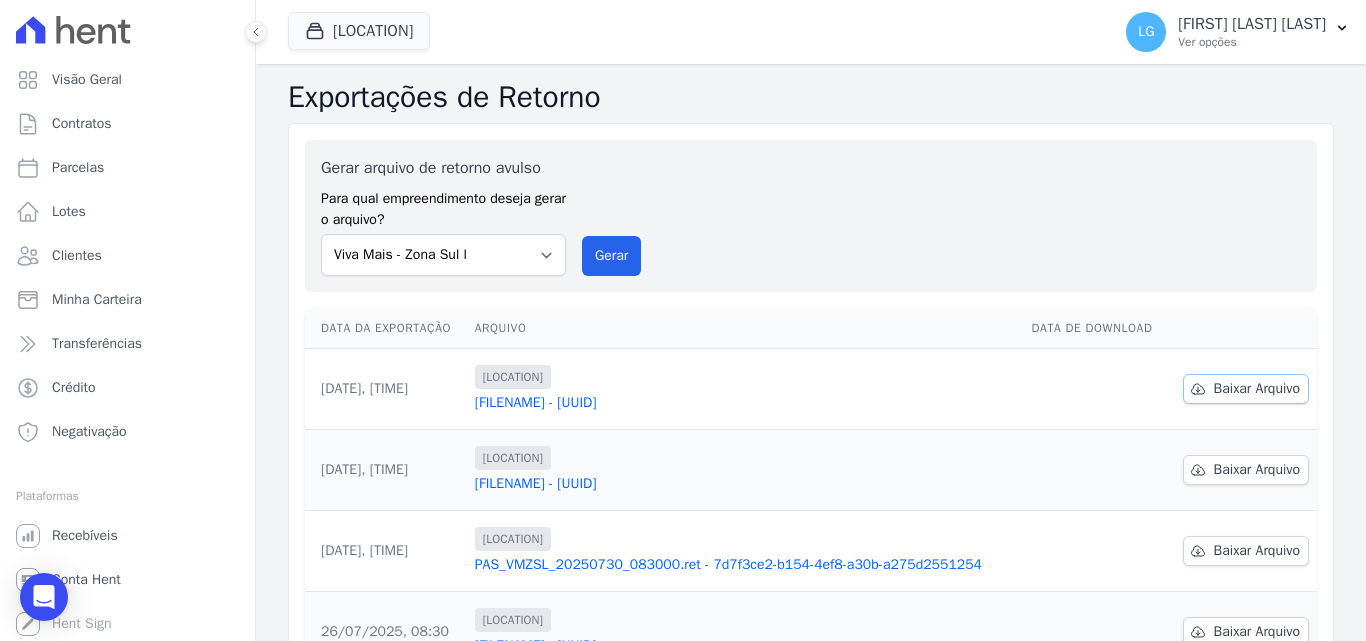 scroll, scrollTop: 0, scrollLeft: 0, axis: both 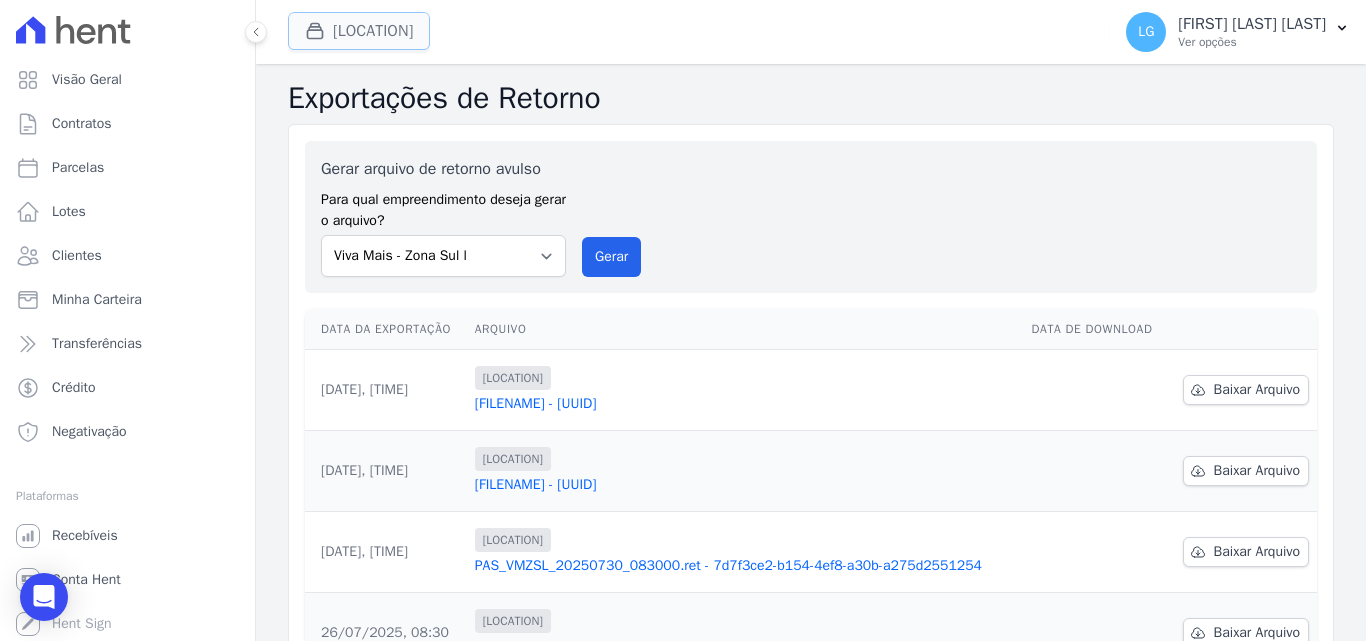 click on "[LOCATION]" at bounding box center (359, 31) 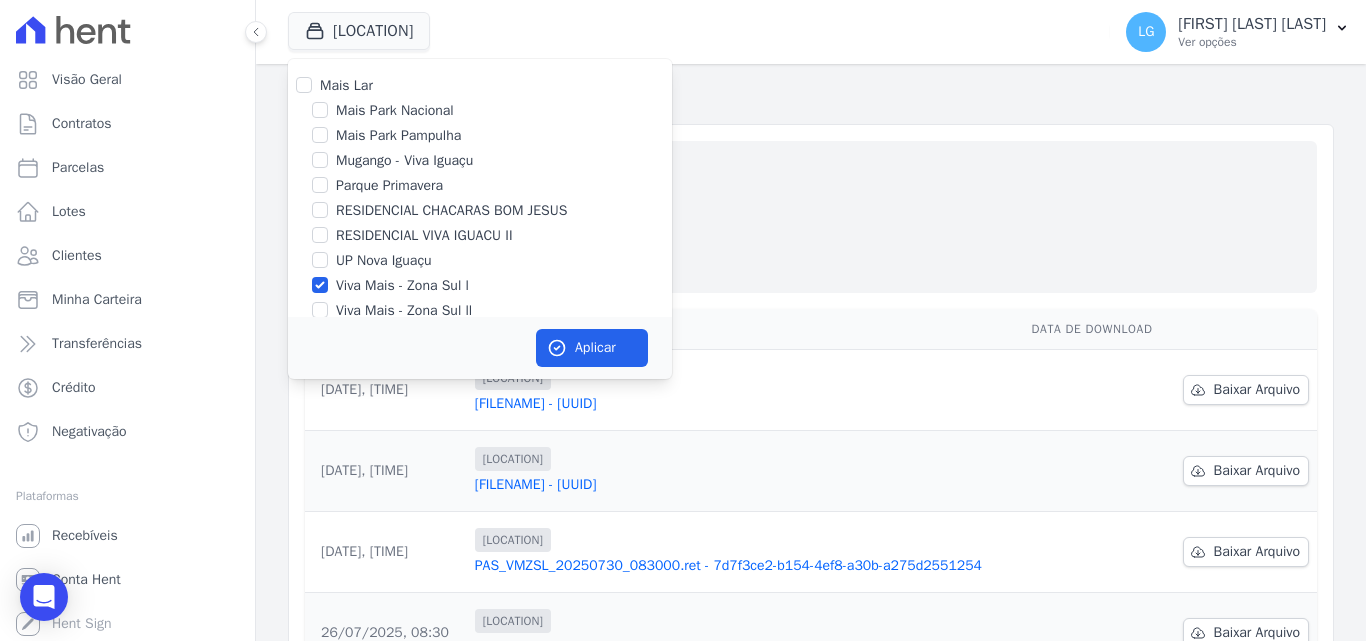 click on "Viva Mais - Zona Sul l" at bounding box center [402, 285] 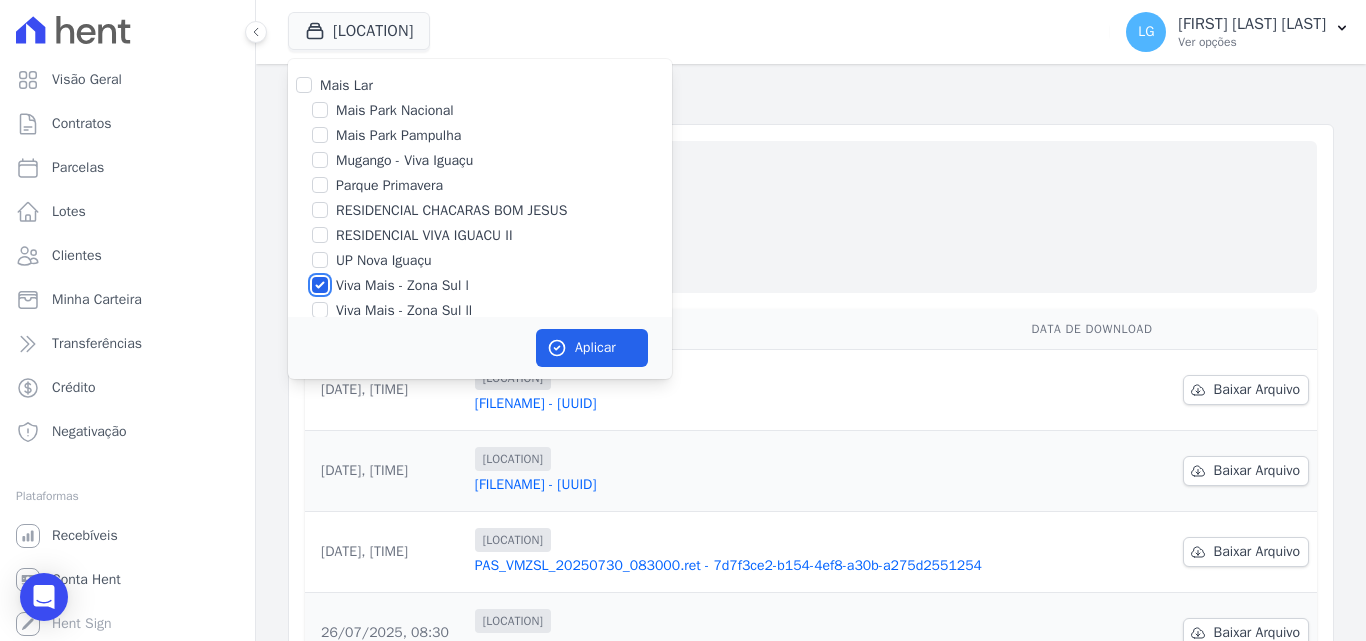 checkbox on "false" 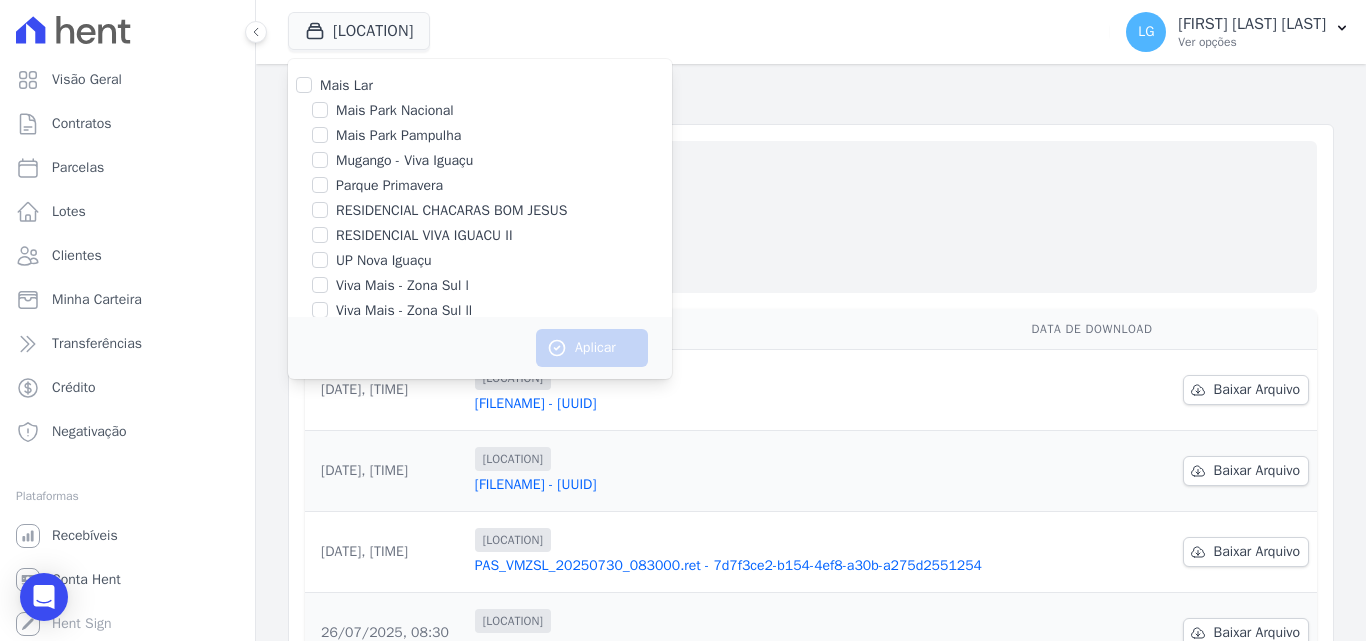 click on "Viva Mais - Zona Sul ll" at bounding box center (404, 310) 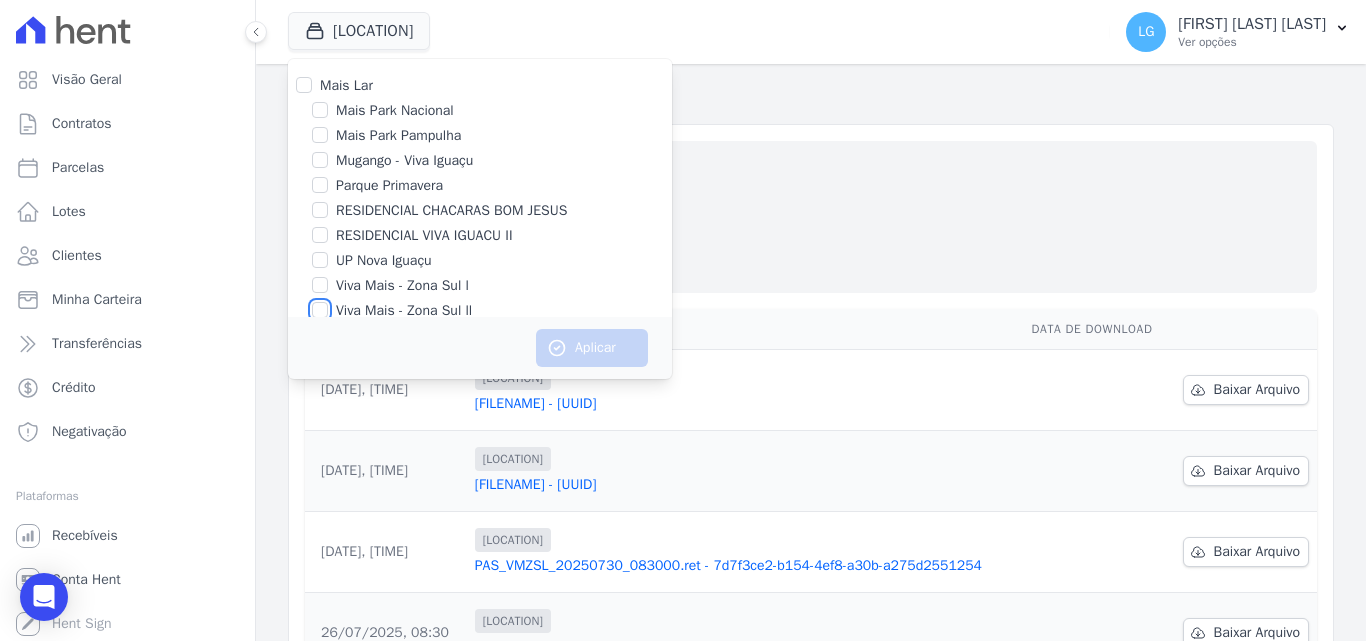 checkbox on "true" 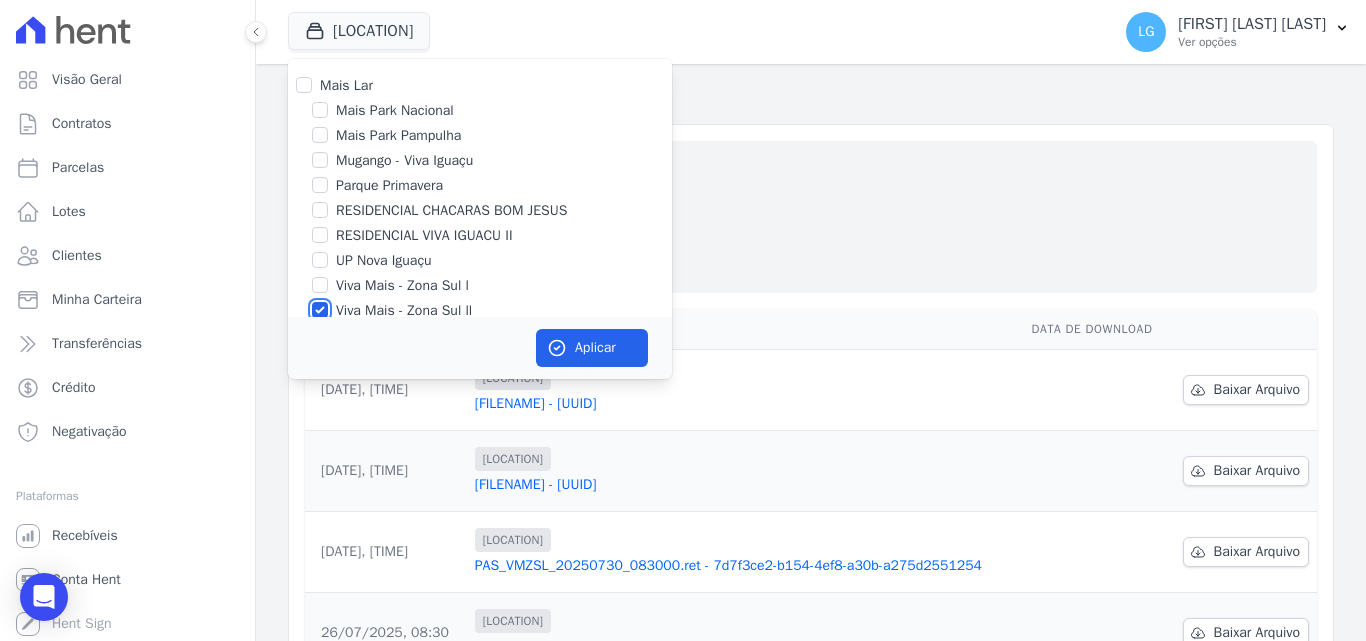 scroll, scrollTop: 1, scrollLeft: 0, axis: vertical 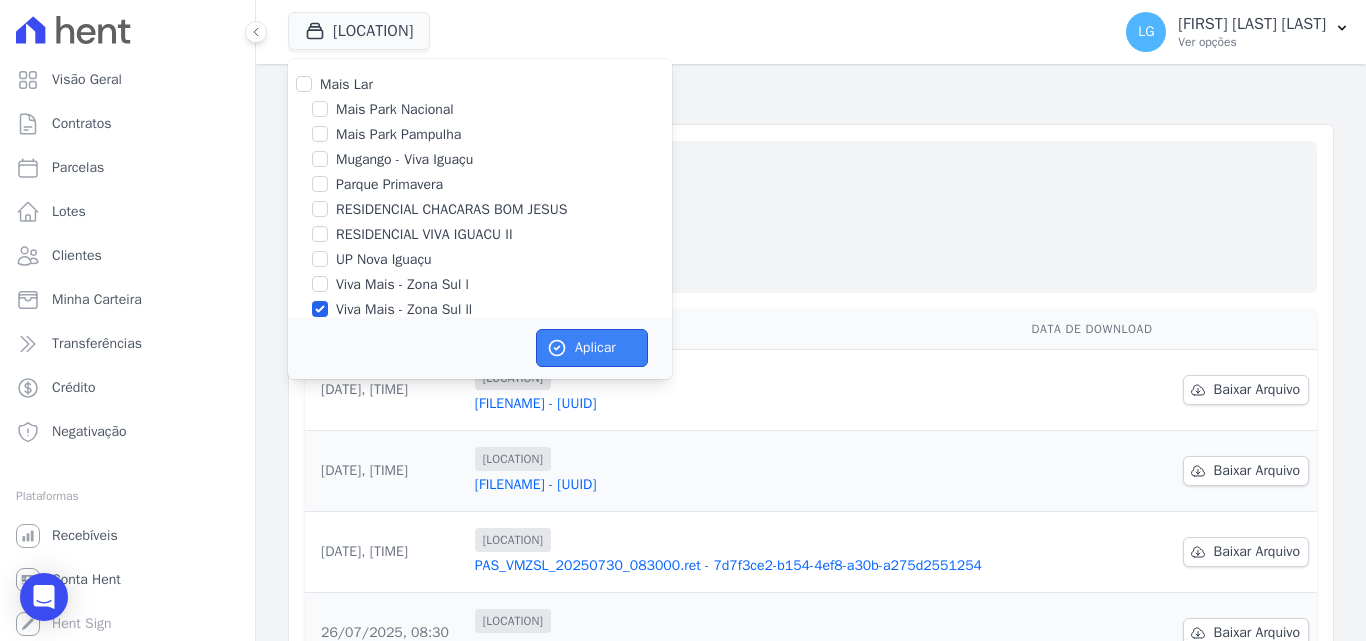 click on "Aplicar" at bounding box center [592, 348] 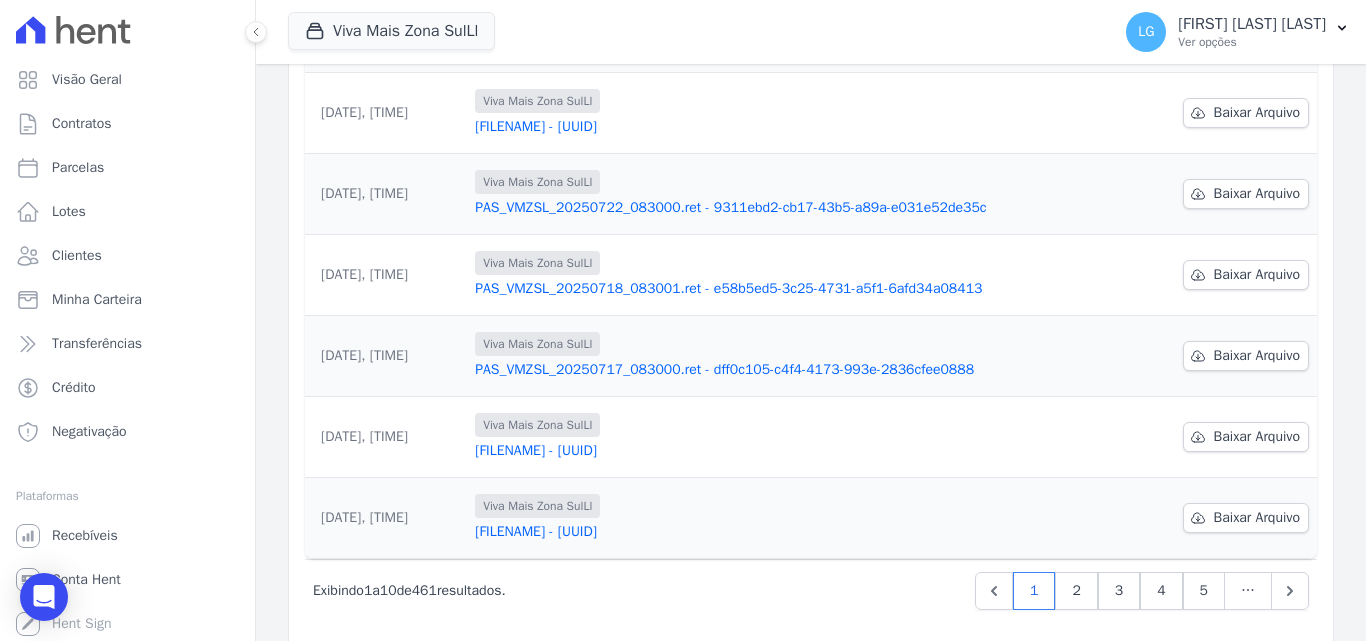 scroll, scrollTop: 623, scrollLeft: 0, axis: vertical 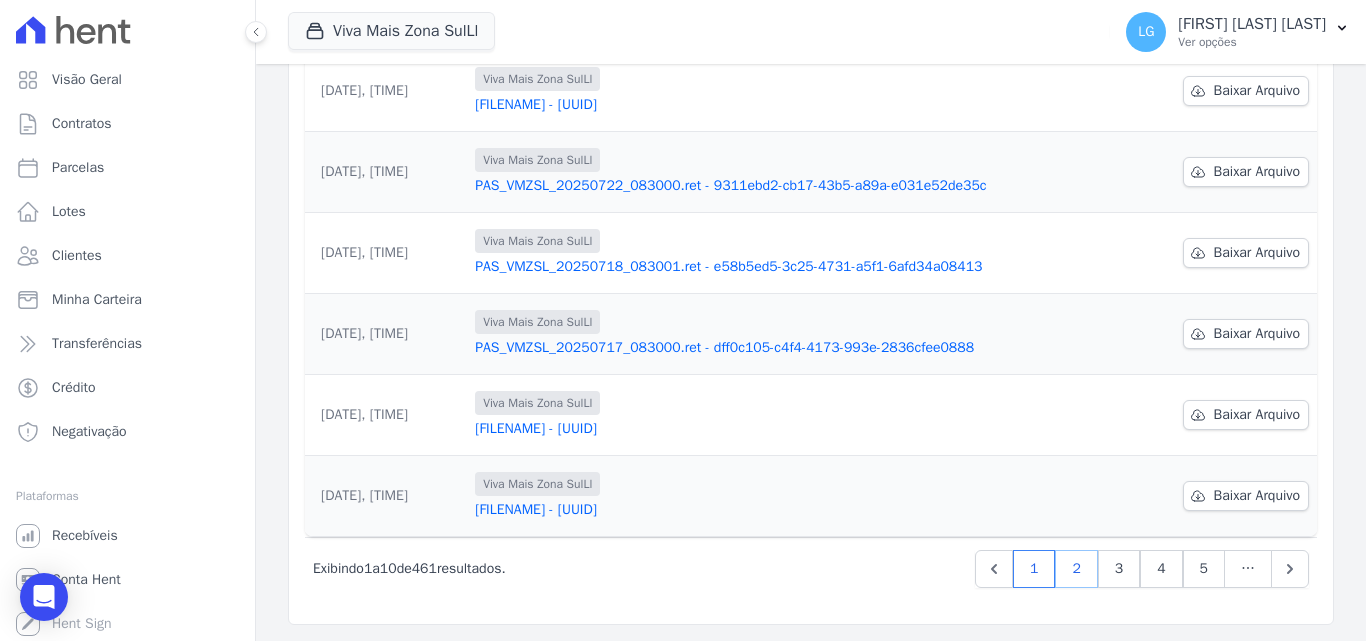 click on "2" at bounding box center [1076, 569] 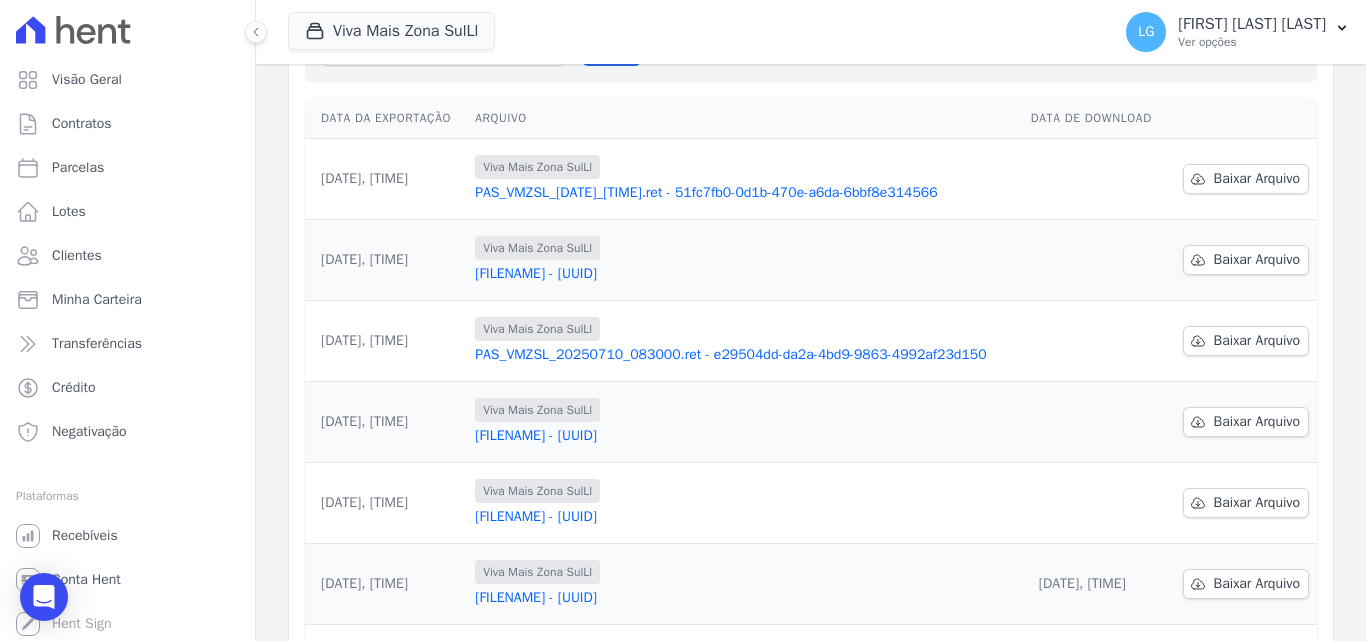 scroll, scrollTop: 200, scrollLeft: 0, axis: vertical 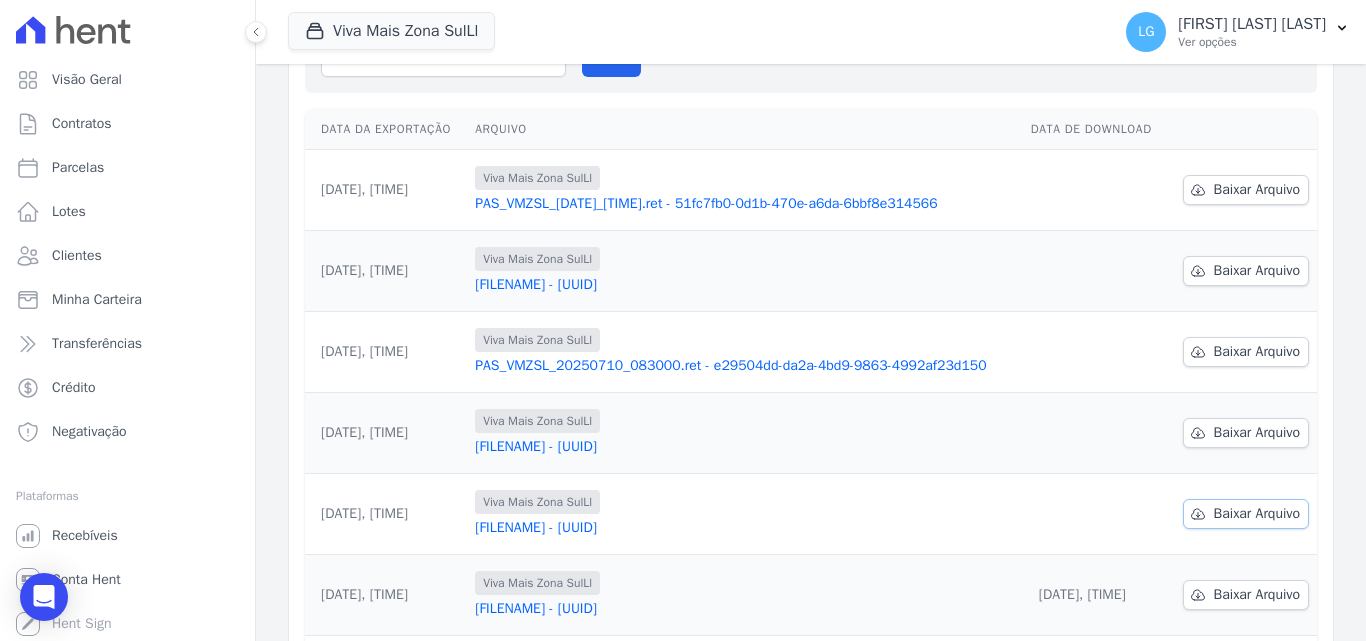 click on "Baixar Arquivo" at bounding box center [1257, 514] 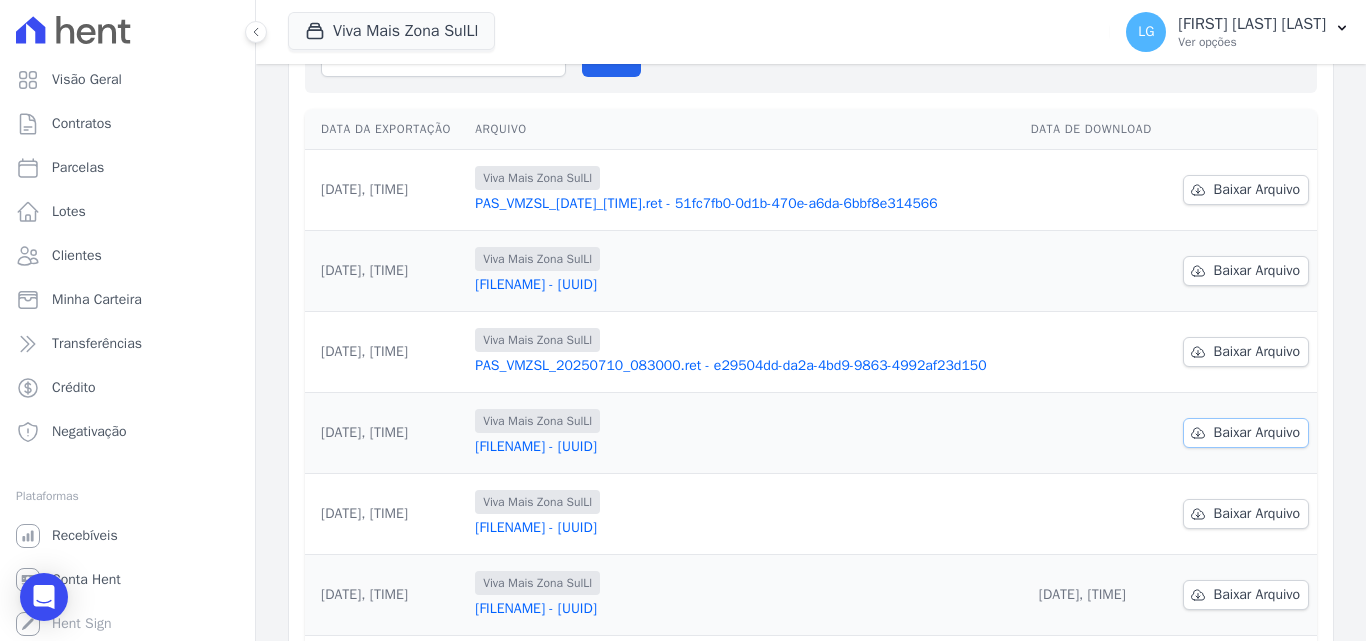 click on "Baixar Arquivo" at bounding box center [1257, 433] 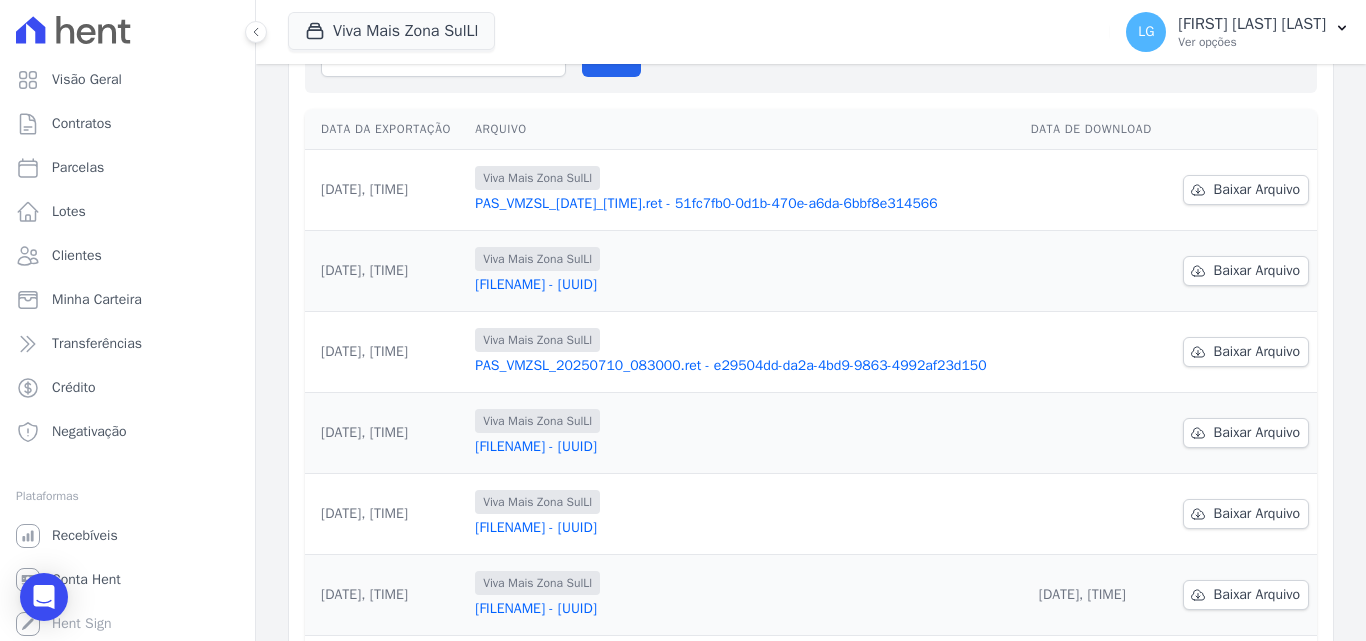 click on "Data da Exportação
Arquivo
Data de Download
[DATE], [TIME]
Viva Mais   Zona Sul Ll
PAS_VMZSL_[DATE]_[TIME].ret -
51fc7fb0-0d1b-470e-a6da-6bbf8e314566
Baixar Arquivo
[DATE], [TIME]" at bounding box center [811, 534] 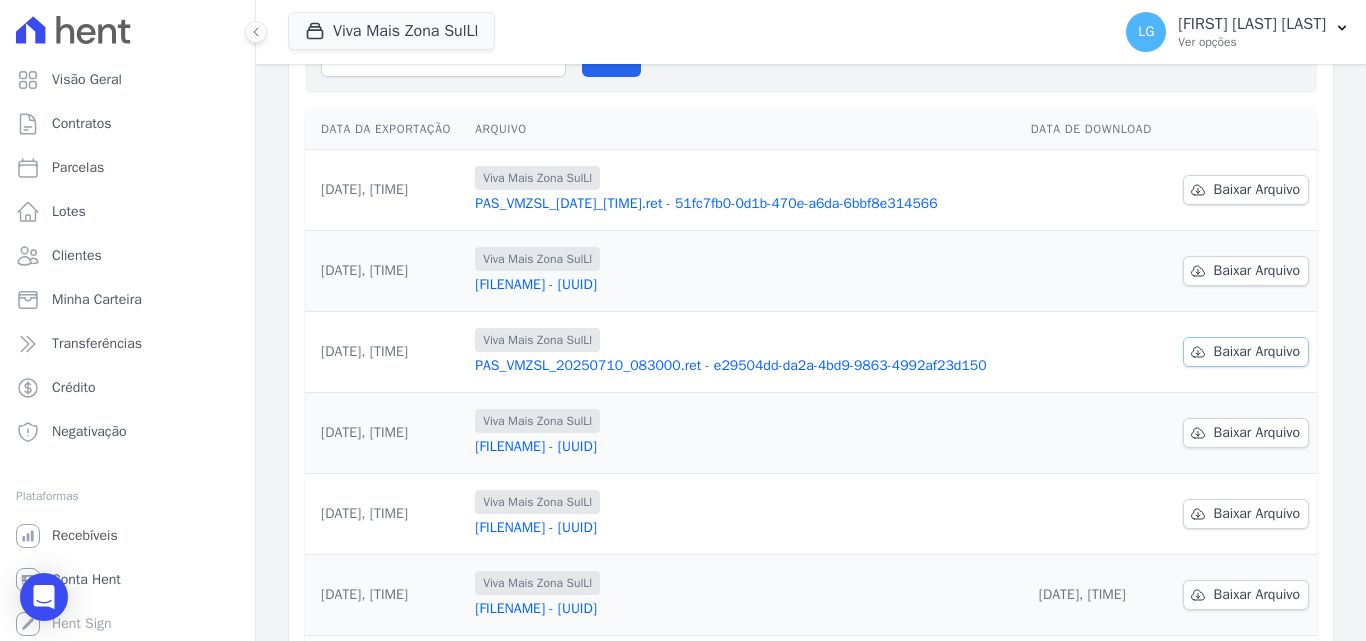 click on "Baixar Arquivo" at bounding box center [1257, 352] 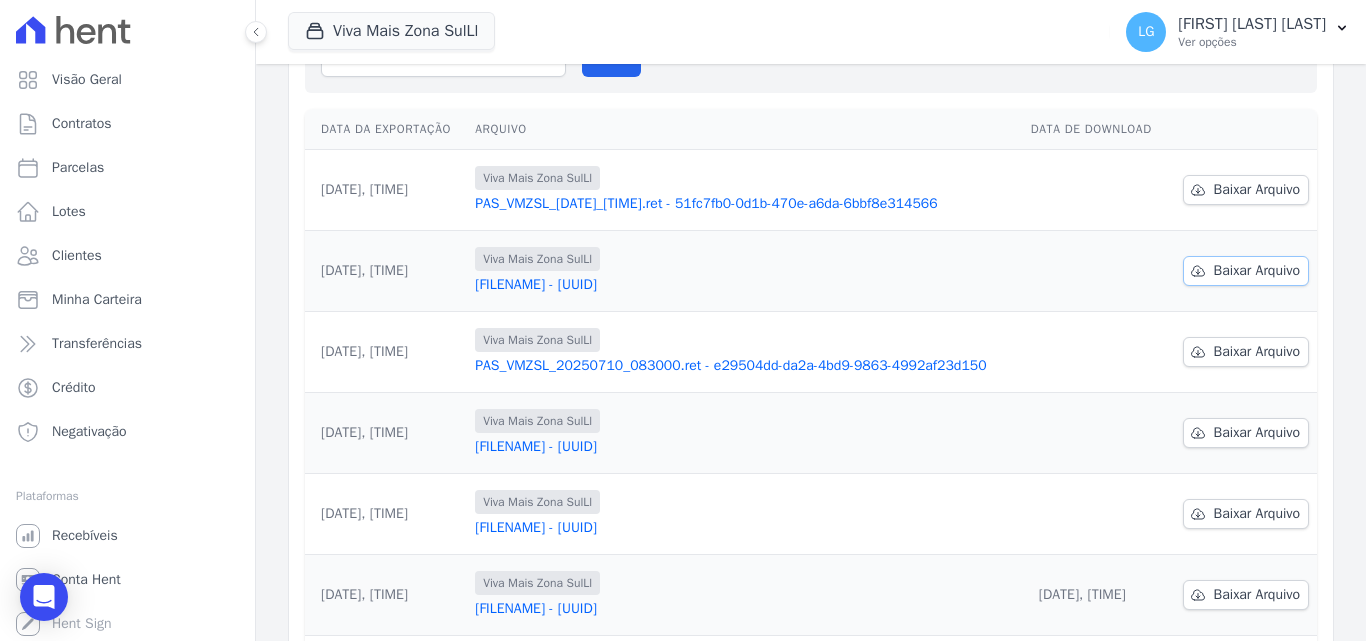 click on "Baixar Arquivo" at bounding box center [1257, 271] 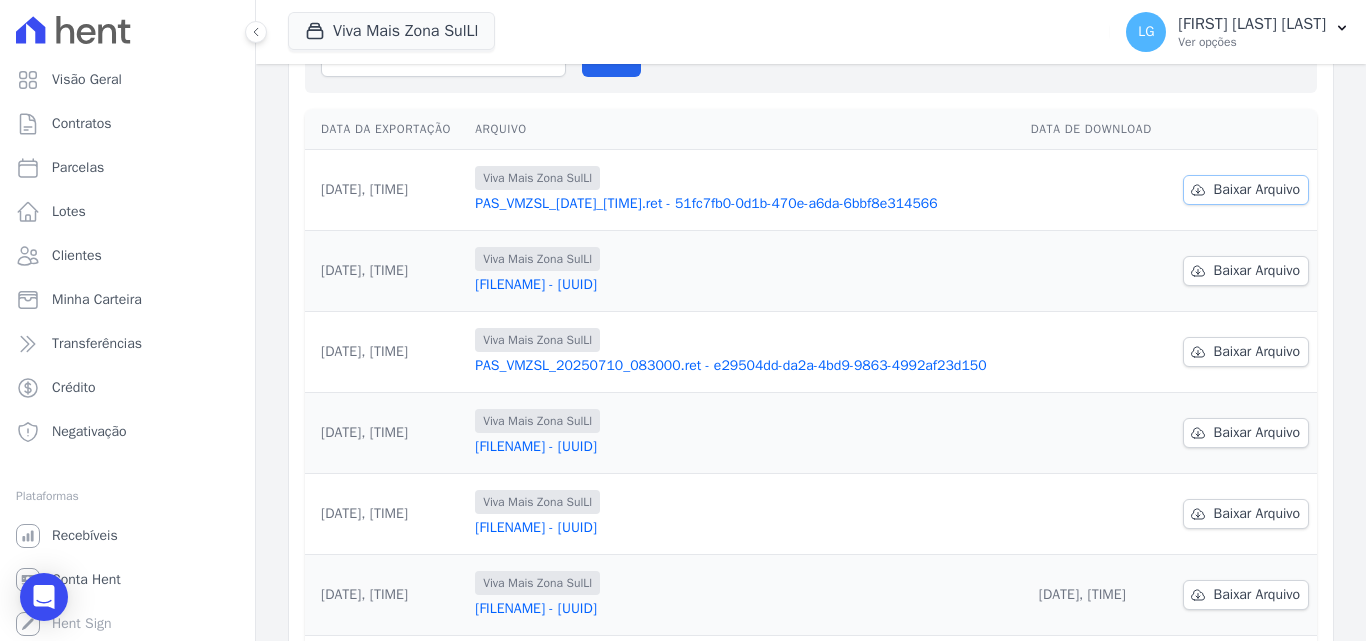 click on "Baixar Arquivo" at bounding box center [1257, 190] 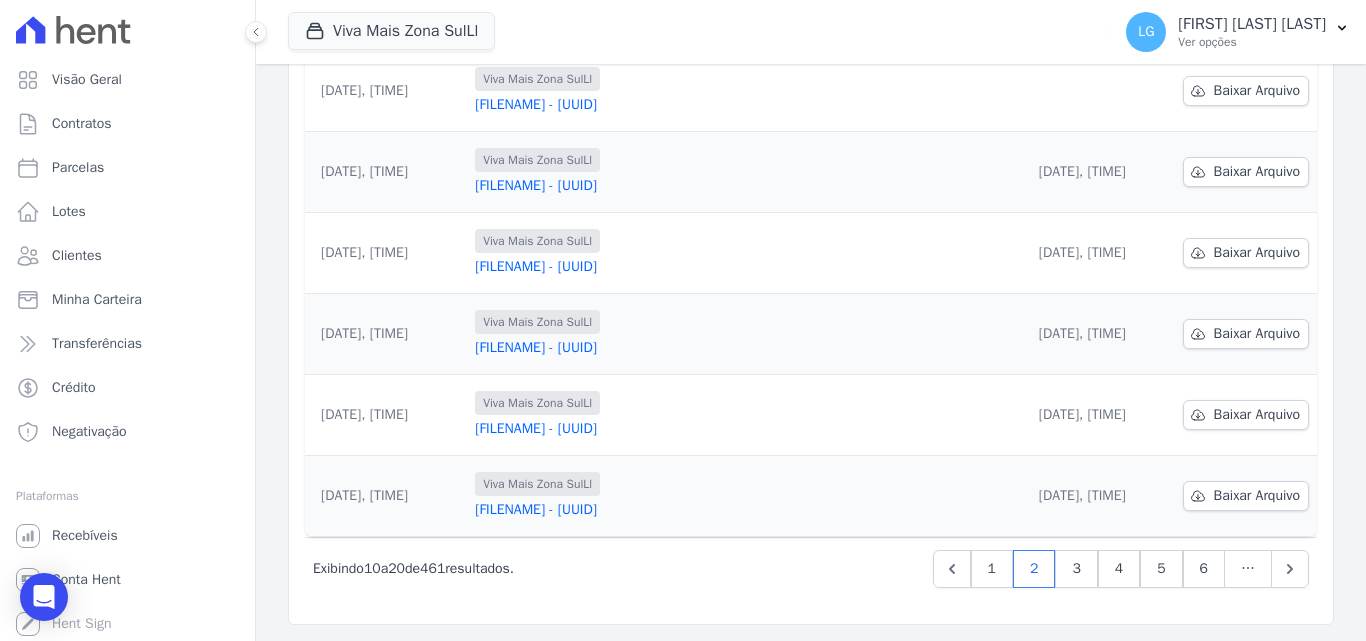 scroll, scrollTop: 623, scrollLeft: 0, axis: vertical 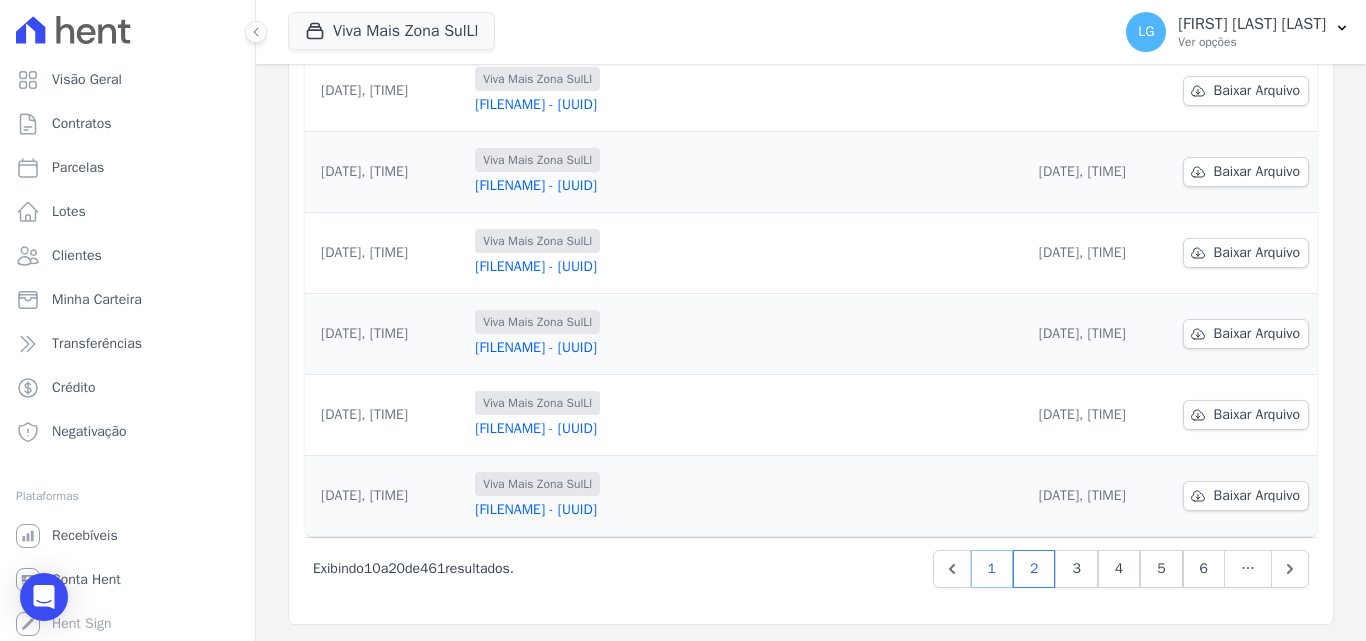 click on "1" at bounding box center [992, 569] 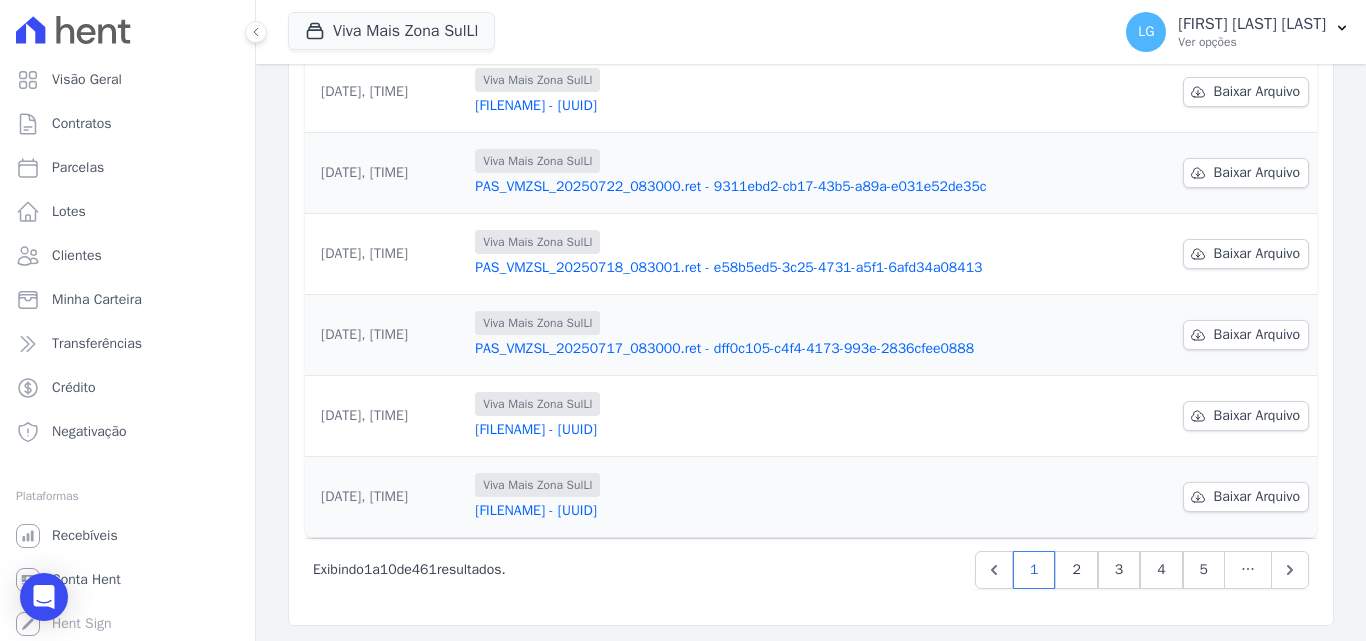 scroll, scrollTop: 623, scrollLeft: 0, axis: vertical 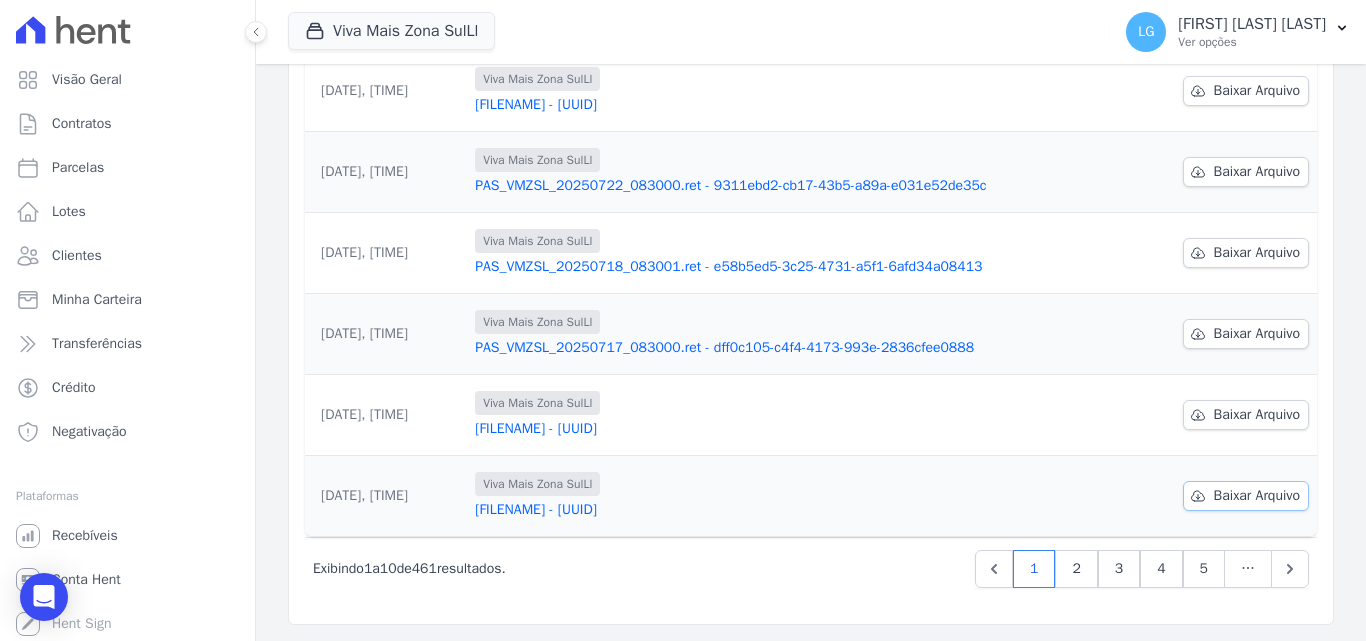 click on "Baixar Arquivo" at bounding box center [1257, 496] 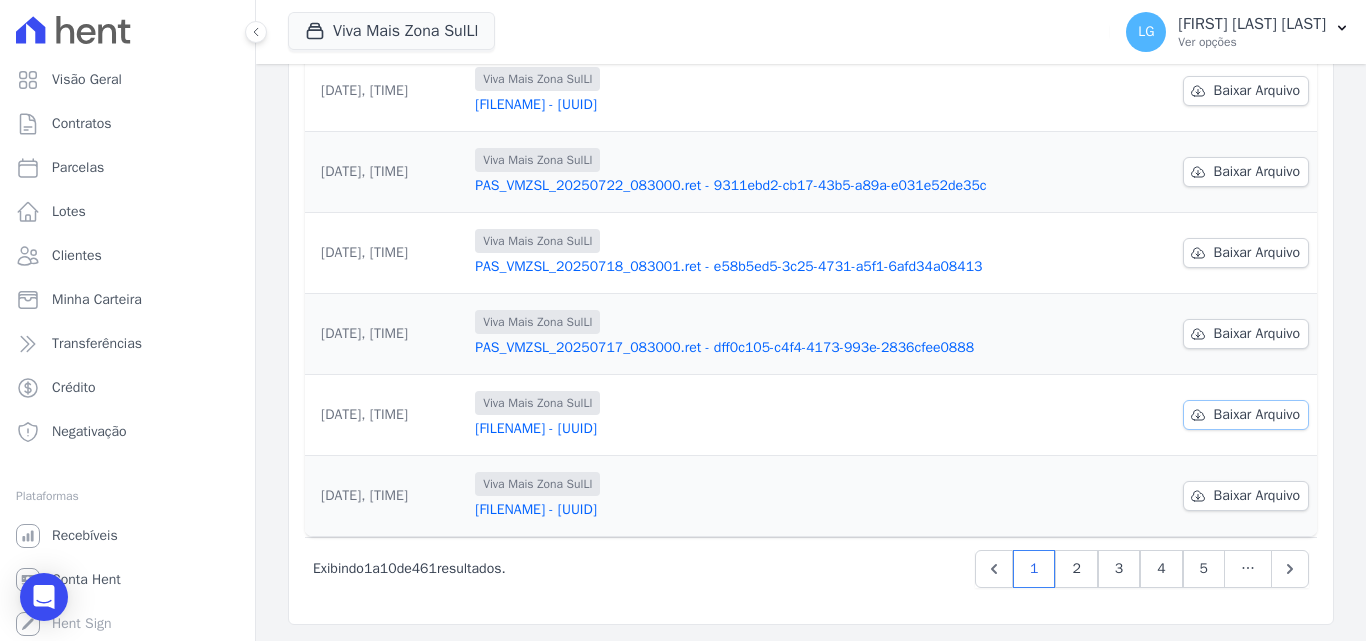 click on "Baixar Arquivo" at bounding box center [1257, 415] 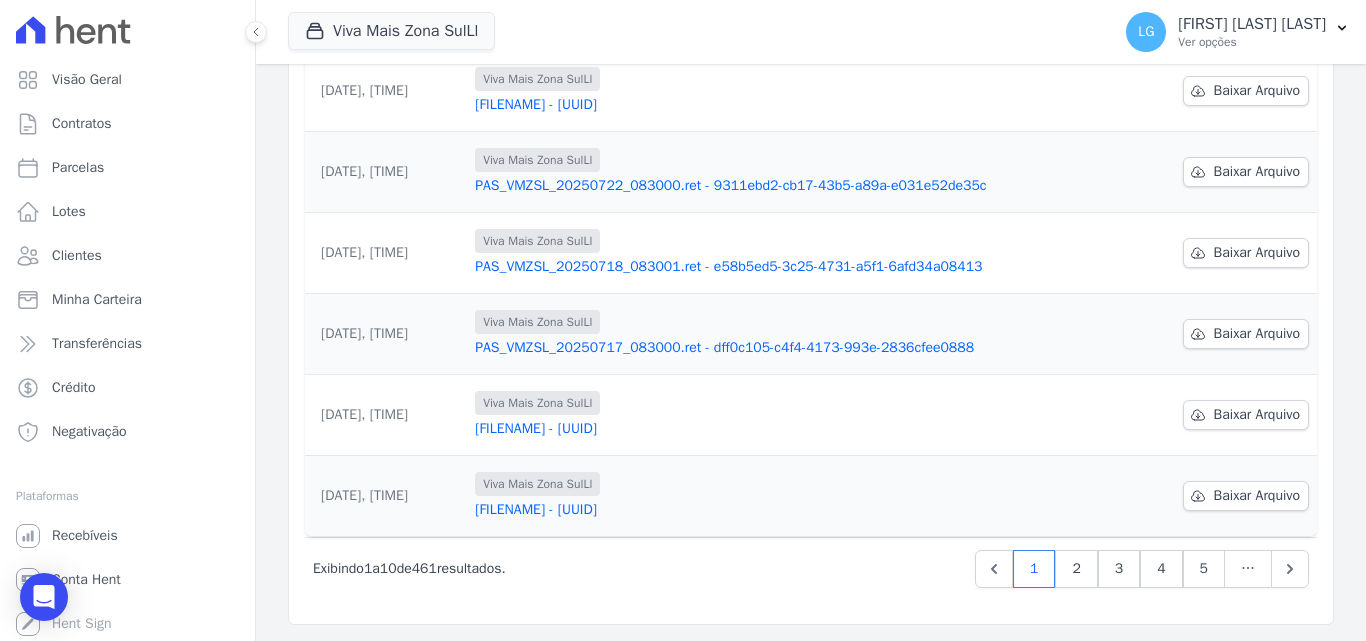 click on "Data da Exportação
Arquivo
Data de Download
[DATE], [TIME]
[LOCATION]
[FILENAME] -
[UUID]
Baixar Arquivo
[DATE], [TIME]" at bounding box center [811, 111] 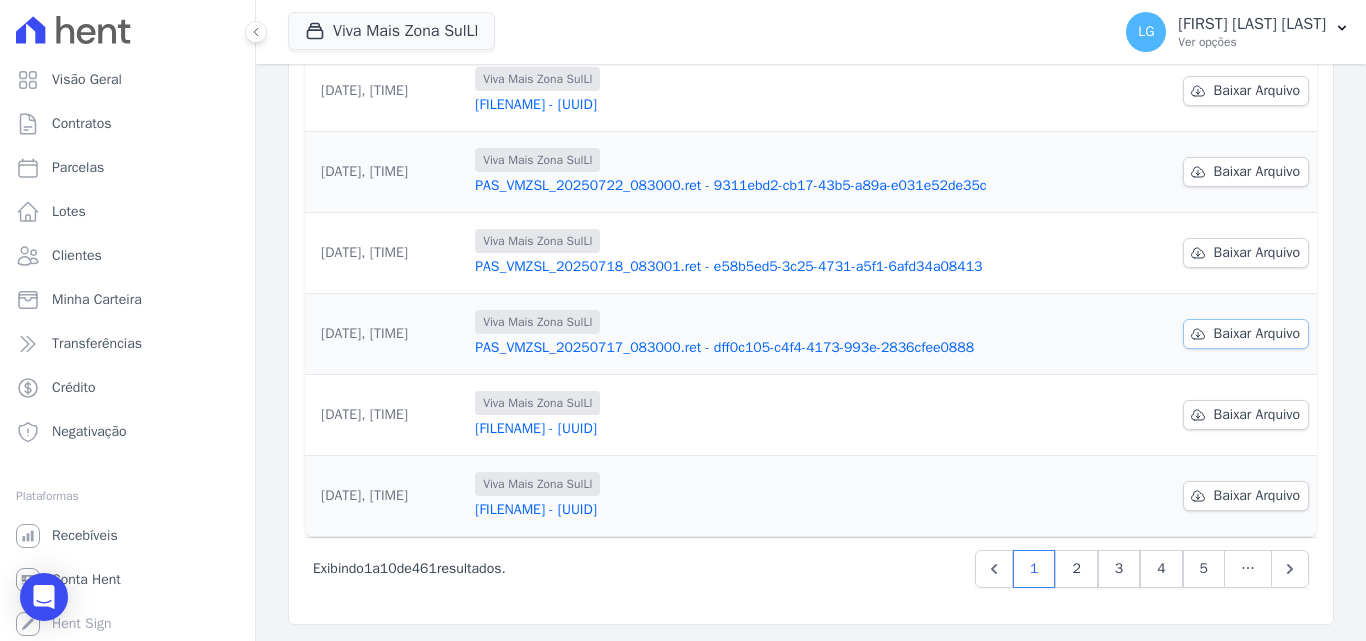 click on "Baixar Arquivo" at bounding box center (1257, 334) 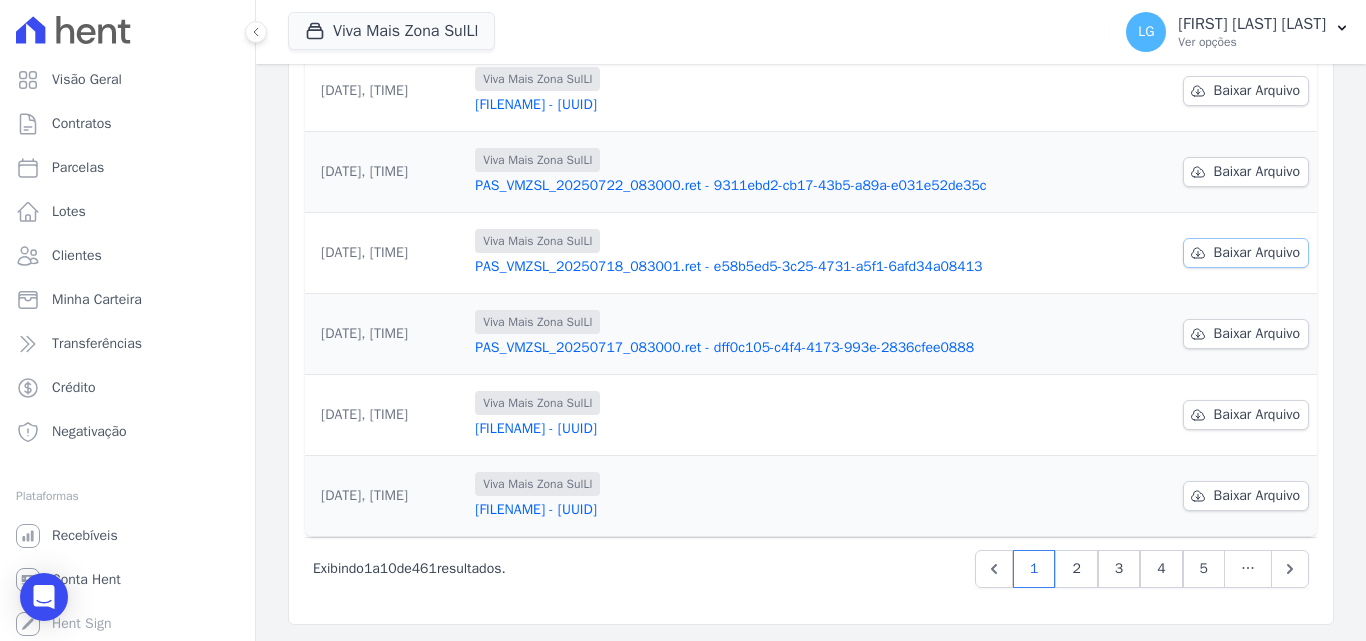 click on "Baixar Arquivo" at bounding box center (1257, 253) 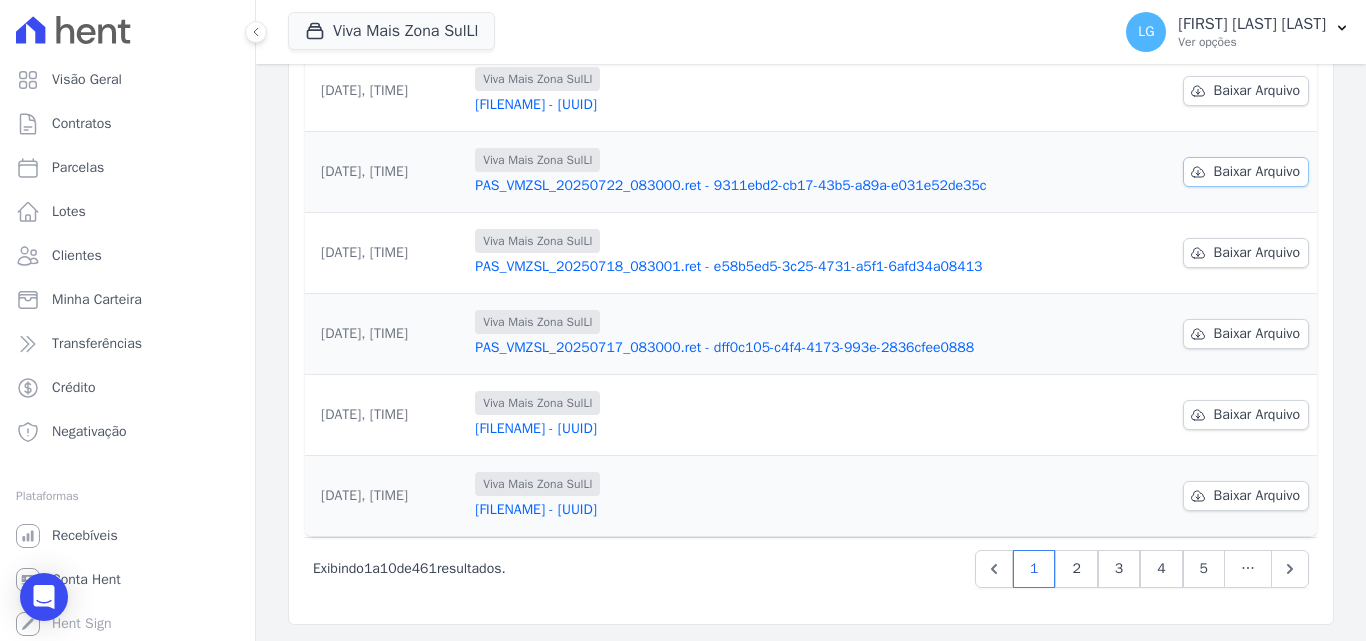 click on "Baixar Arquivo" at bounding box center [1257, 172] 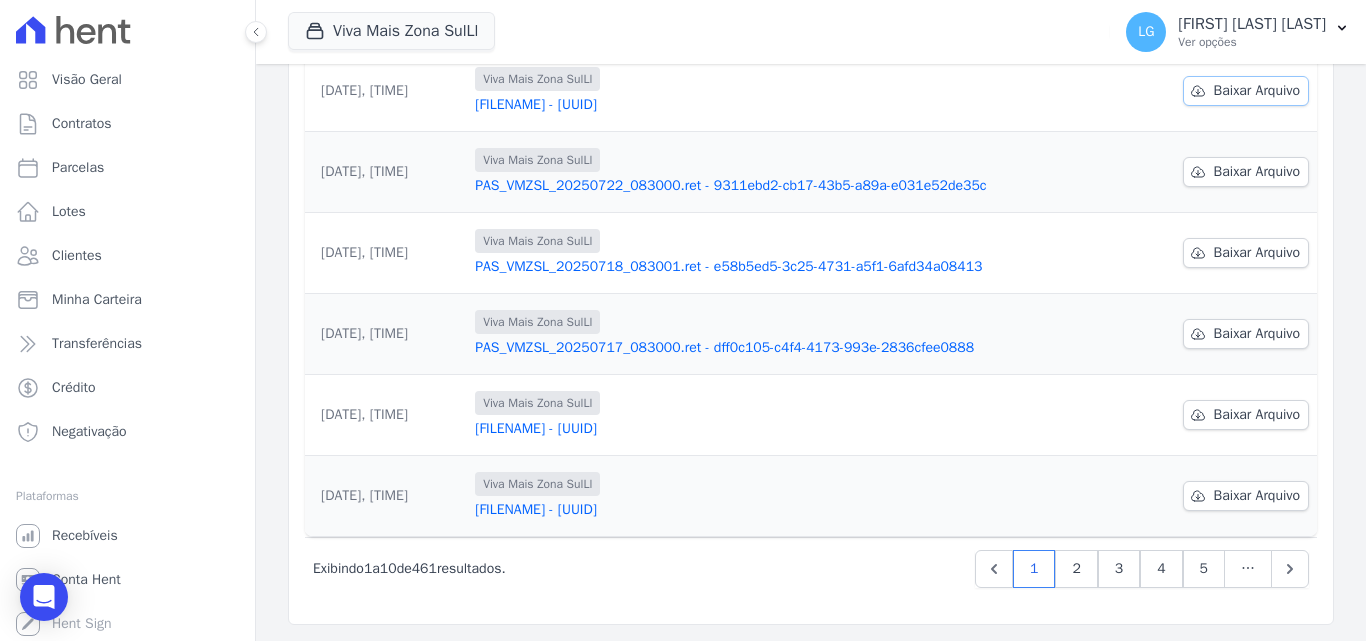 click on "Baixar Arquivo" at bounding box center [1257, 91] 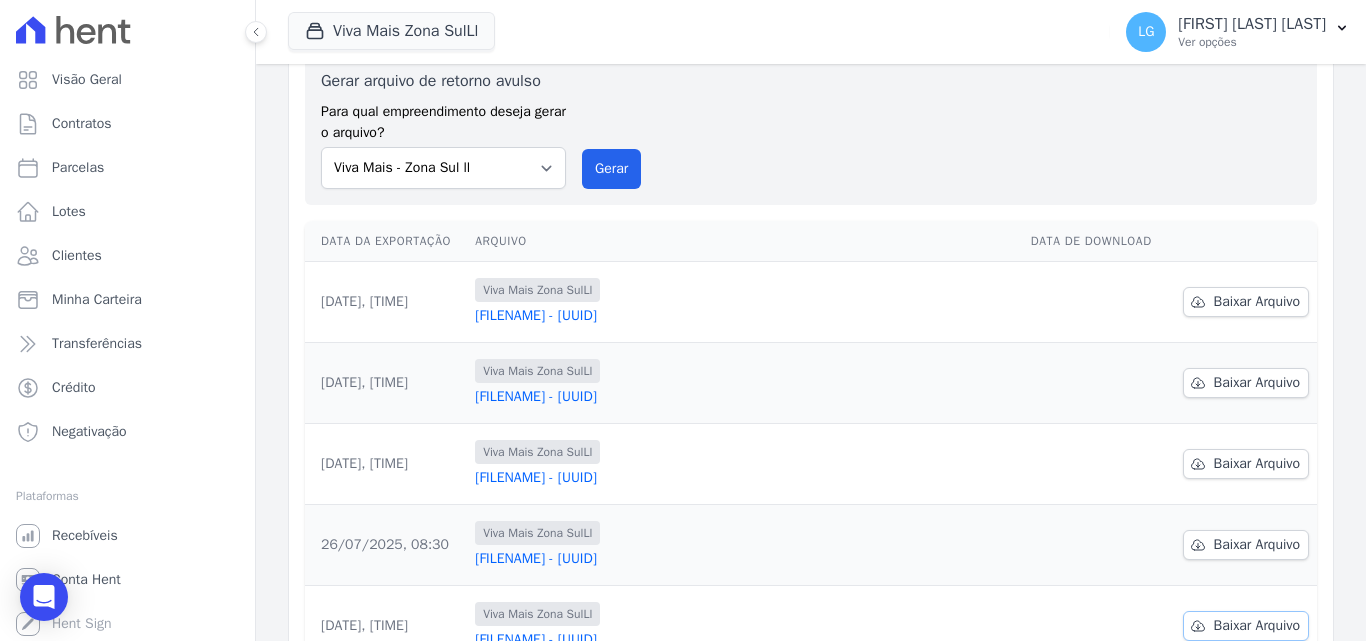 scroll, scrollTop: 123, scrollLeft: 0, axis: vertical 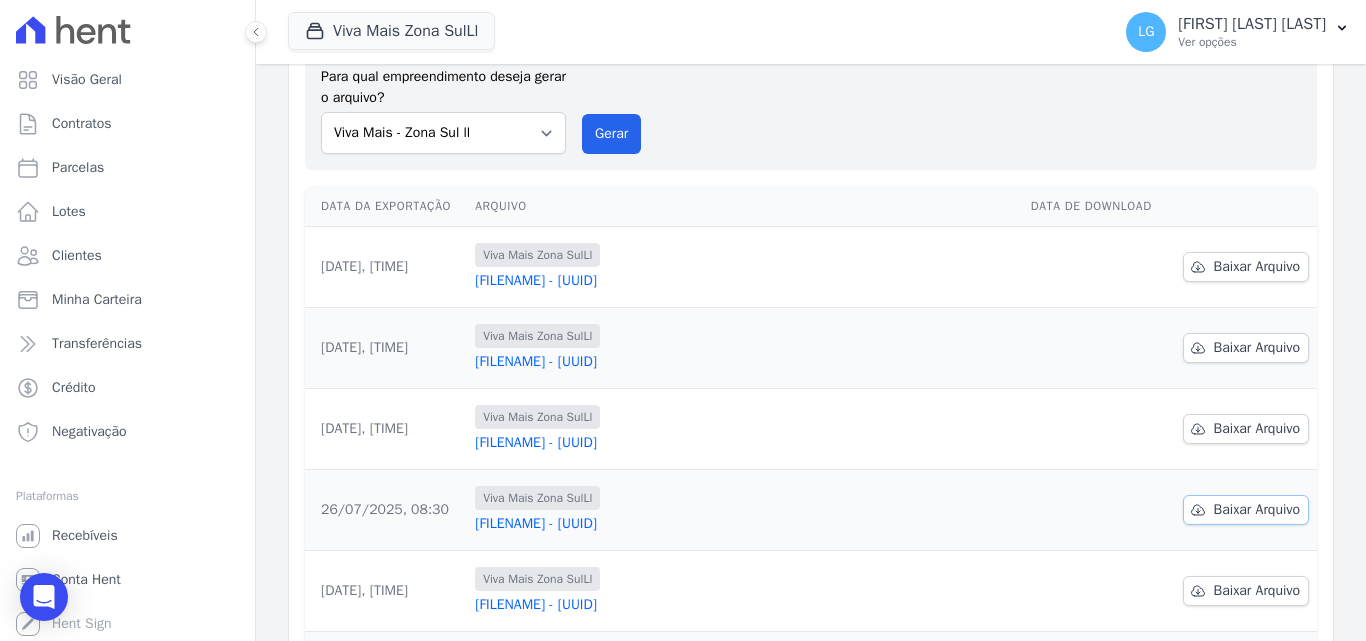 click on "Baixar Arquivo" at bounding box center (1257, 510) 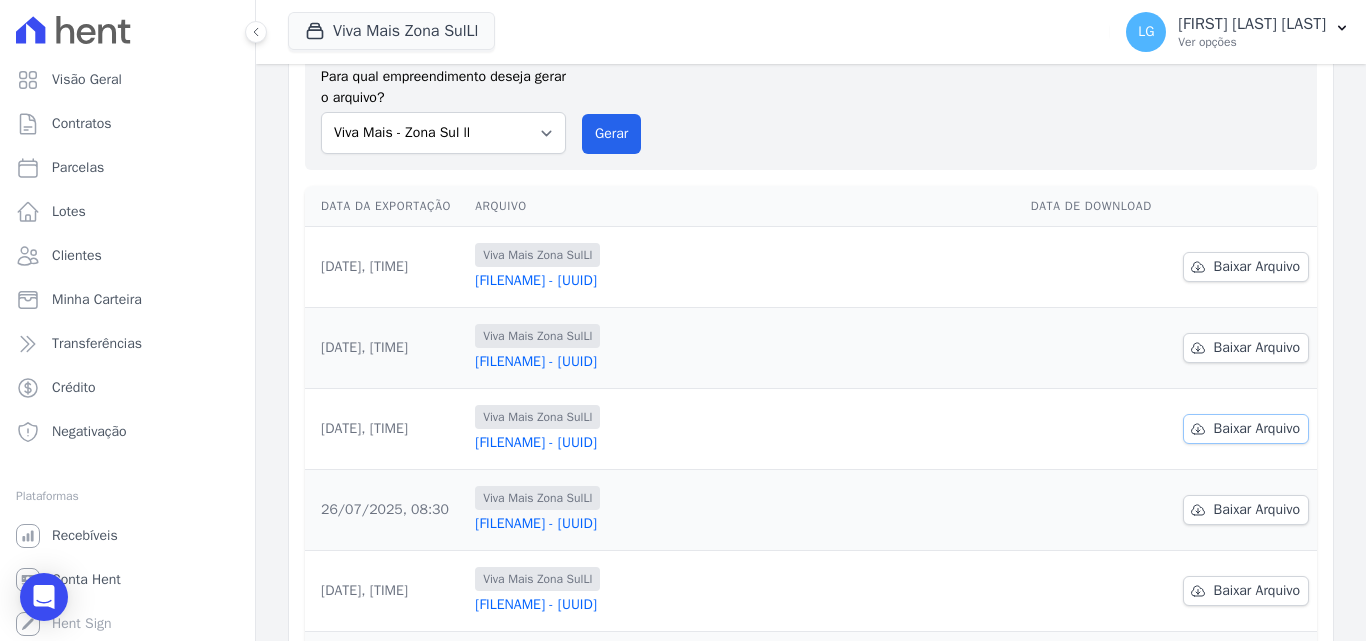 click on "Baixar Arquivo" at bounding box center (1257, 429) 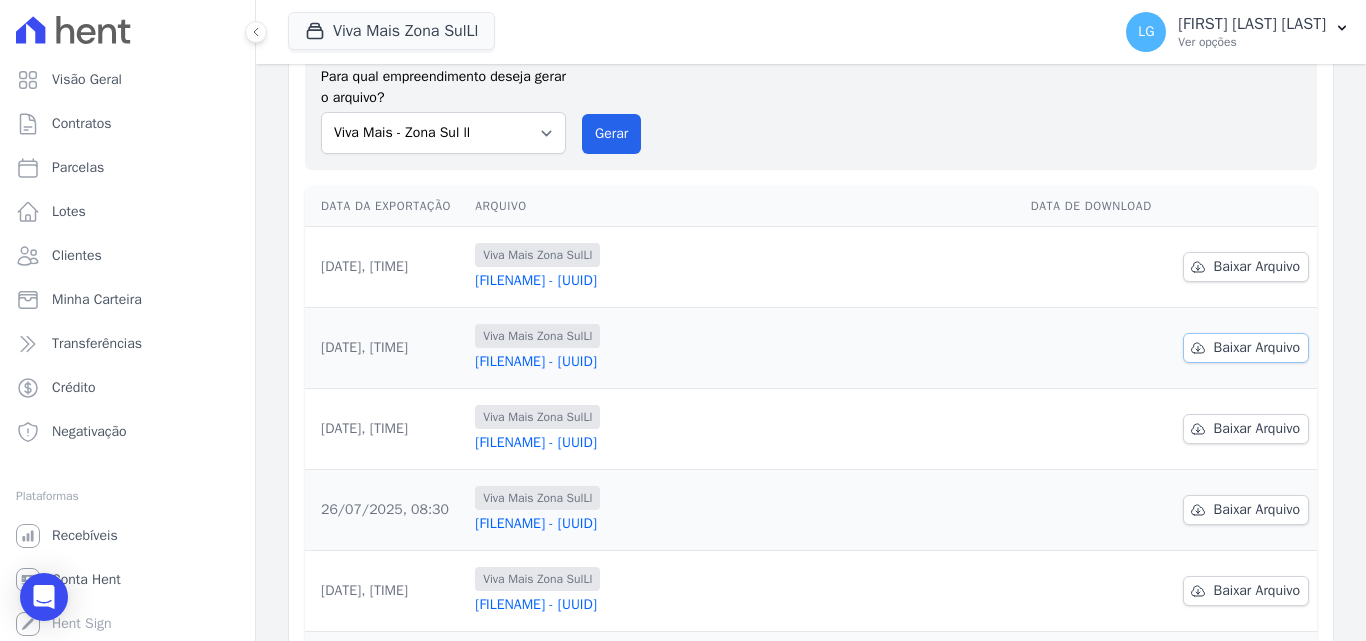 click on "Baixar Arquivo" at bounding box center [1257, 348] 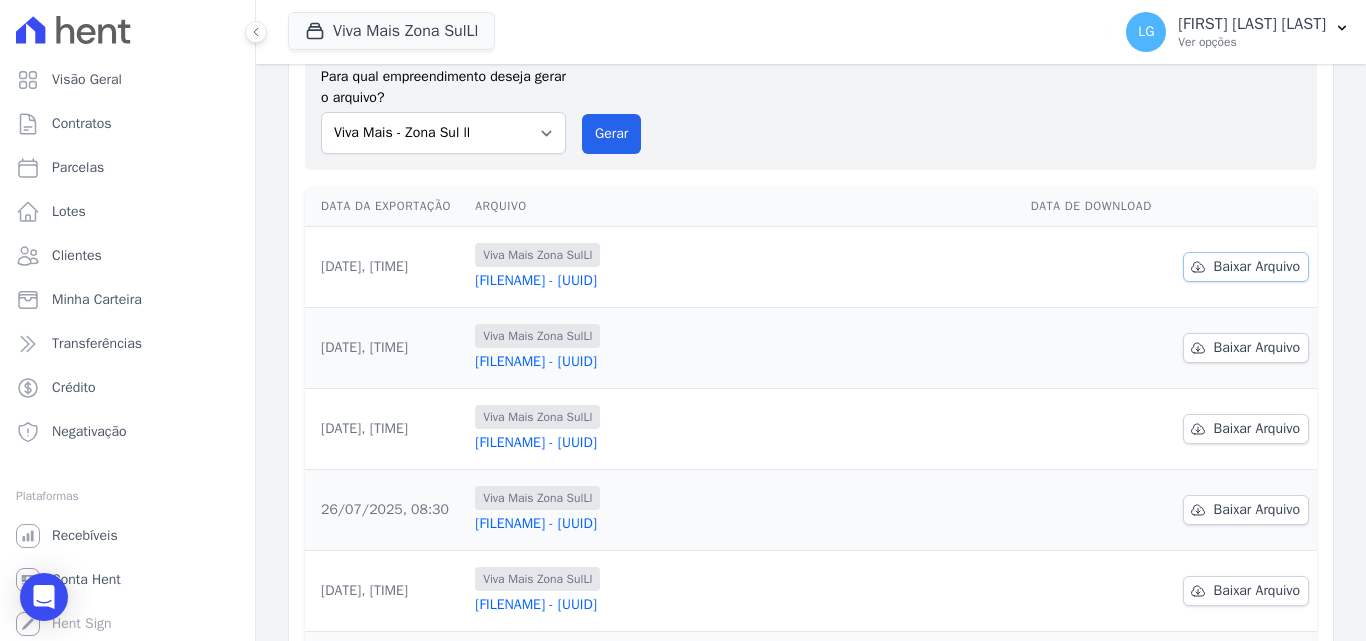 click on "Baixar Arquivo" at bounding box center [1257, 267] 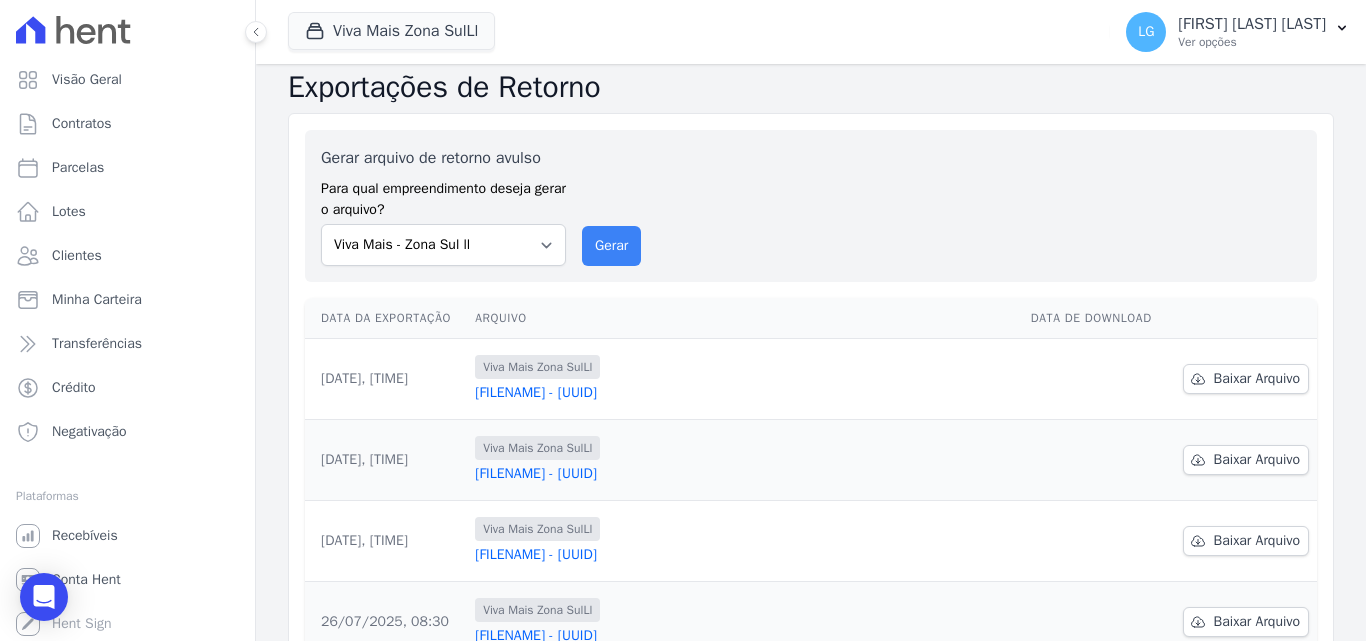 scroll, scrollTop: 0, scrollLeft: 0, axis: both 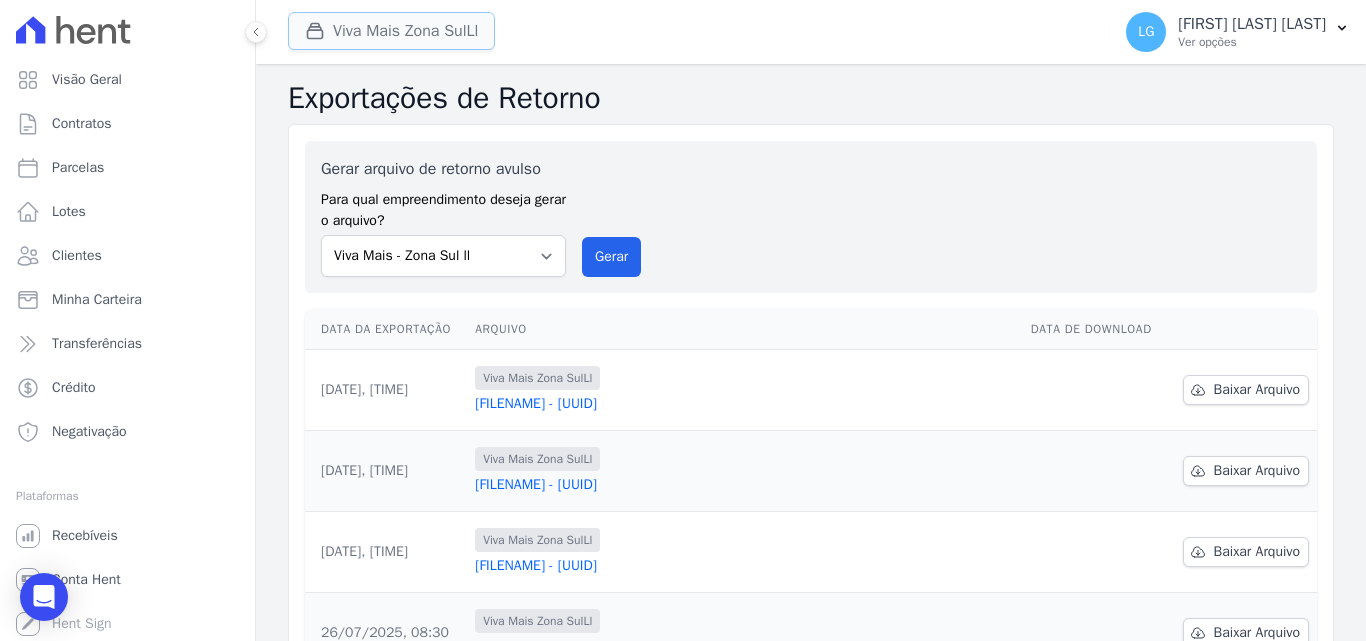 click on "Viva Mais   Zona SulLl" at bounding box center (391, 31) 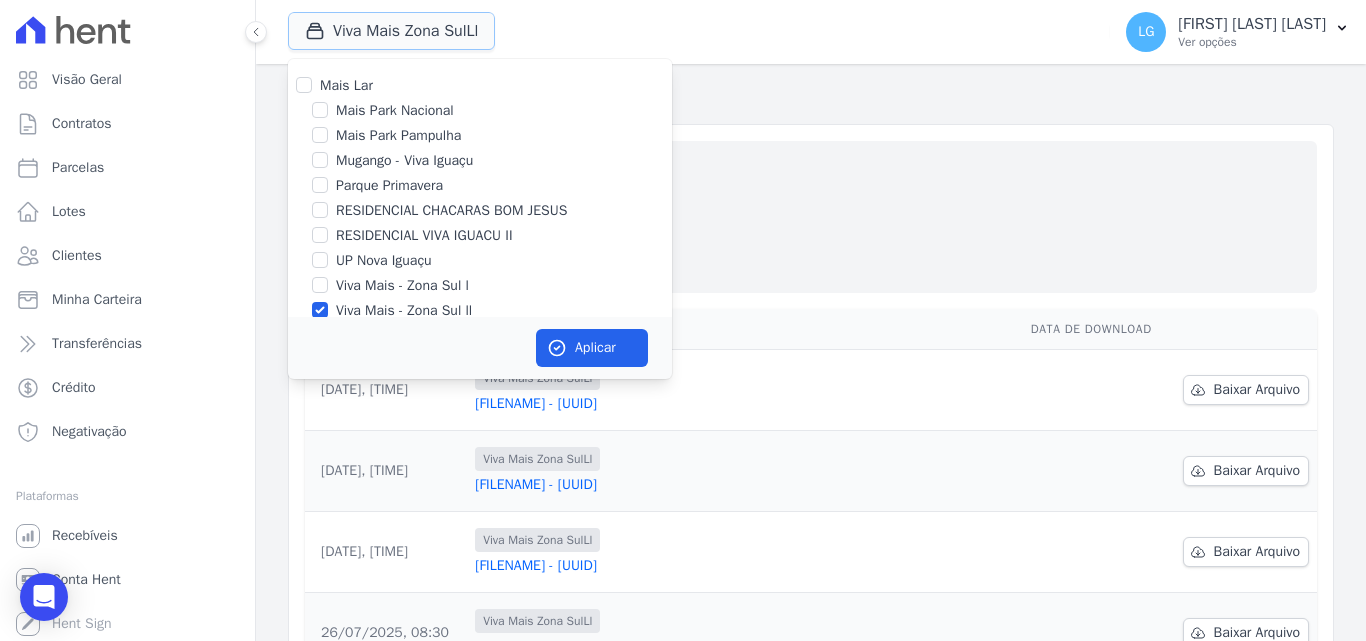 scroll, scrollTop: 20, scrollLeft: 0, axis: vertical 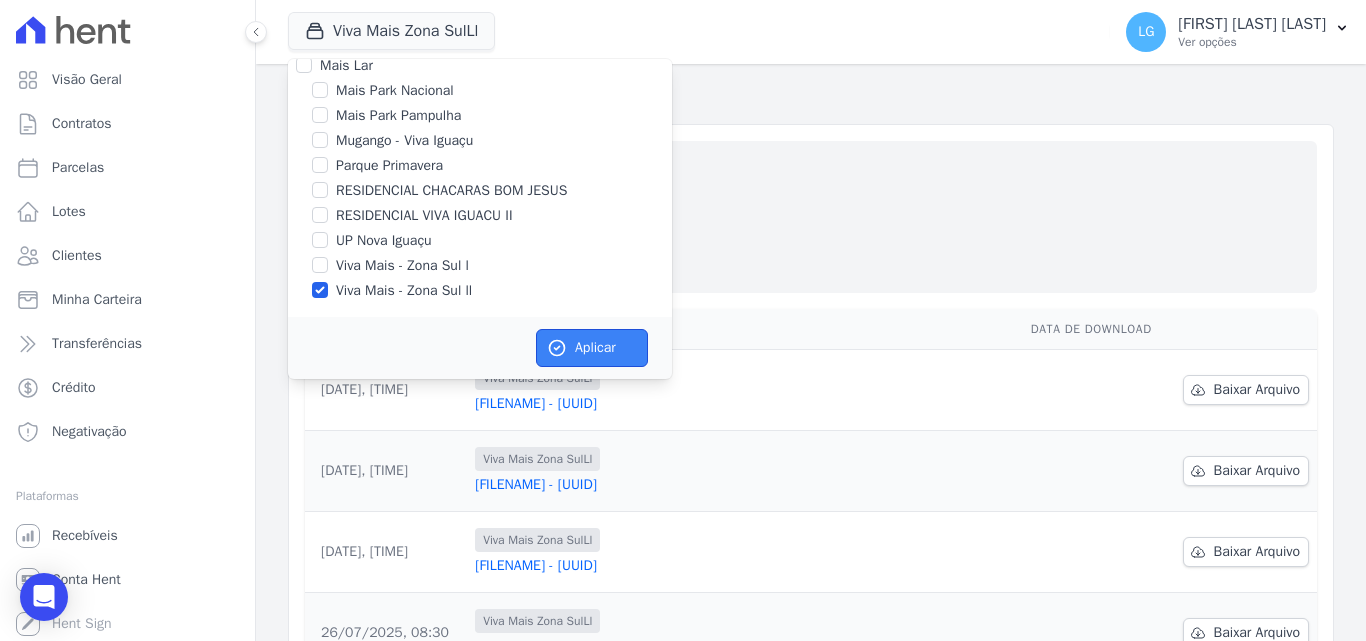 click 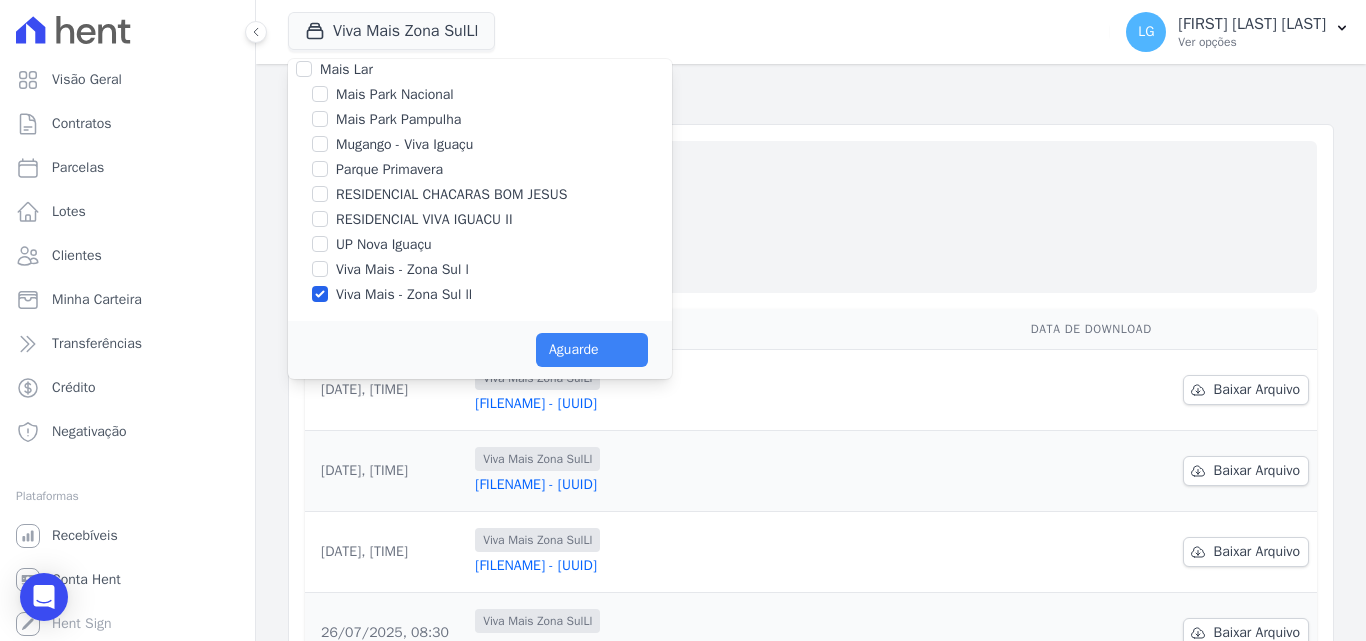 scroll, scrollTop: 16, scrollLeft: 0, axis: vertical 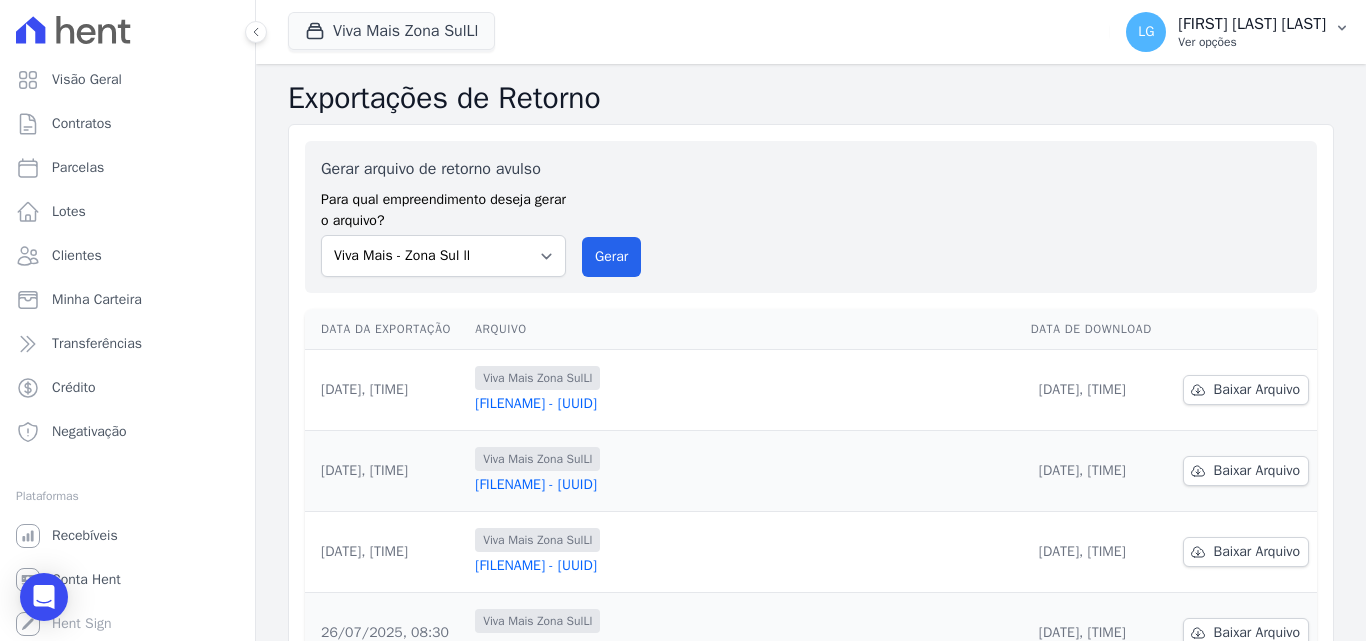click on "Ver opções" at bounding box center (1252, 42) 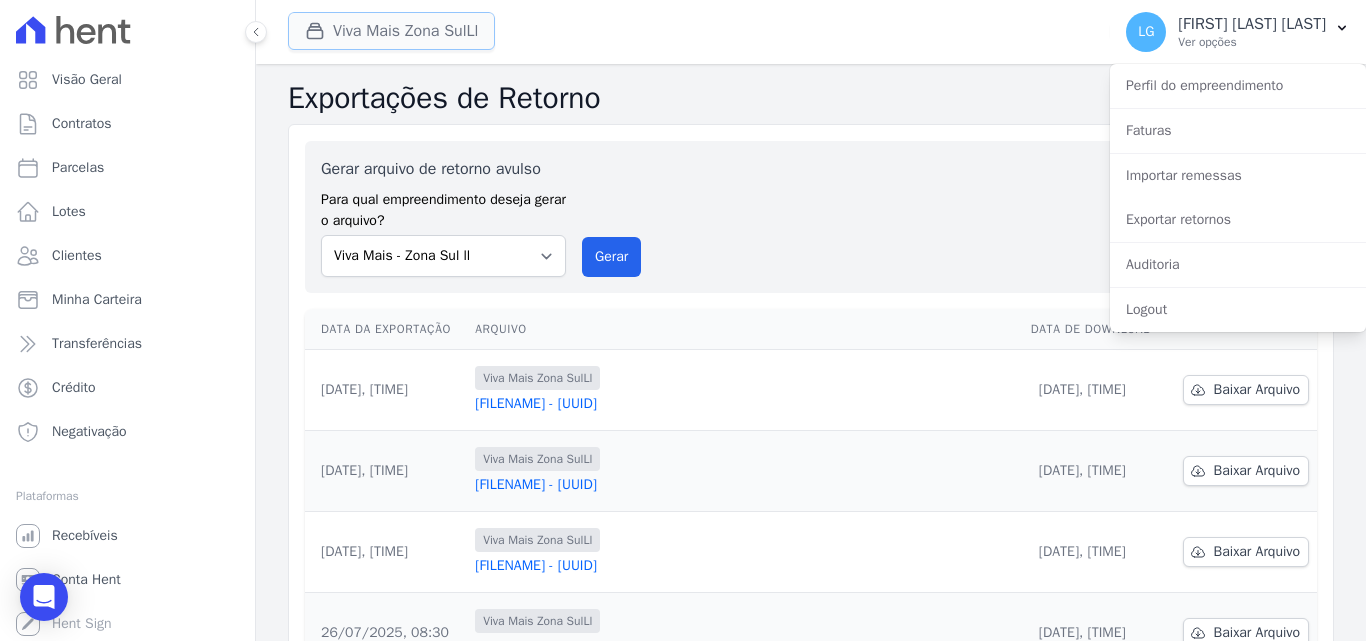 click on "Viva Mais   Zona SulLl" at bounding box center (391, 31) 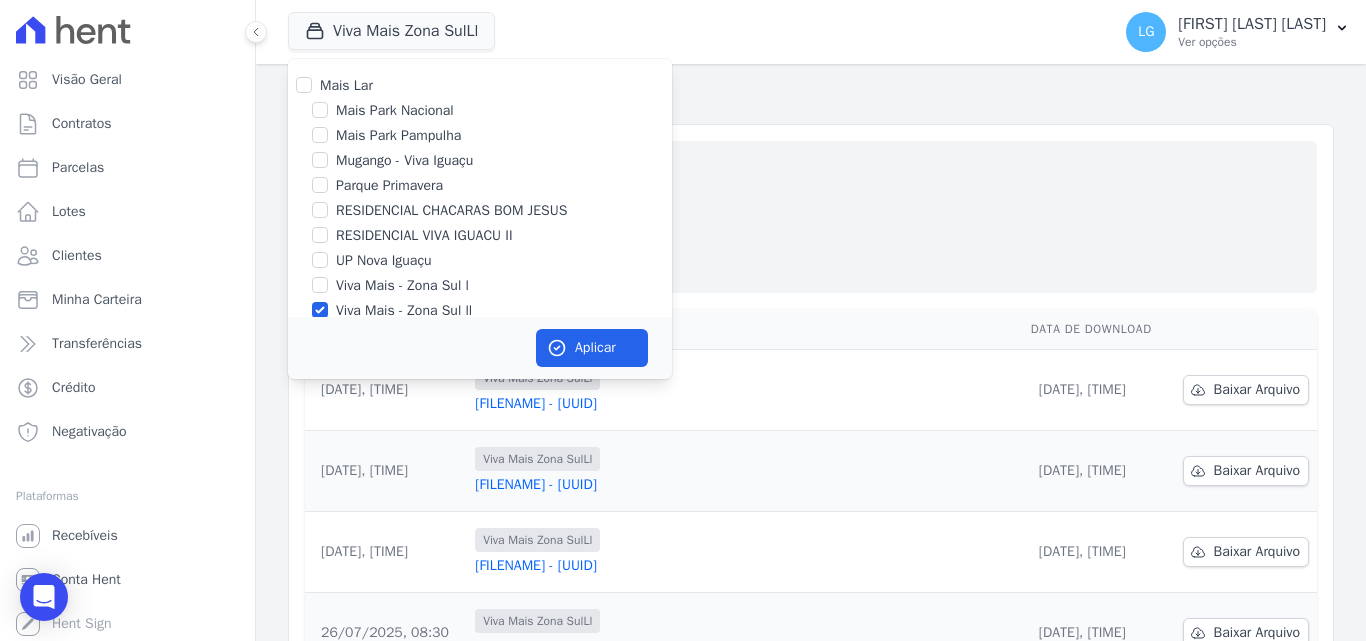 click on "Mais Lar" at bounding box center [346, 85] 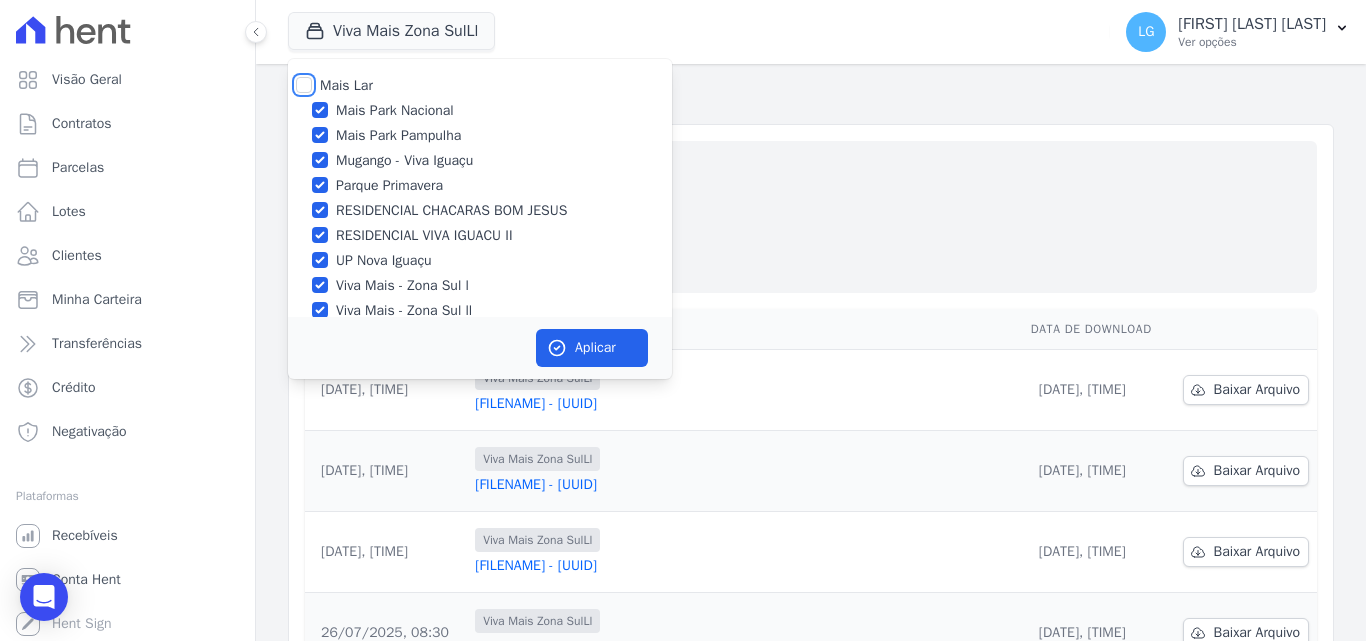 checkbox on "true" 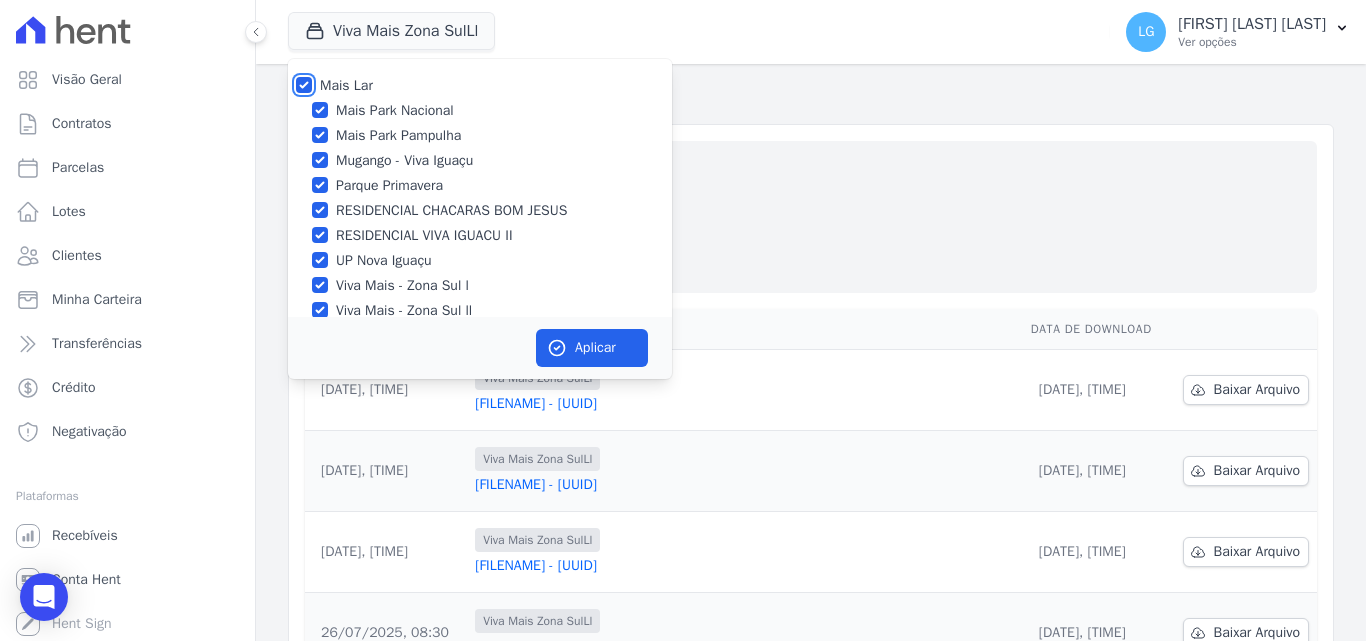 checkbox on "true" 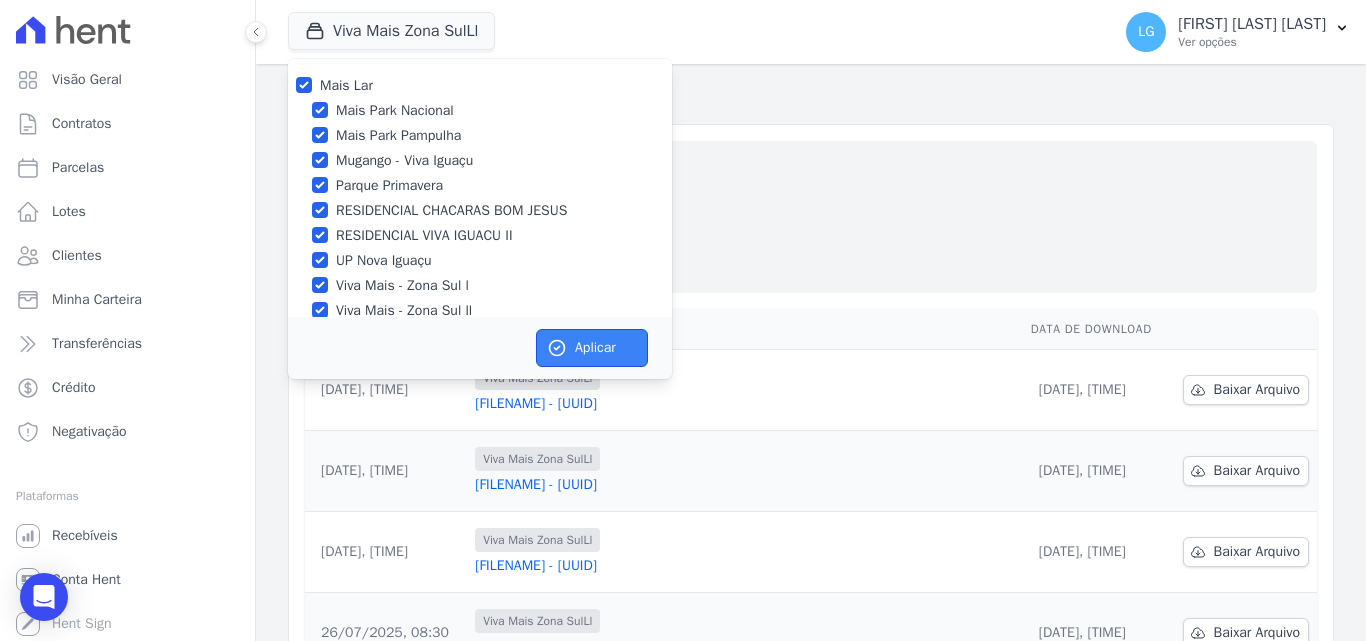click 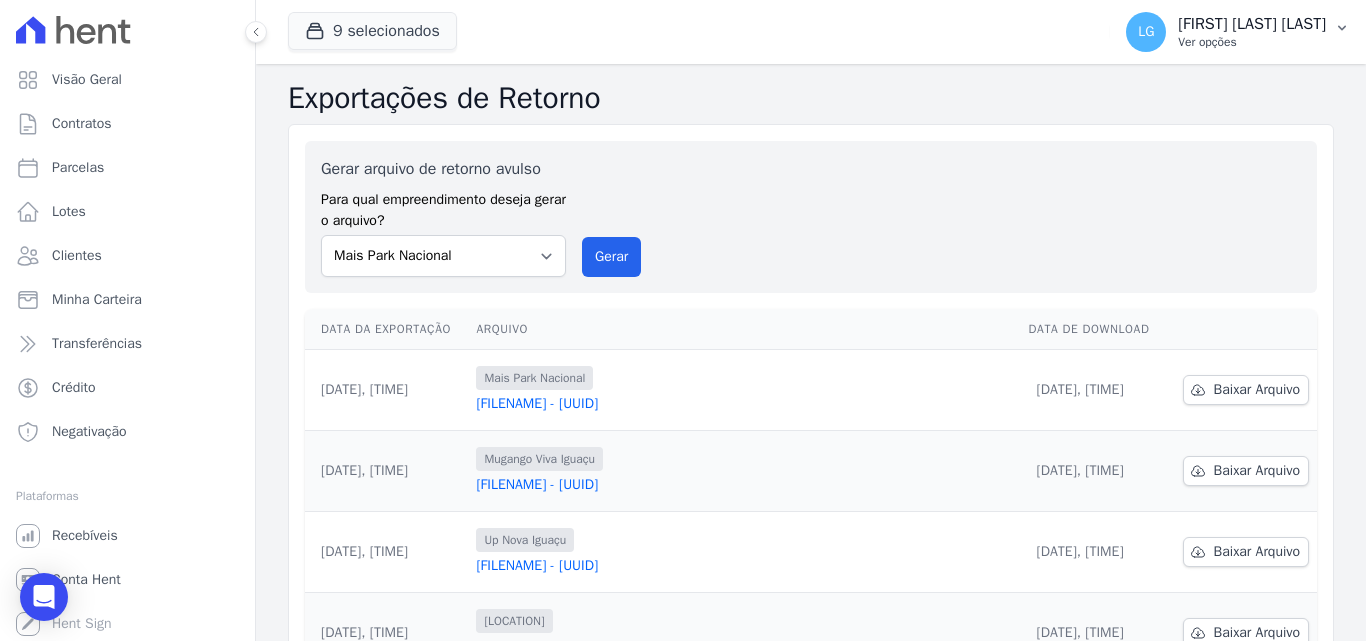 click on "Ver opções" at bounding box center [1252, 42] 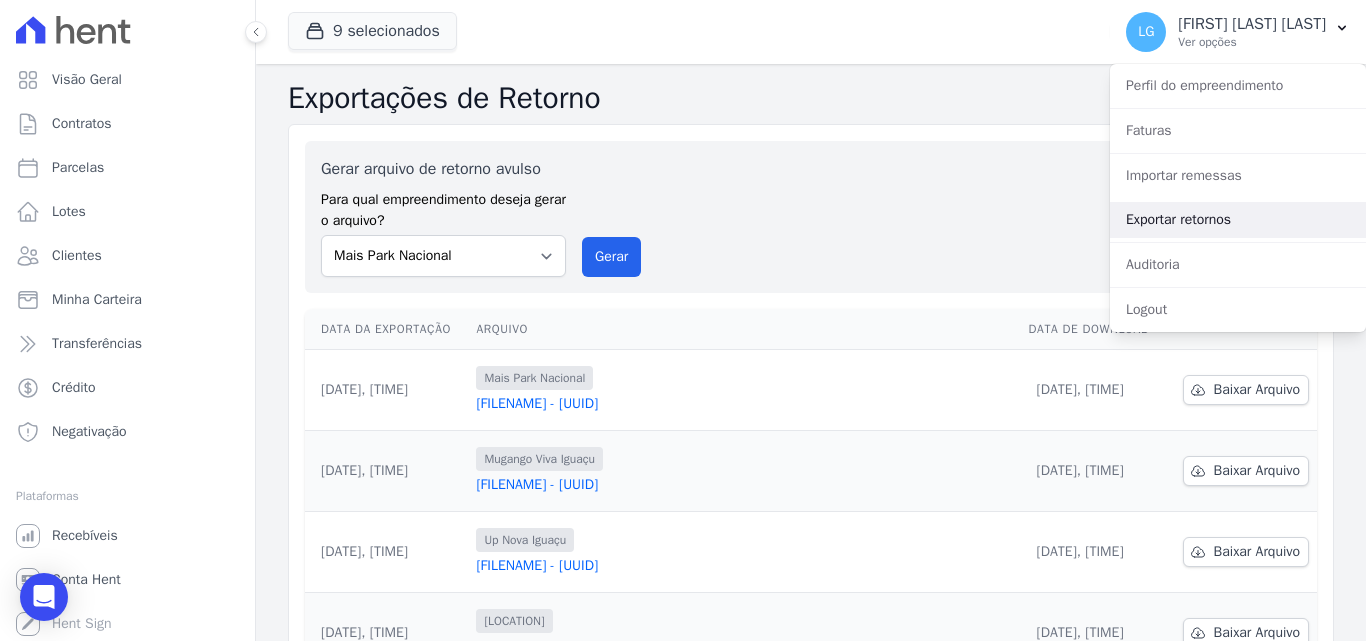 click on "Exportar retornos" at bounding box center [1238, 220] 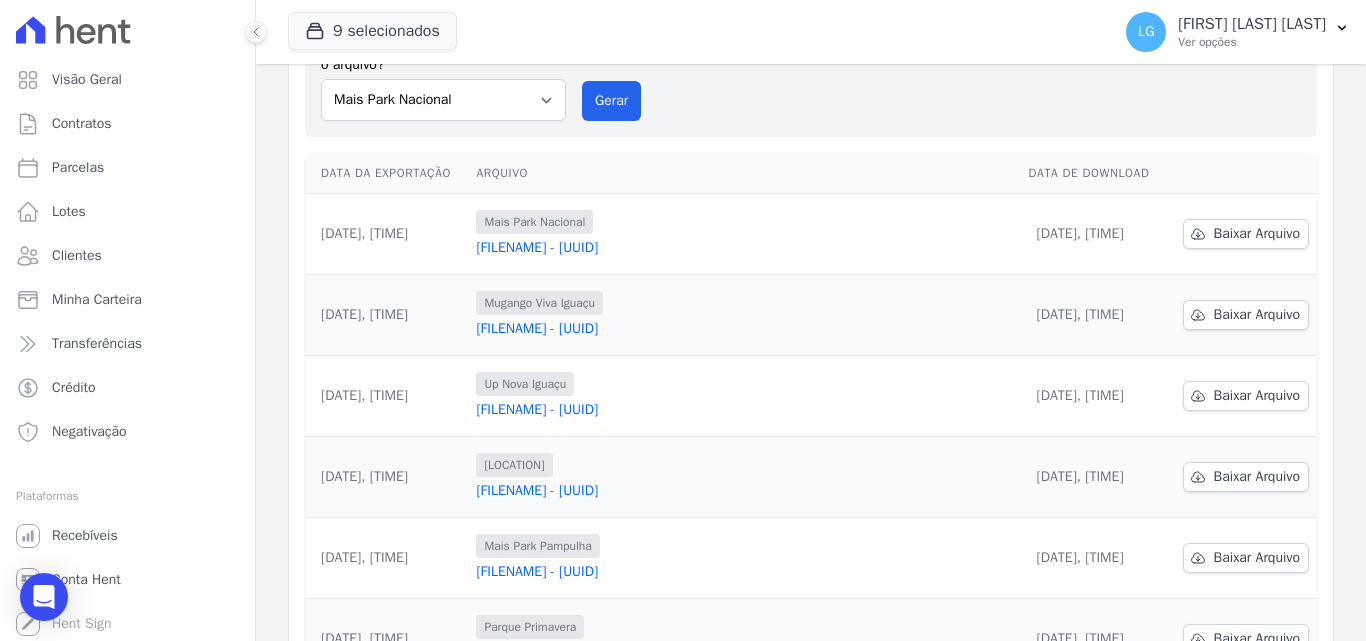 scroll, scrollTop: 0, scrollLeft: 0, axis: both 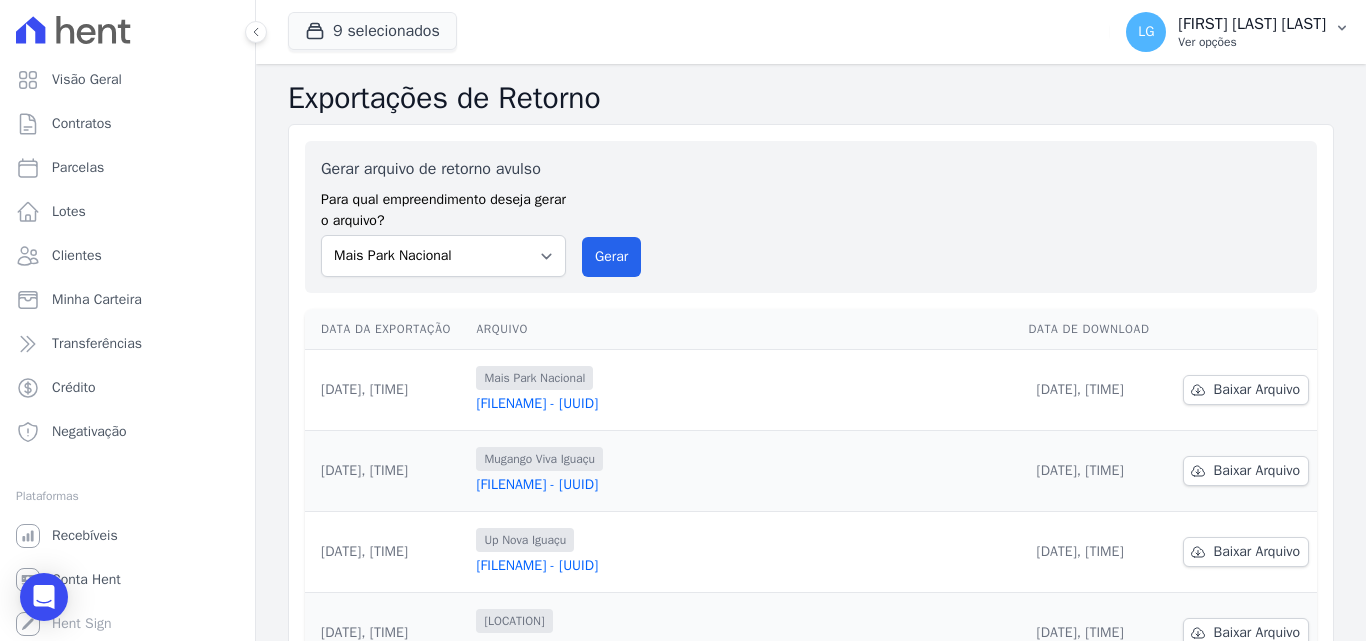 click on "Ver opções" at bounding box center (1252, 42) 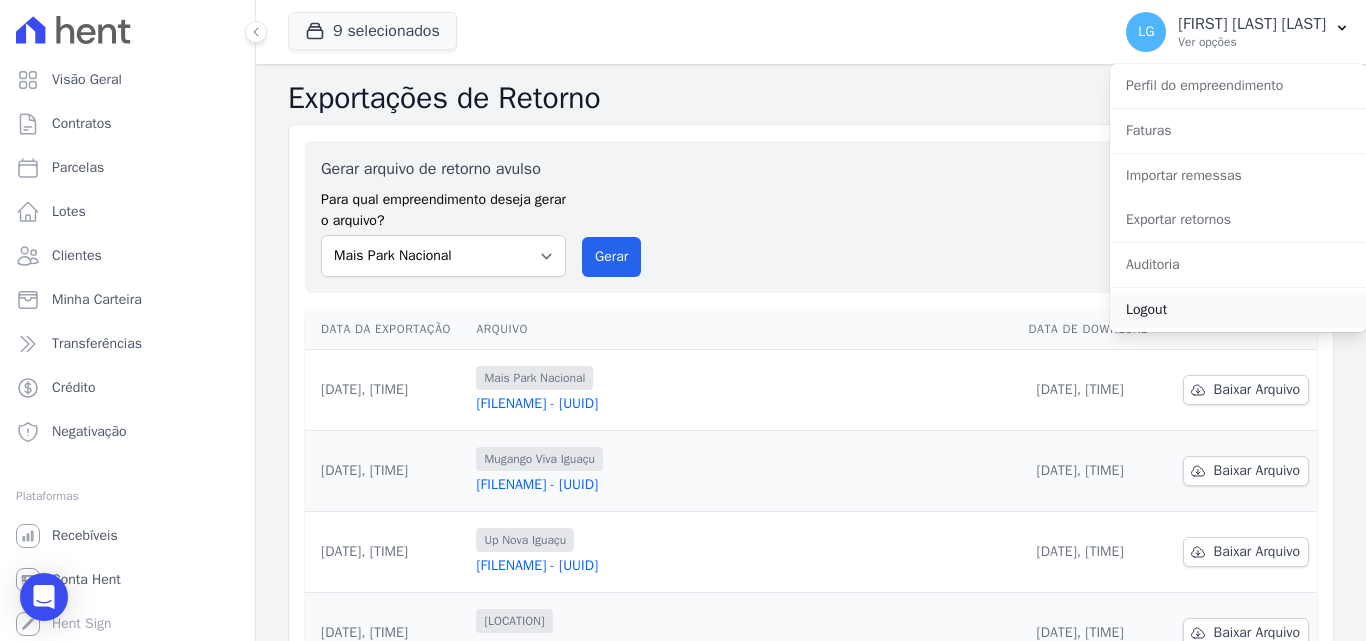 click on "Logout" at bounding box center [1238, 310] 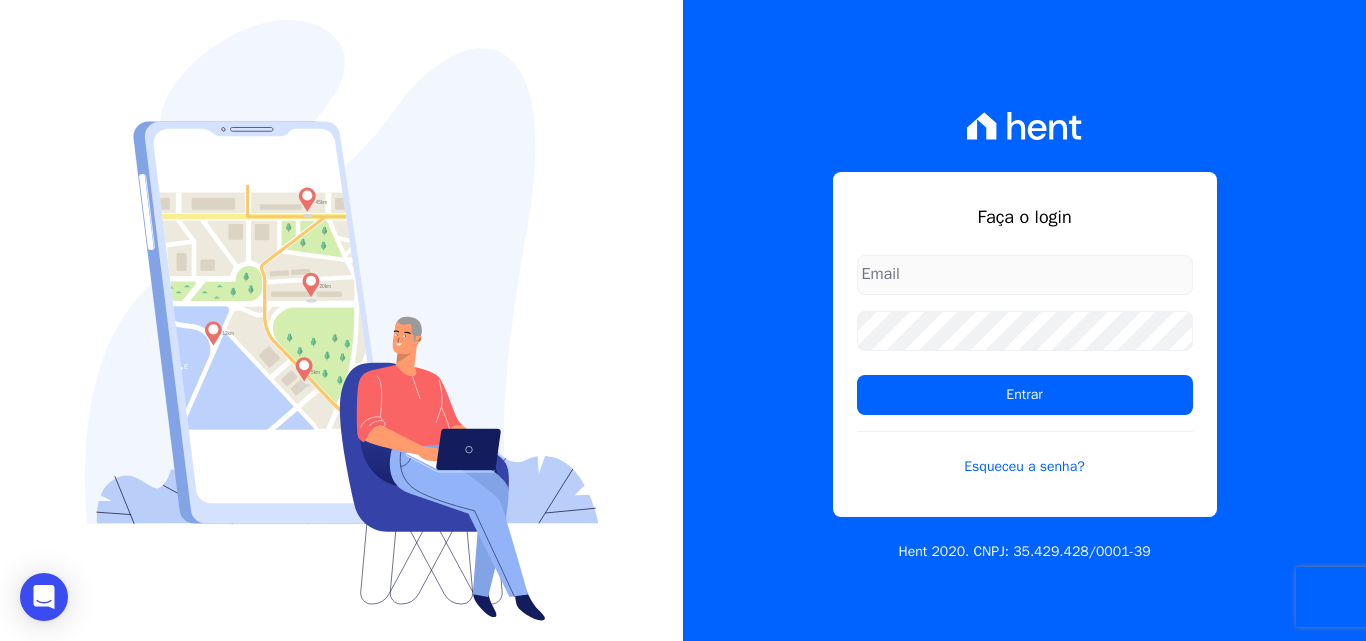 type on "[EMAIL]" 